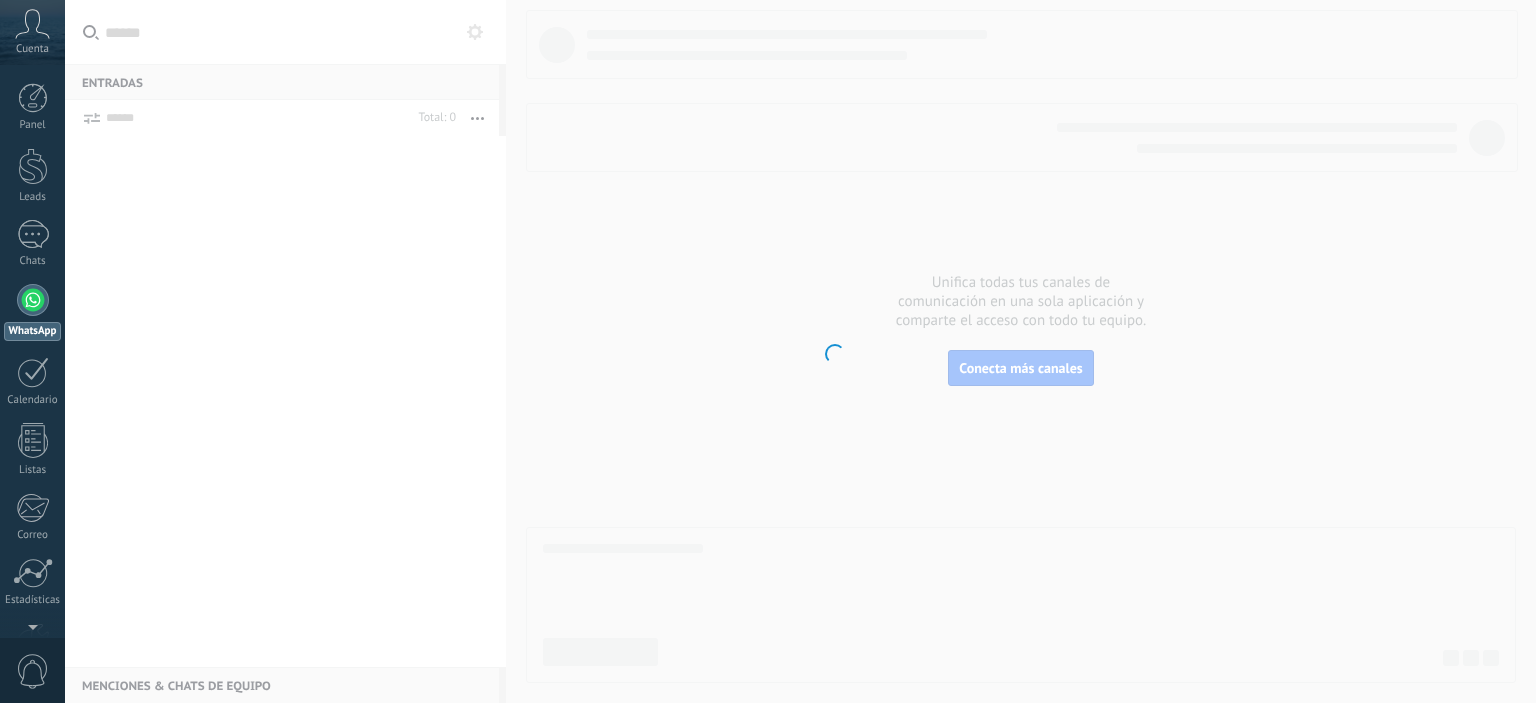 scroll, scrollTop: 0, scrollLeft: 0, axis: both 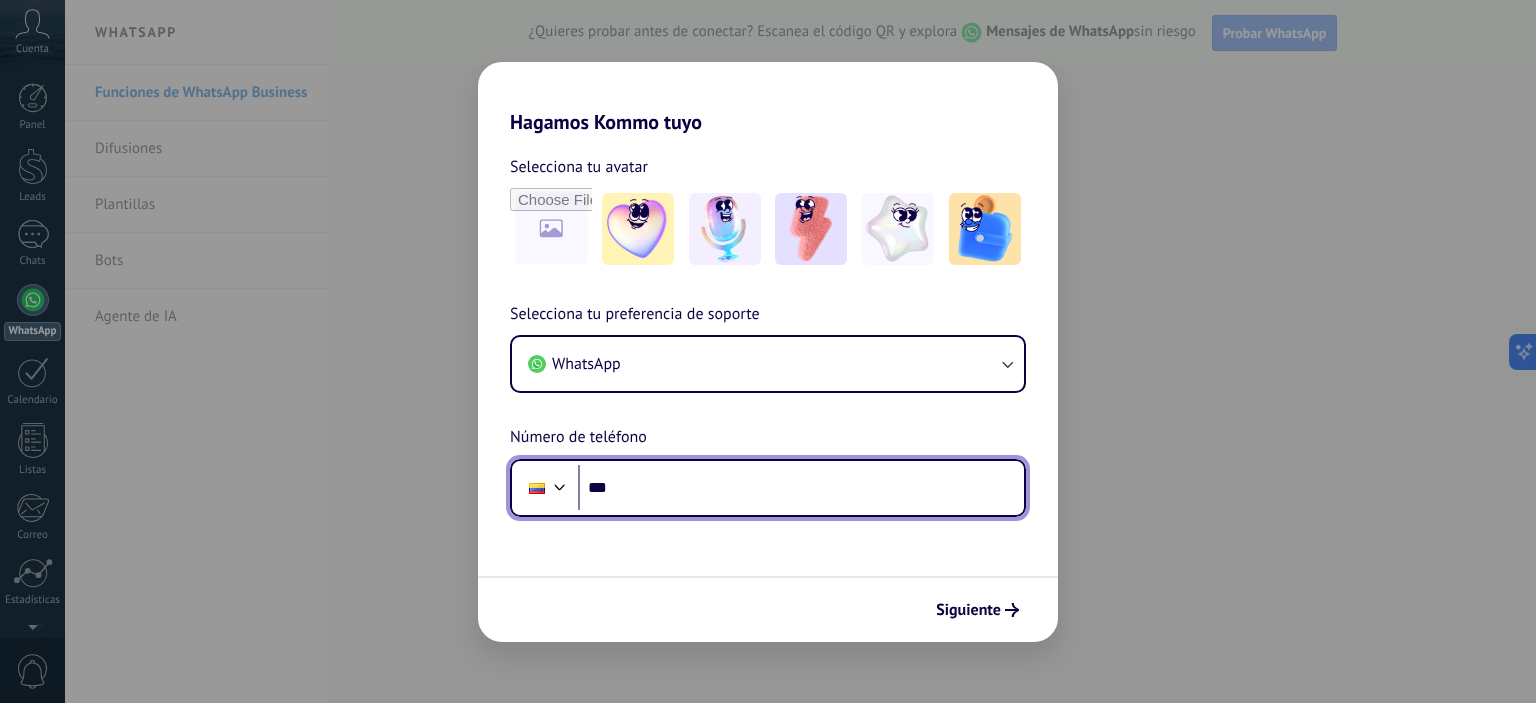 click on "***" at bounding box center (801, 488) 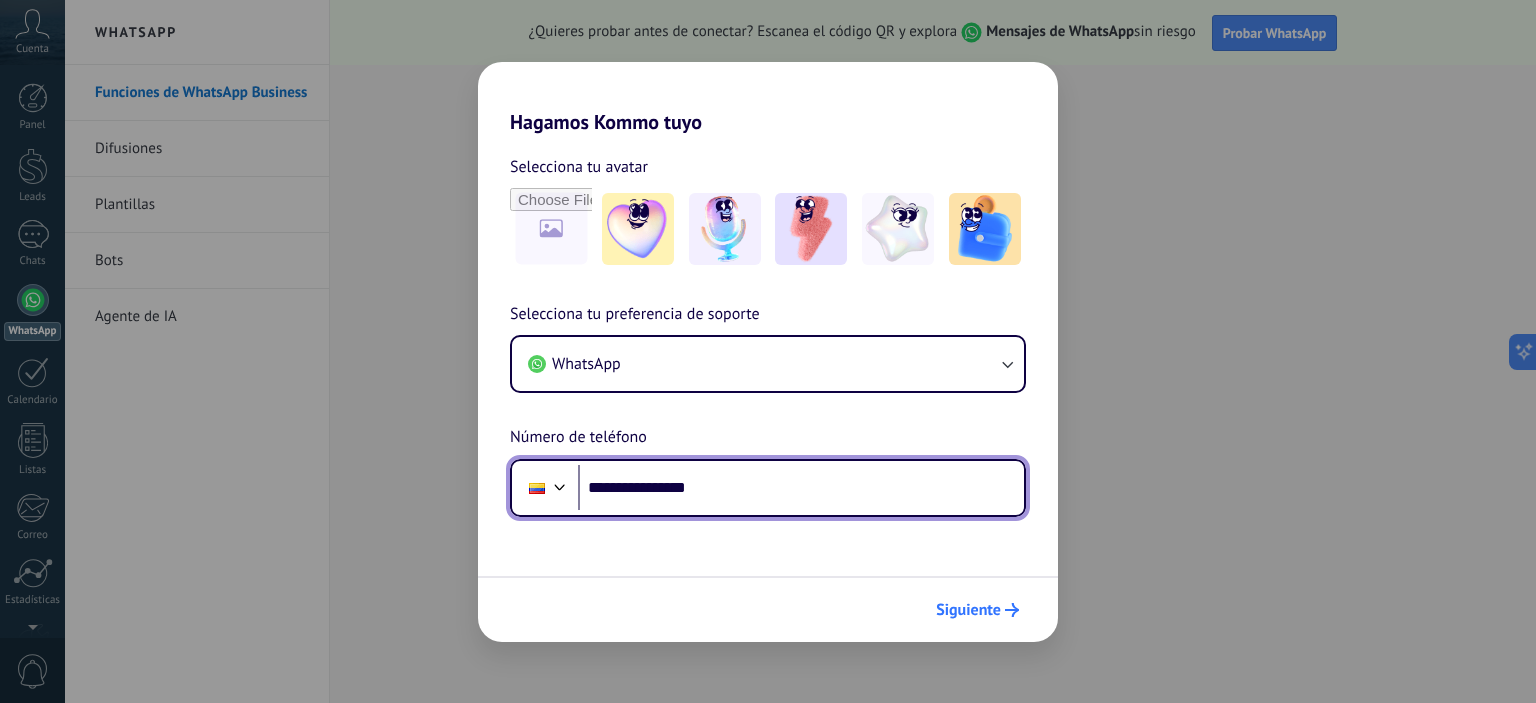 type on "**********" 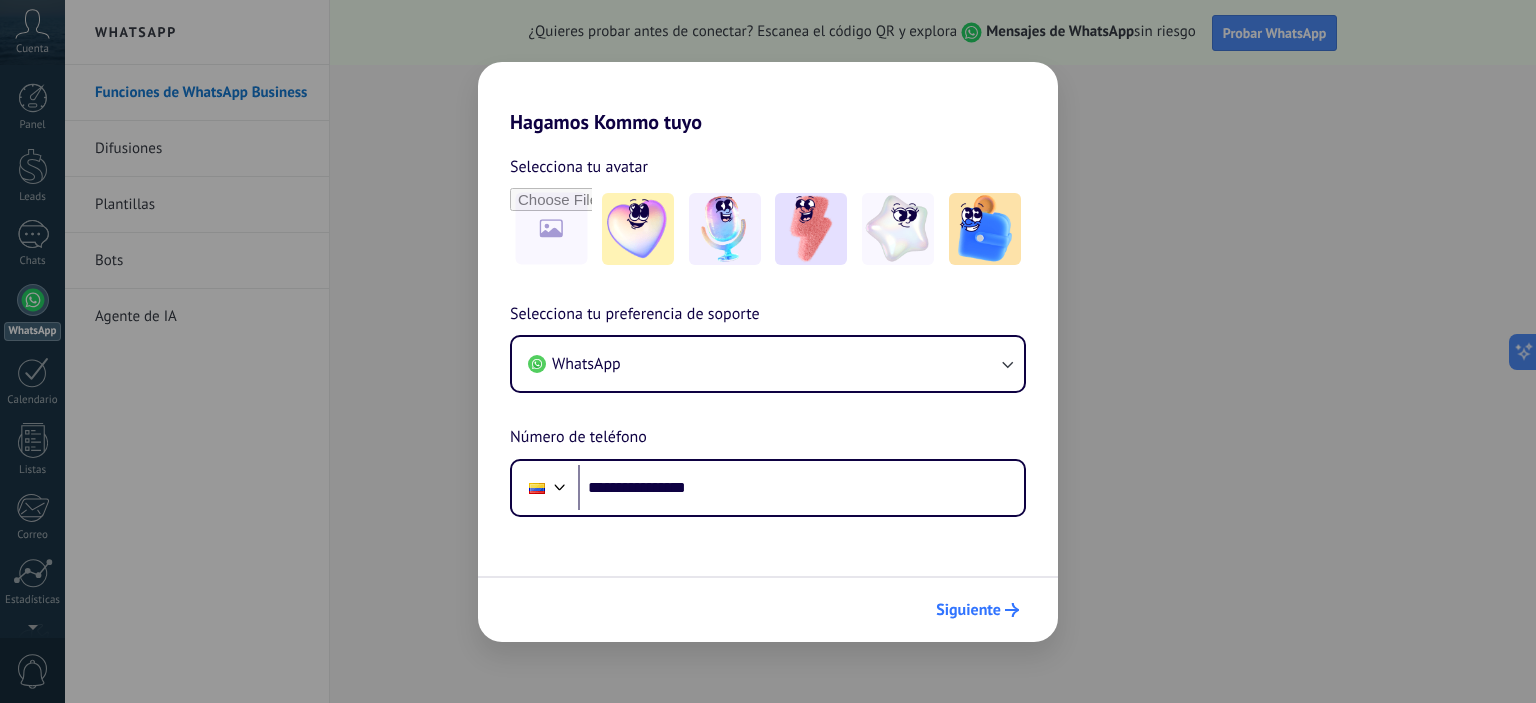 click on "Siguiente" at bounding box center (968, 610) 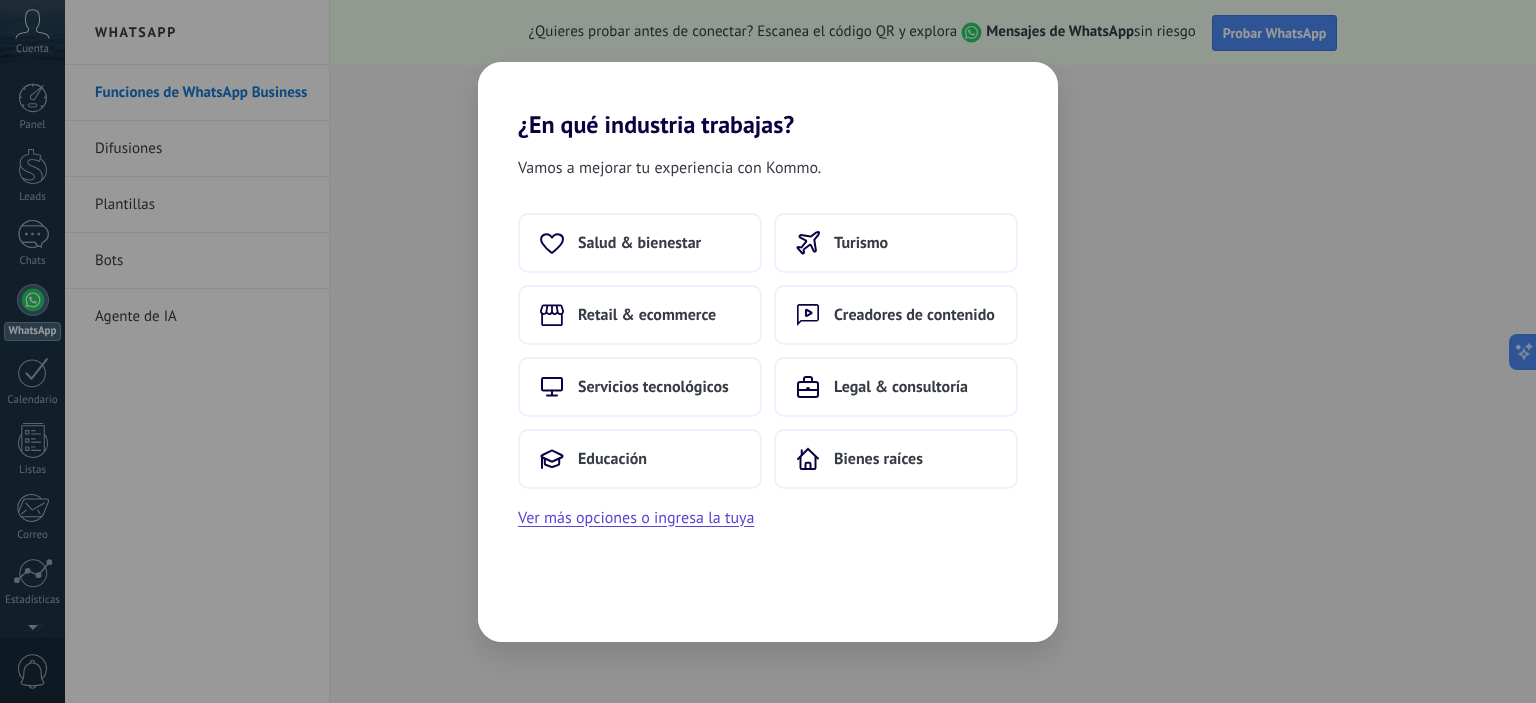 scroll, scrollTop: 0, scrollLeft: 0, axis: both 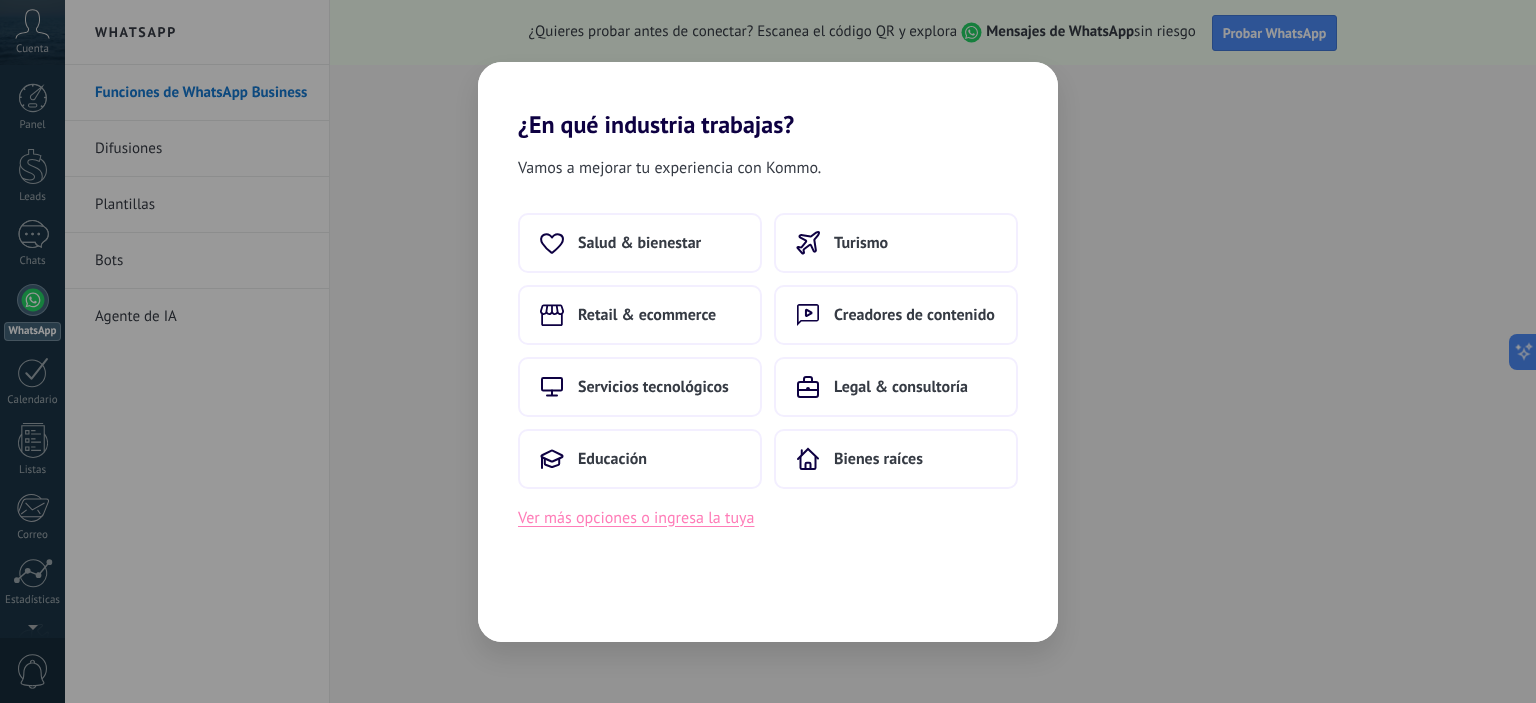 click on "Ver más opciones o ingresa la tuya" at bounding box center [636, 518] 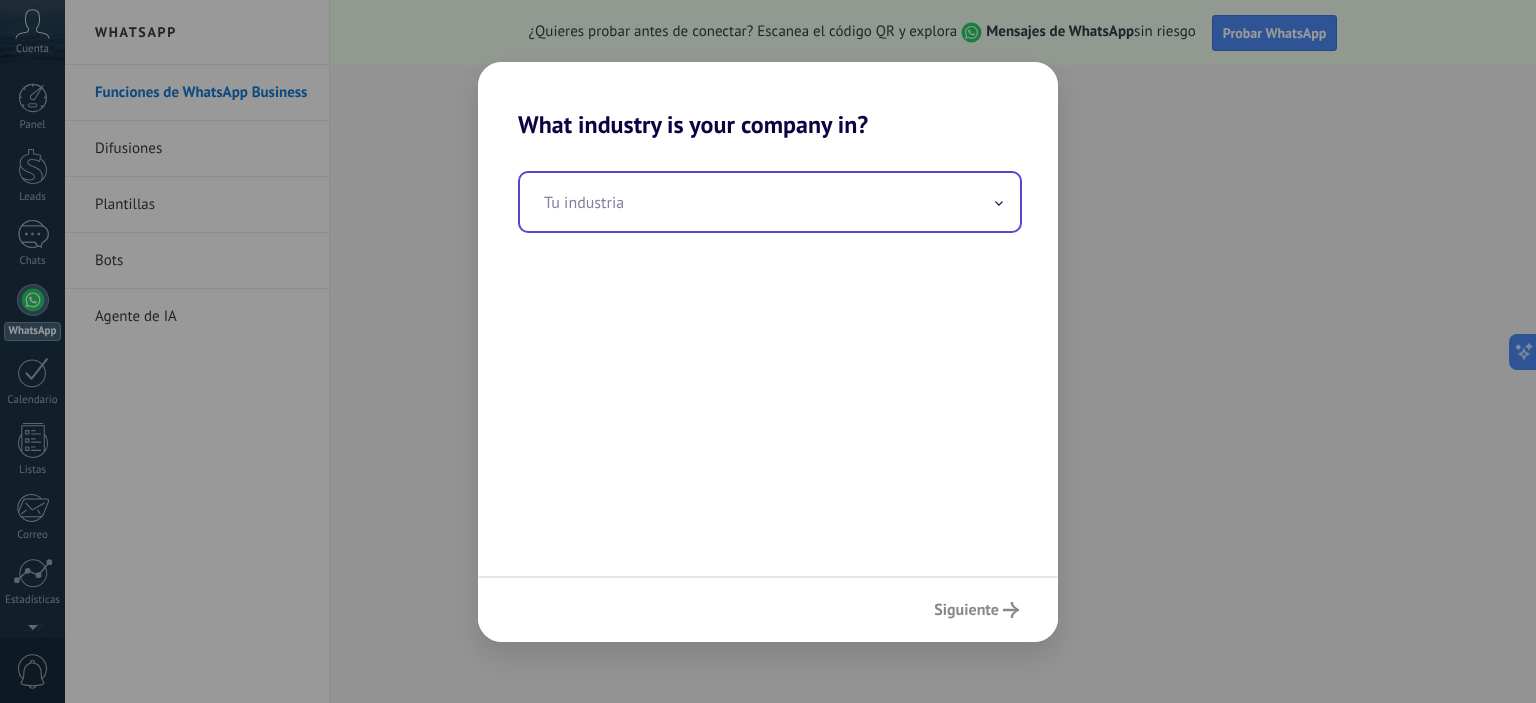 click at bounding box center [770, 202] 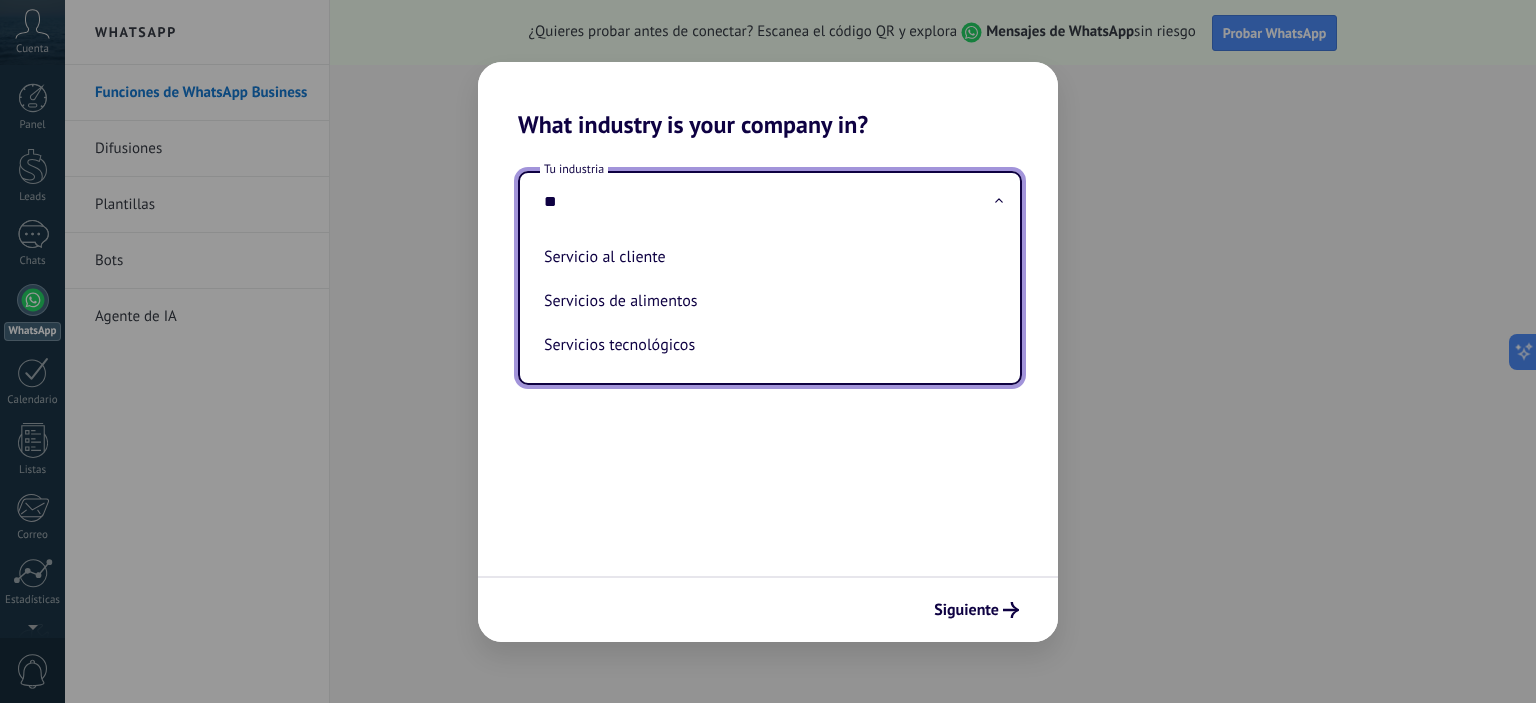 type on "***" 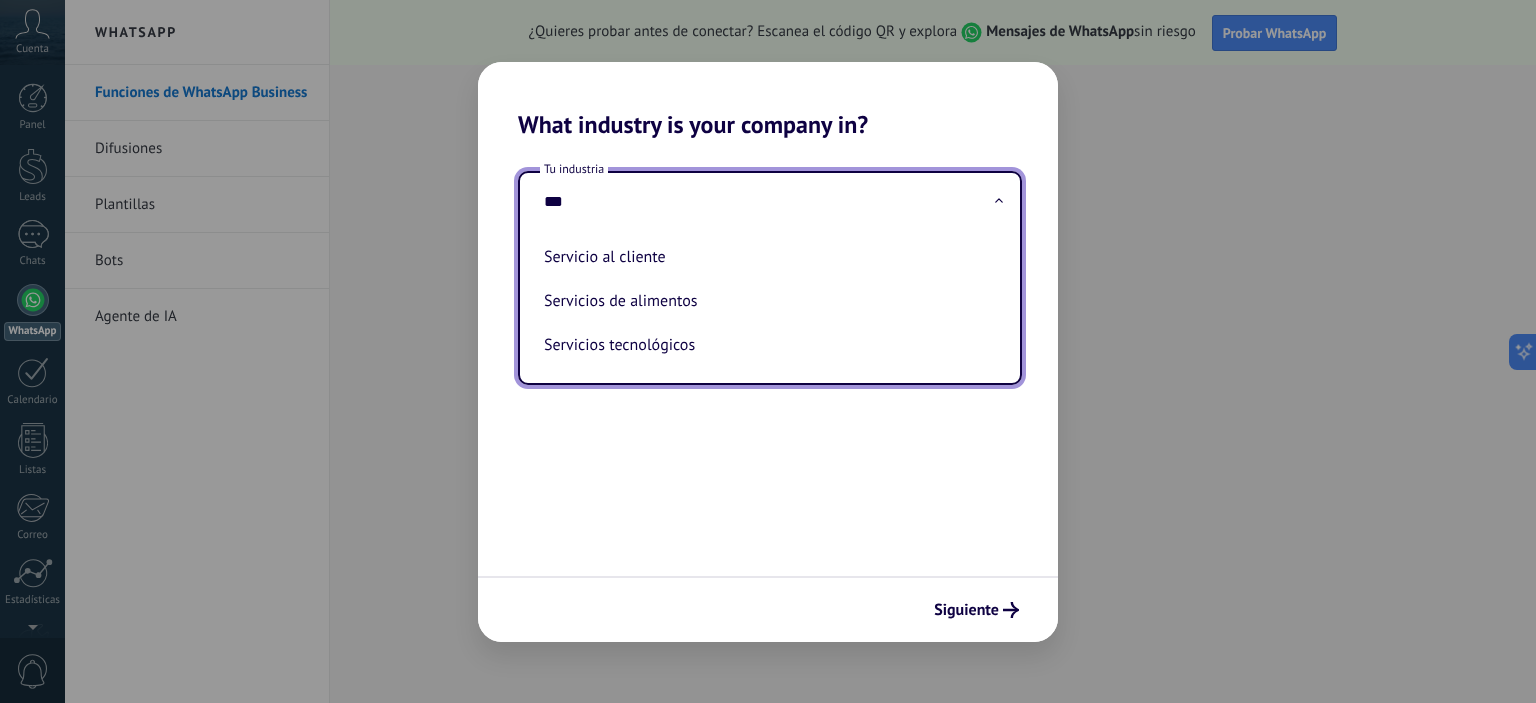drag, startPoint x: 613, startPoint y: 209, endPoint x: 516, endPoint y: 207, distance: 97.020615 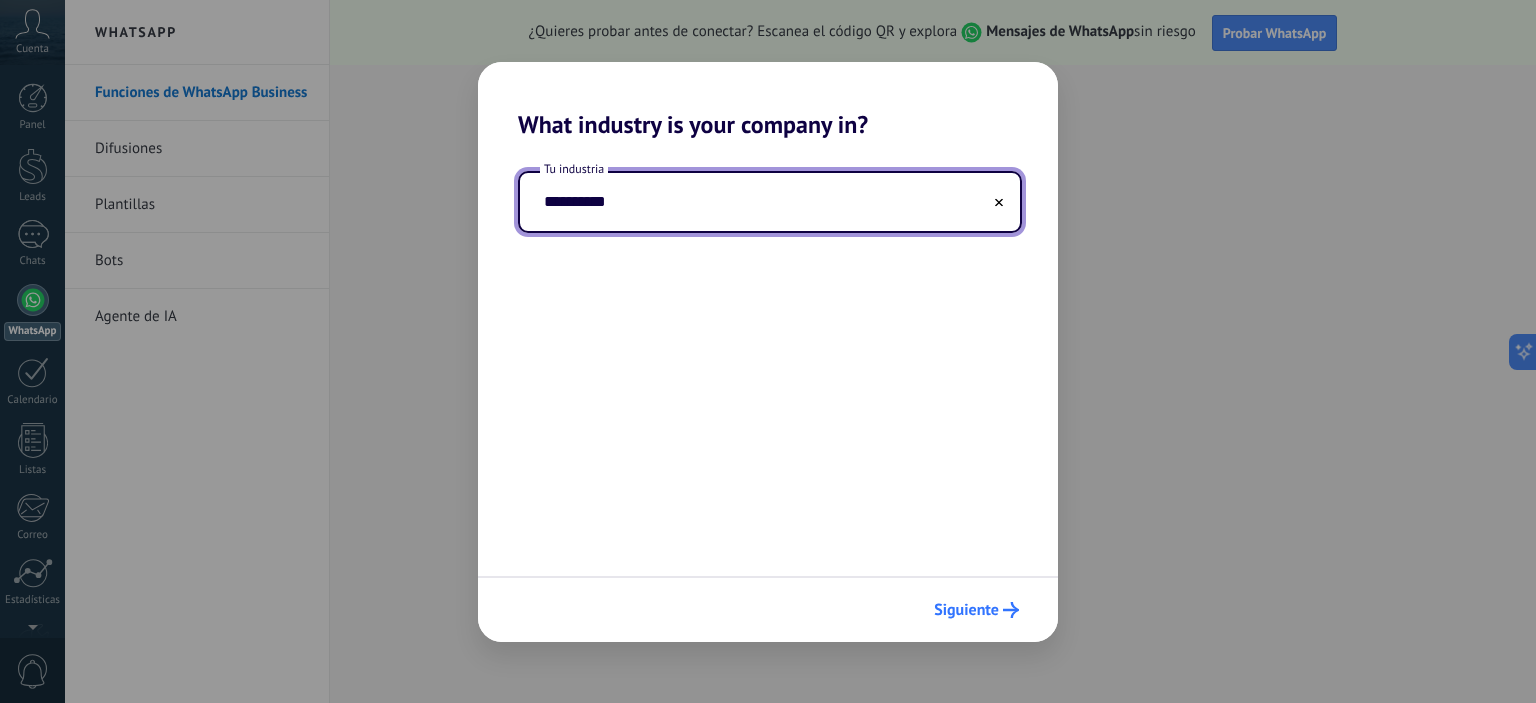 type on "**********" 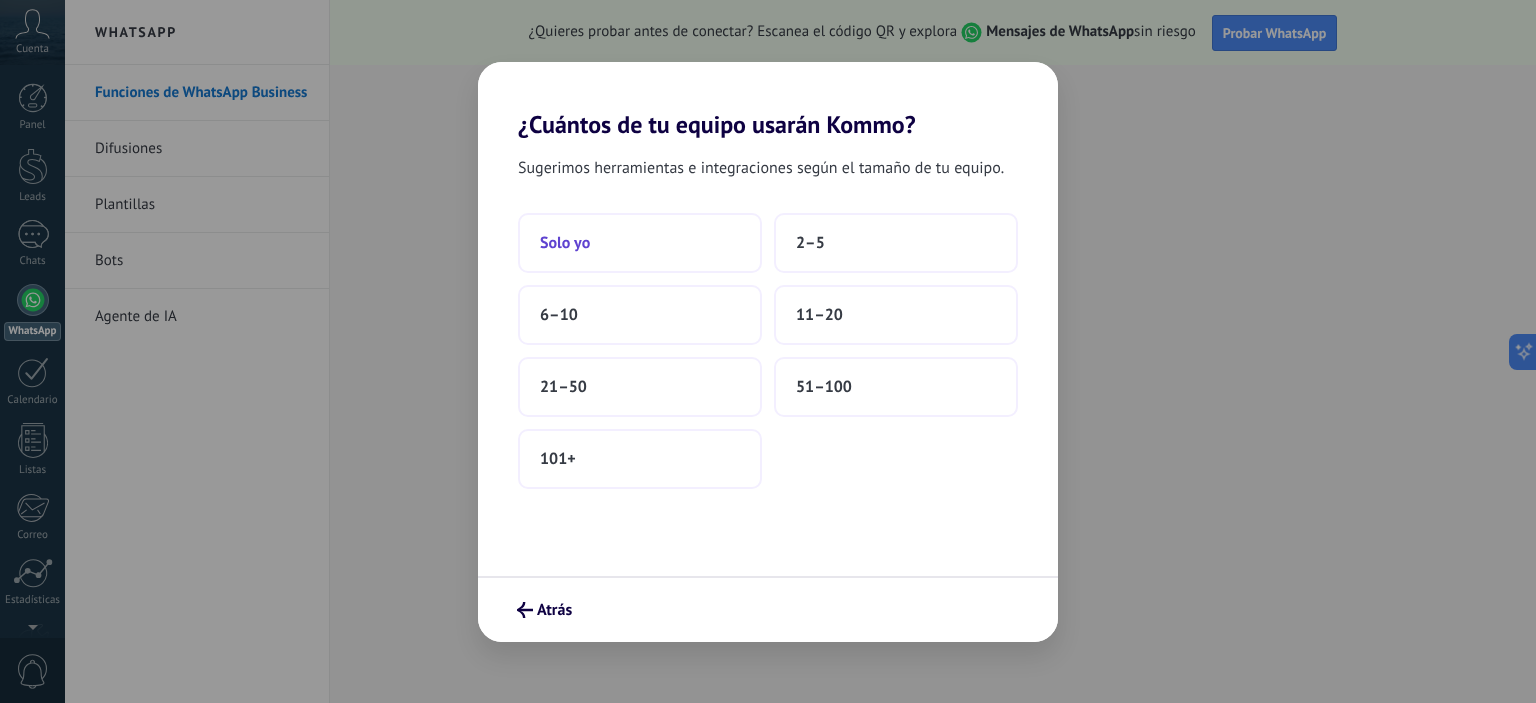 click on "Solo yo" at bounding box center [640, 243] 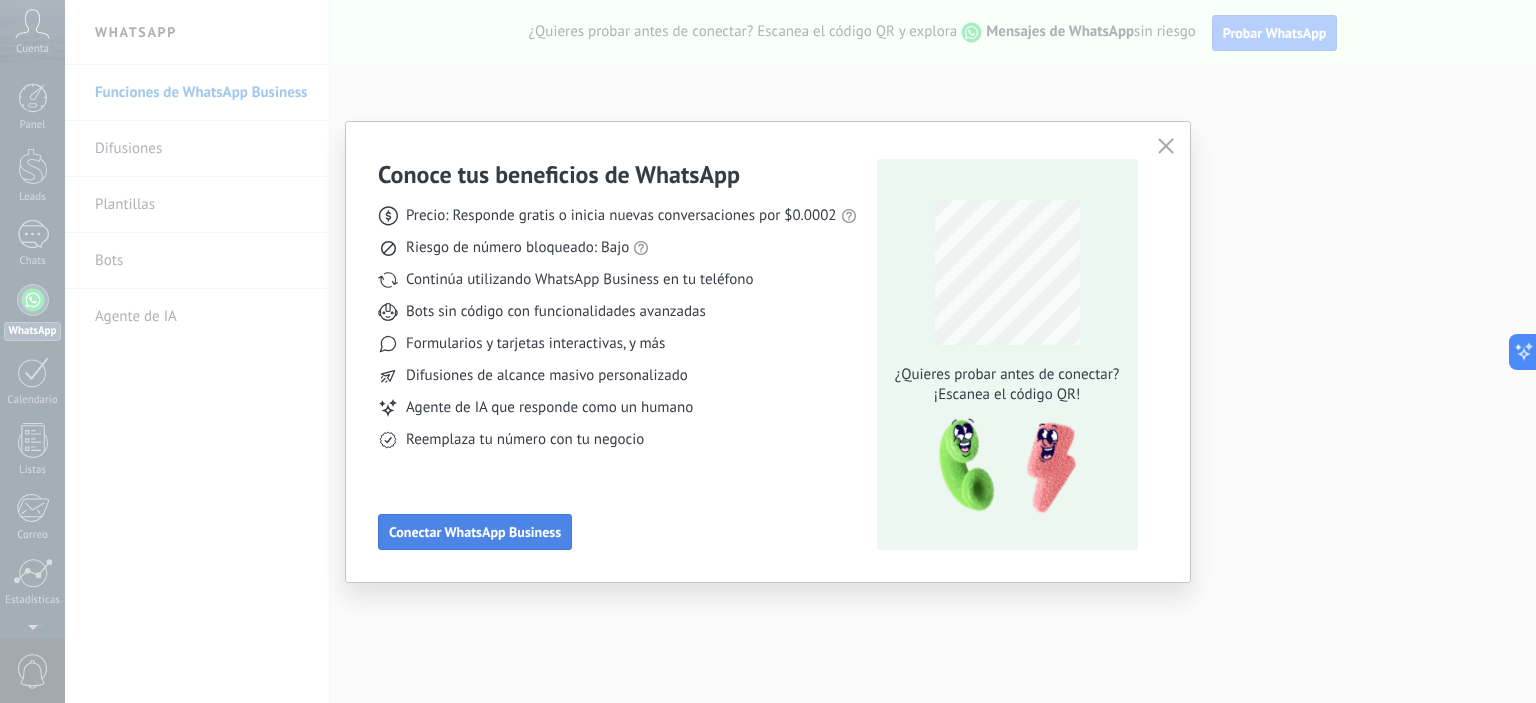 click on "Conectar WhatsApp Business" at bounding box center (475, 532) 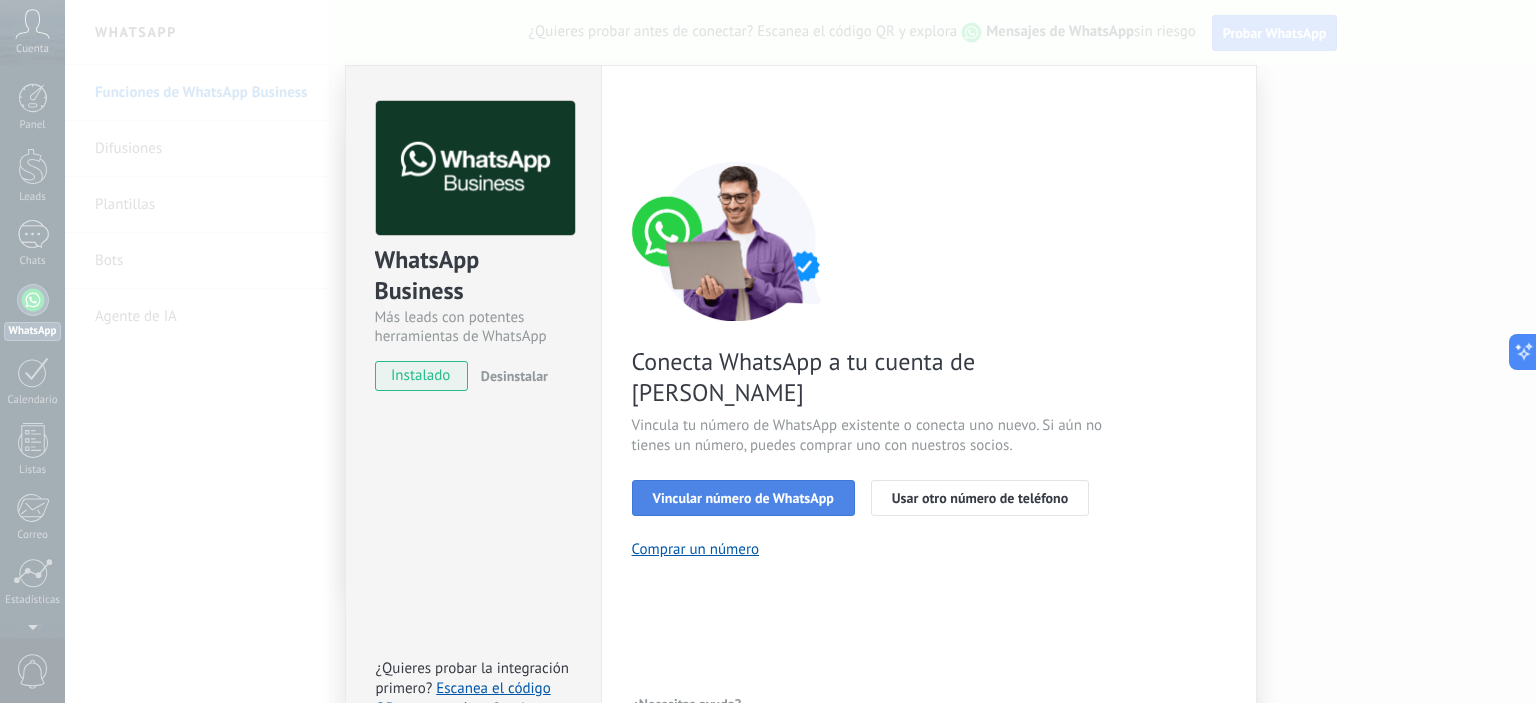 click on "Vincular número de WhatsApp" at bounding box center [743, 498] 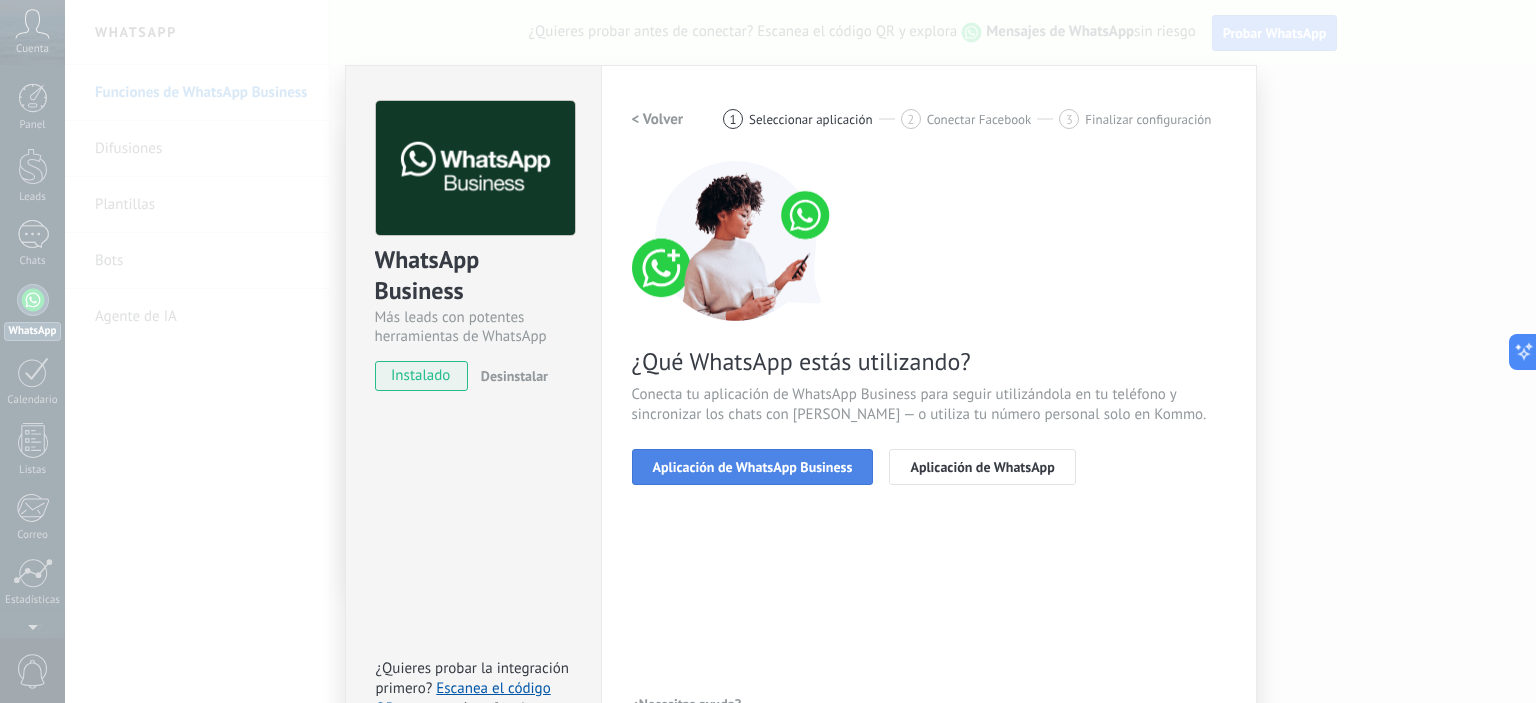 click on "Aplicación de WhatsApp Business" at bounding box center (753, 467) 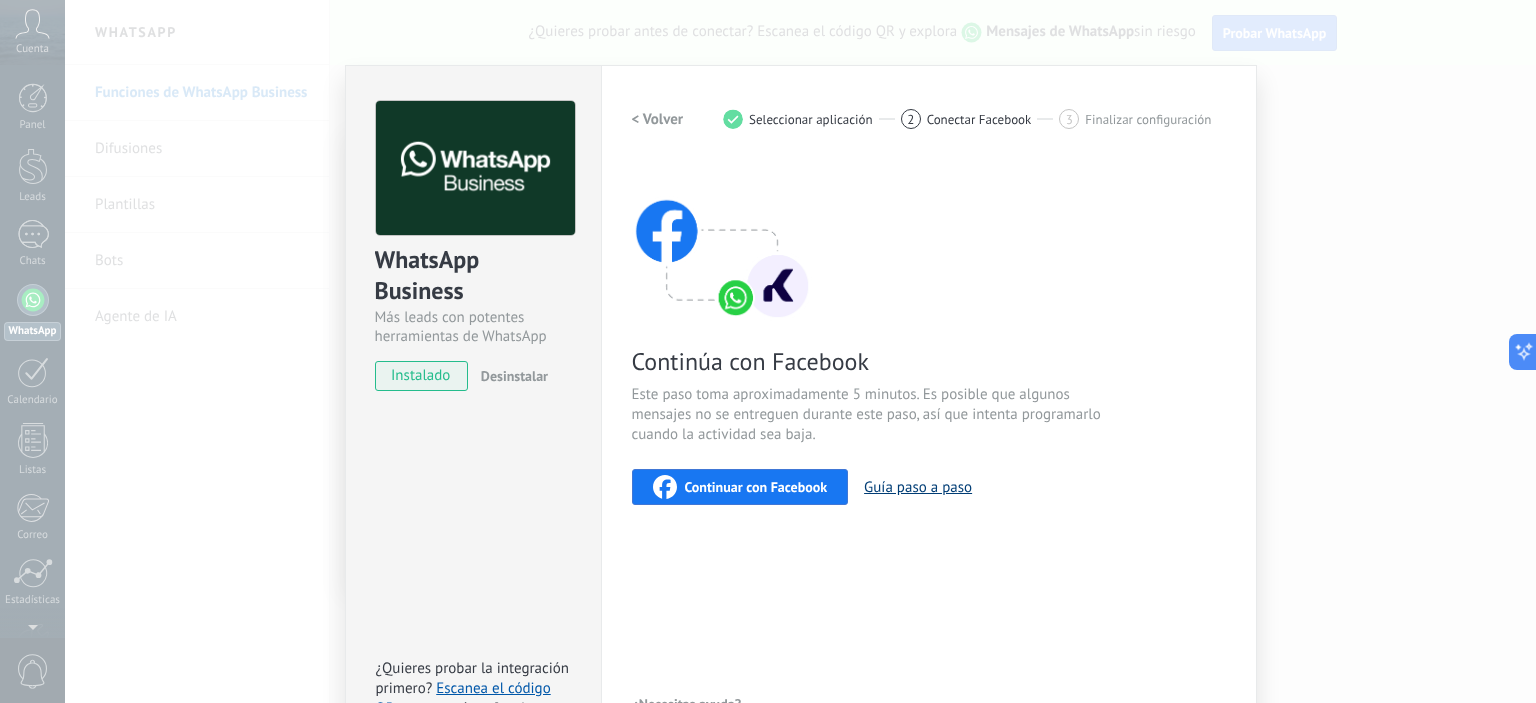 click on "Guía paso a paso" at bounding box center [918, 487] 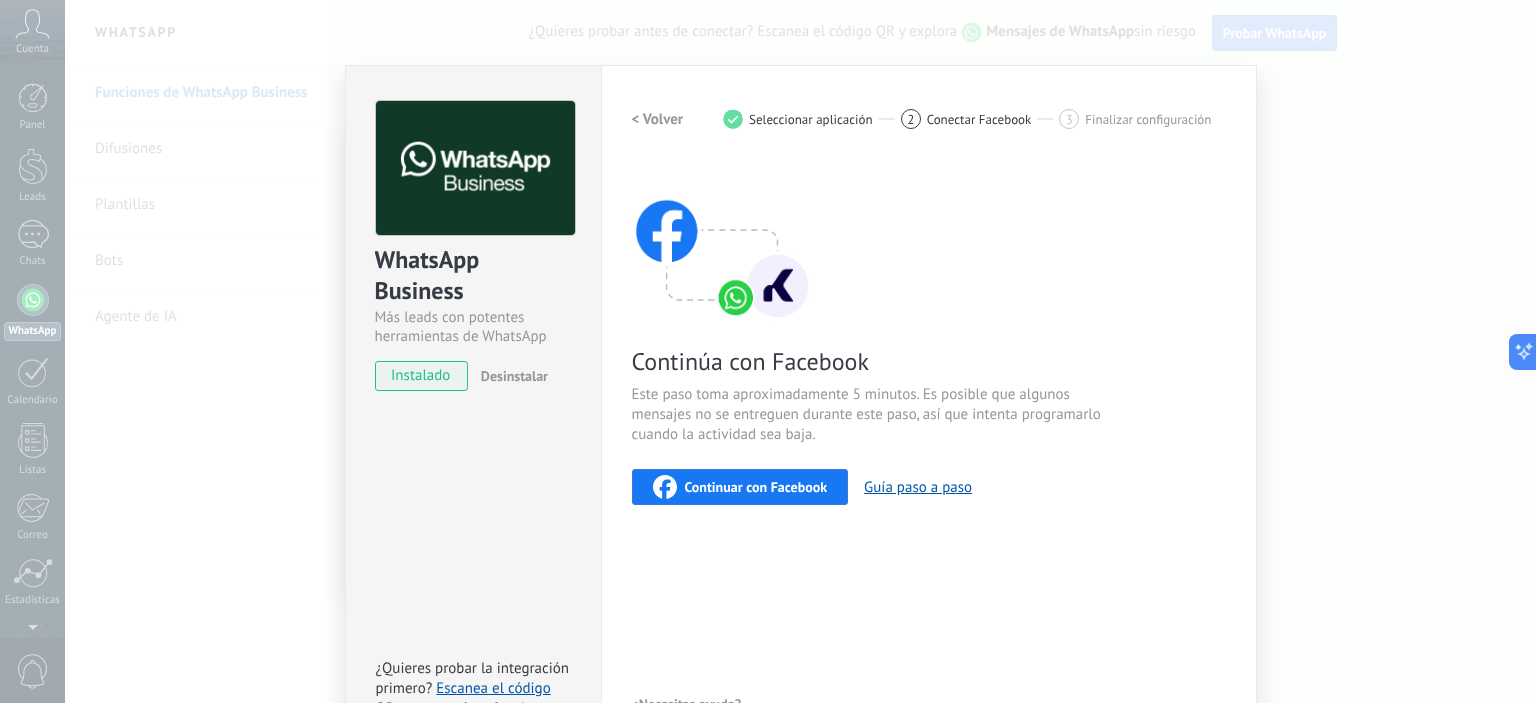 click on "Continuar con Facebook" at bounding box center (756, 487) 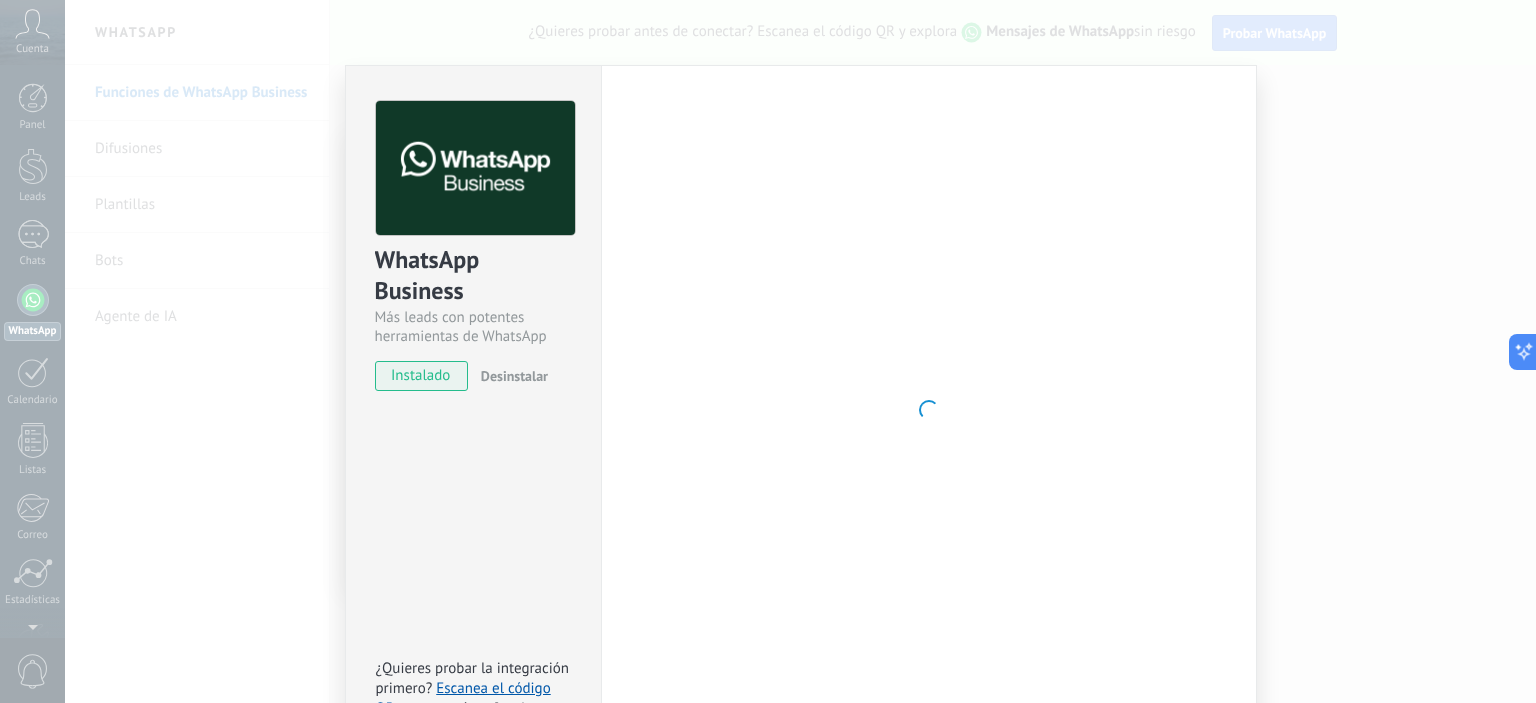 click on "instalado" at bounding box center [421, 376] 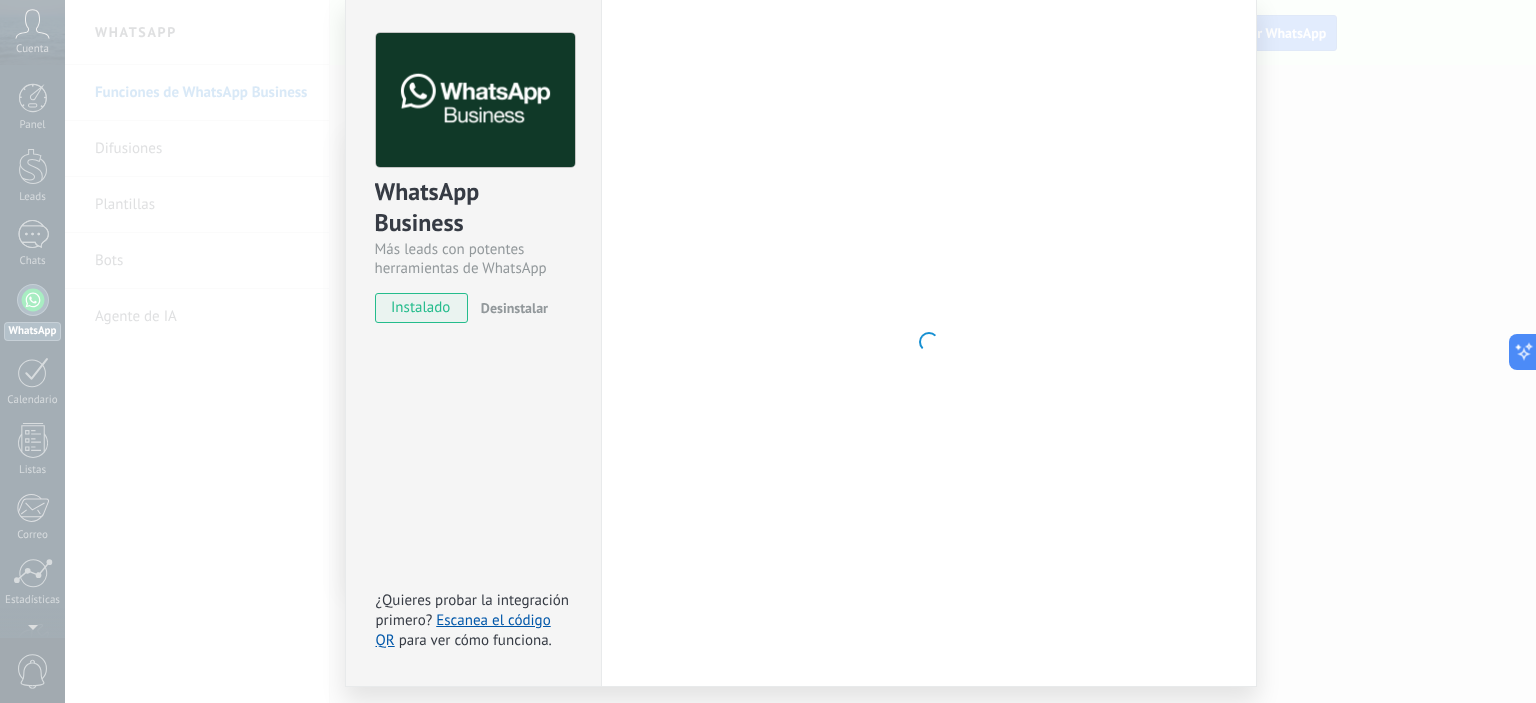 scroll, scrollTop: 126, scrollLeft: 0, axis: vertical 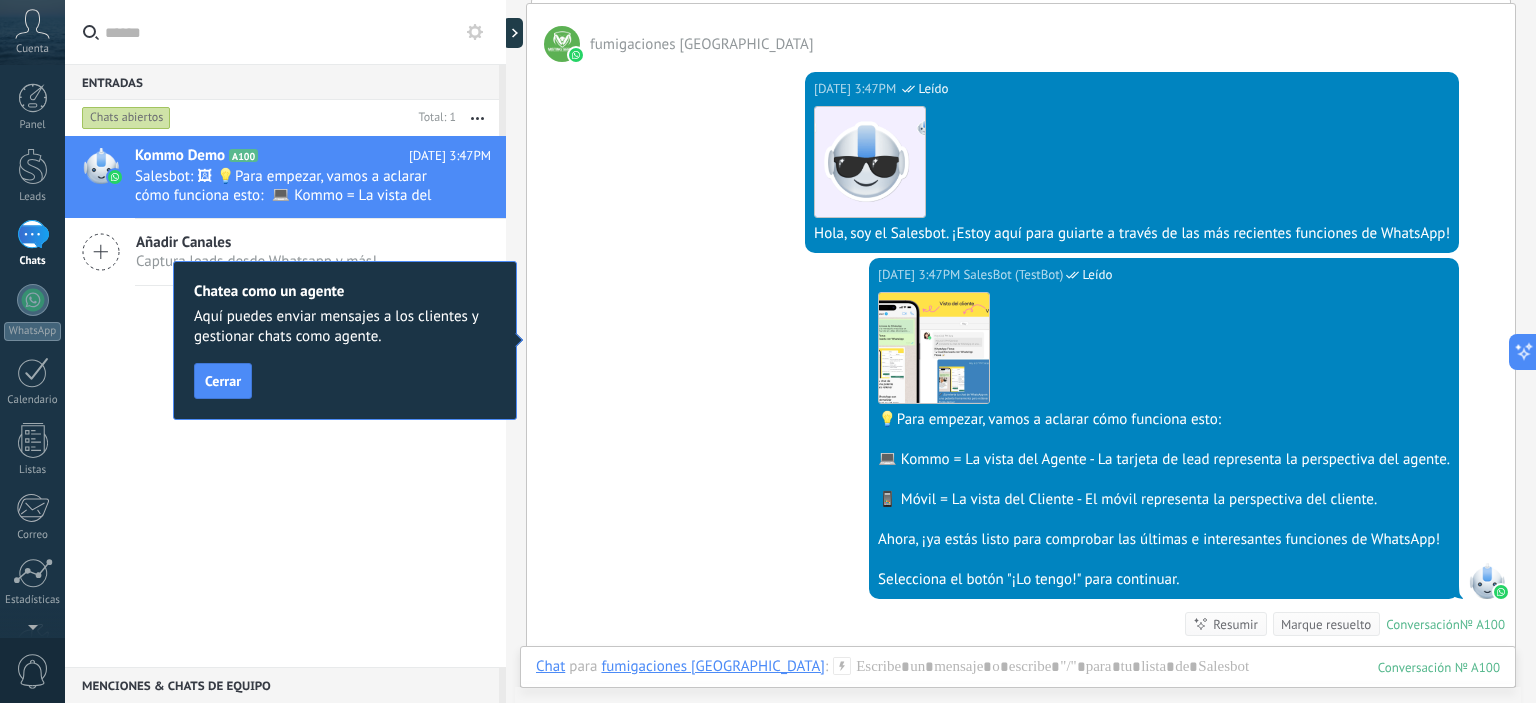 click 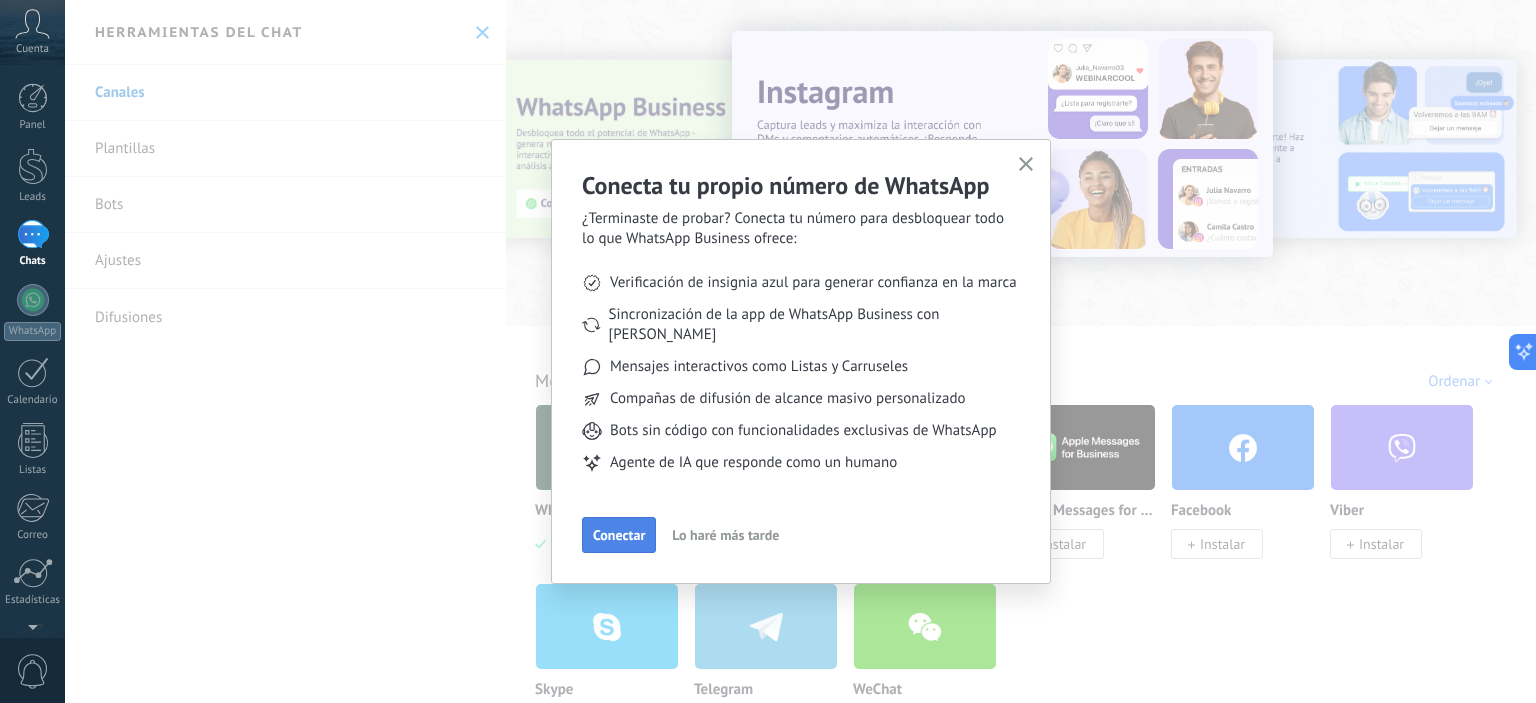 click on "Conectar" at bounding box center (619, 535) 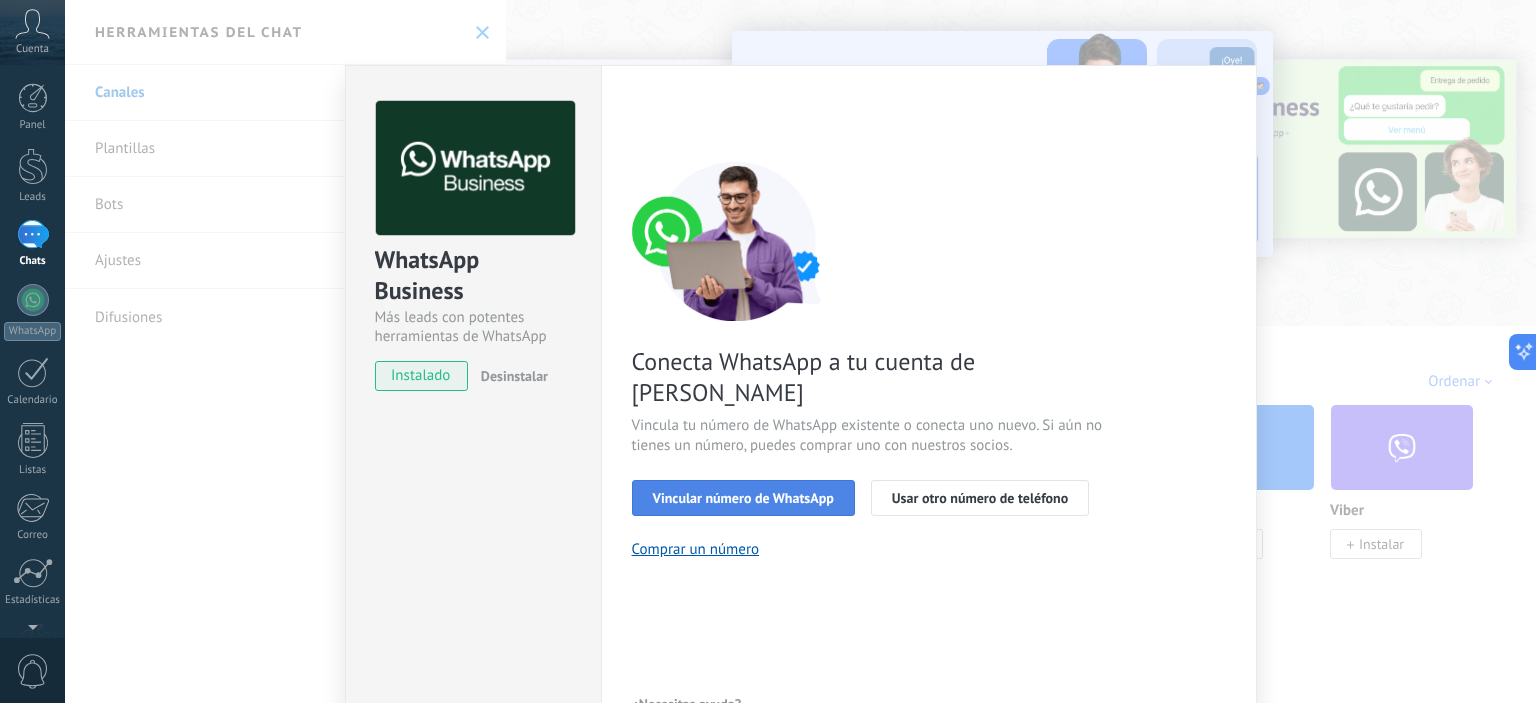 click on "Vincular número de WhatsApp" at bounding box center [743, 498] 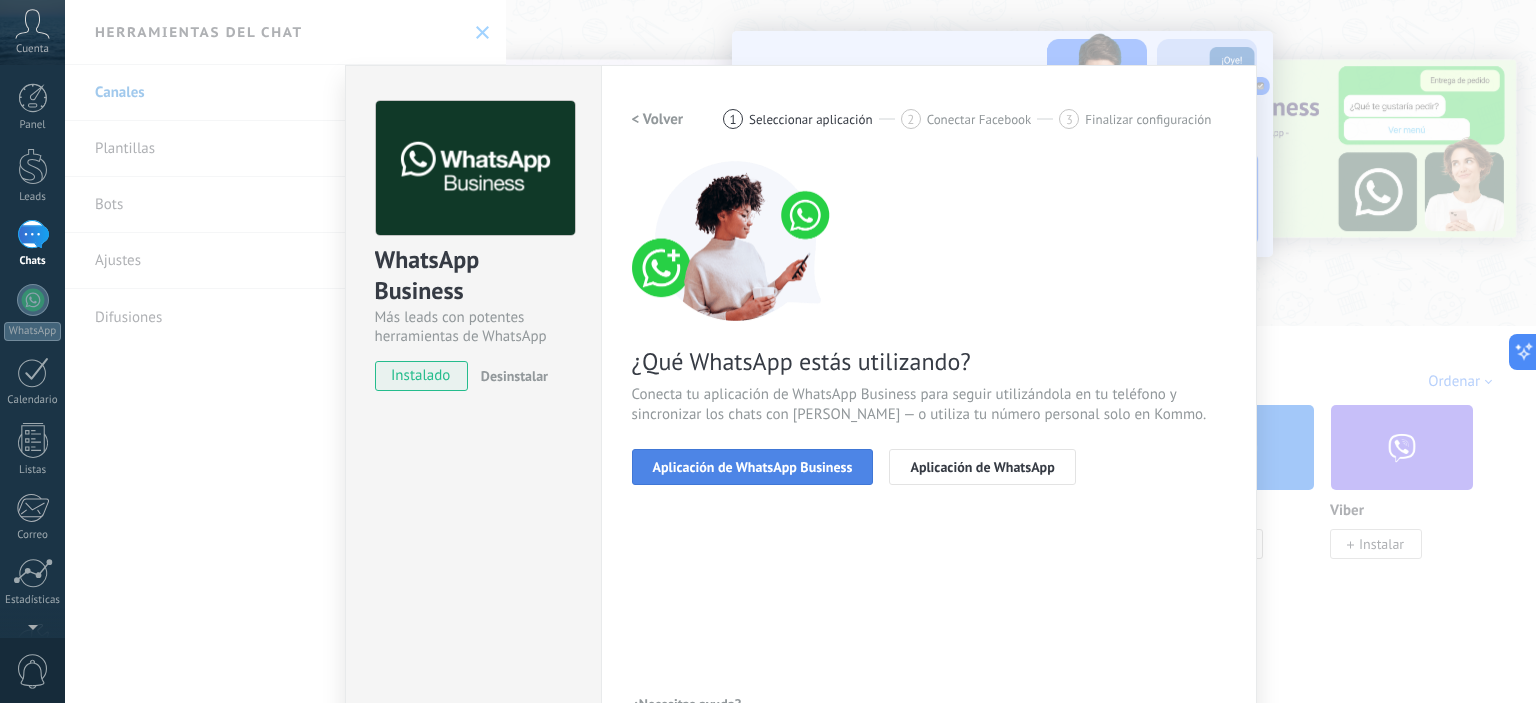 click on "Aplicación de WhatsApp Business" at bounding box center [753, 467] 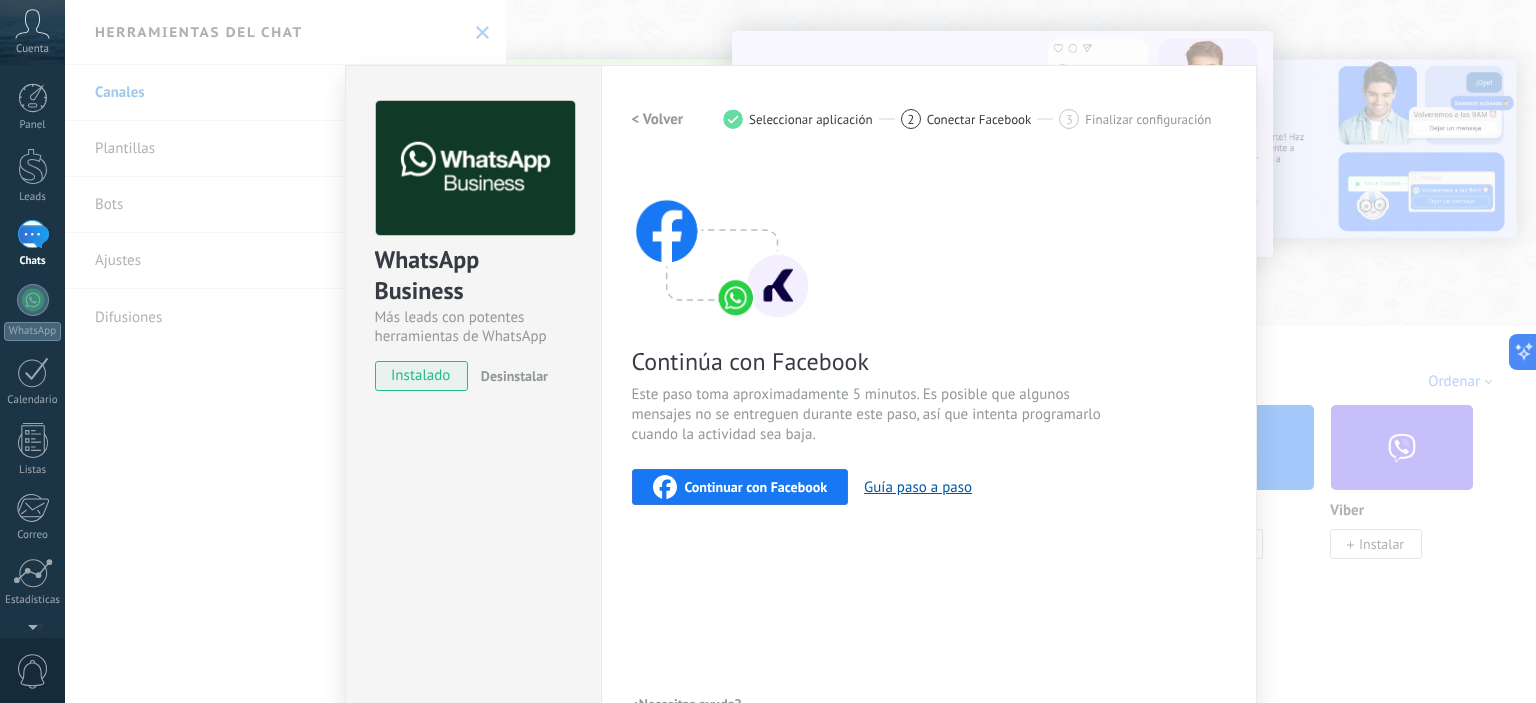 click on "Continuar con Facebook" at bounding box center [756, 487] 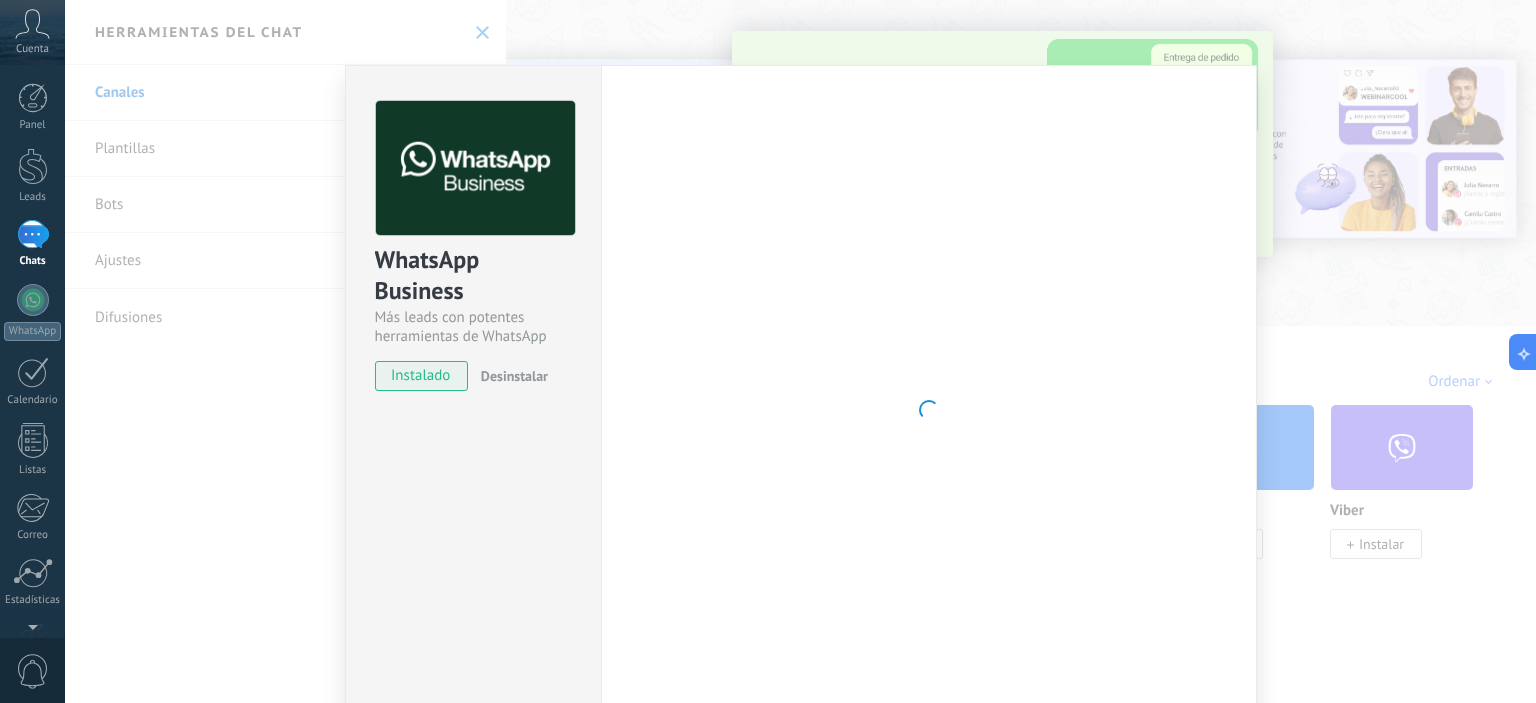 click on "WhatsApp Business Más leads con potentes herramientas de WhatsApp instalado Desinstalar Configuraciones Autorizaciones Esta pestaña registra a los usuarios que han concedido acceso a las integración a esta cuenta. Si deseas remover la posibilidad que un usuario pueda enviar solicitudes a la cuenta en nombre de esta integración, puedes revocar el acceso. Si el acceso a todos los usuarios es revocado, la integración dejará de funcionar. Esta aplicacion está instalada, pero nadie le ha dado acceso aun. WhatsApp Cloud API más _:  Guardar < Volver 1 Seleccionar aplicación 2 Conectar Facebook  3 Finalizar configuración Continúa con Facebook Este paso toma aproximadamente 5 minutos. Es posible que algunos mensajes no se entreguen durante este paso, así que intenta programarlo cuando la actividad sea baja. Continuar con Facebook Guía paso a paso ¿Necesitas ayuda?" at bounding box center (800, 351) 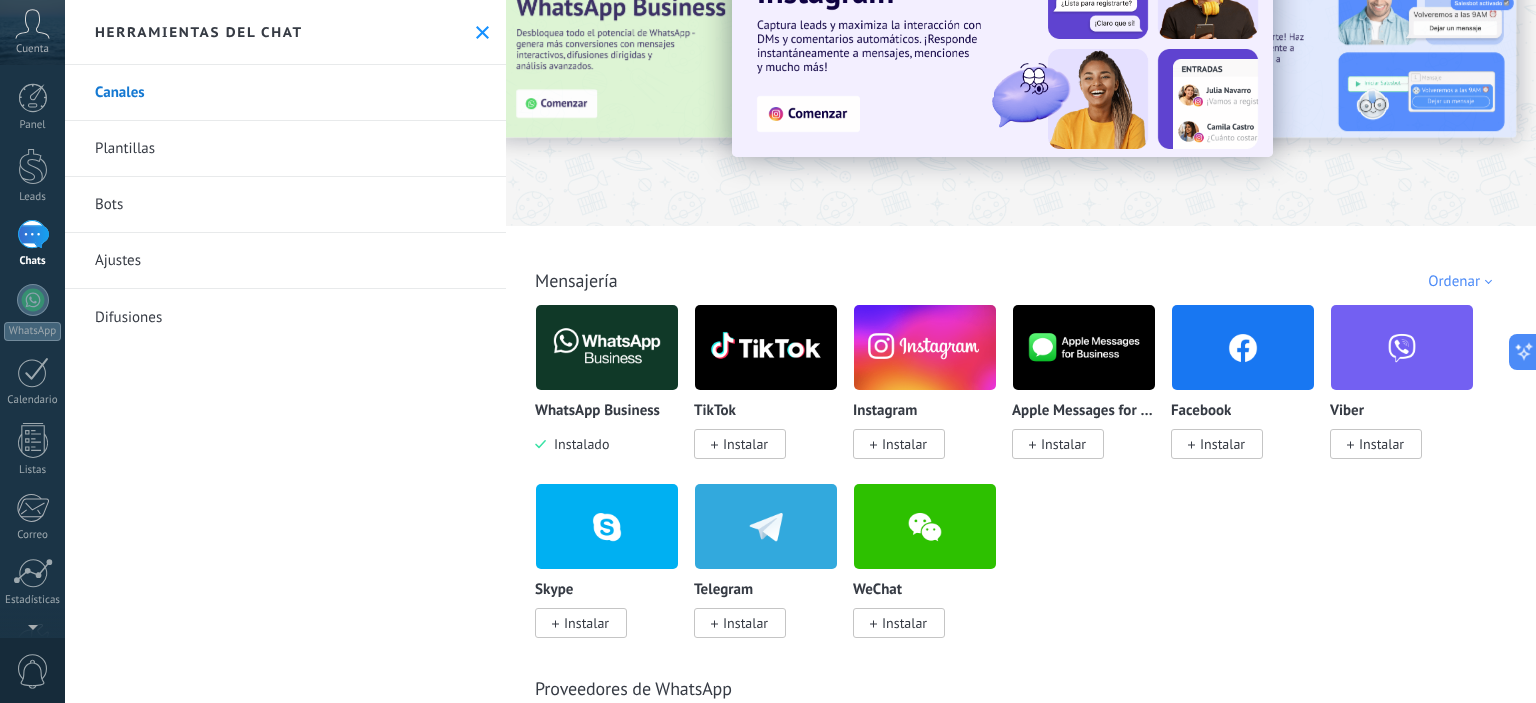 scroll, scrollTop: 0, scrollLeft: 0, axis: both 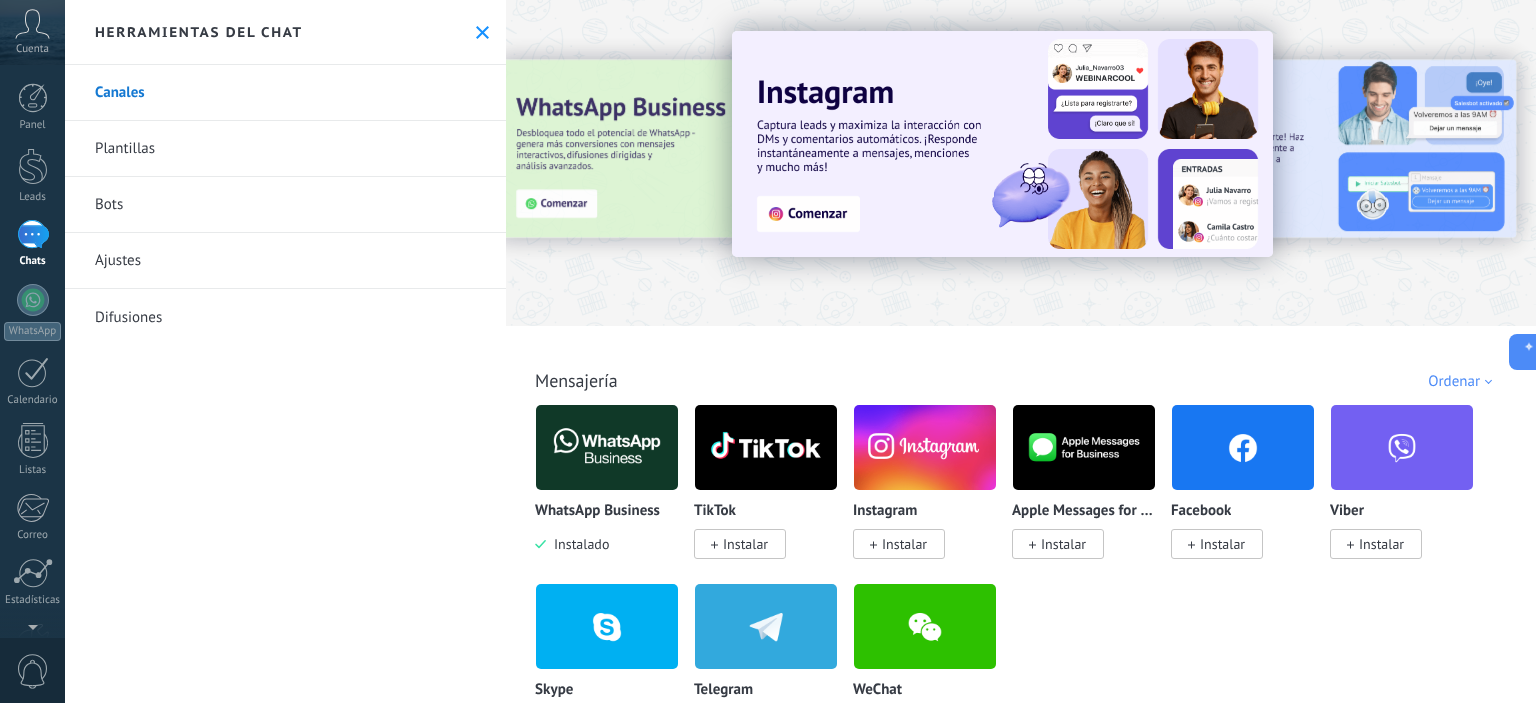 click on "Bots" at bounding box center [285, 205] 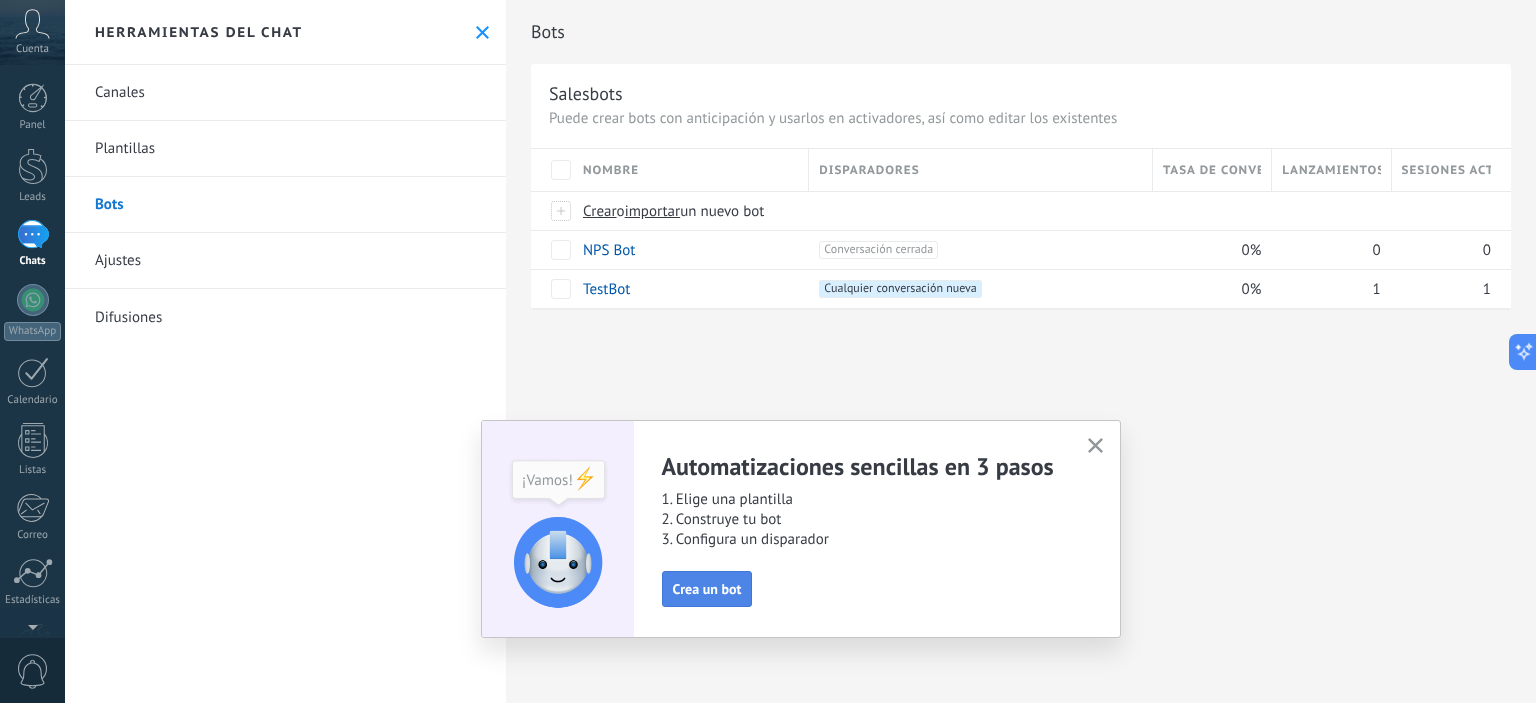 click on "Crea un bot" at bounding box center [707, 589] 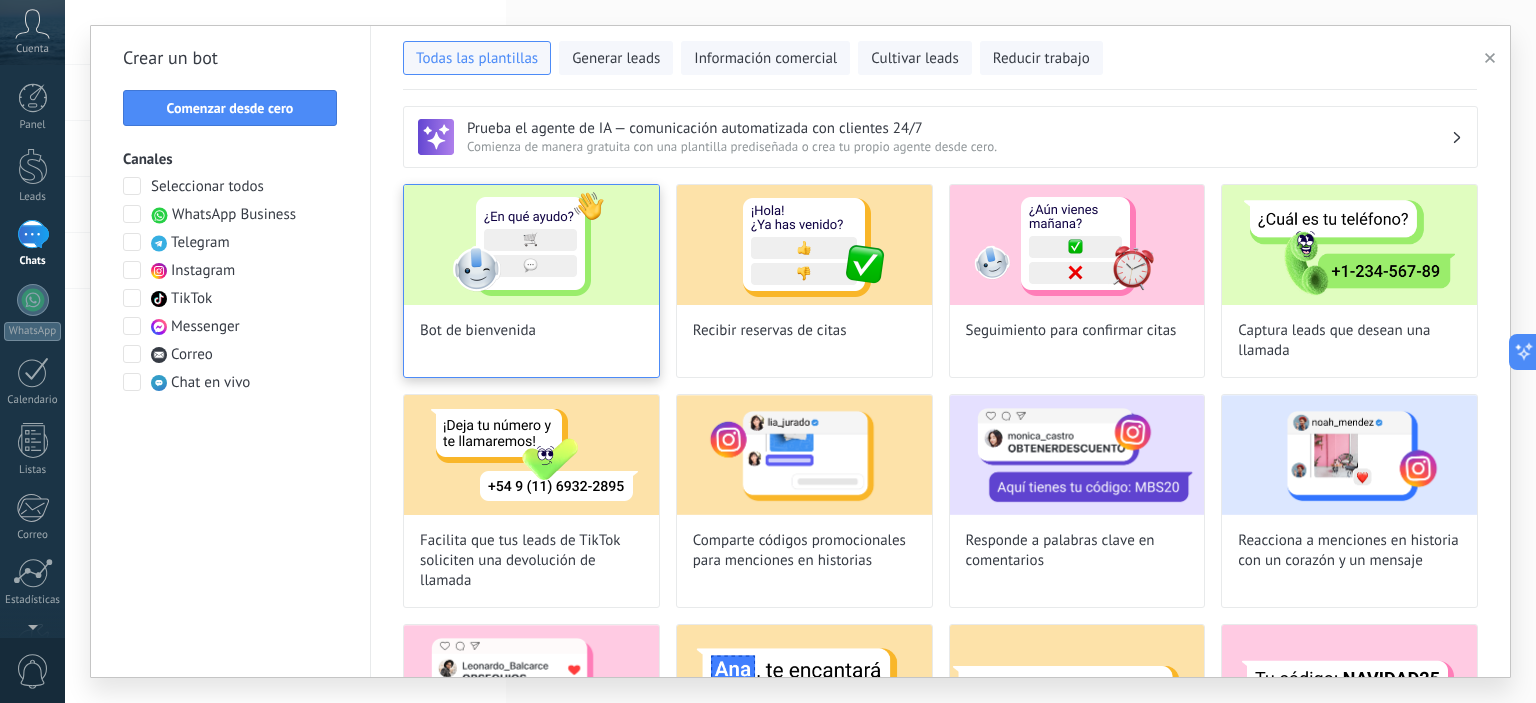 click on "Bot de bienvenida" at bounding box center (478, 331) 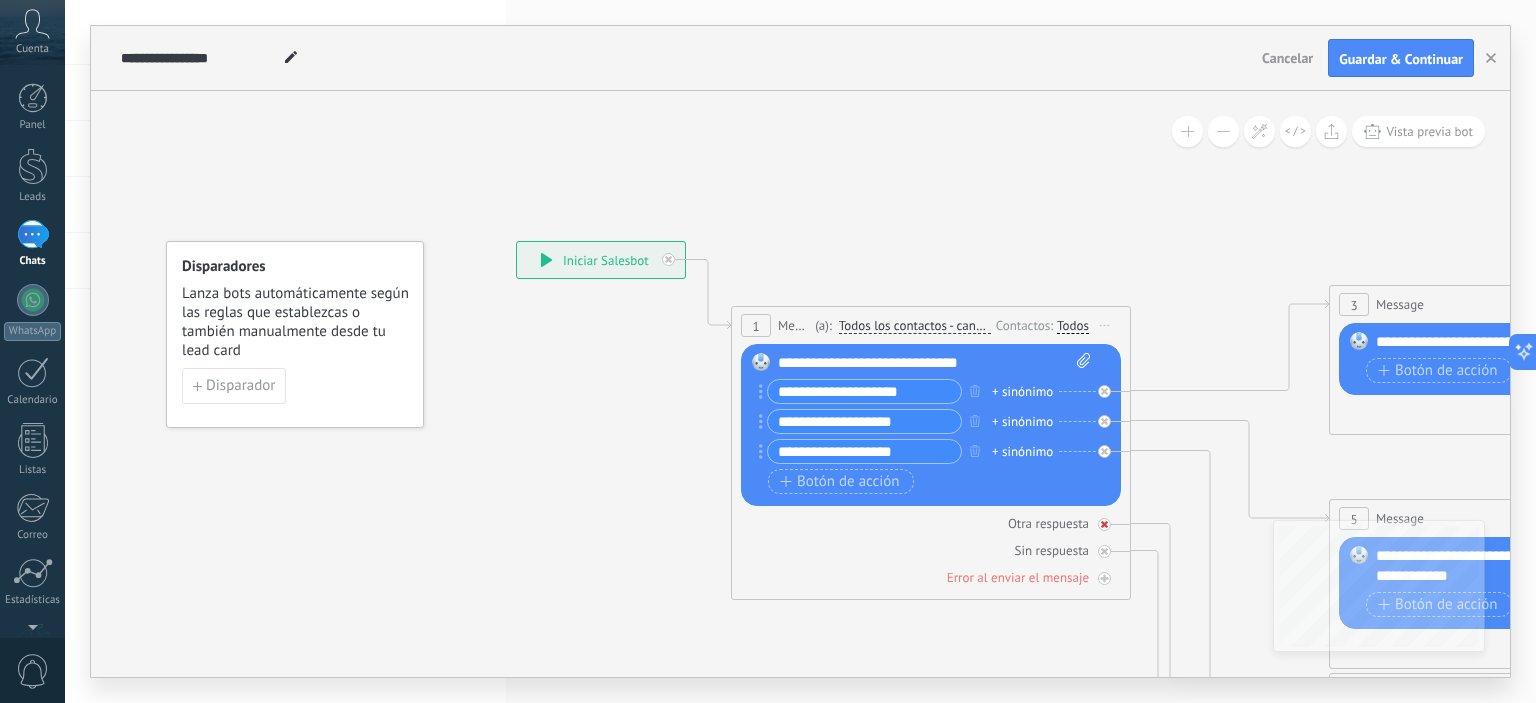 click on "Otra respuesta" at bounding box center (931, 523) 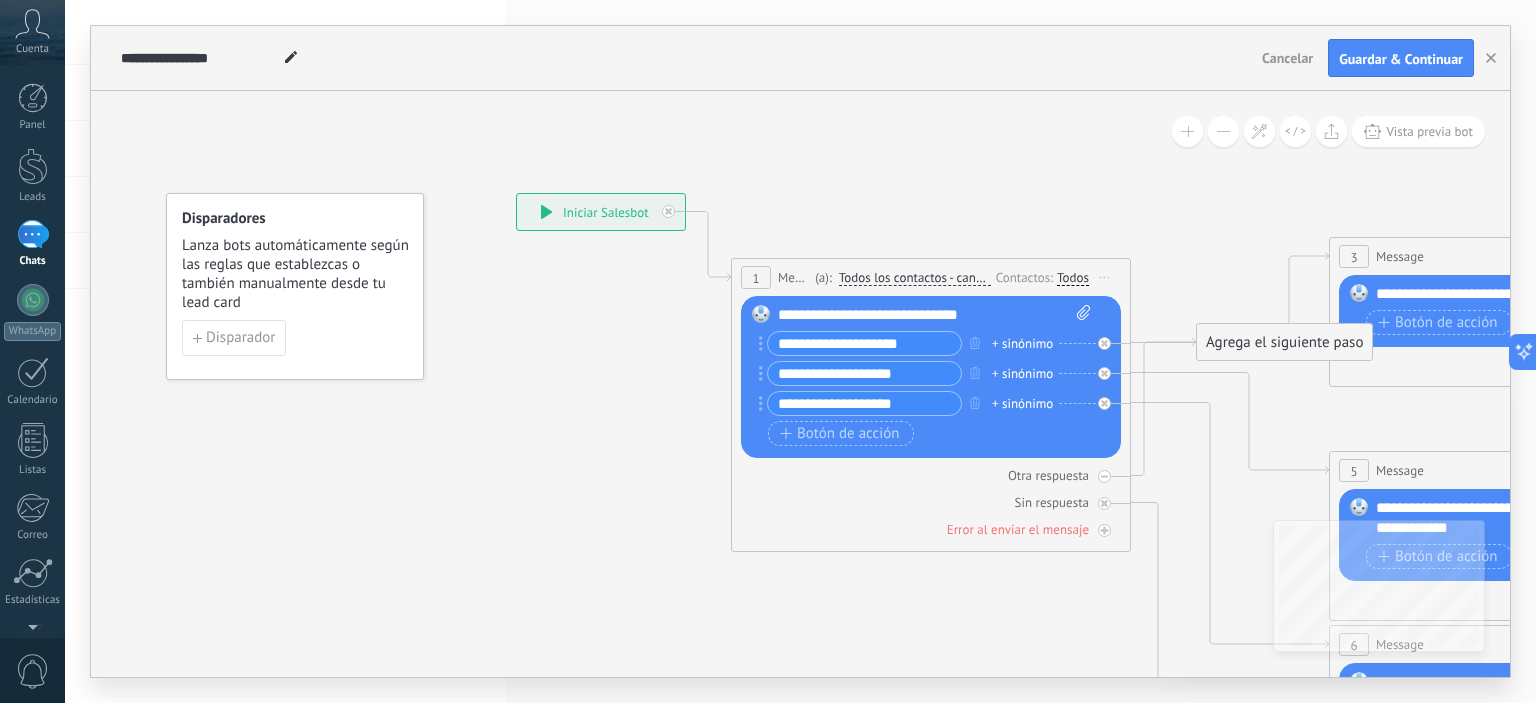 click on "**********" at bounding box center [935, 315] 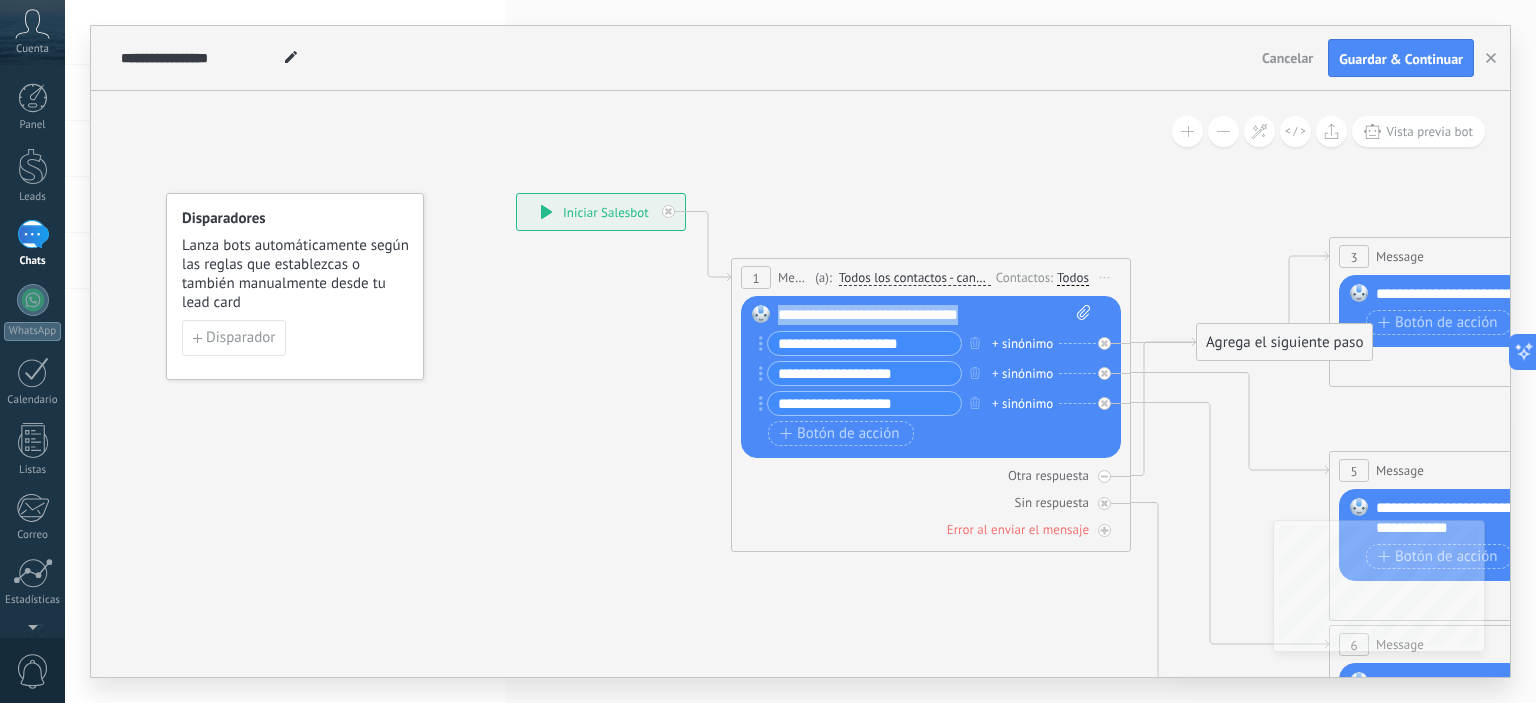 drag, startPoint x: 1004, startPoint y: 316, endPoint x: 735, endPoint y: 315, distance: 269.00186 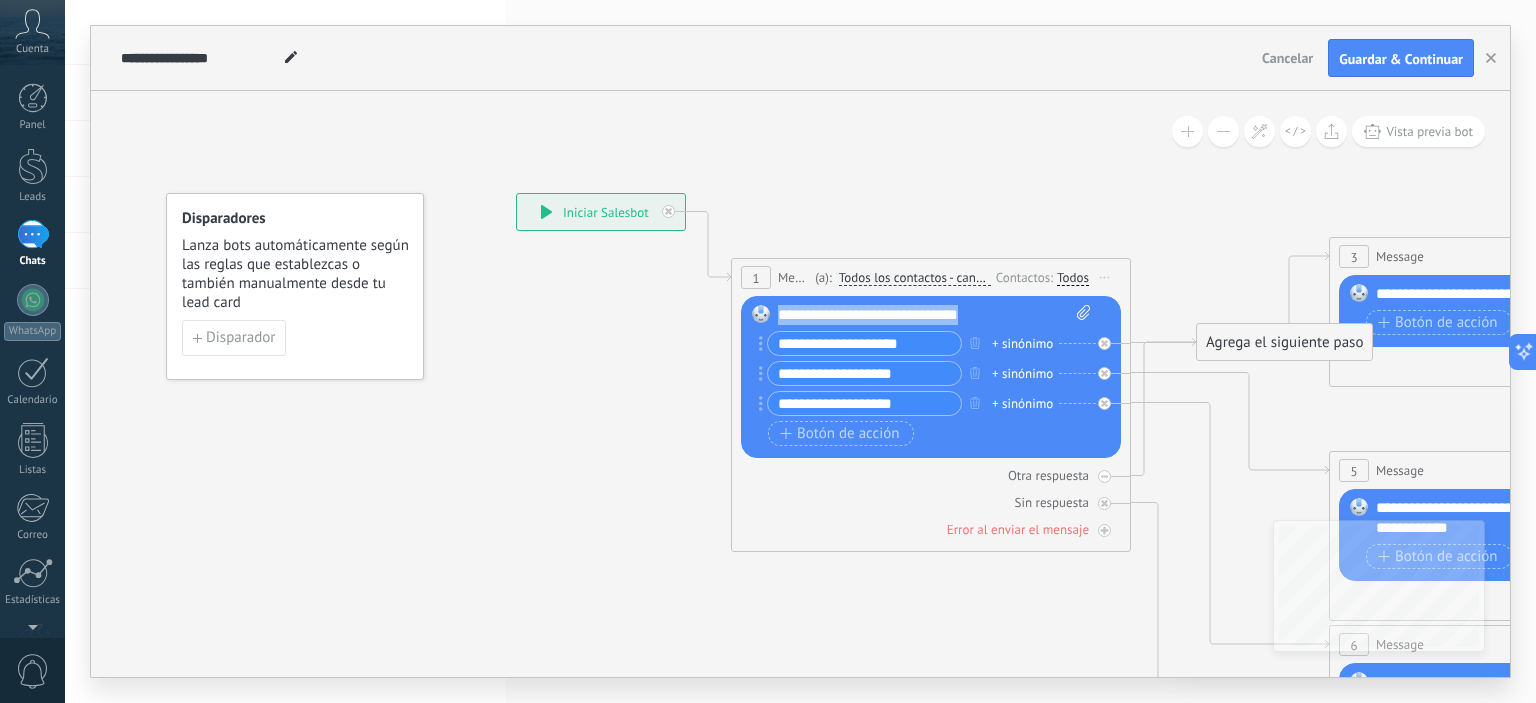 click on "1
Message
*******
(a):
Todos los contactos - canales seleccionados
Todos los contactos - canales seleccionados
Todos los contactos - canal primario
Contacto principal - canales seleccionados
Contacto principal - canal primario
Todos los contactos - canales seleccionados
Todos los contactos - canales seleccionados
Todos los contactos - canal primario" at bounding box center [931, 405] 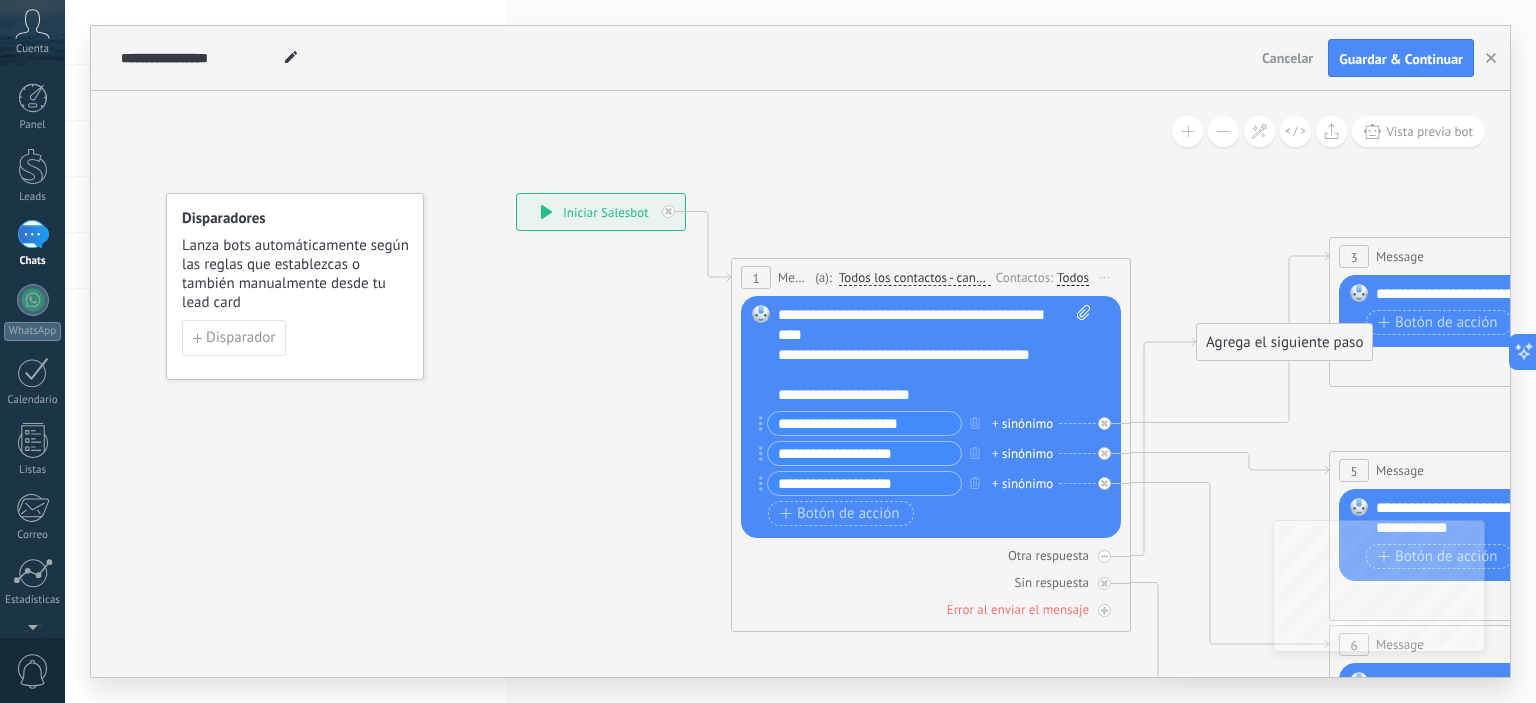 drag, startPoint x: 916, startPoint y: 423, endPoint x: 764, endPoint y: 425, distance: 152.01315 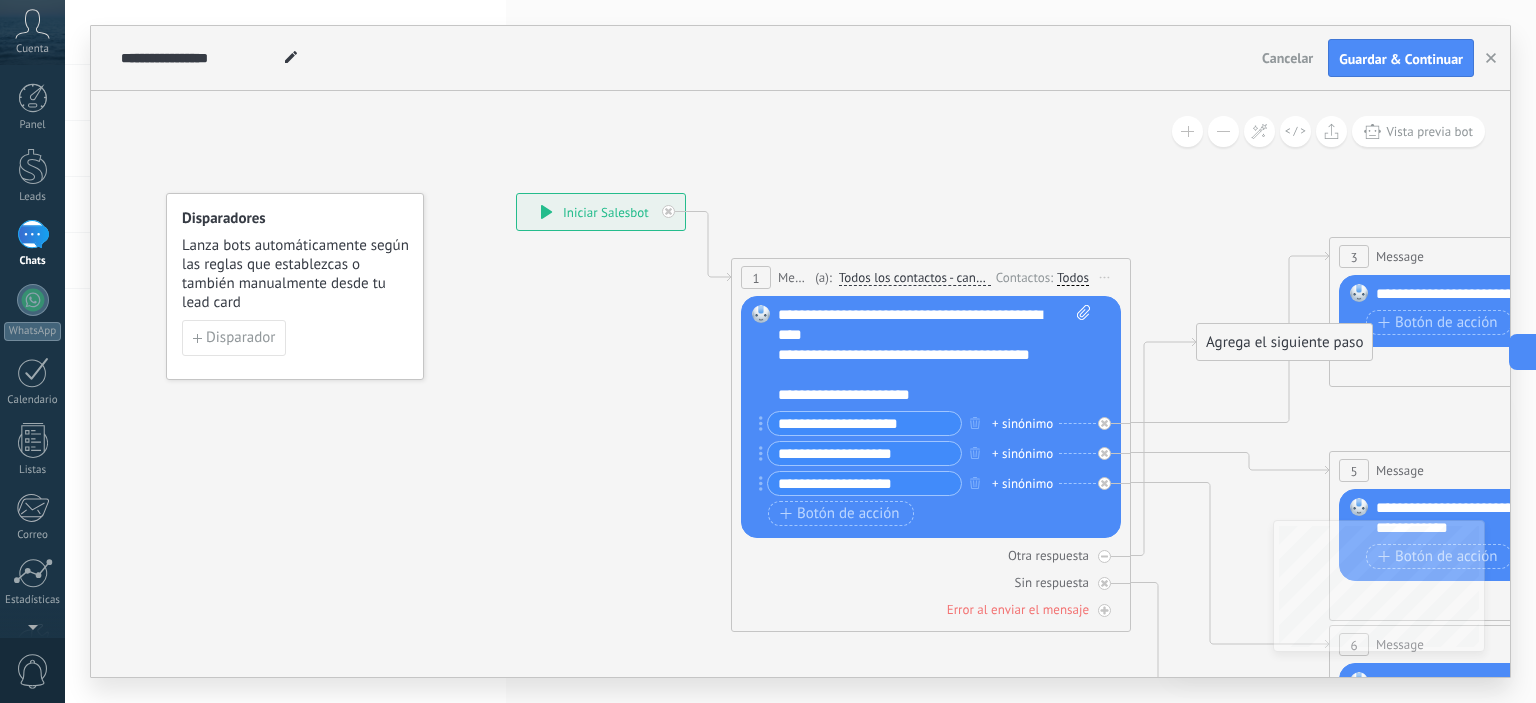 paste 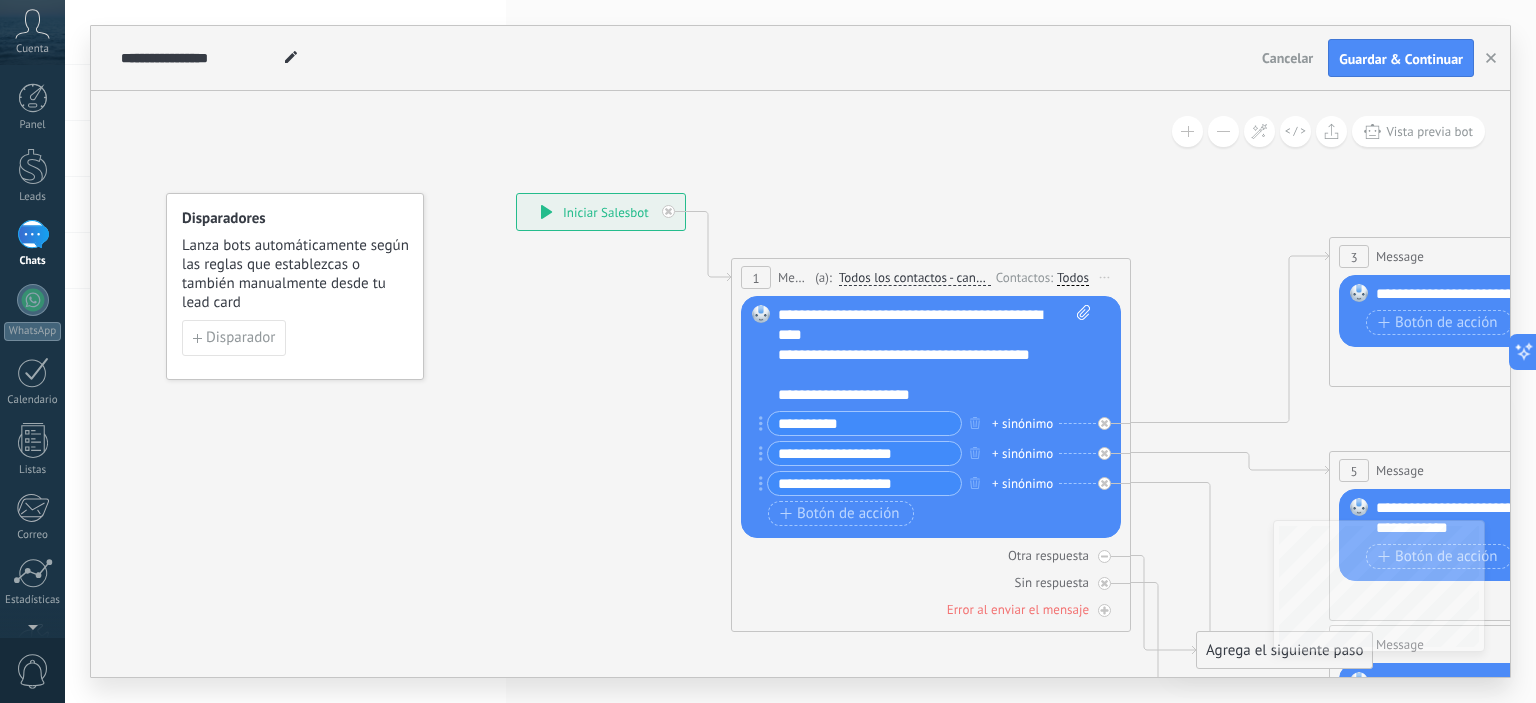 type on "**********" 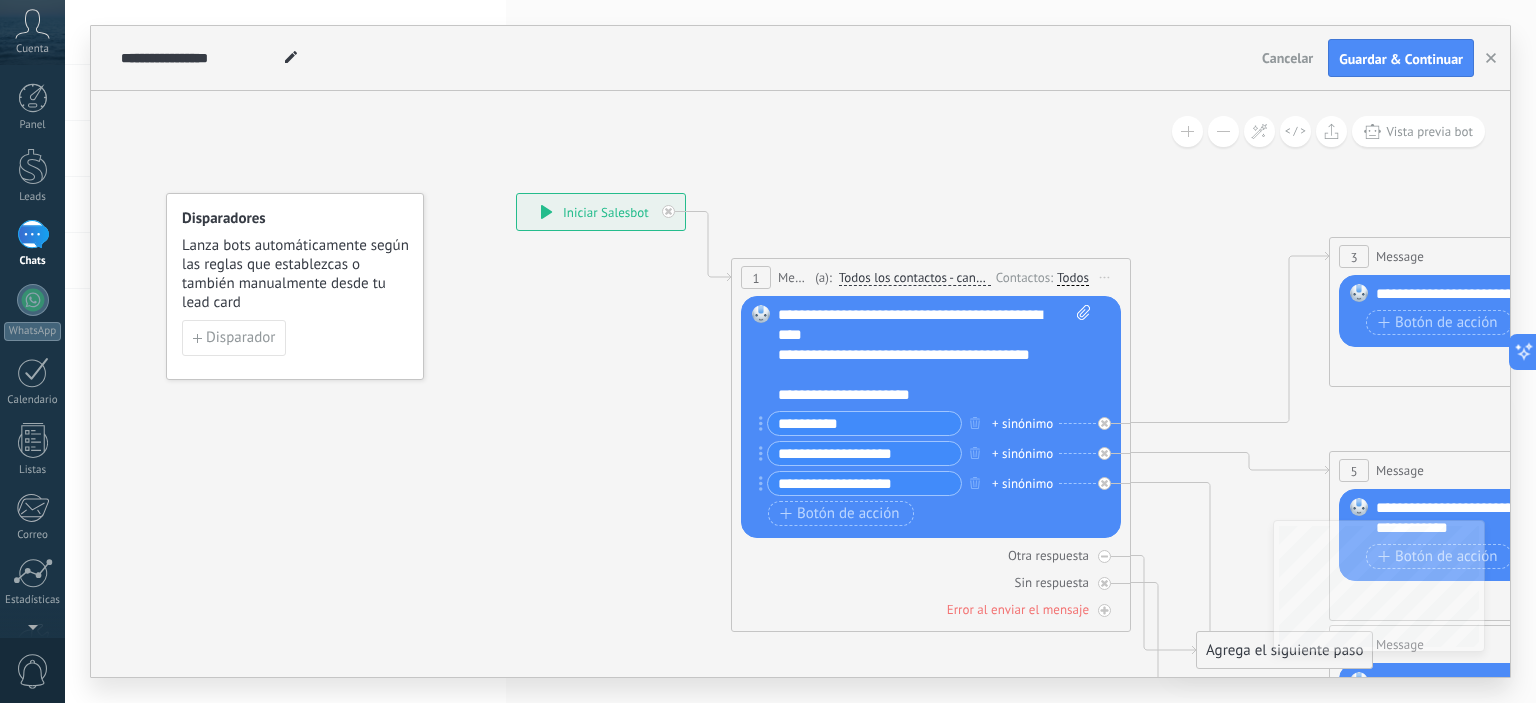 drag, startPoint x: 908, startPoint y: 455, endPoint x: 768, endPoint y: 453, distance: 140.01428 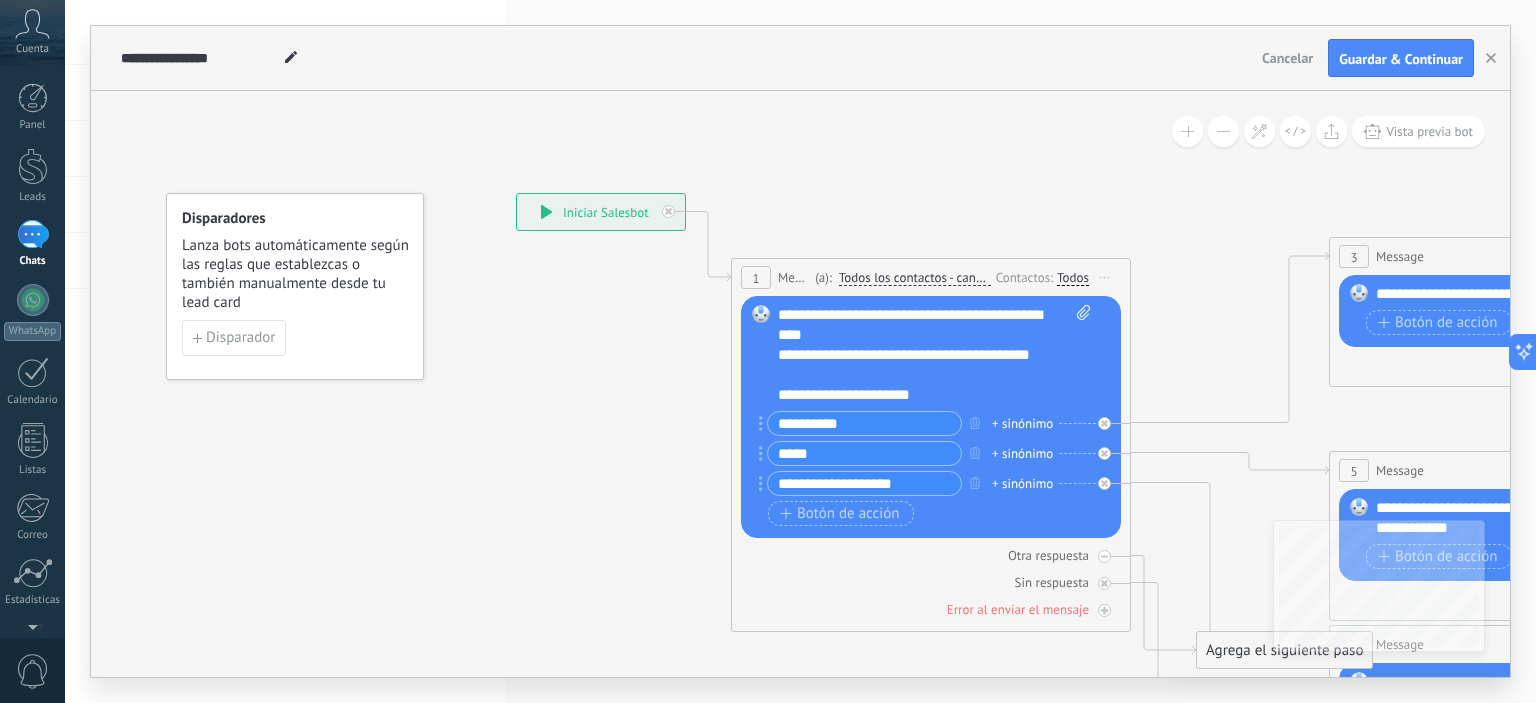 type on "*****" 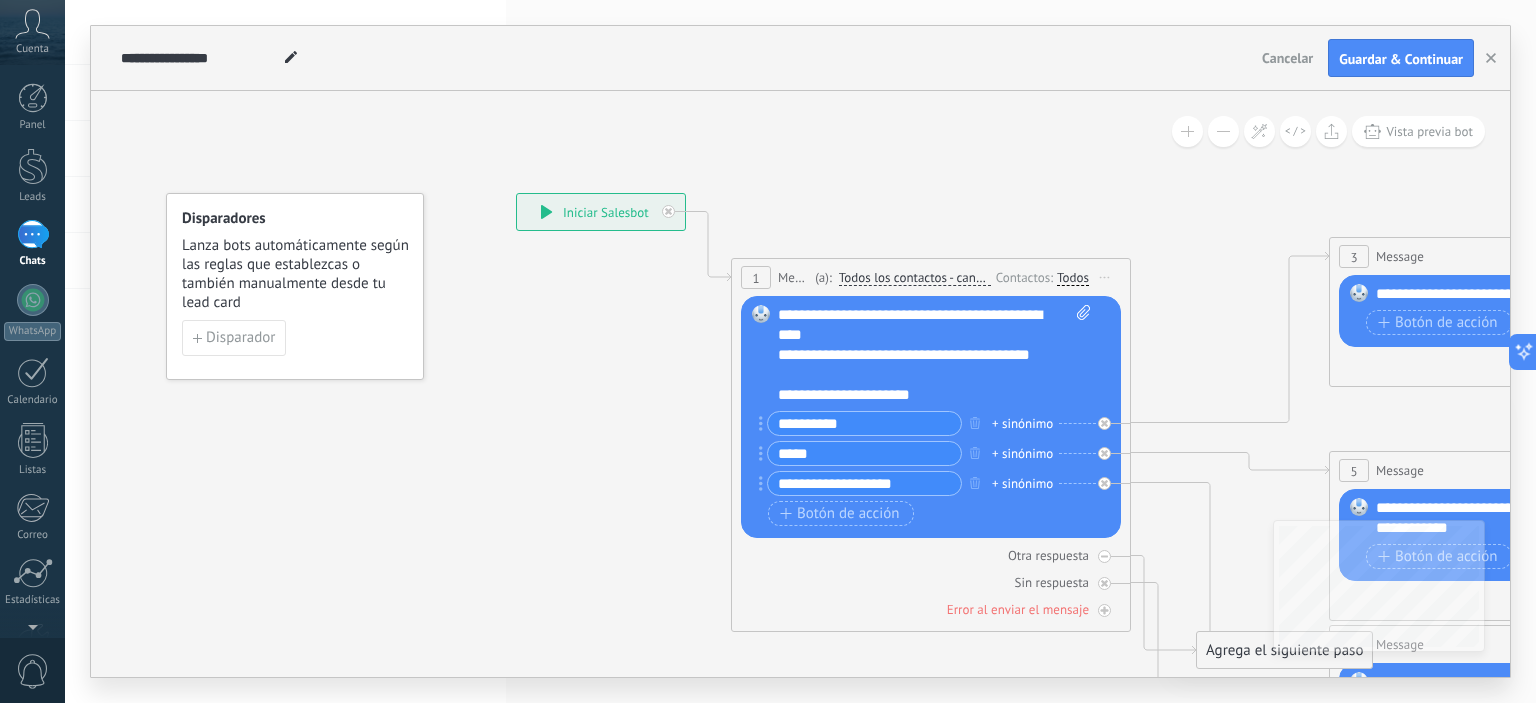 drag, startPoint x: 920, startPoint y: 483, endPoint x: 734, endPoint y: 483, distance: 186 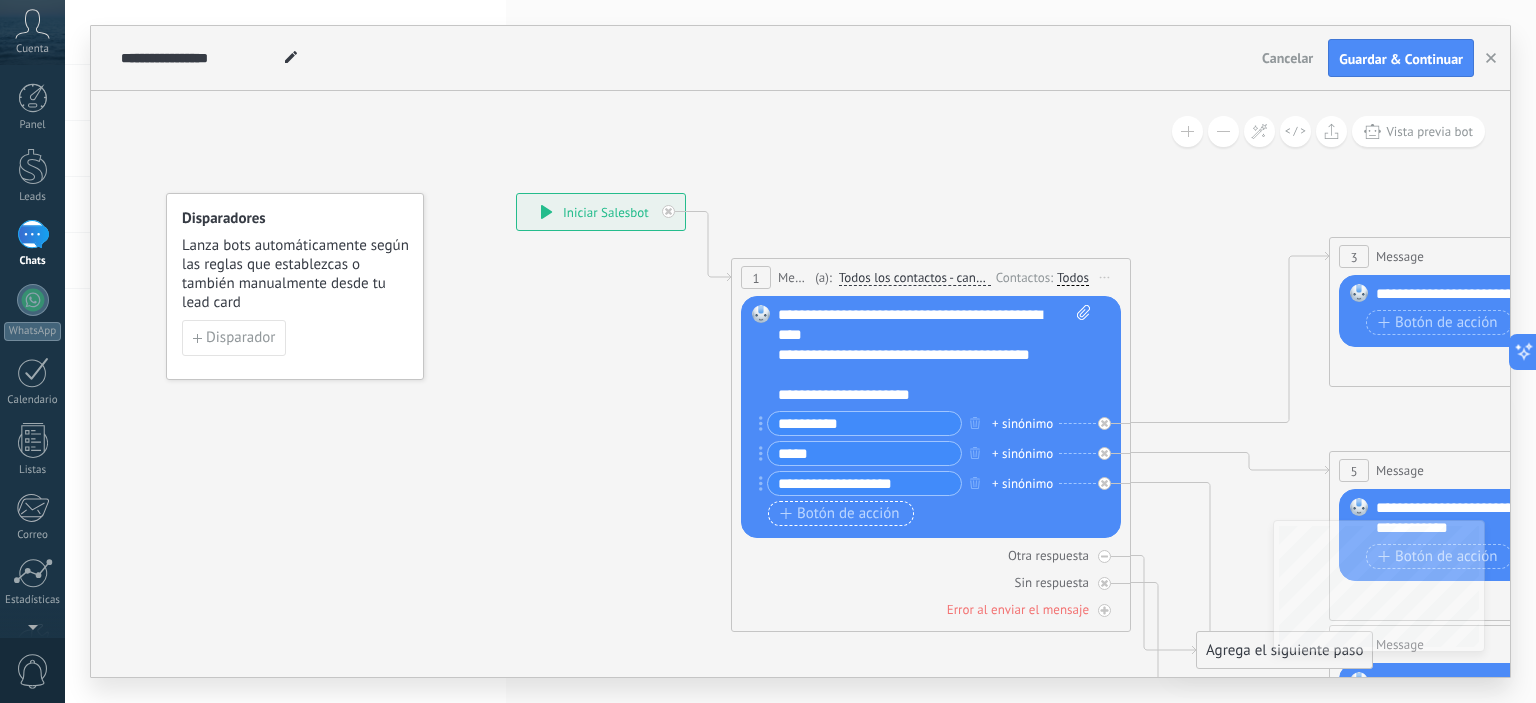 click on "Botón de acción" at bounding box center (840, 514) 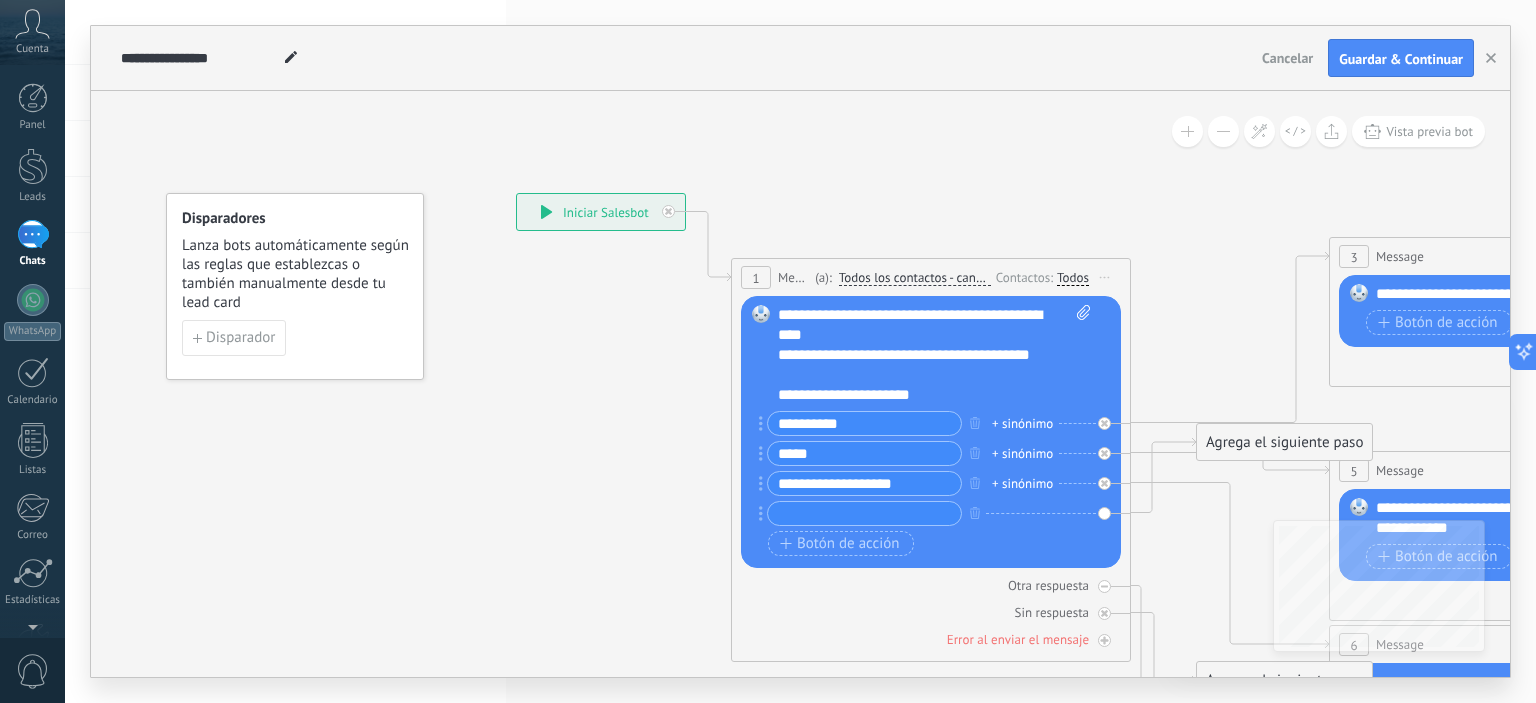 click on "**********" at bounding box center [864, 483] 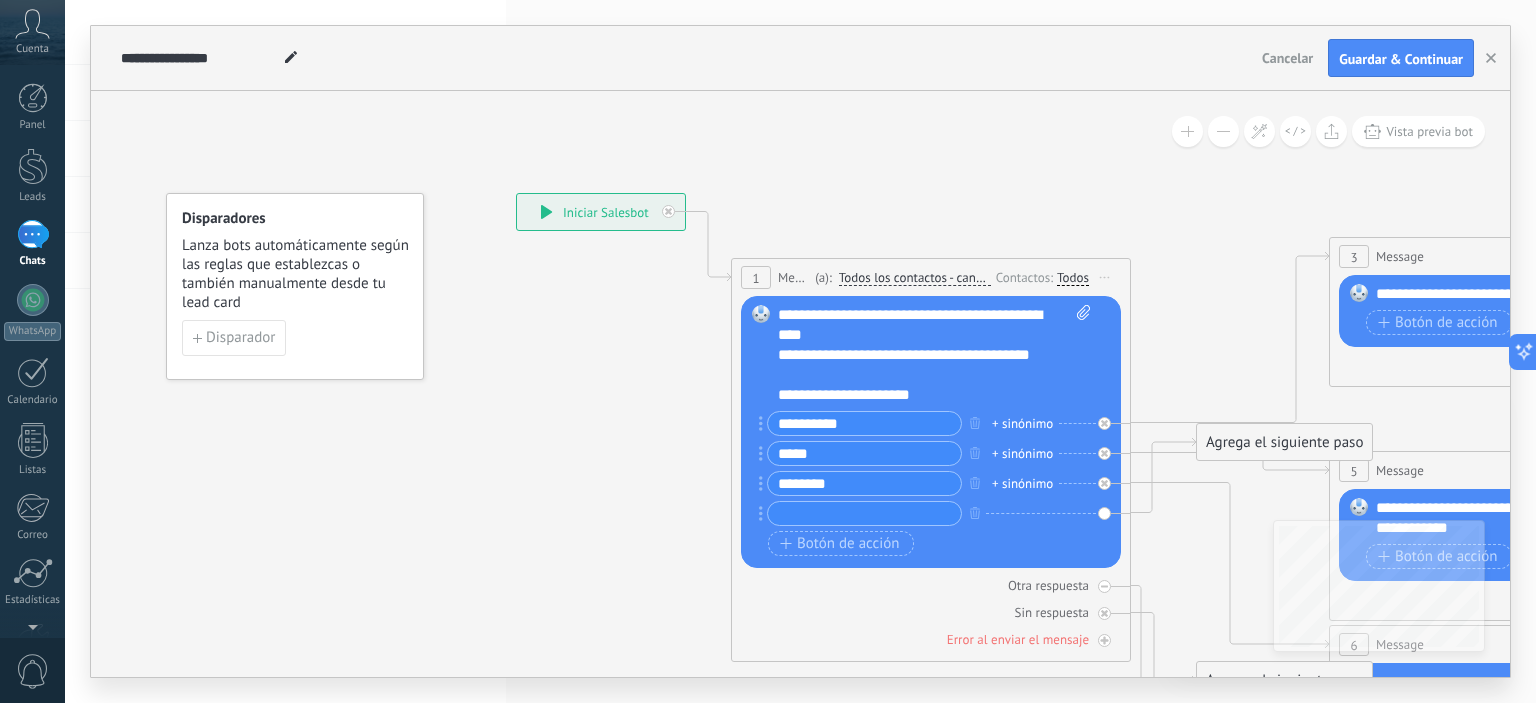 type on "********" 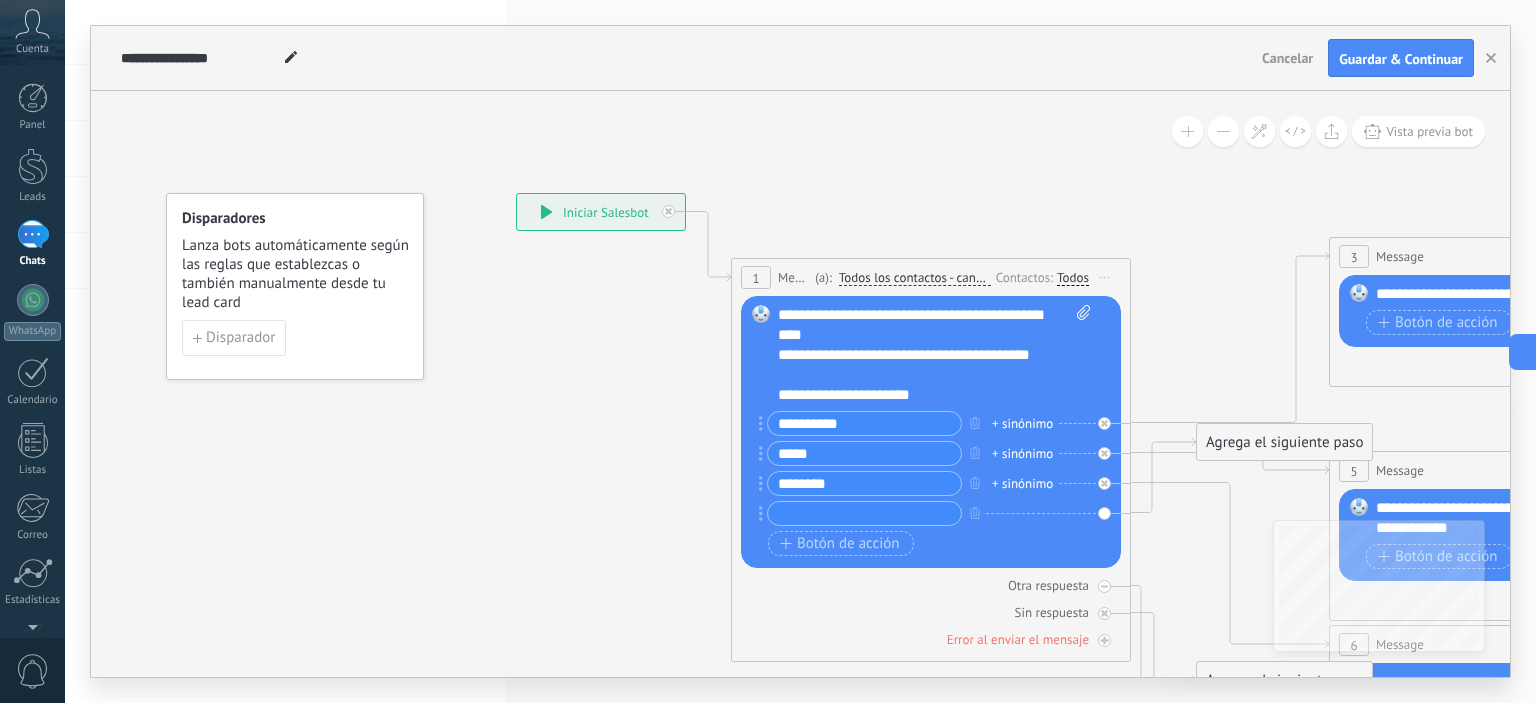 paste on "****" 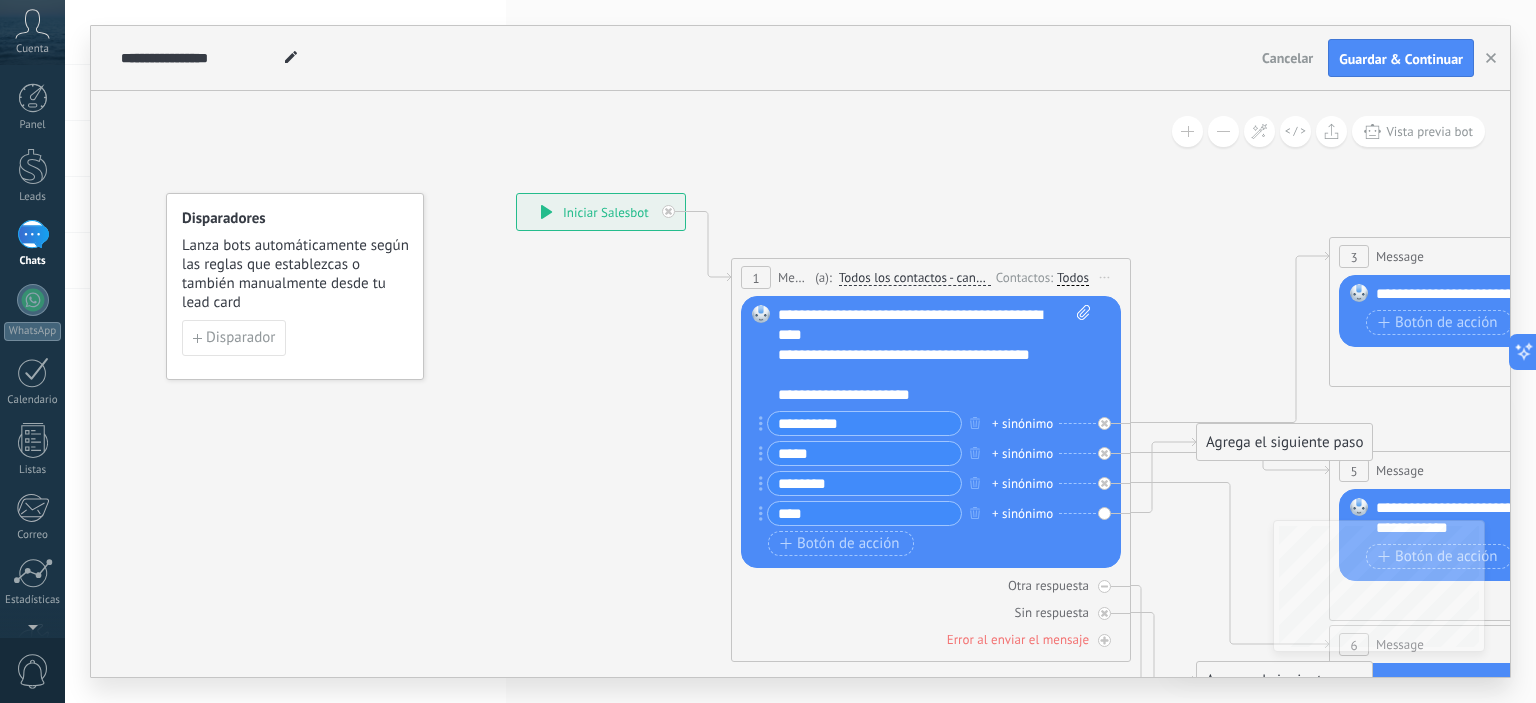 type on "****" 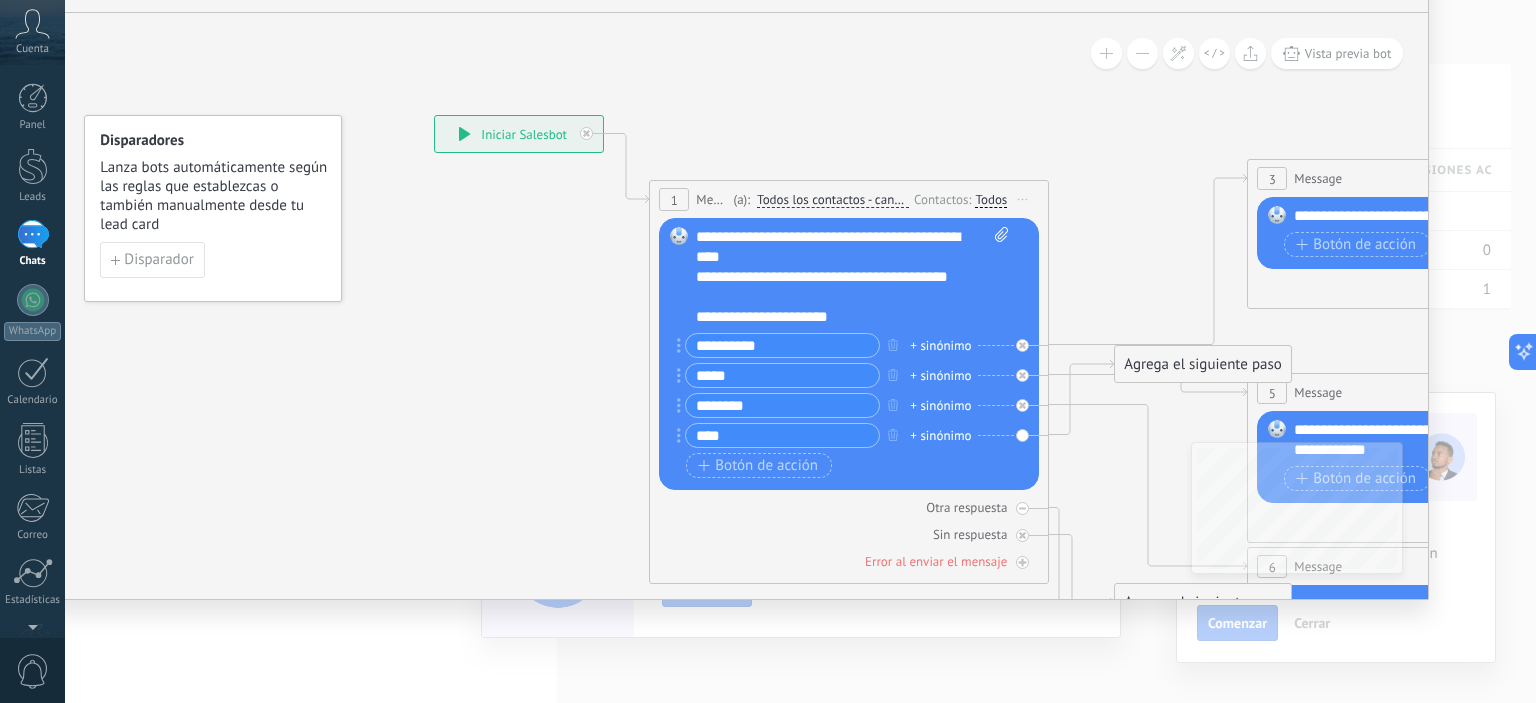 type on "**********" 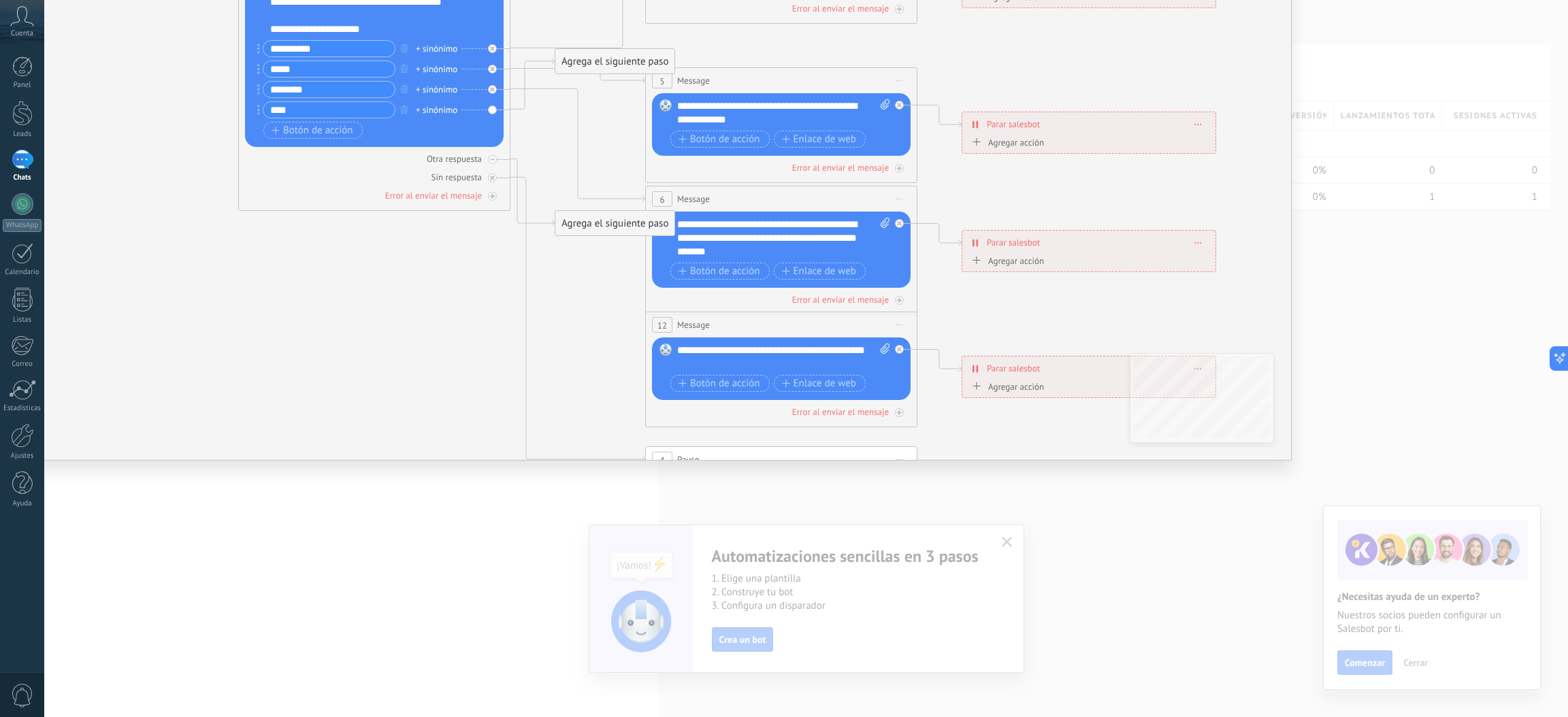 scroll, scrollTop: 40, scrollLeft: 0, axis: vertical 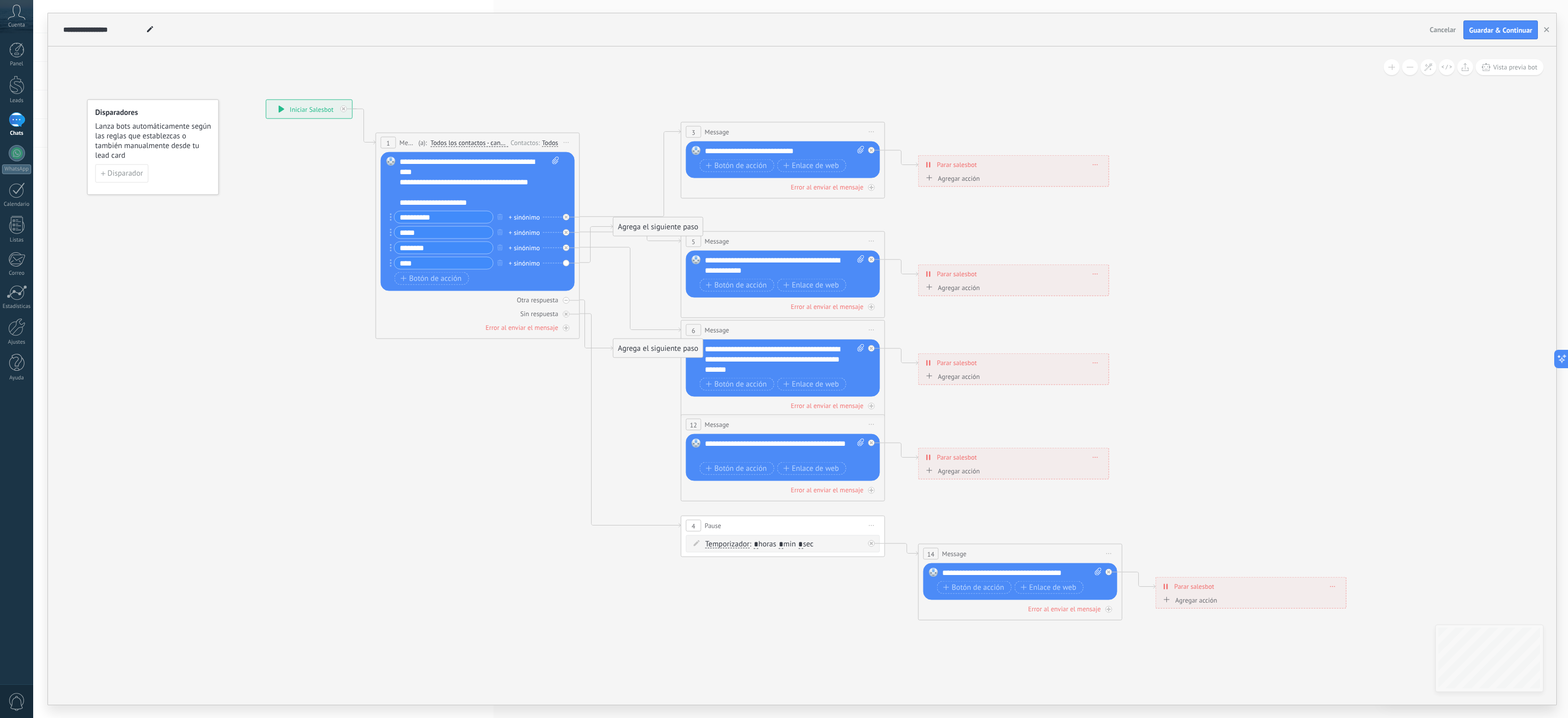 drag, startPoint x: 770, startPoint y: 4, endPoint x: 960, endPoint y: 79, distance: 204.26698 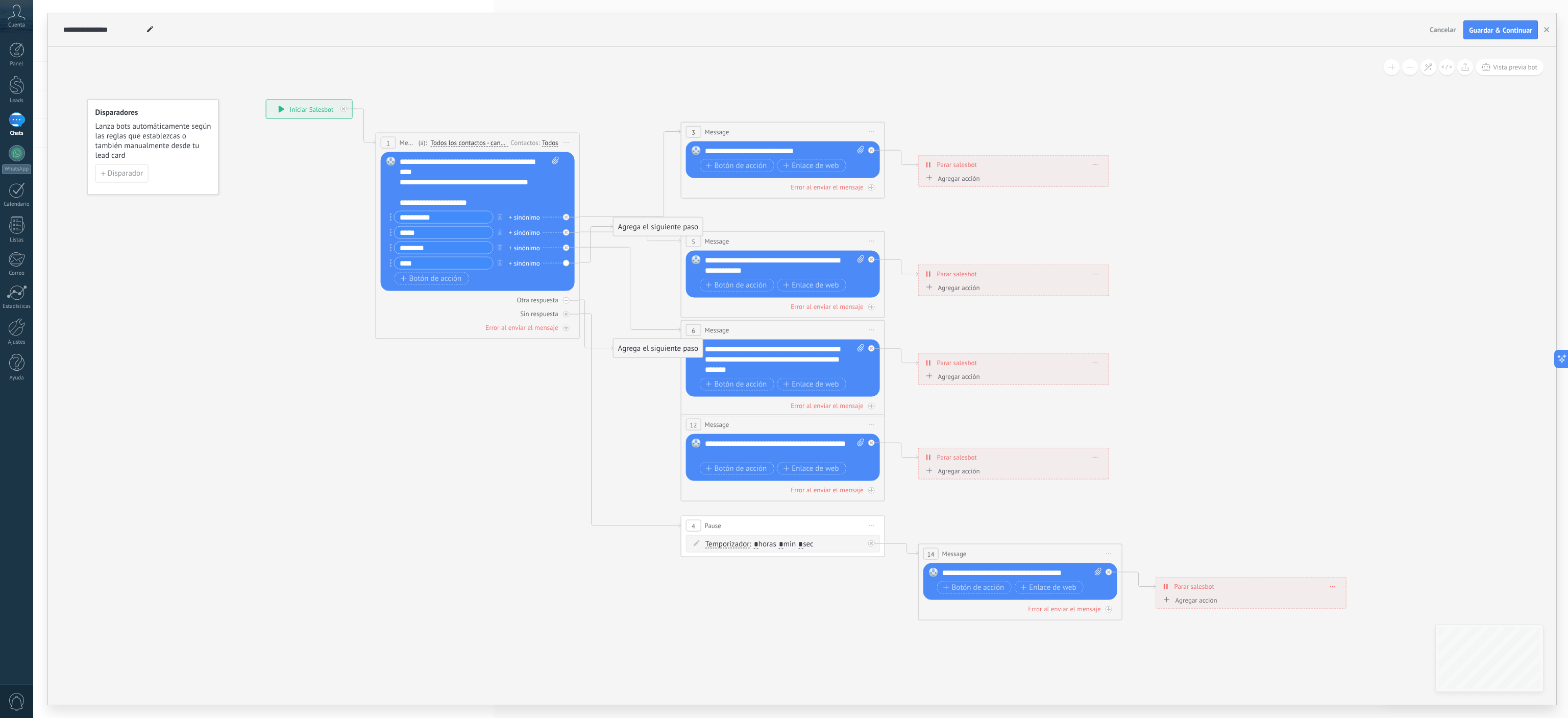 click 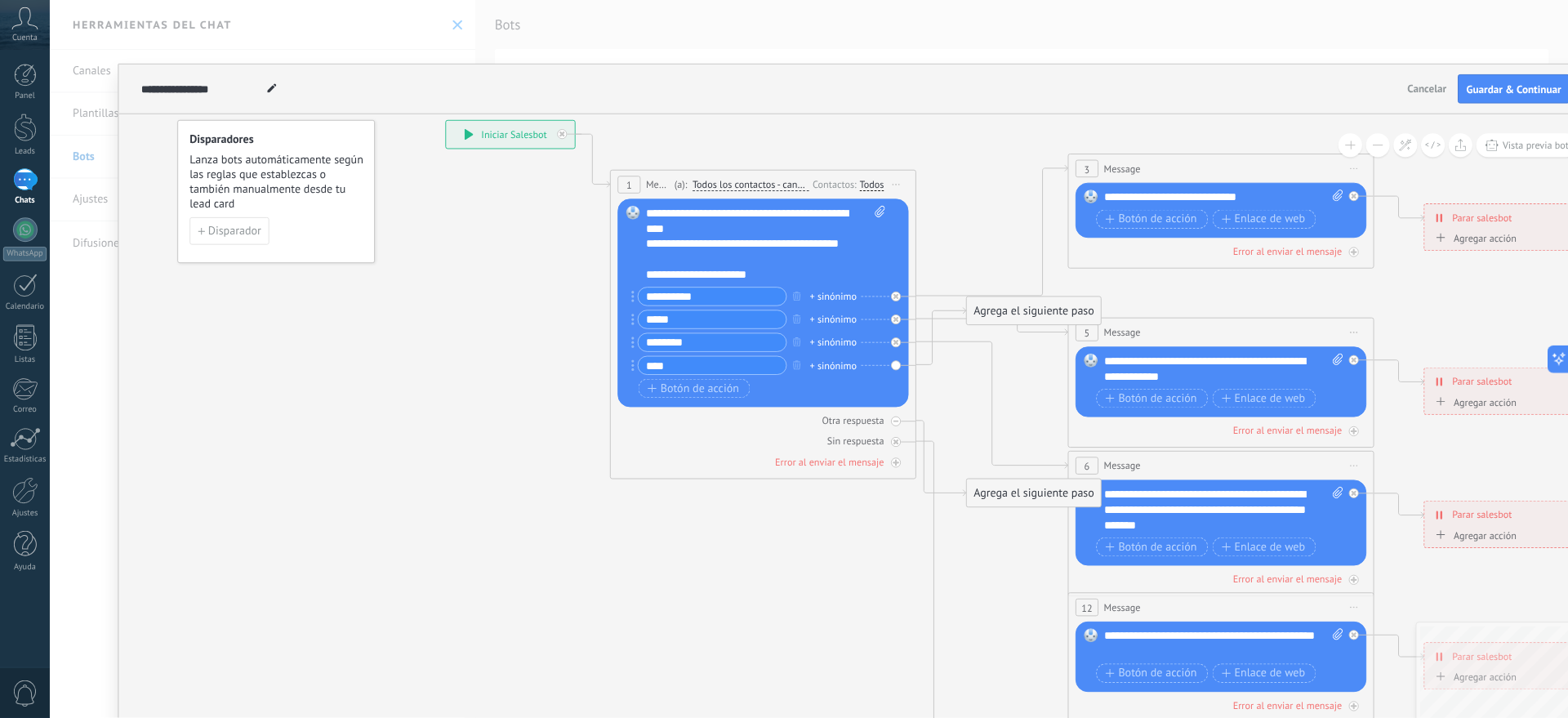 scroll, scrollTop: 48, scrollLeft: 0, axis: vertical 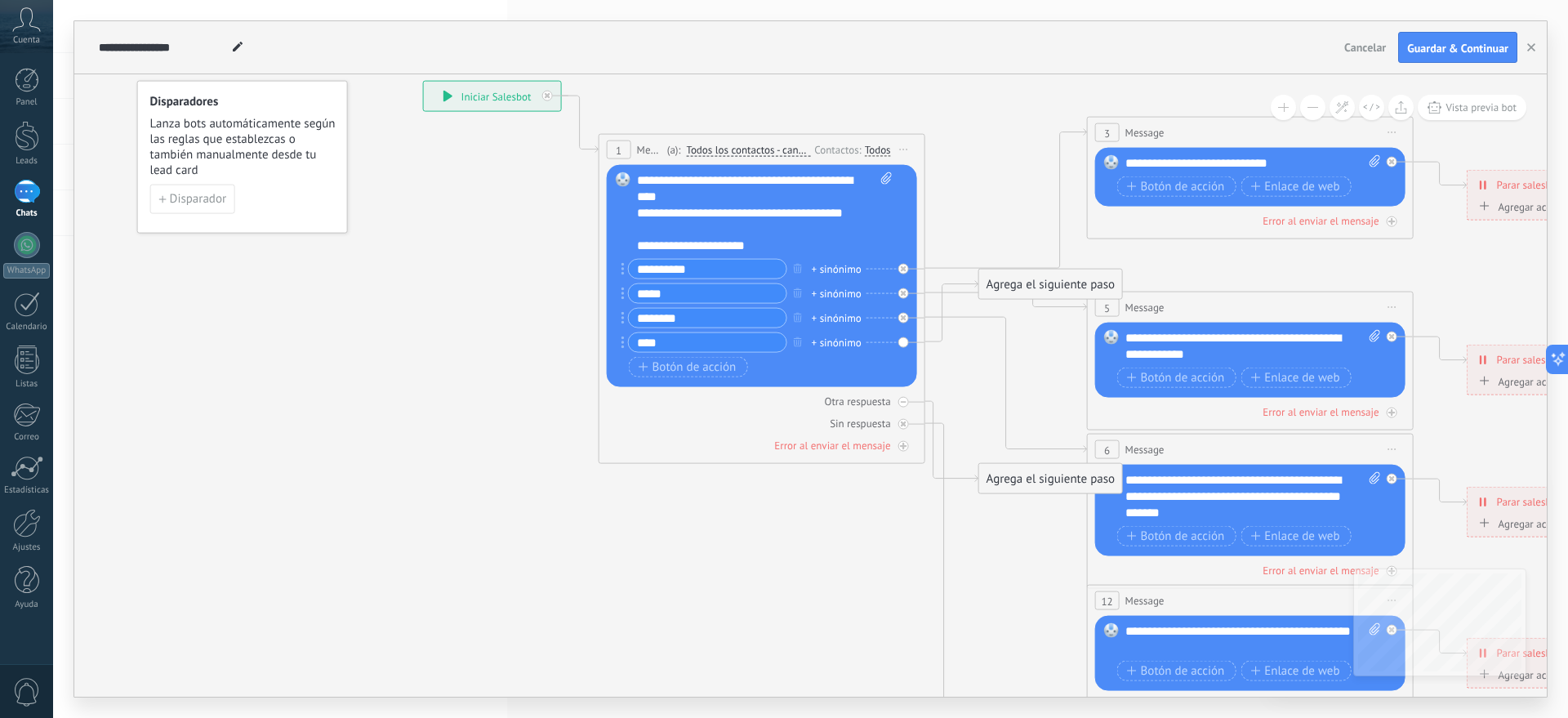drag, startPoint x: 2025, startPoint y: 19, endPoint x: 881, endPoint y: 108, distance: 1147.4568 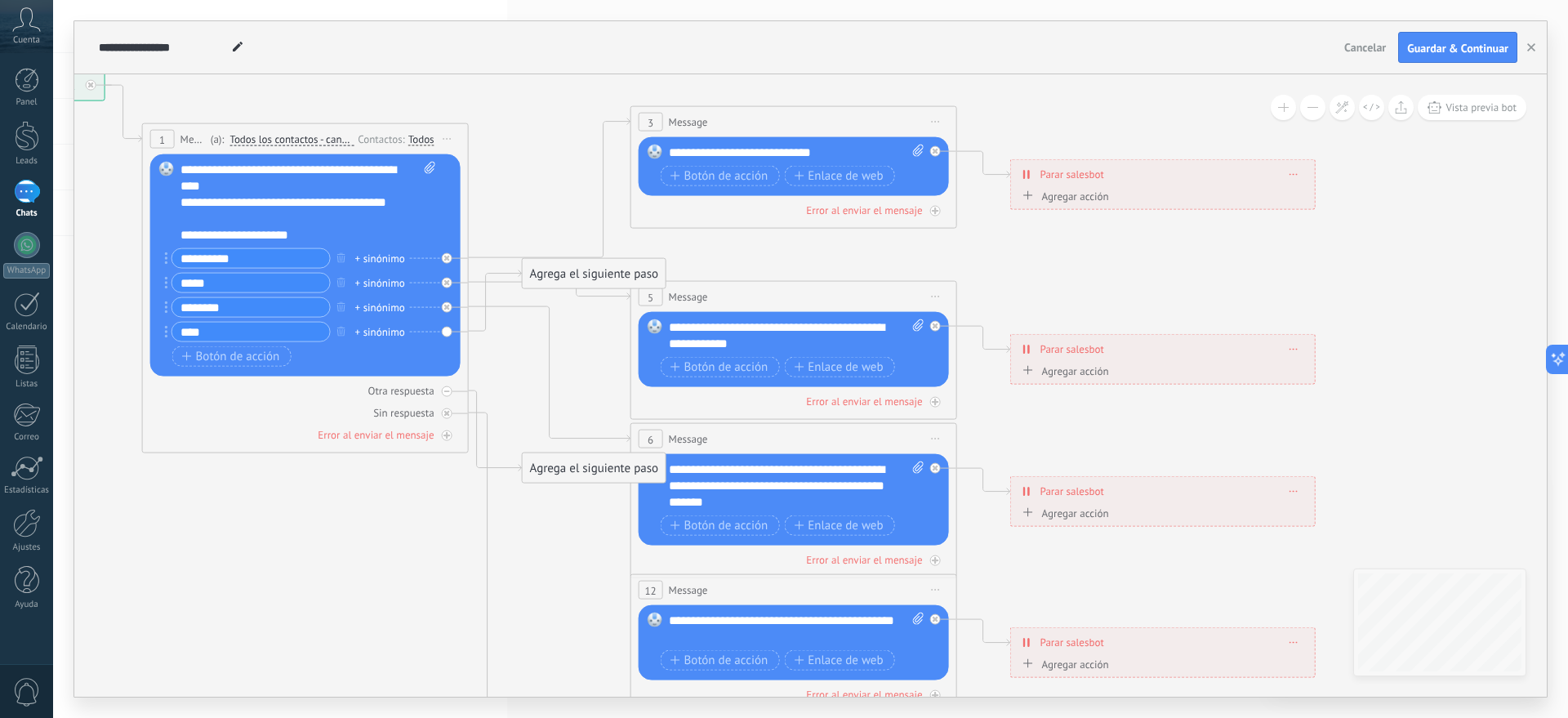 drag, startPoint x: 1017, startPoint y: 100, endPoint x: 504, endPoint y: 89, distance: 513.118 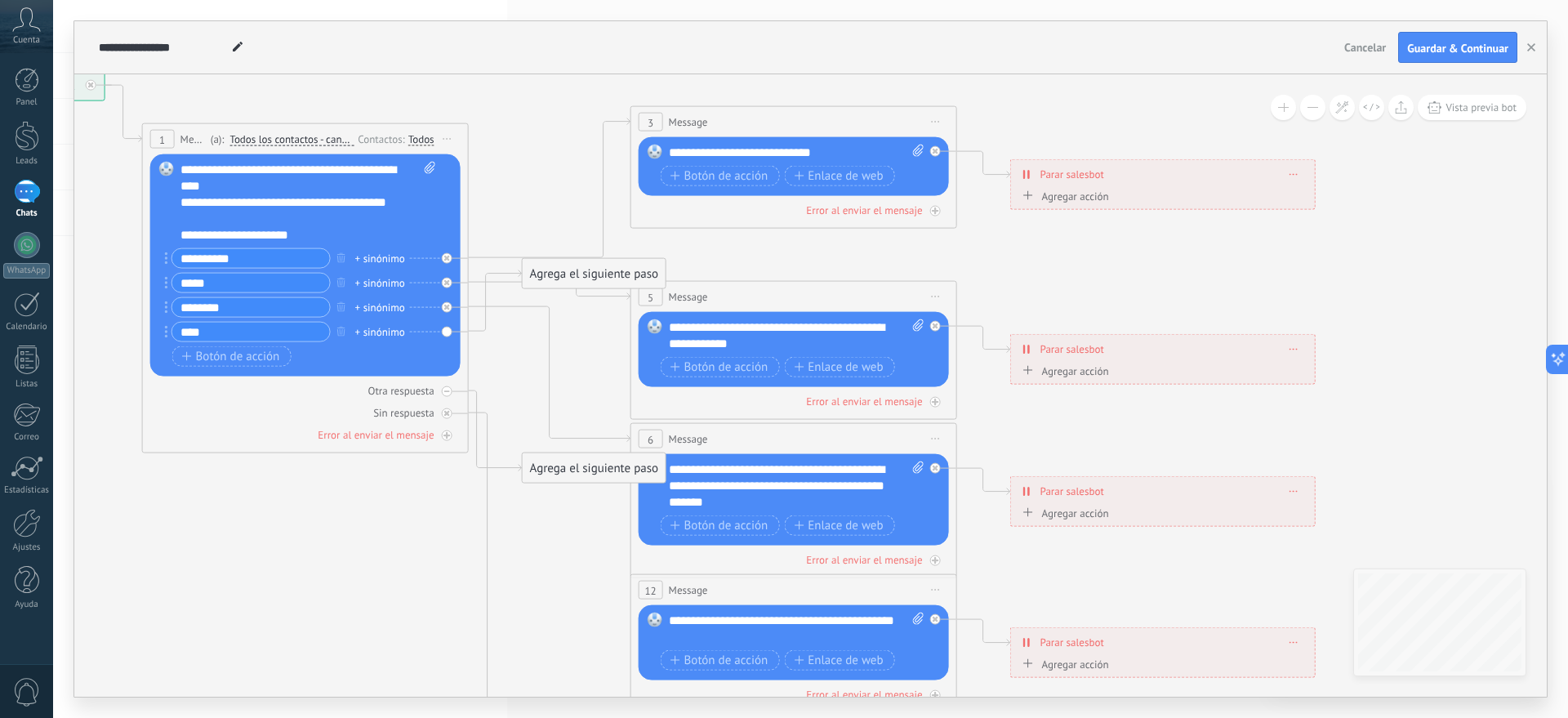 click 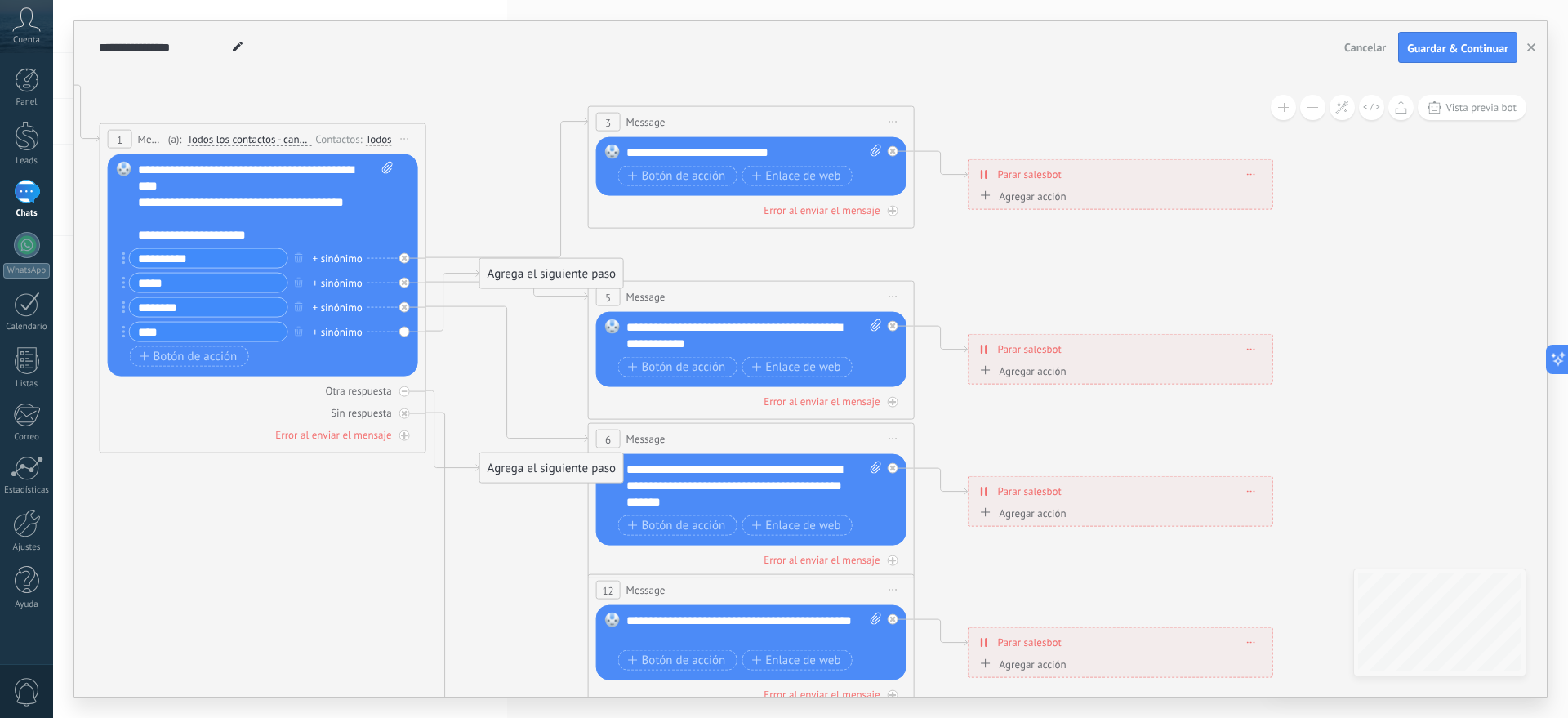 click 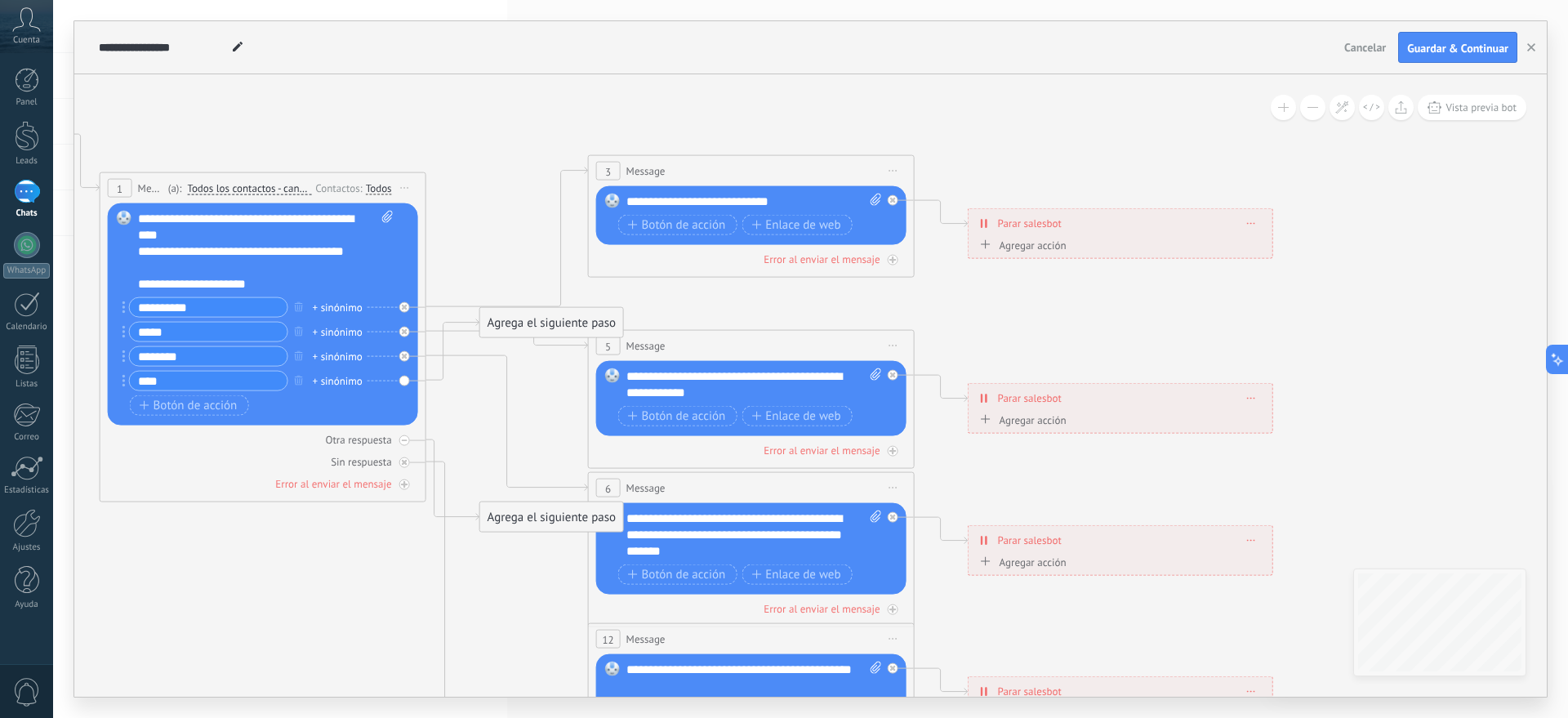 click 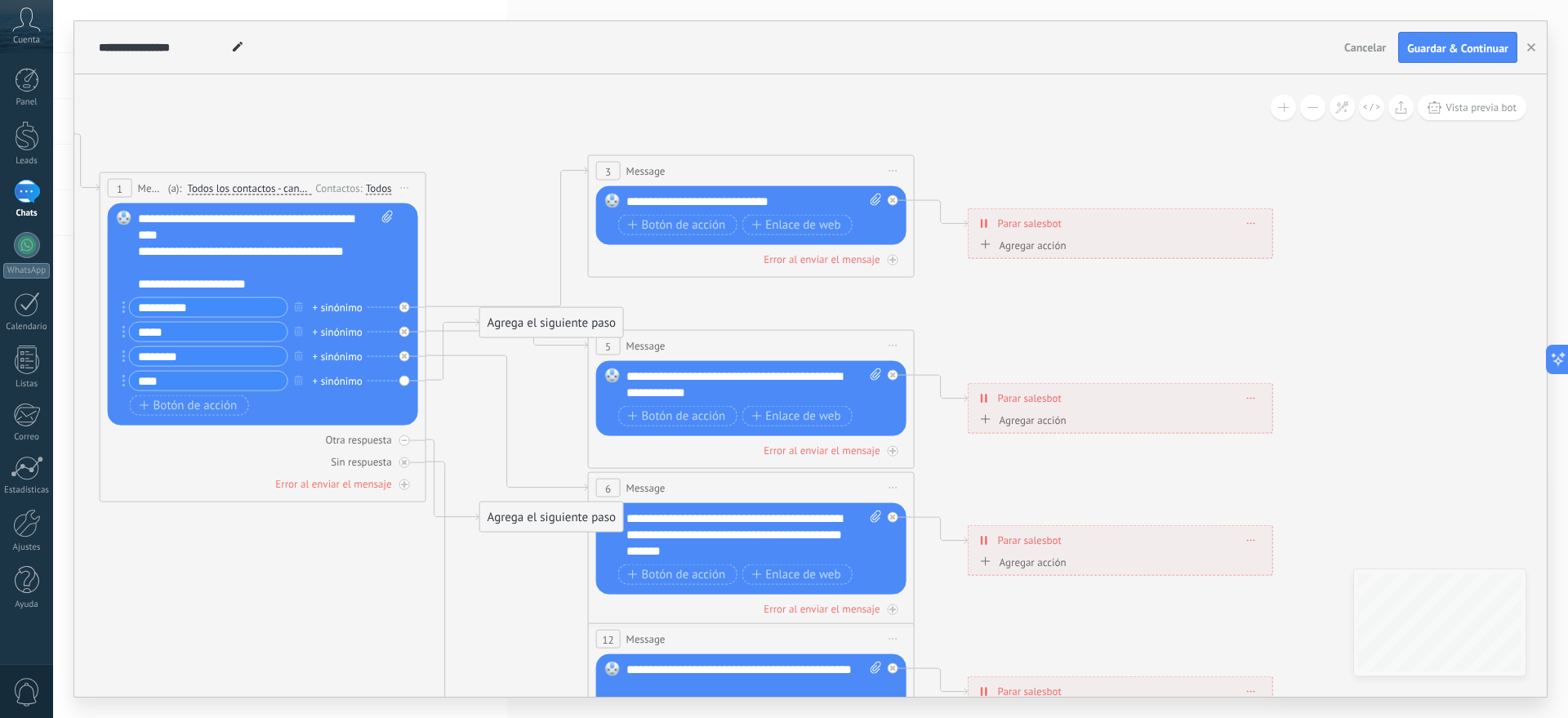 click on "**********" at bounding box center (265, 252) 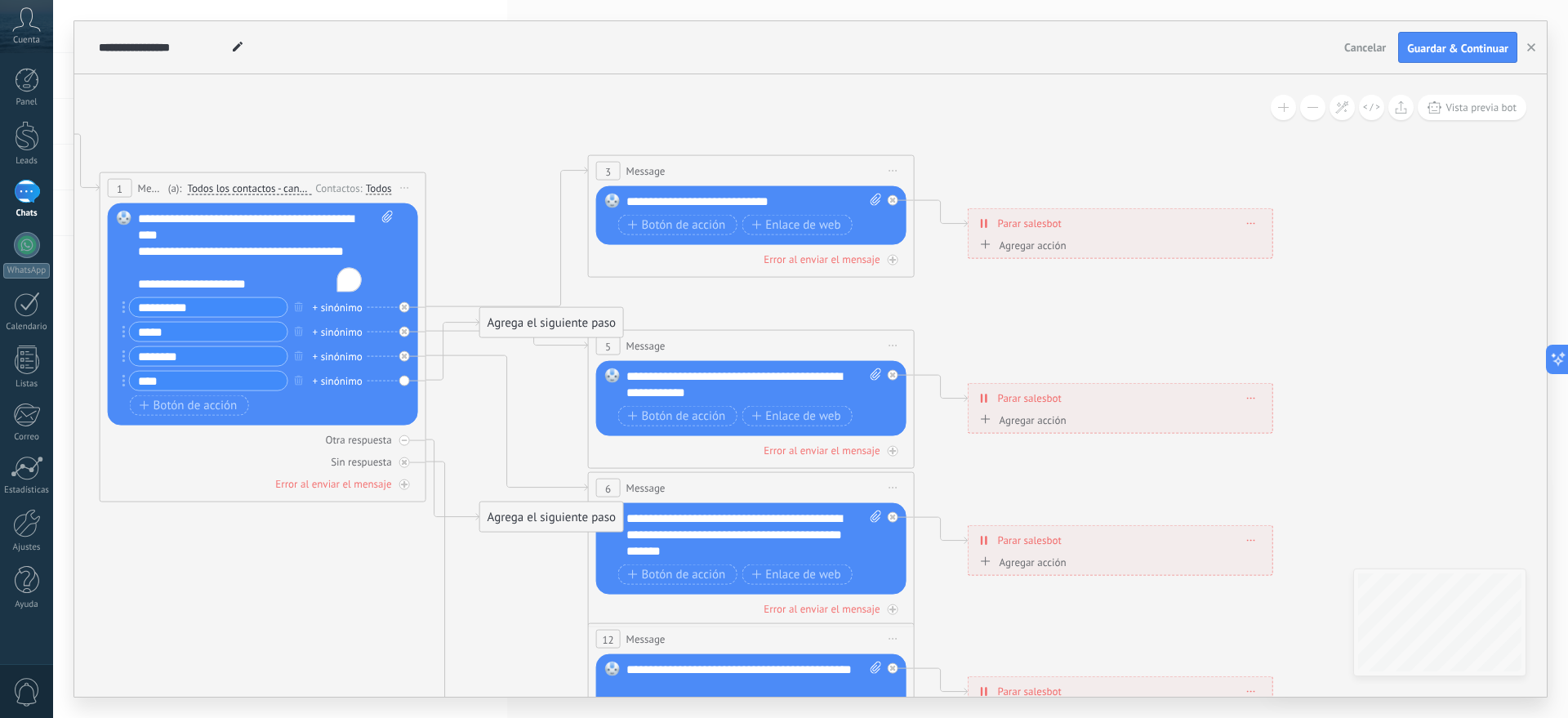 click on "**********" at bounding box center (265, 252) 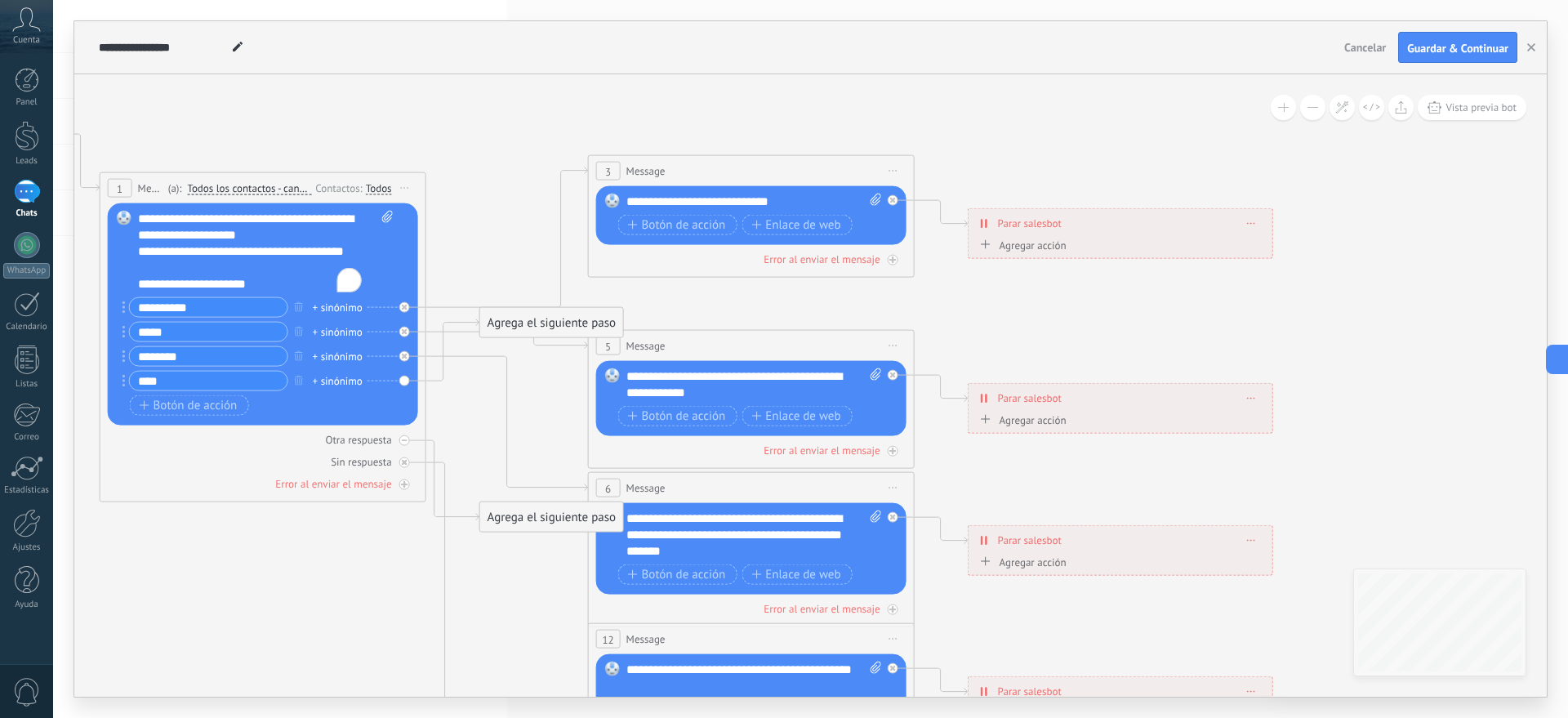 click on "**********" at bounding box center (265, 252) 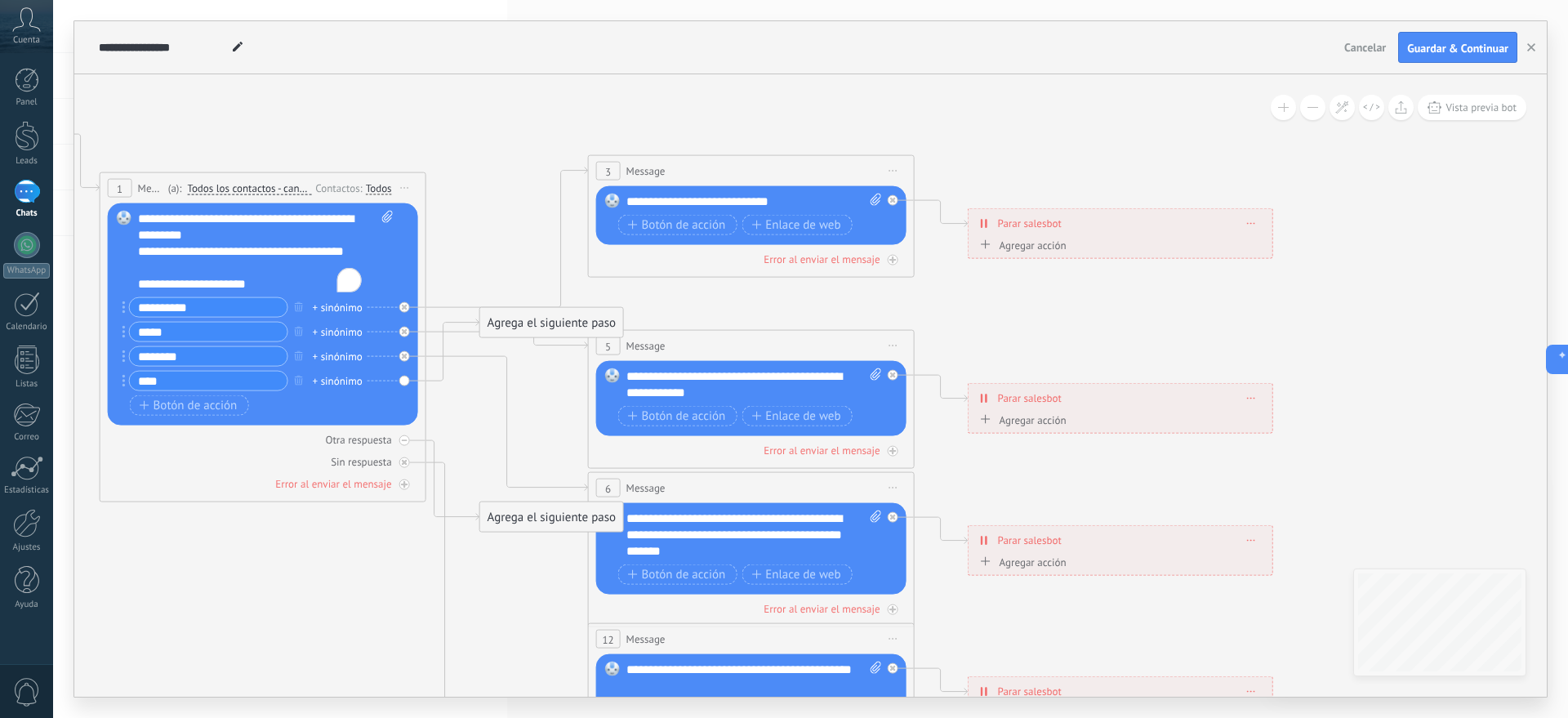 click on "********" at bounding box center (208, 356) 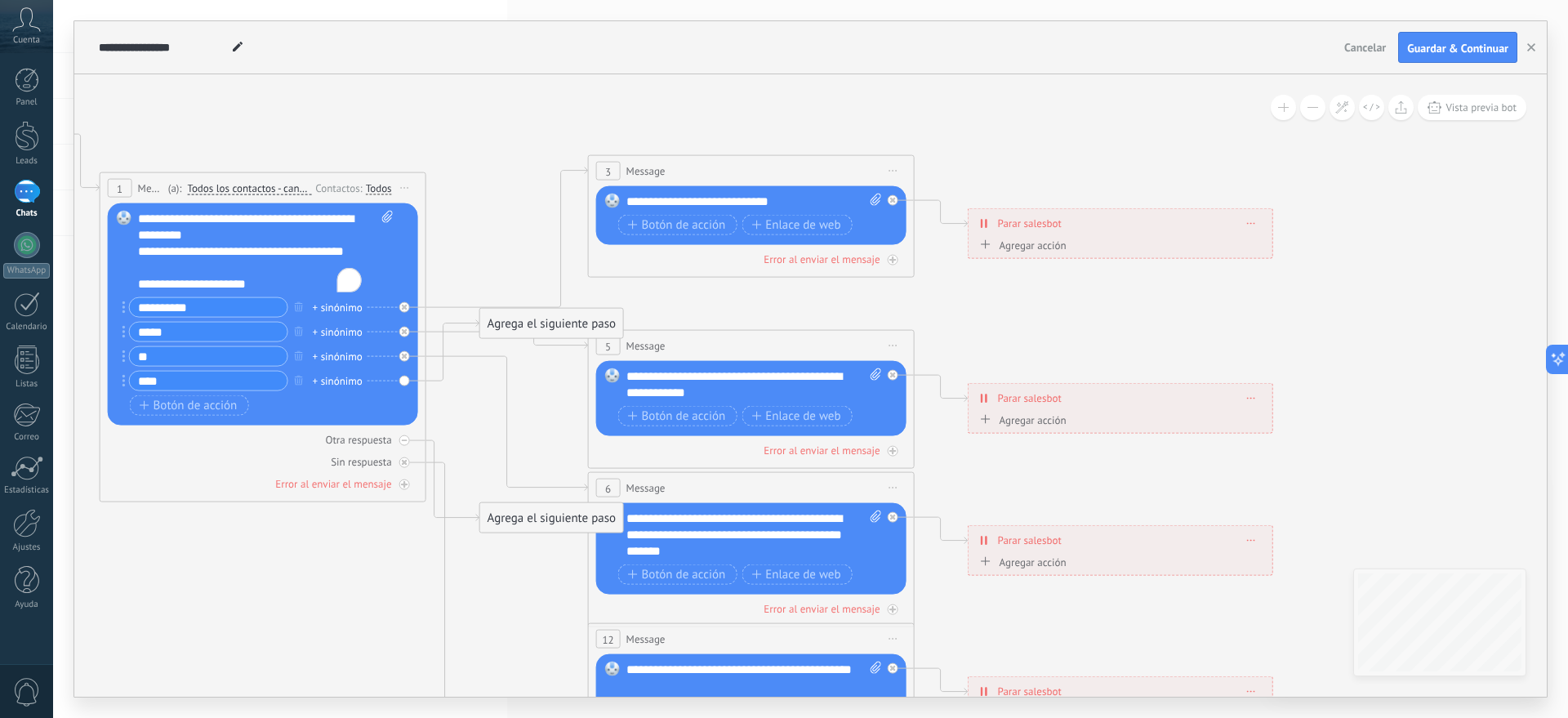 type on "*" 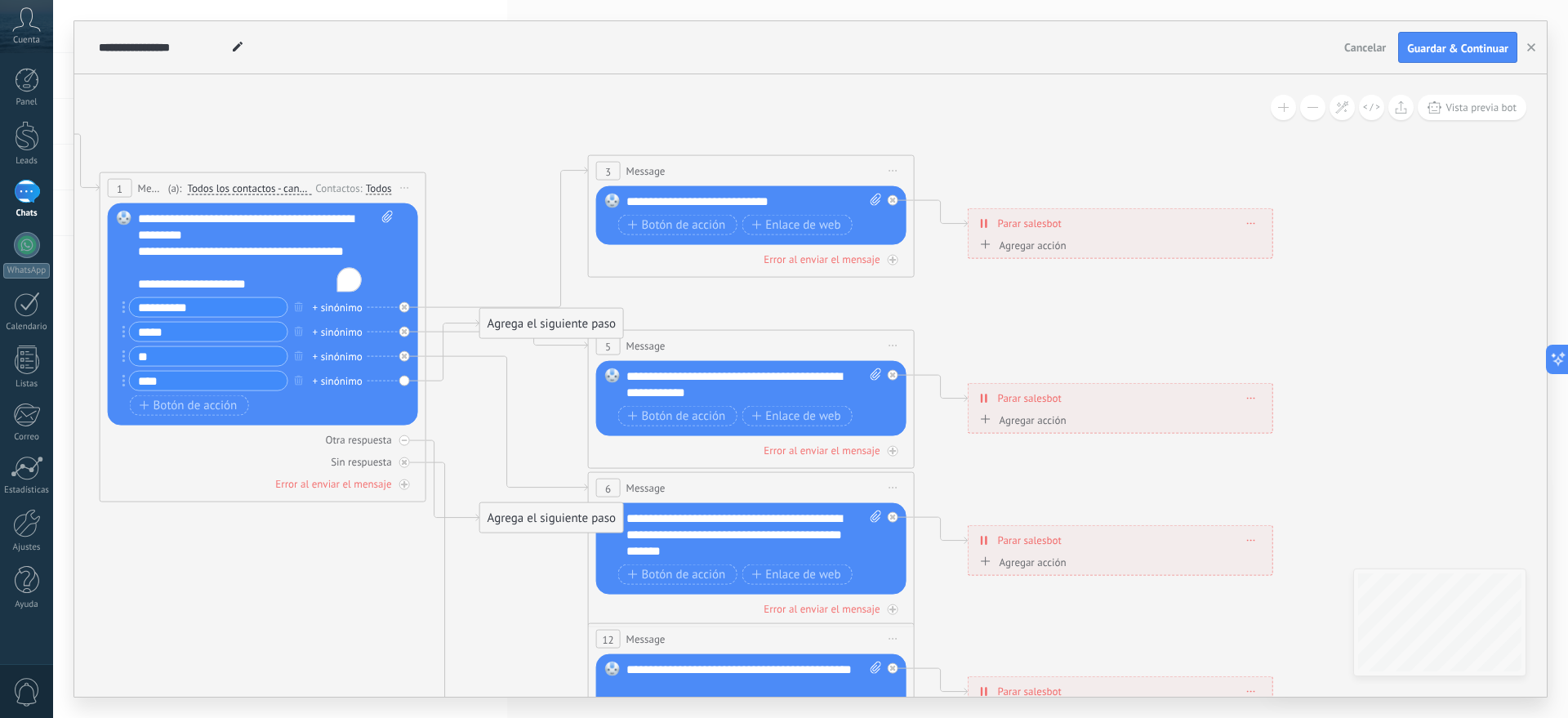 type on "*" 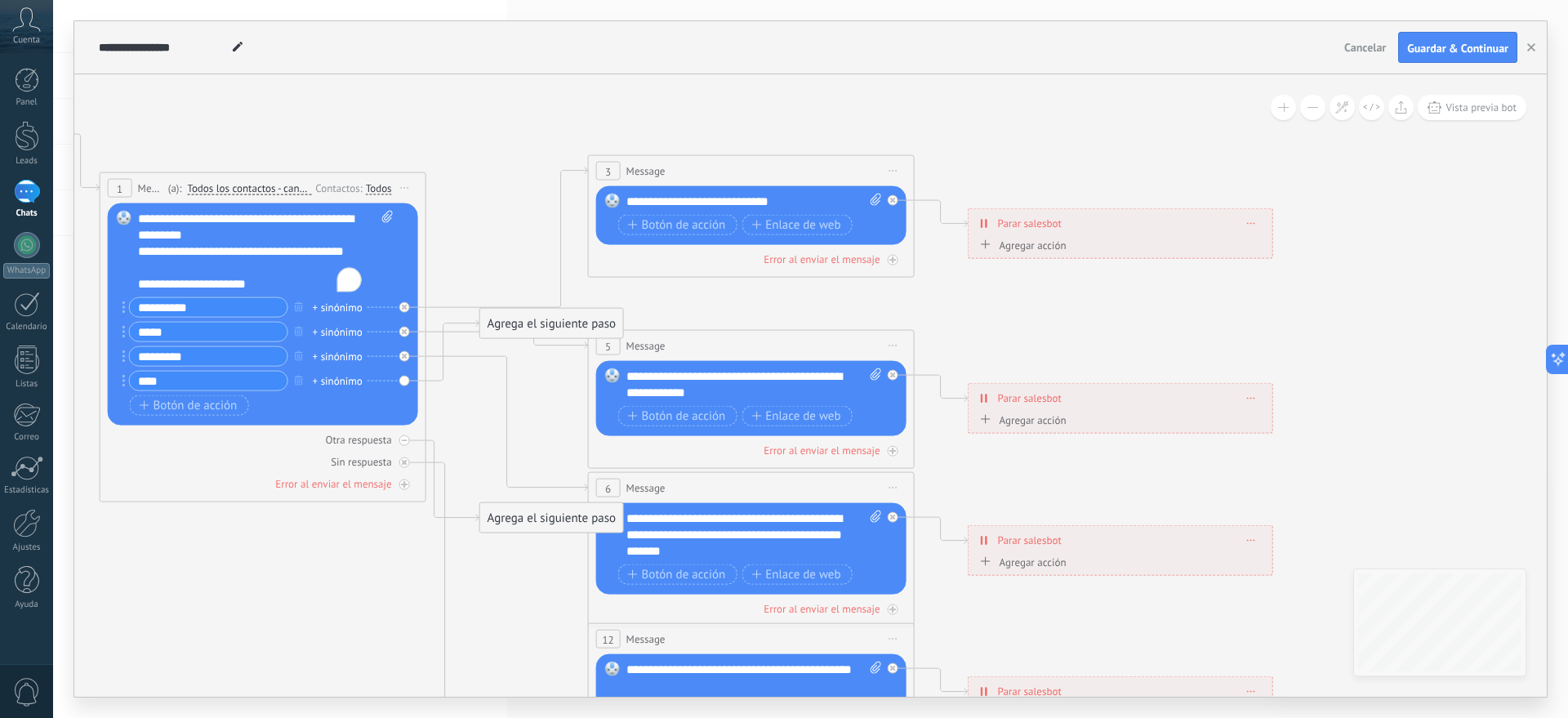 type on "*********" 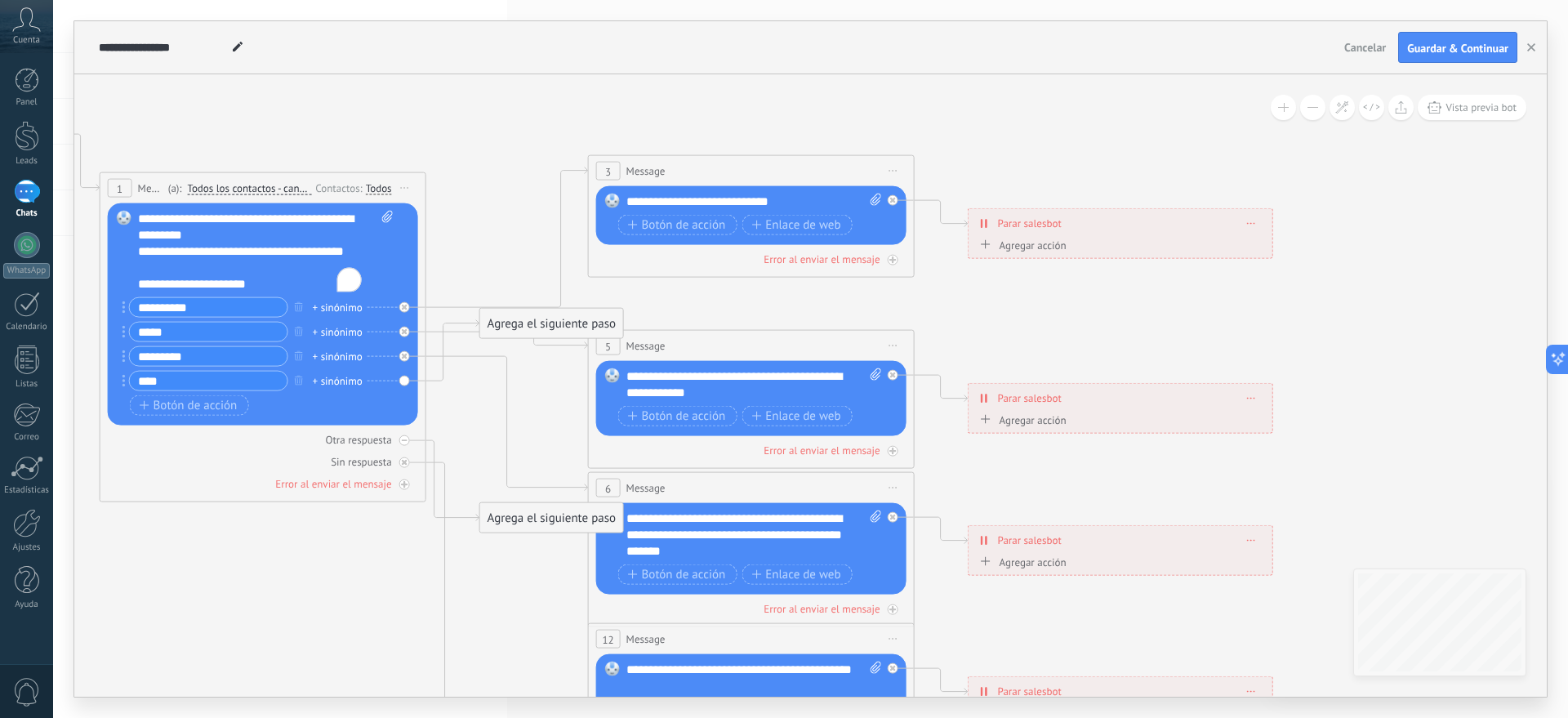 drag, startPoint x: 172, startPoint y: 384, endPoint x: 127, endPoint y: 379, distance: 45.276926 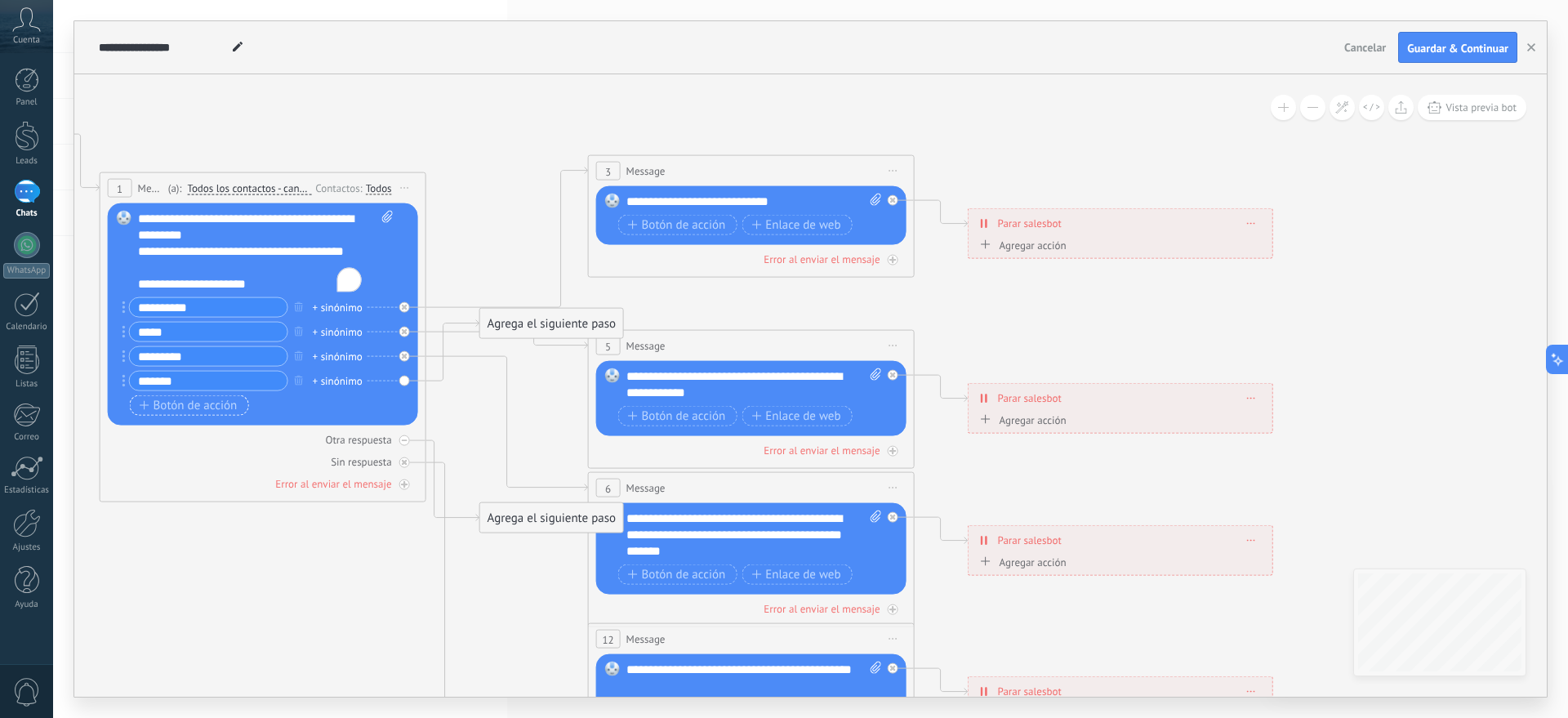 type on "*******" 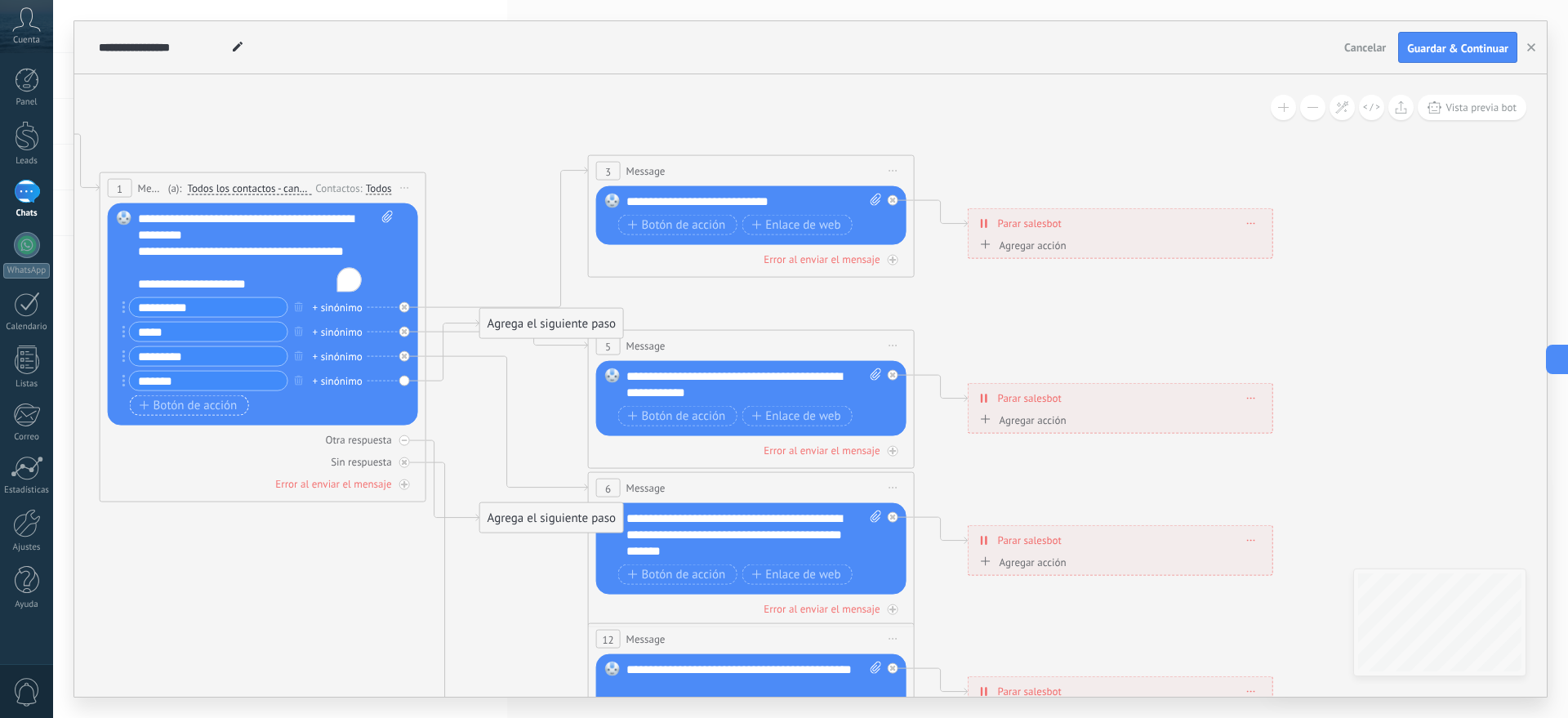 click on "Botón de acción" at bounding box center [189, 405] 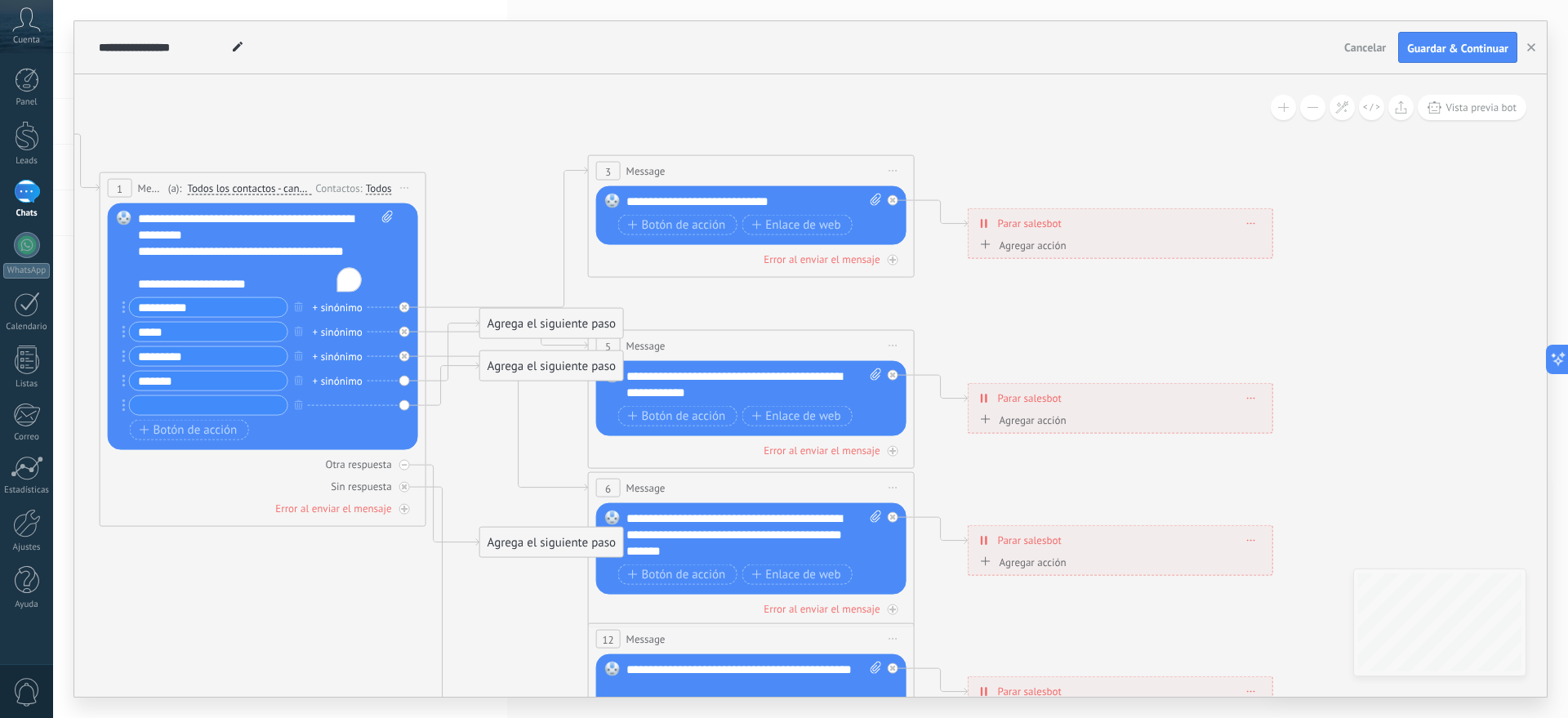 click at bounding box center [208, 405] 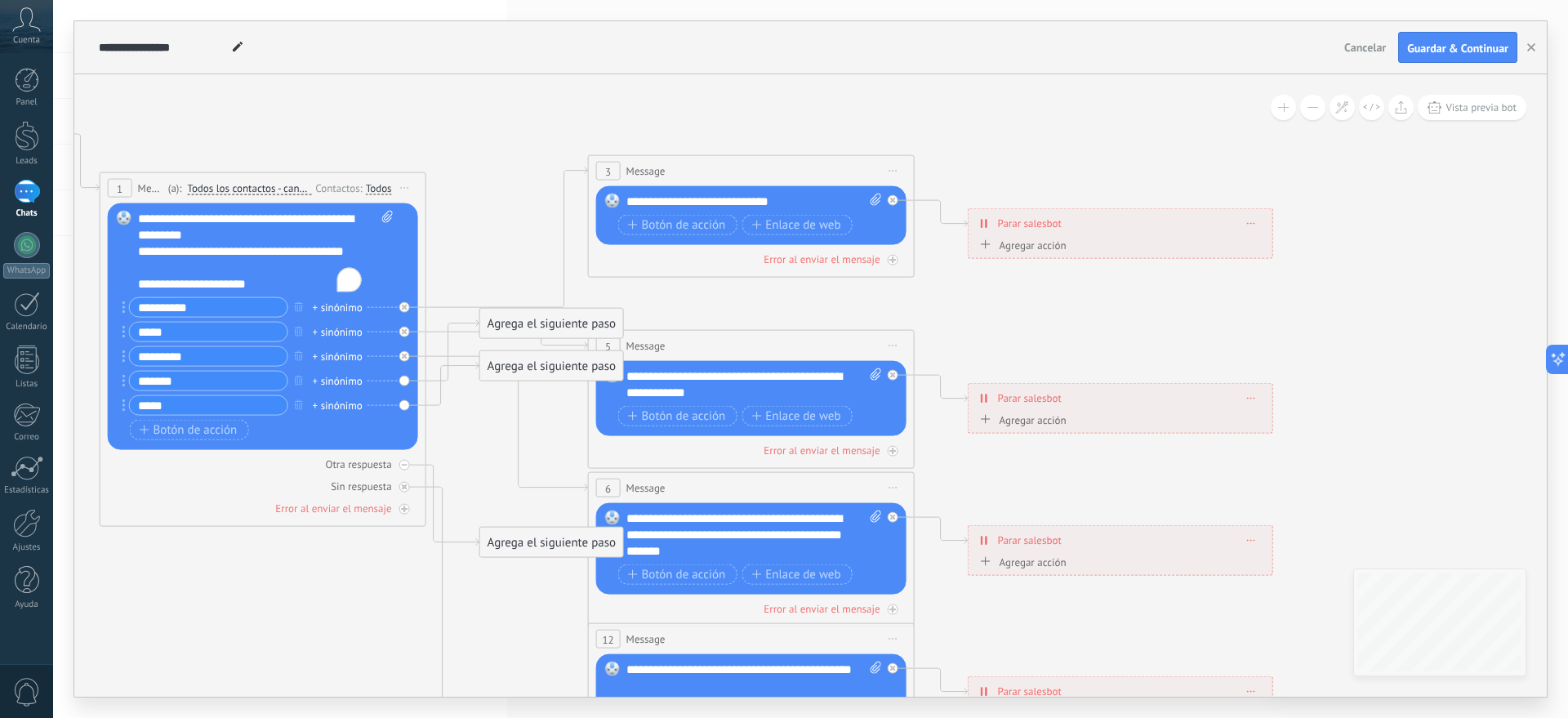 click 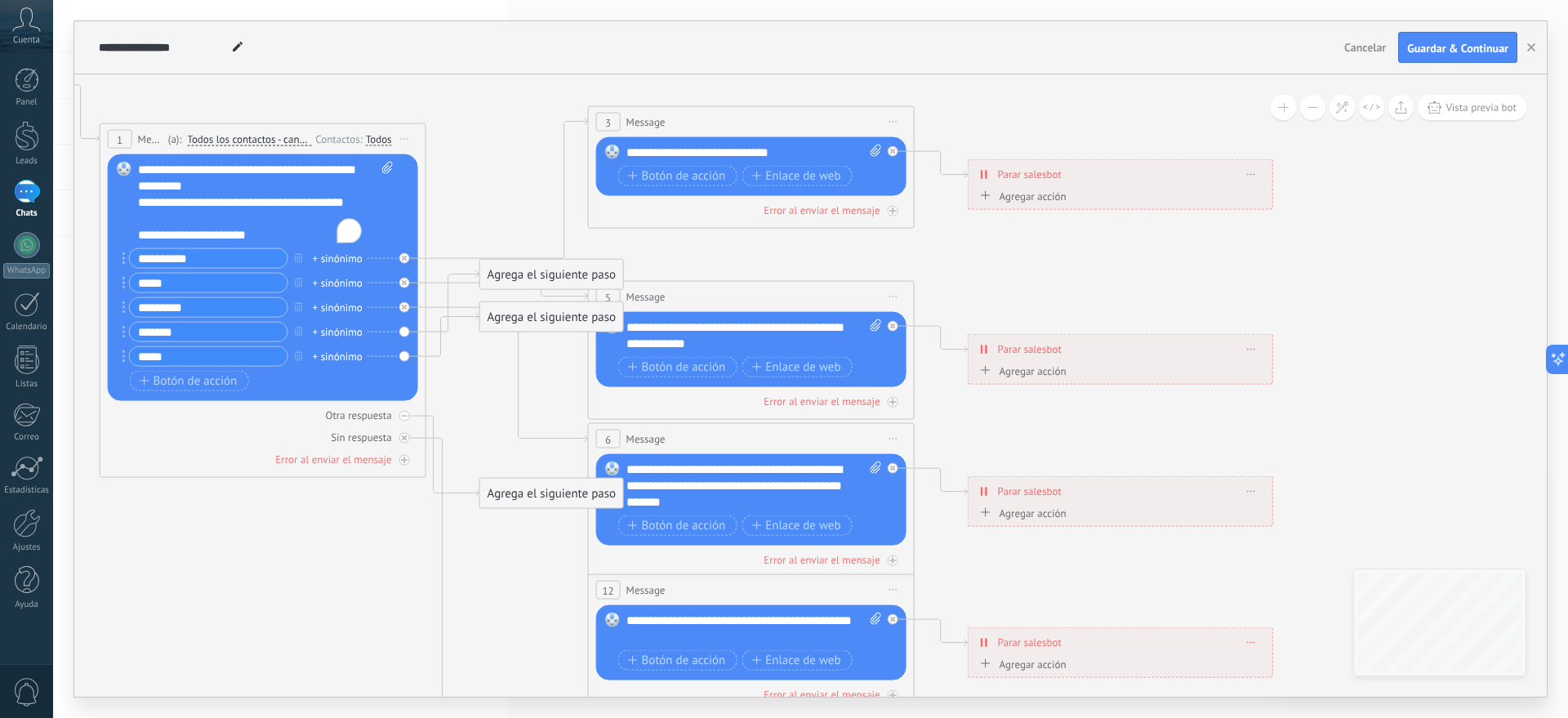 click 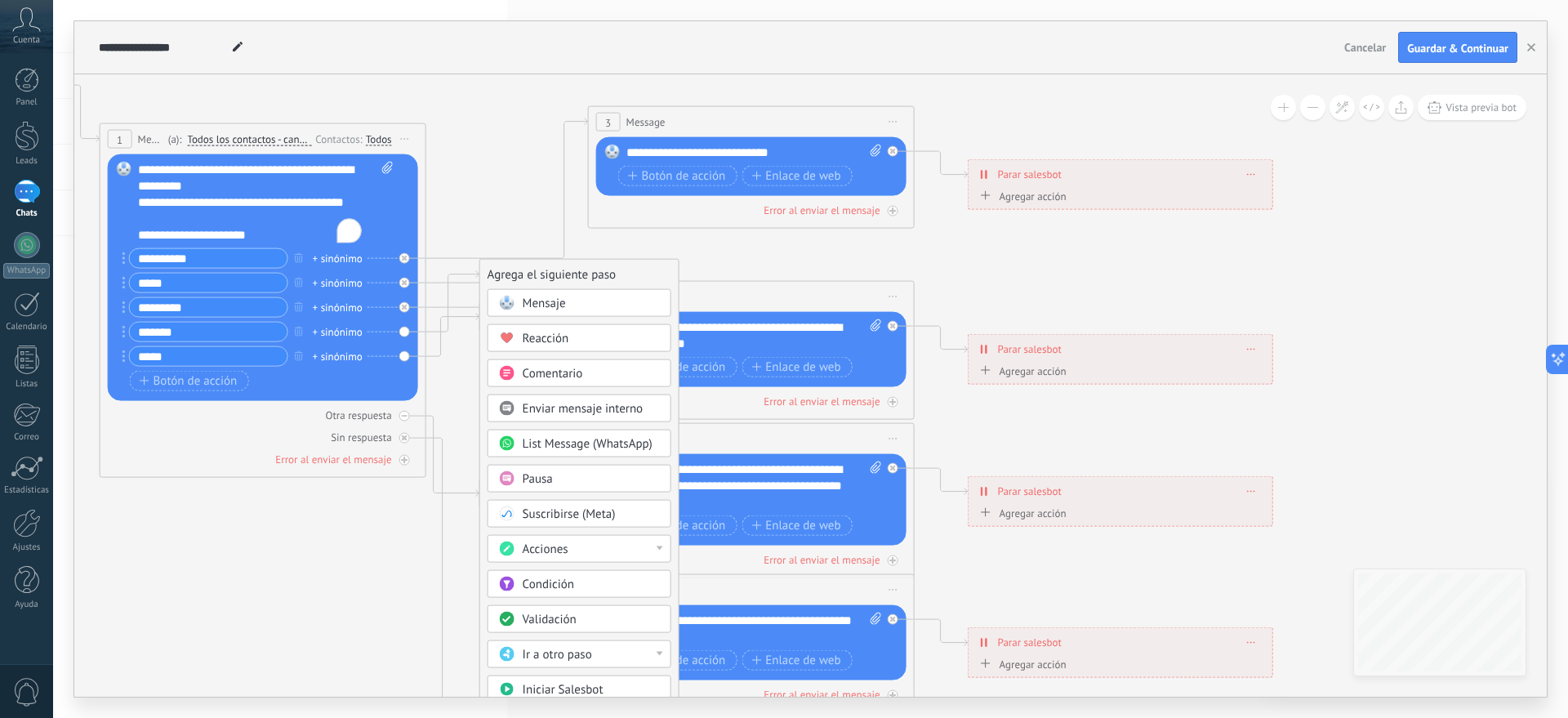 click 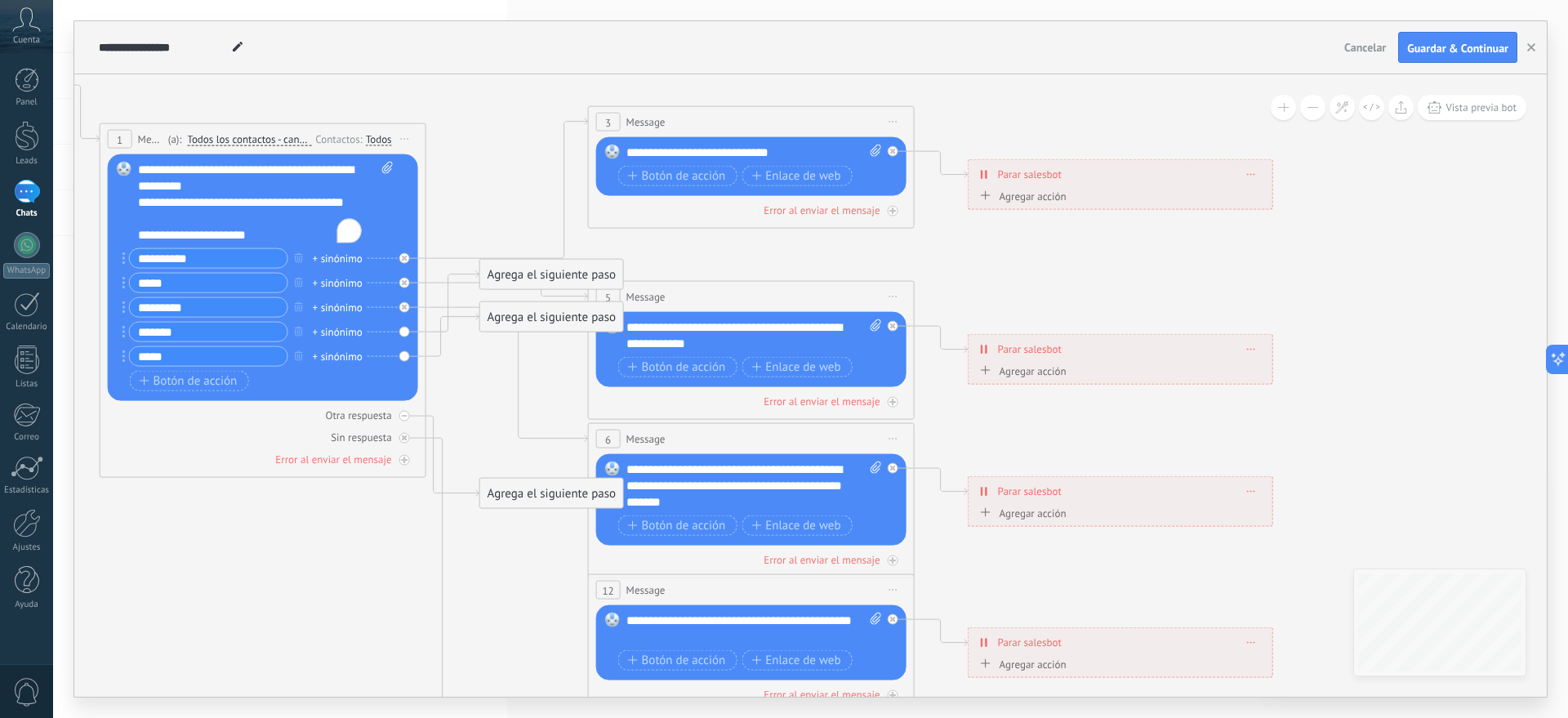 click on "Reemplazar
Quitar
Convertir a mensaje de voz
Arrastre la imagen aquí para adjuntarla.
Añadir imagen
Subir
Arrastrar y soltar
Archivo no encontrado
Escribe tu mensaje..." at bounding box center [263, 278] 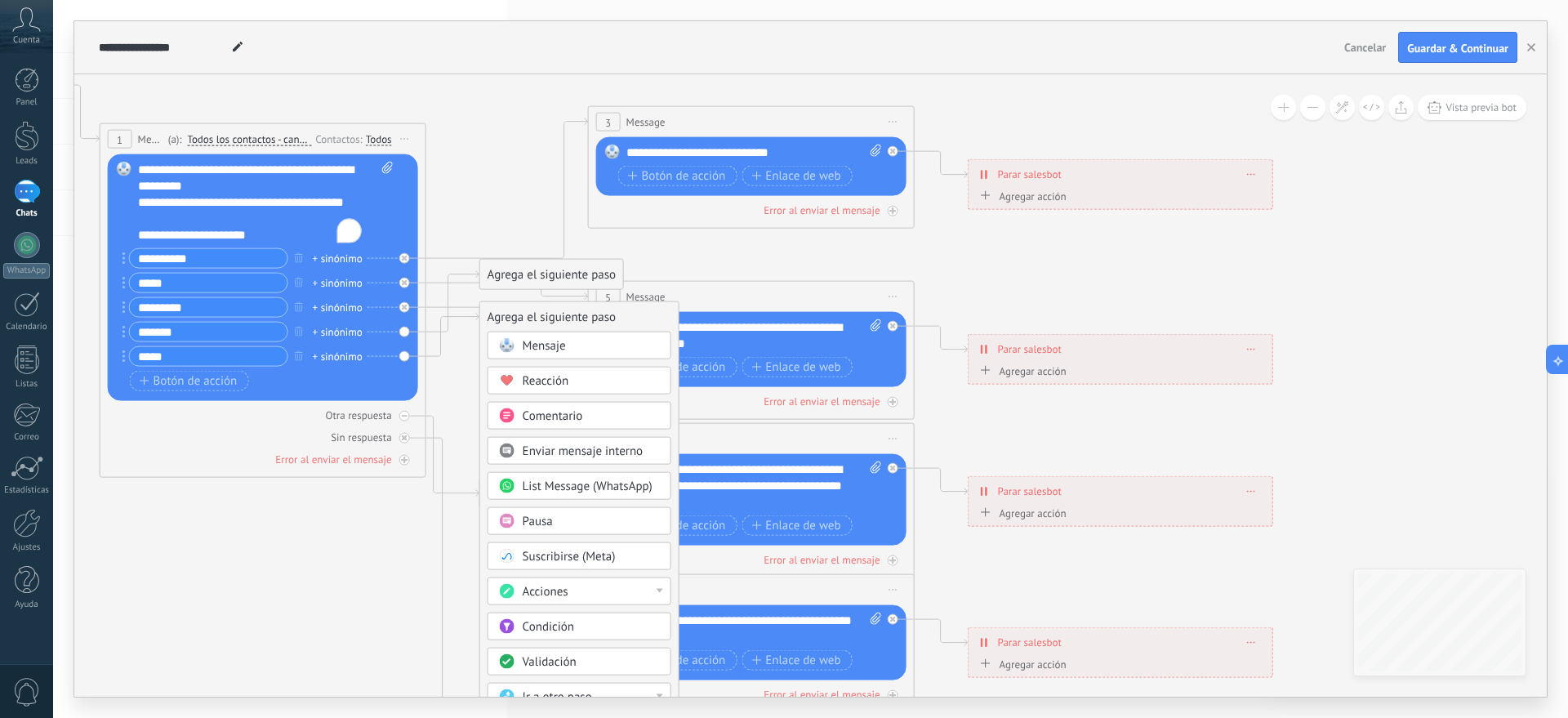 click on "Mensaje" at bounding box center (544, 346) 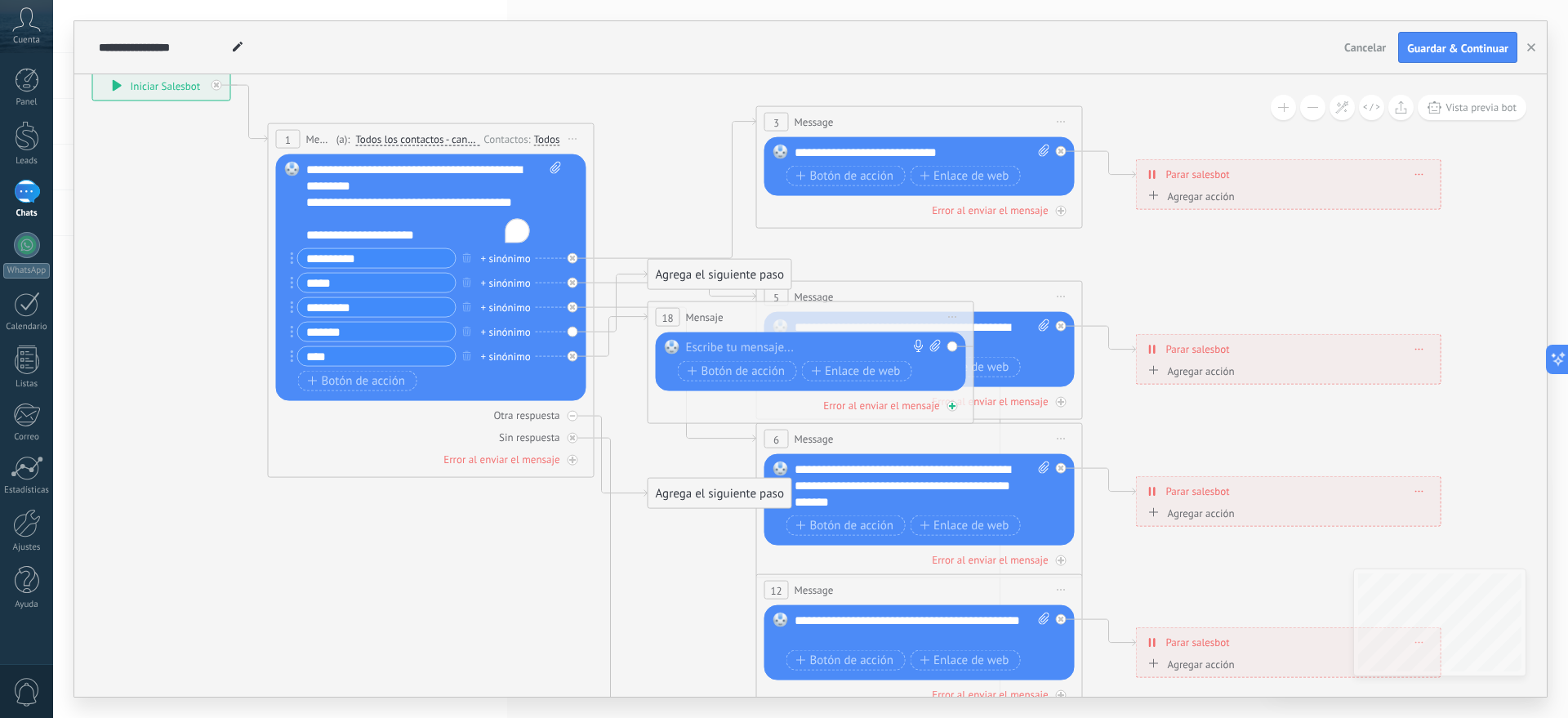 type on "****" 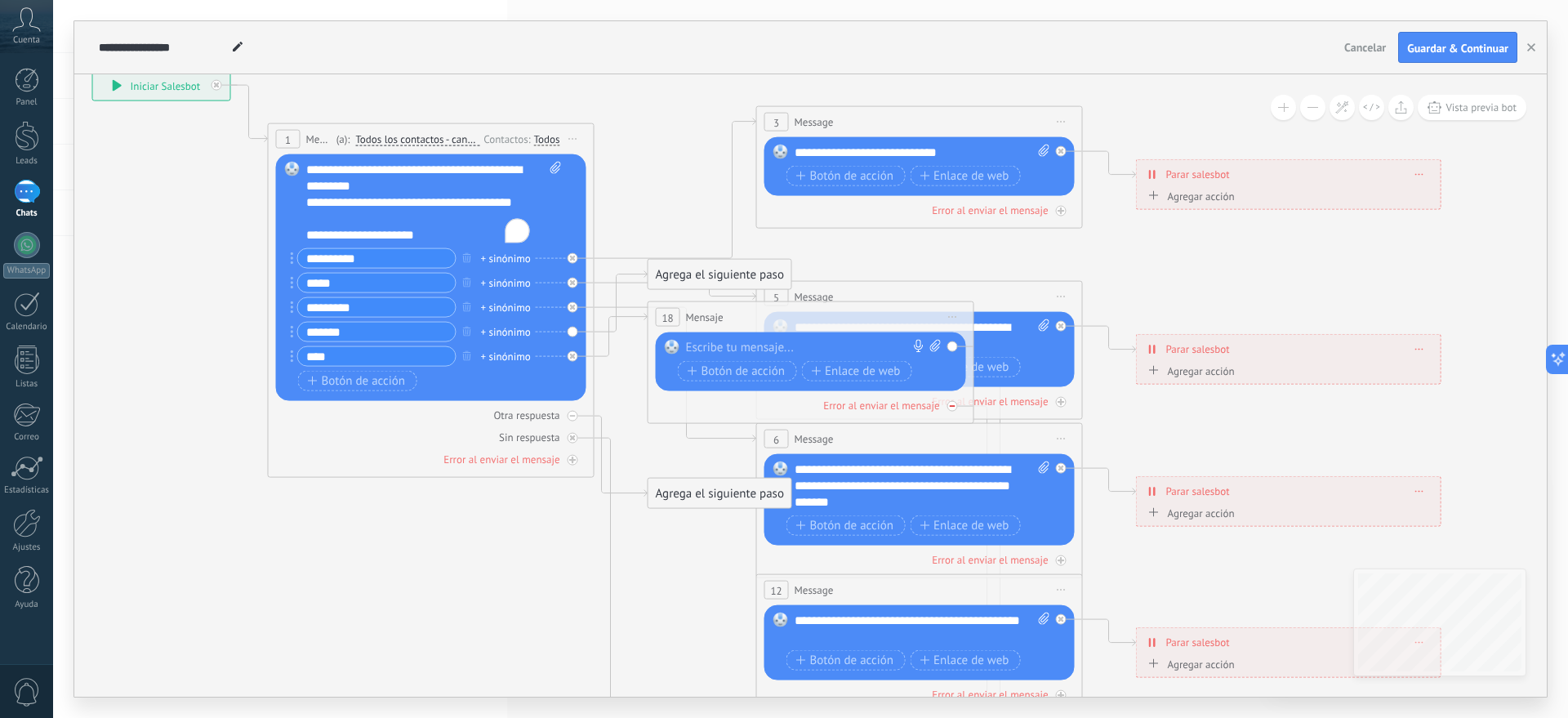 click 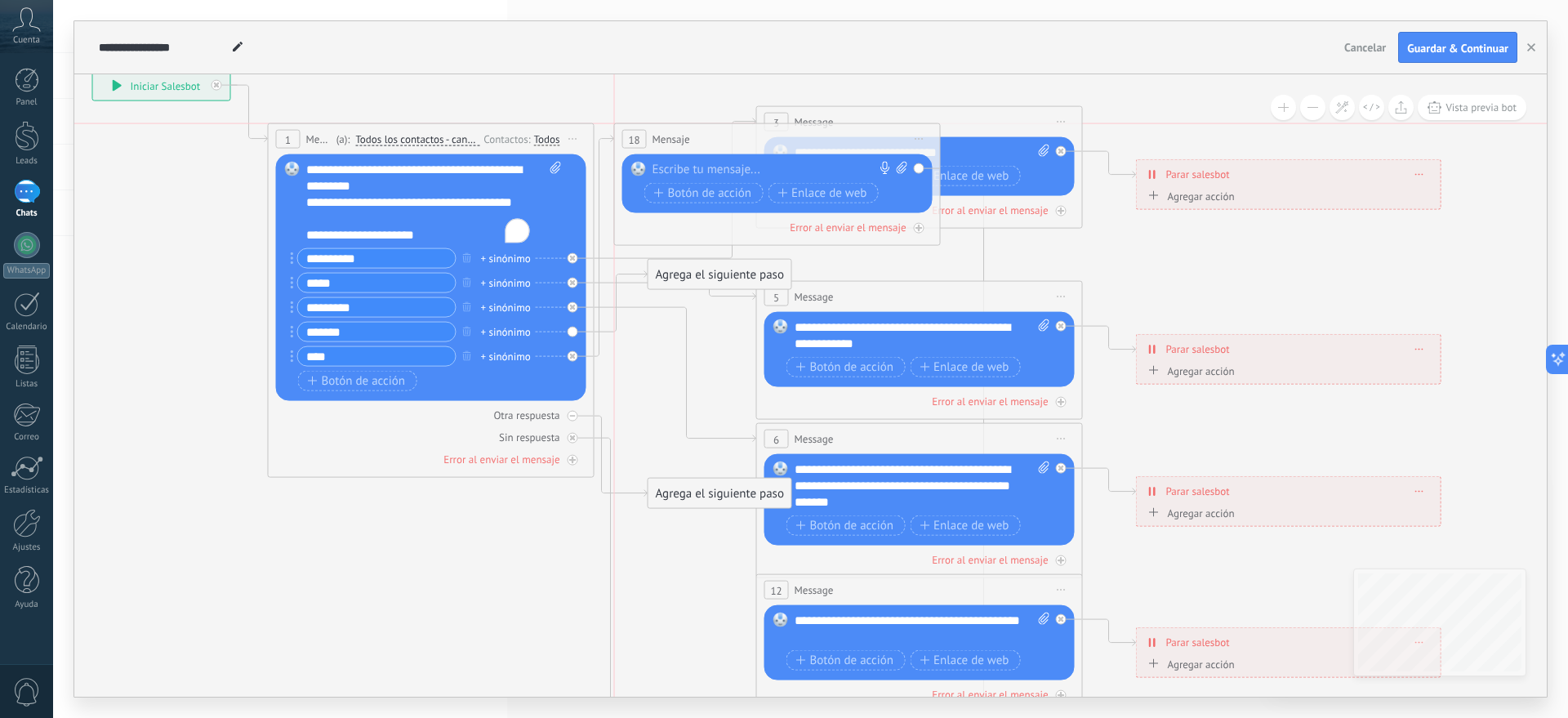 drag, startPoint x: 683, startPoint y: 319, endPoint x: 653, endPoint y: 139, distance: 182.483 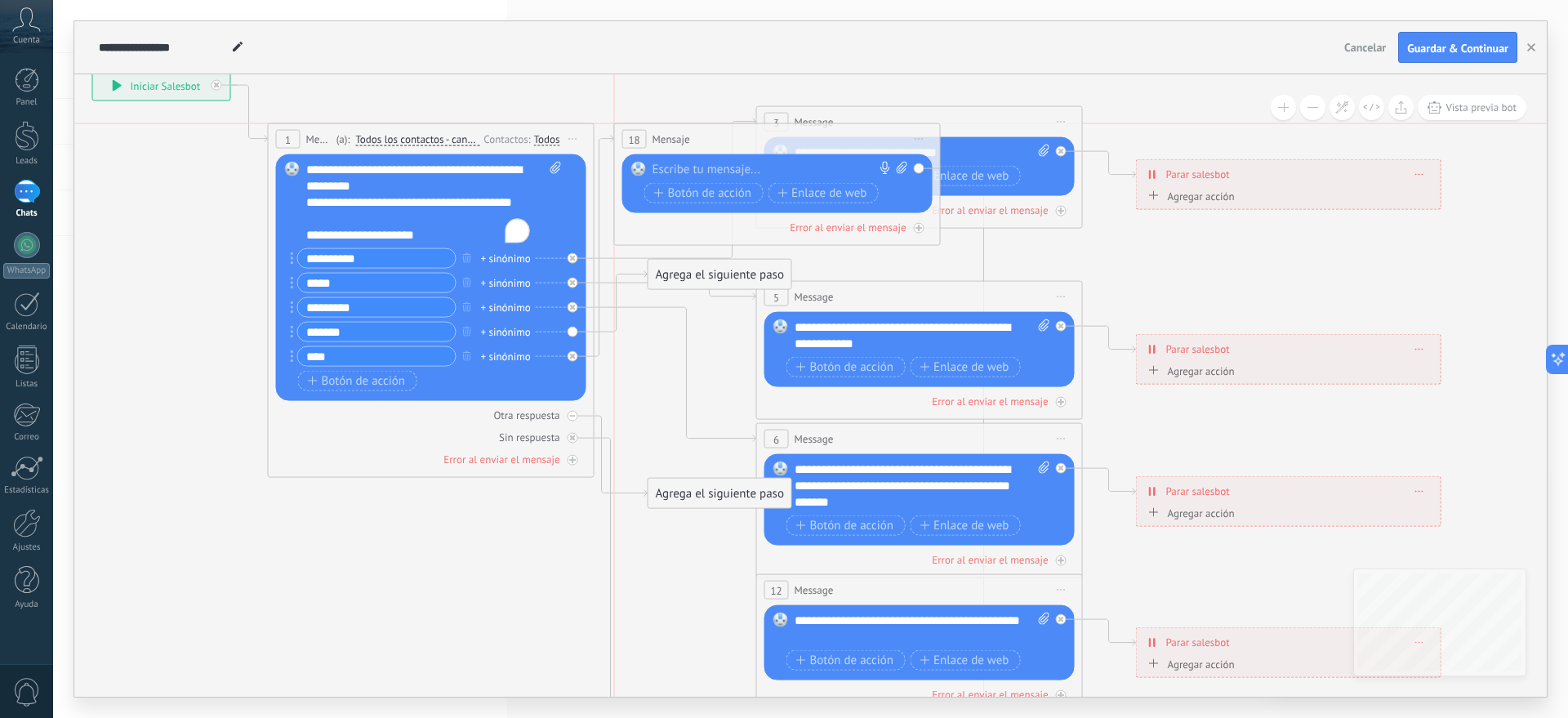 click on "18
Mensaje
*******
(a):
Todos los contactos - canales seleccionados
Todos los contactos - canales seleccionados
Todos los contactos - canal primario
Contacto principal - canales seleccionados
Contacto principal - canal primario
Todos los contactos - canales seleccionados
Todos los contactos - canales seleccionados
Todos los contactos - canal primario" at bounding box center [777, 139] 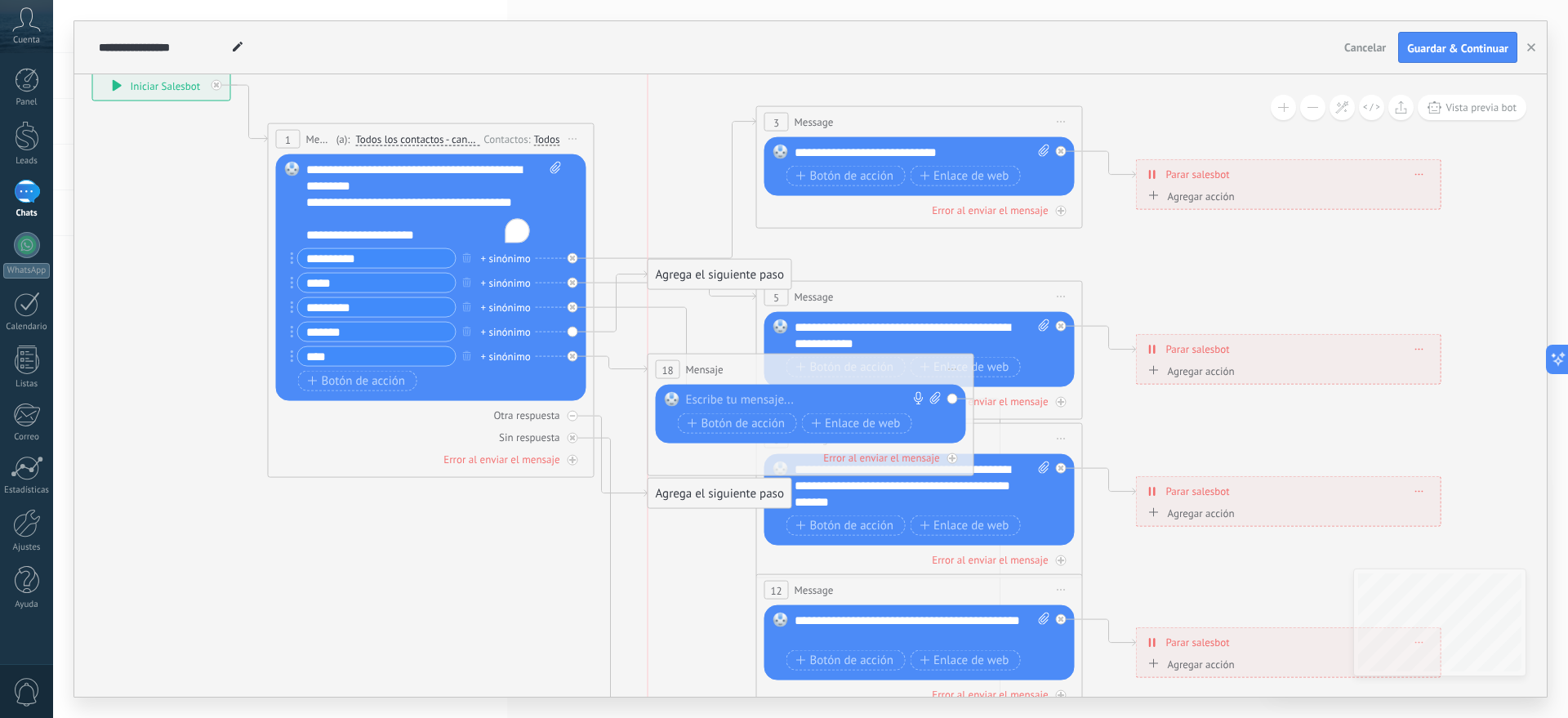 drag, startPoint x: 646, startPoint y: 134, endPoint x: 685, endPoint y: 363, distance: 232.29722 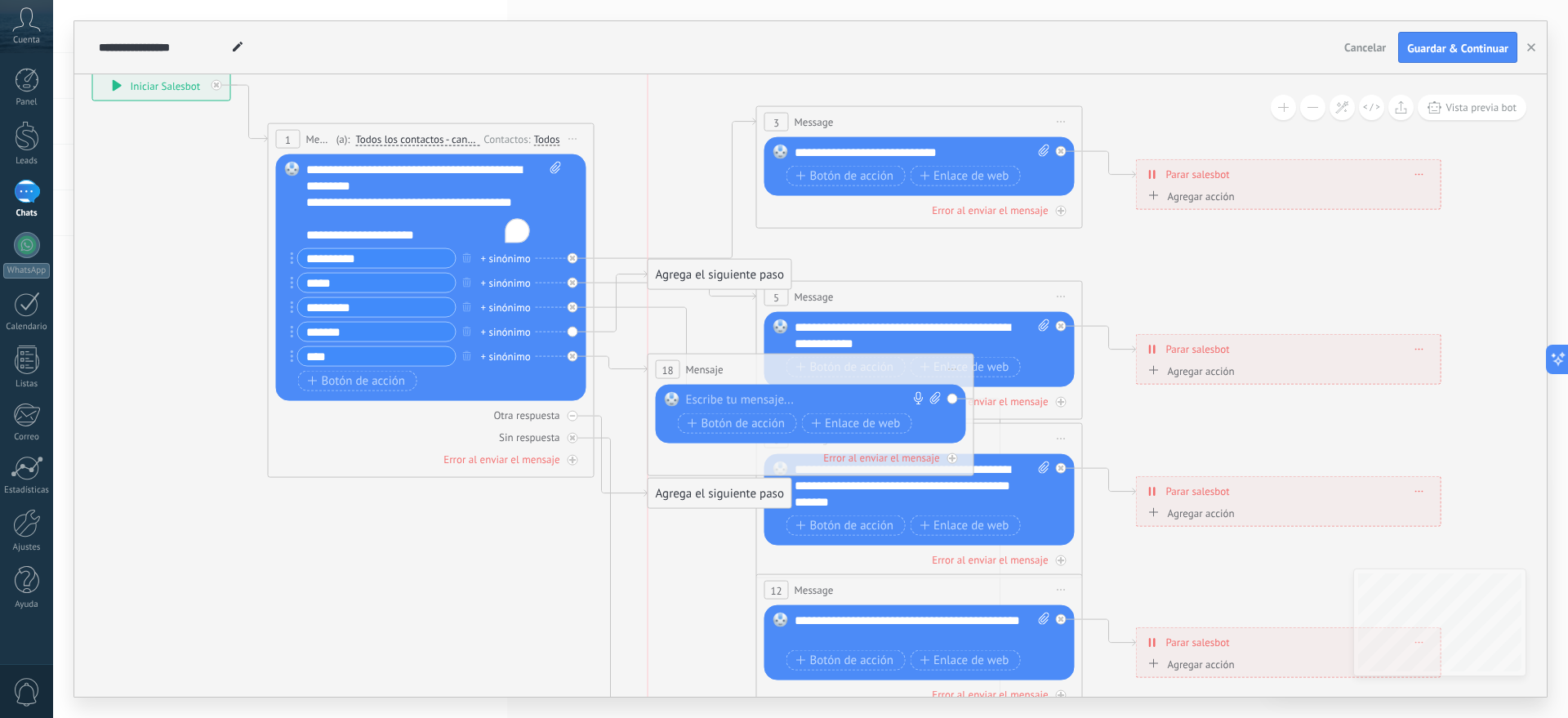 click on "18
Mensaje
*******
(a):
Todos los contactos - canales seleccionados
Todos los contactos - canales seleccionados
Todos los contactos - canal primario
Contacto principal - canales seleccionados
Contacto principal - canal primario
Todos los contactos - canales seleccionados
Todos los contactos - canales seleccionados
Todos los contactos - canal primario" at bounding box center (811, 369) 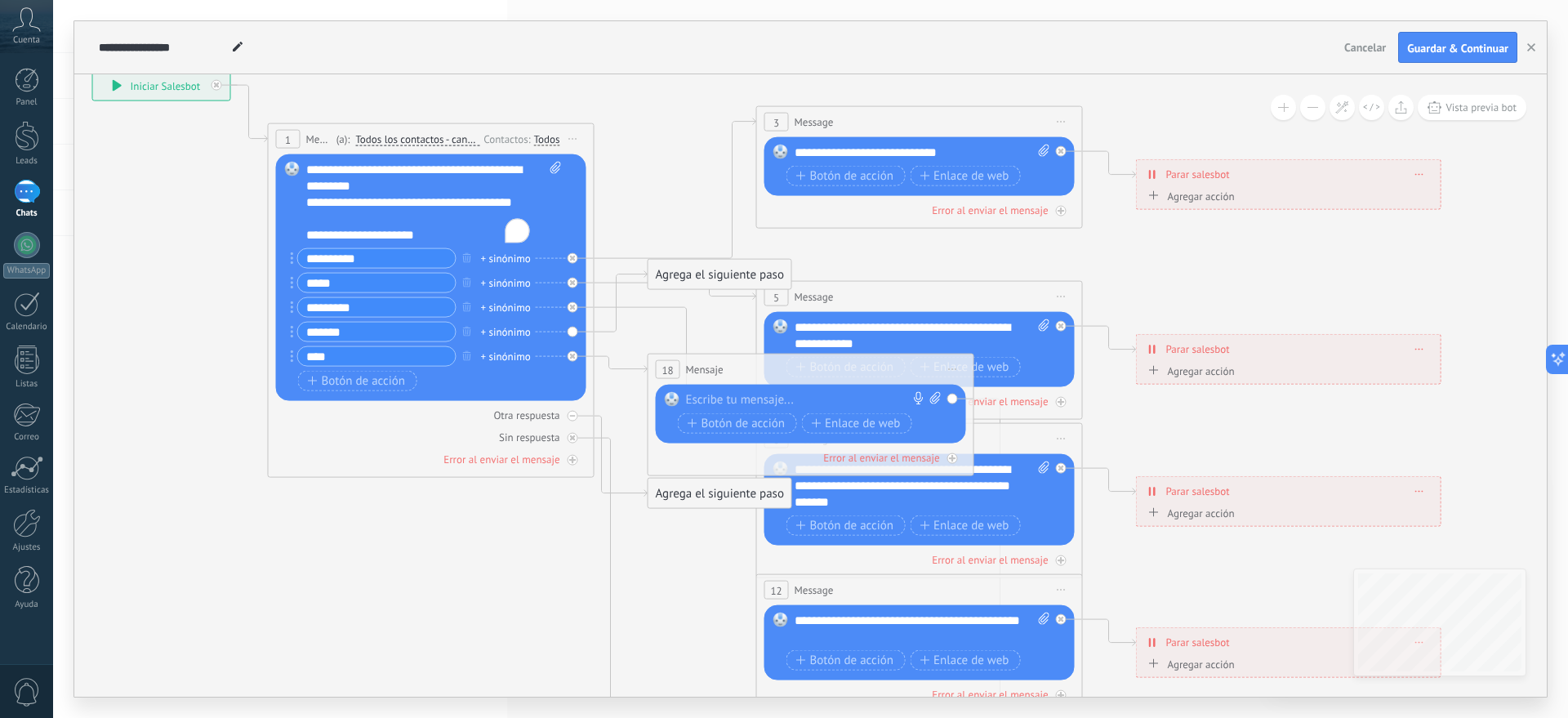click on "Reemplazar
Quitar
Convertir a mensaje de voz
Arrastre la imagen aquí para adjuntarla.
Añadir imagen
Subir
Arrastrar y soltar
Archivo no encontrado
Escribe tu mensaje..." at bounding box center [811, 414] 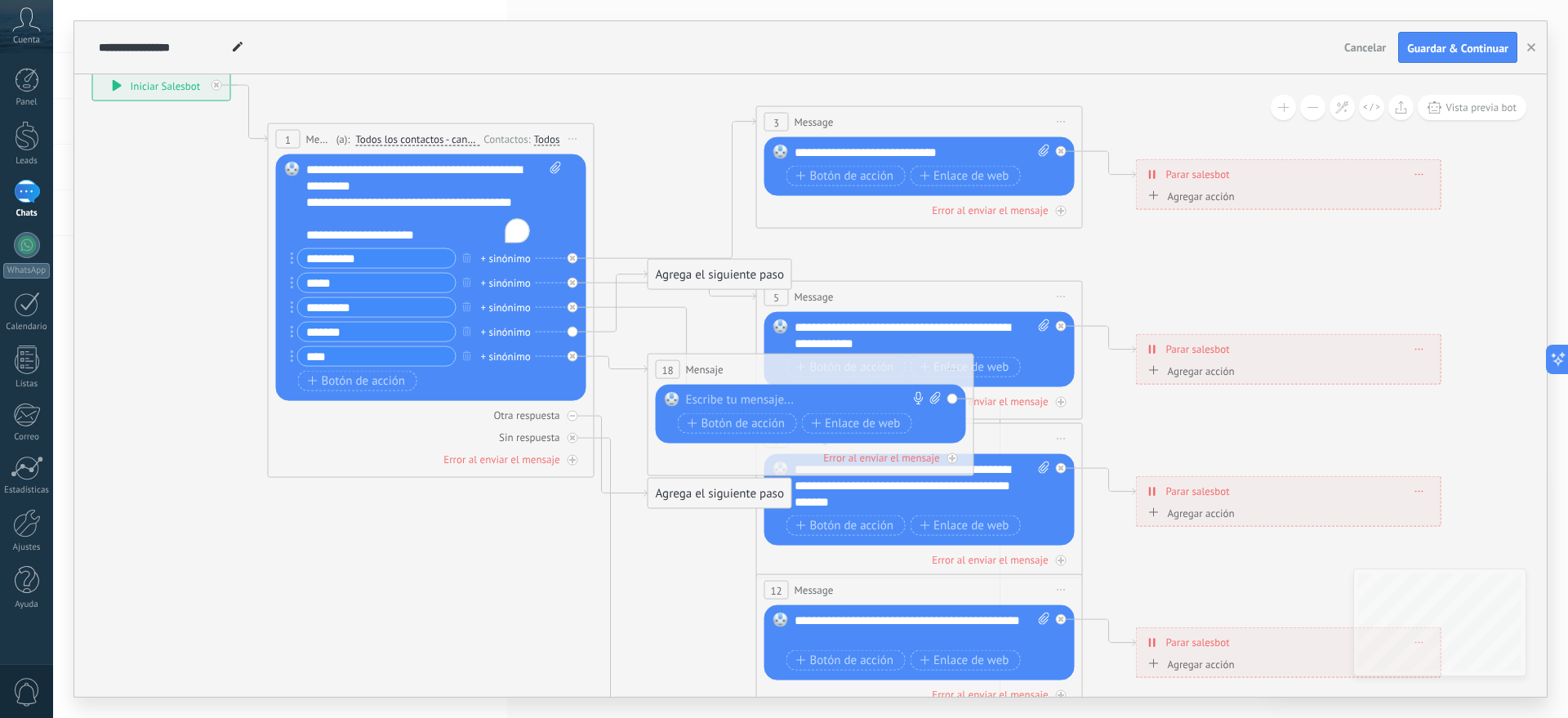 click on "Reemplazar
Quitar
Convertir a mensaje de voz
Arrastre la imagen aquí para adjuntarla.
Añadir imagen
Subir
Arrastrar y soltar
Archivo no encontrado
Escribe tu mensaje..." at bounding box center [811, 414] 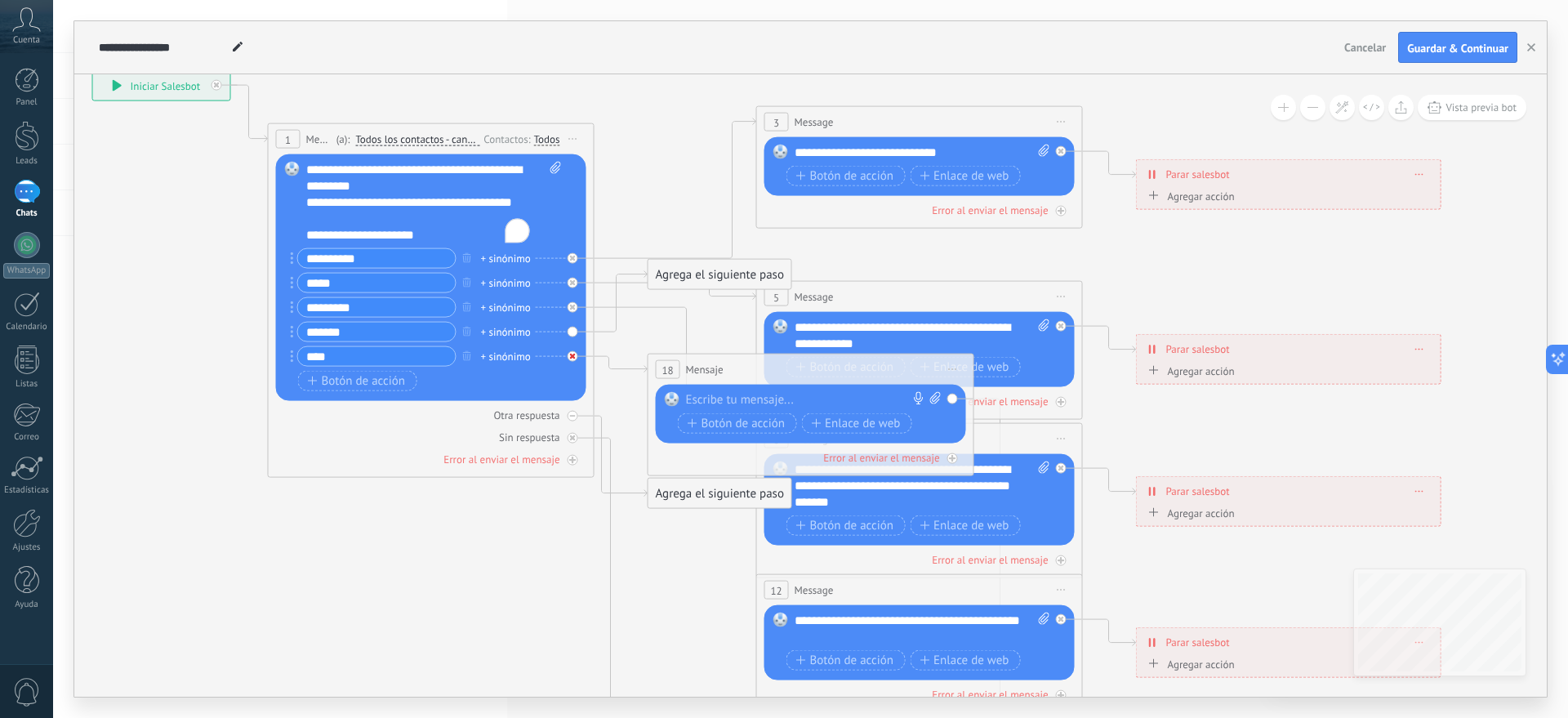 click at bounding box center (572, 356) 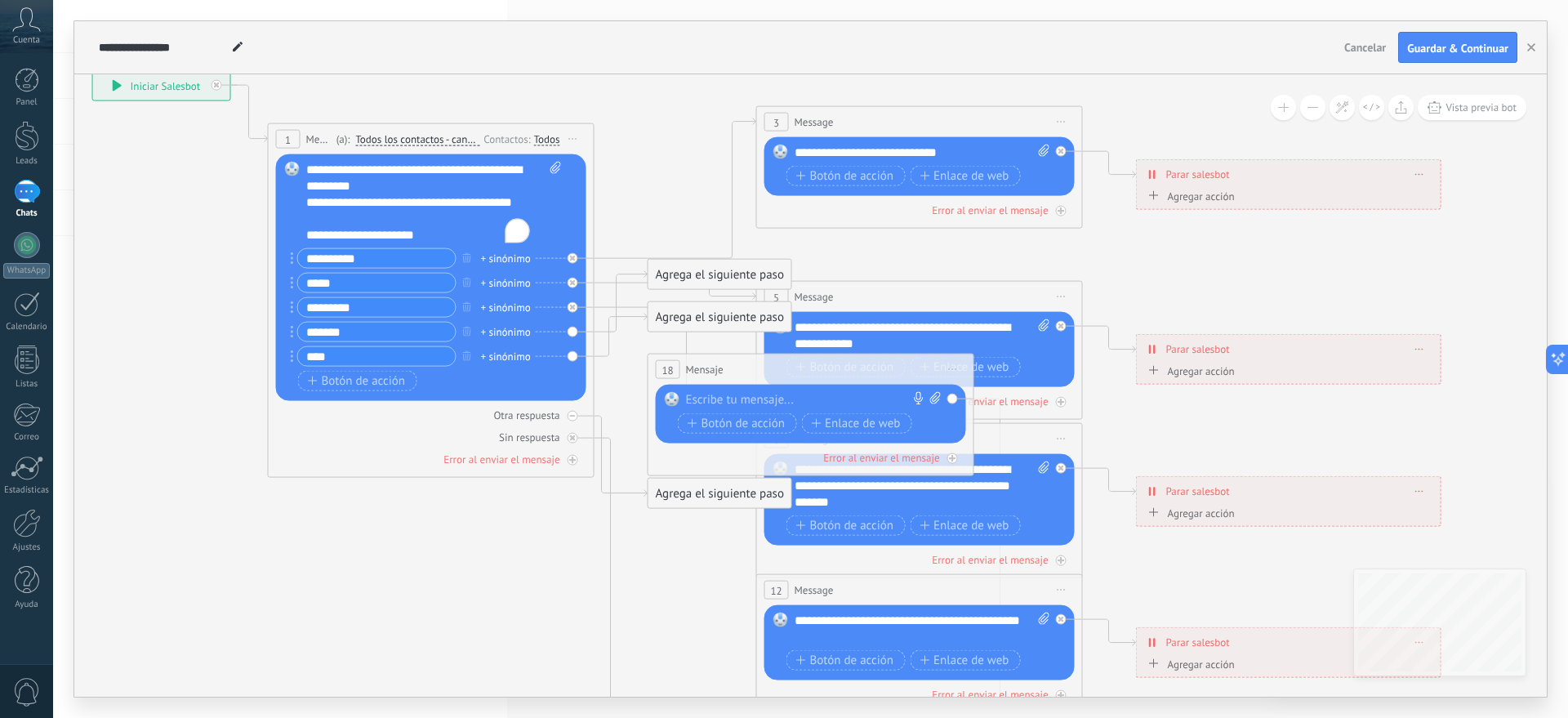 click on "Reemplazar
Quitar
Convertir a mensaje de voz
Arrastre la imagen aquí para adjuntarla.
Añadir imagen
Subir
Arrastrar y soltar
Archivo no encontrado
Escribe tu mensaje..." at bounding box center [431, 278] 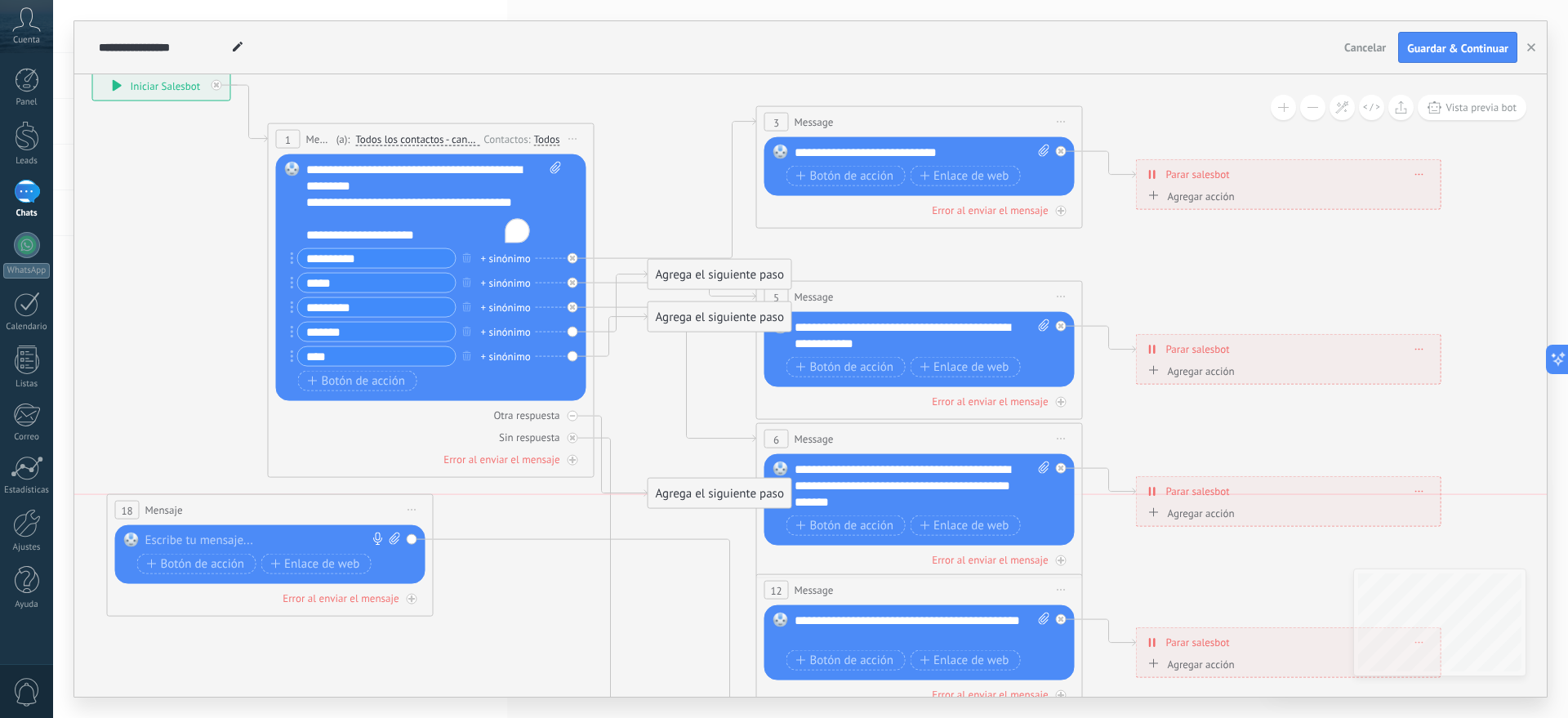 drag, startPoint x: 679, startPoint y: 373, endPoint x: 138, endPoint y: 519, distance: 560.35435 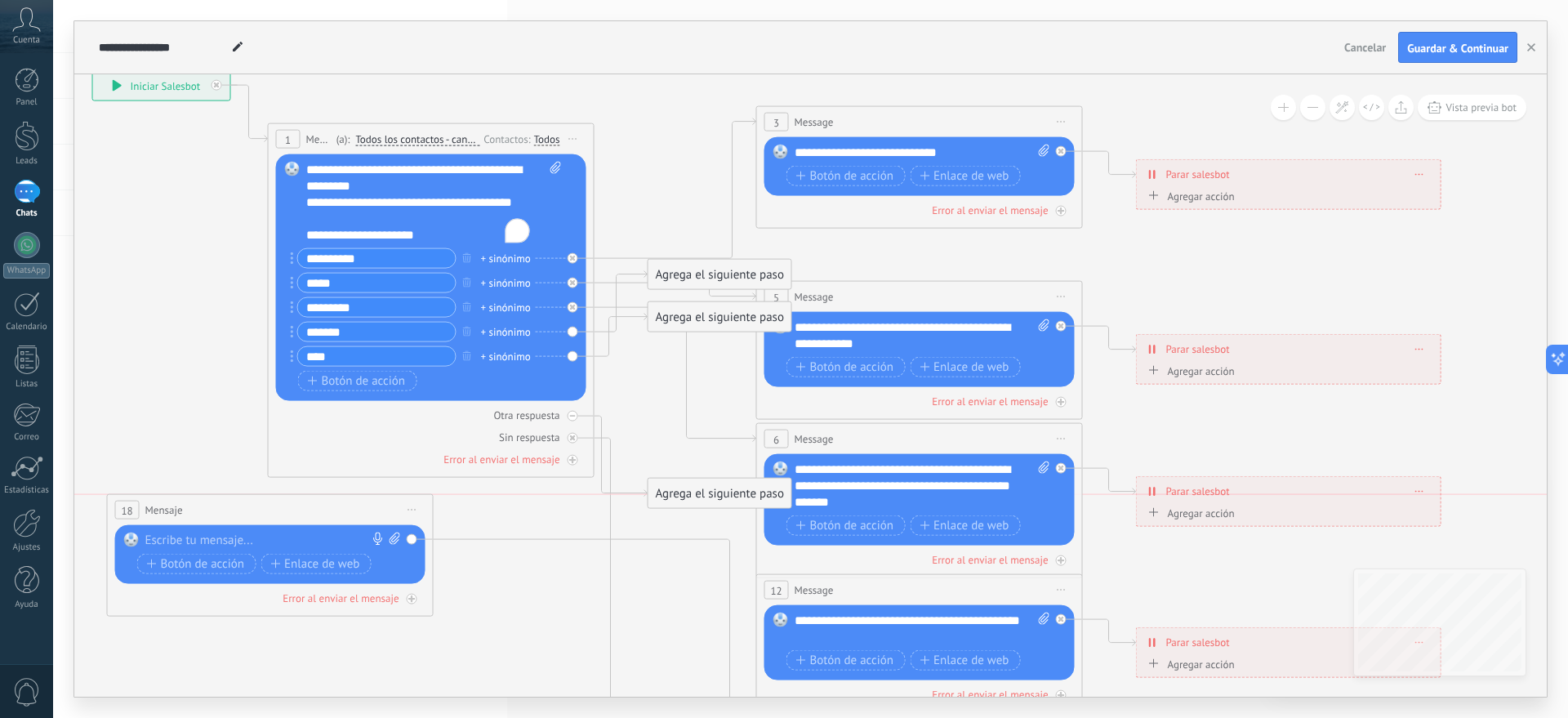 click on "18
Mensaje
*******
(a):
Todos los contactos - canales seleccionados
Todos los contactos - canales seleccionados
Todos los contactos - canal primario
Contacto principal - canales seleccionados
Contacto principal - canal primario
Todos los contactos - canales seleccionados
Todos los contactos - canales seleccionados
Todos los contactos - canal primario" at bounding box center (270, 510) 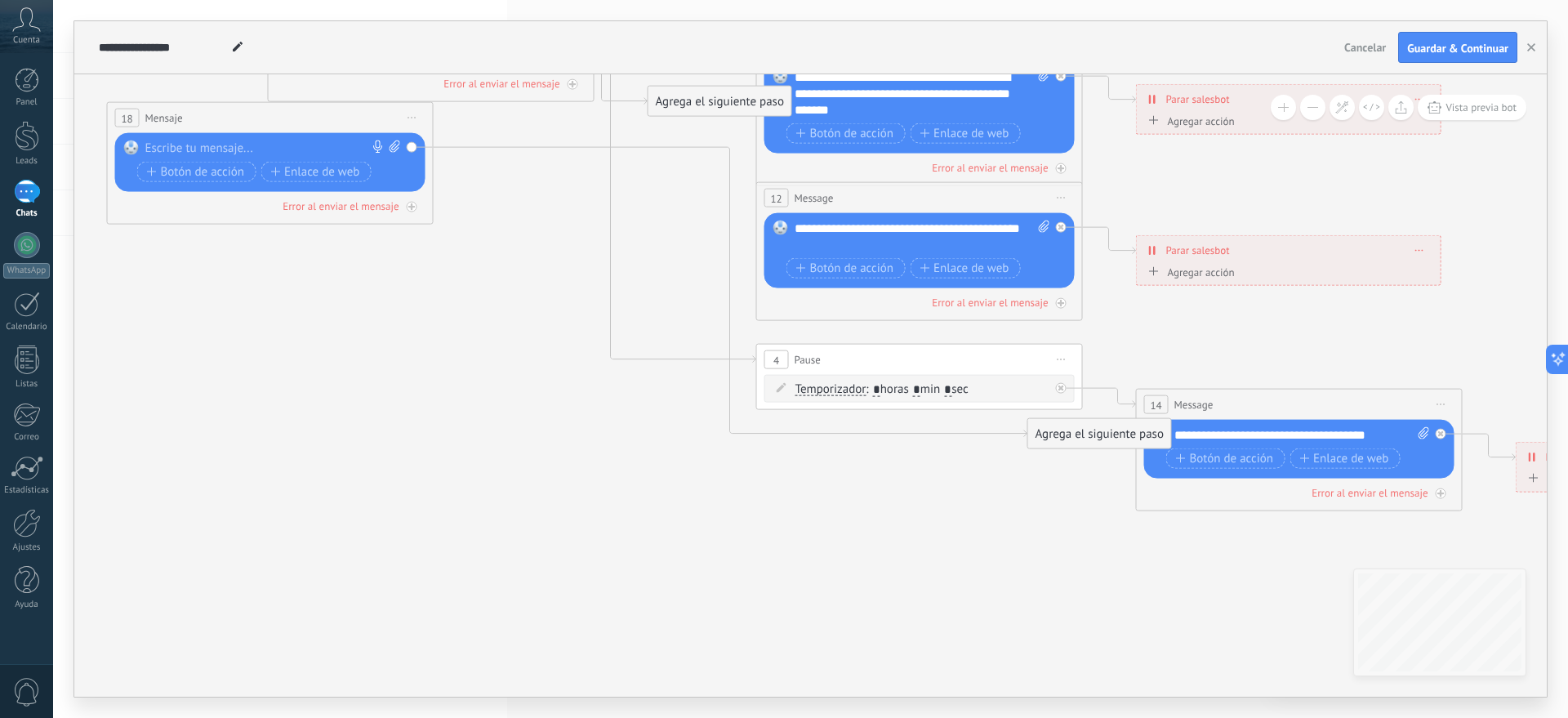click 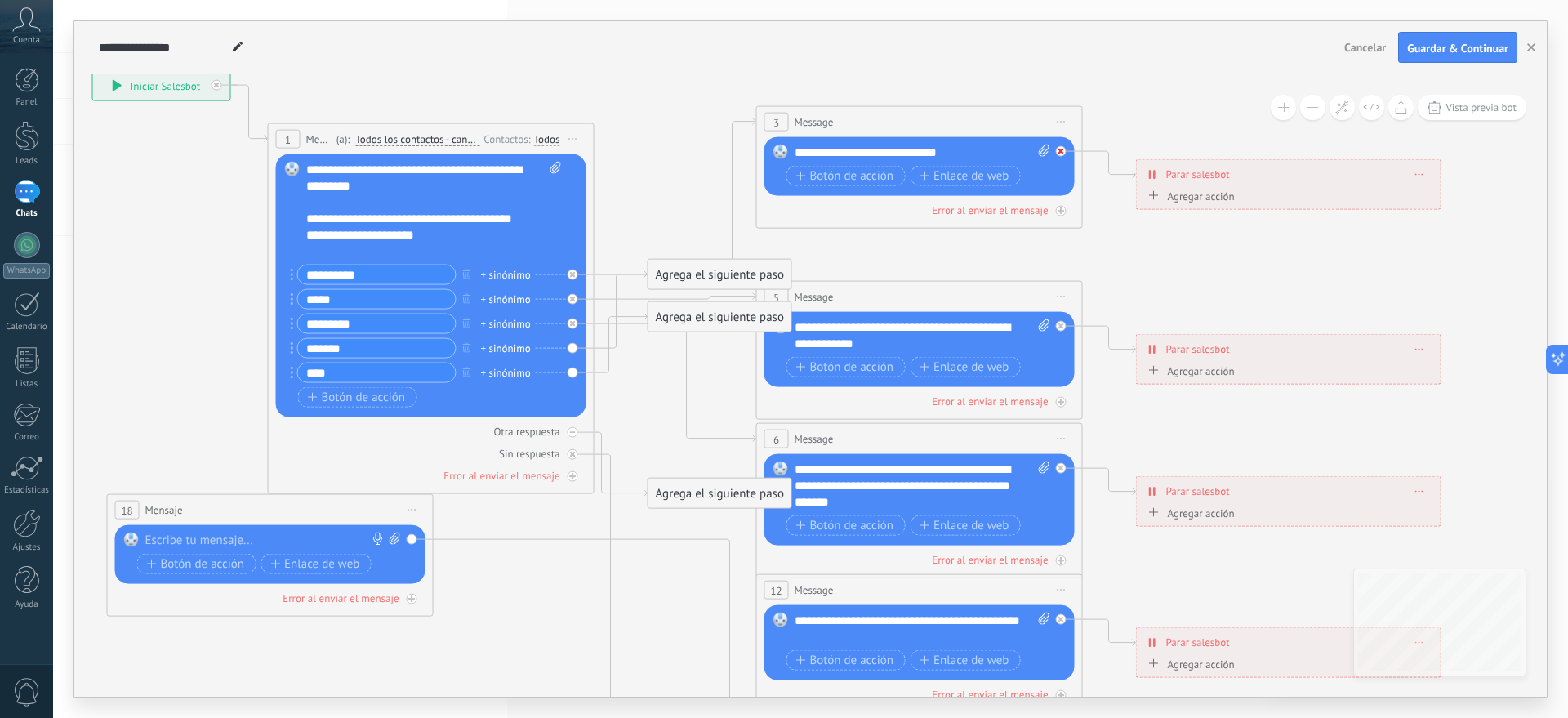 click 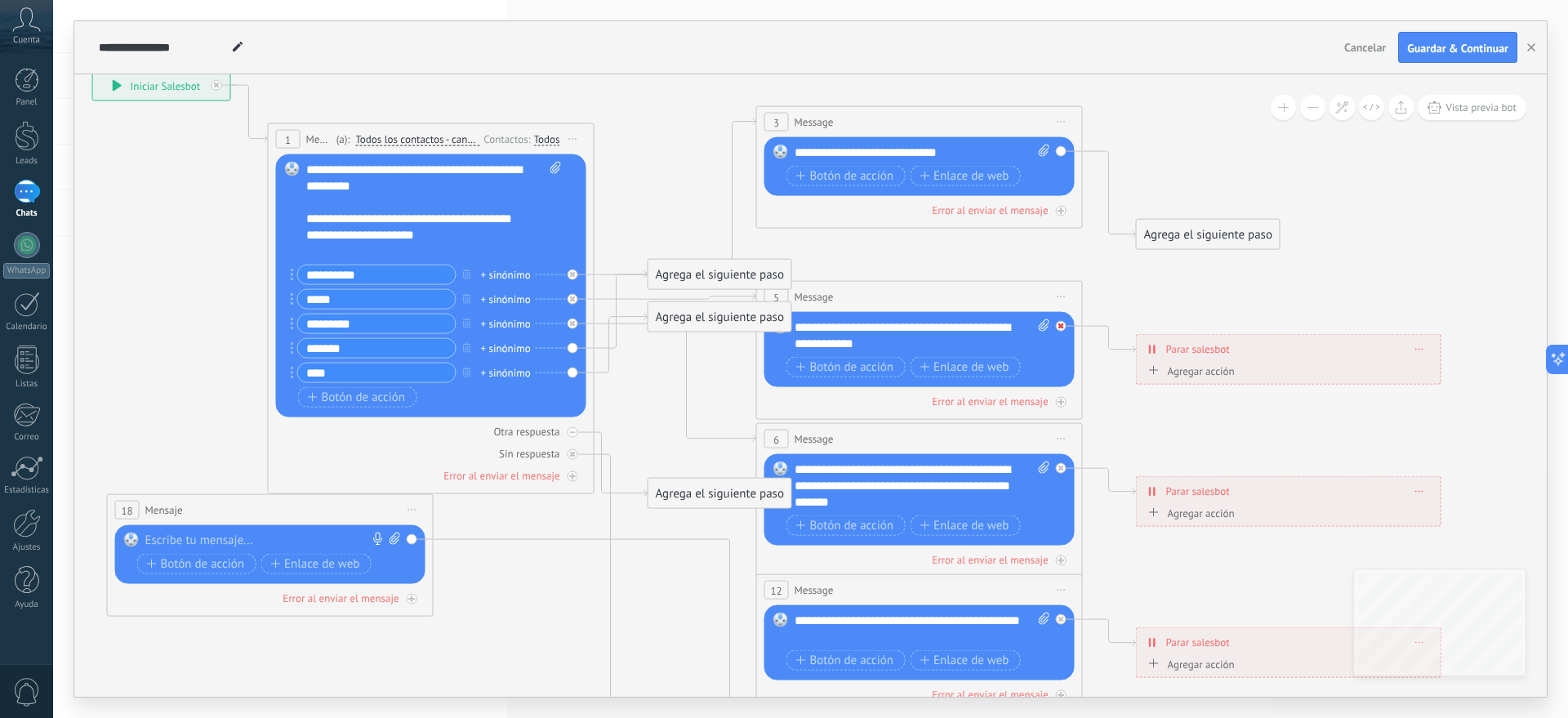 click 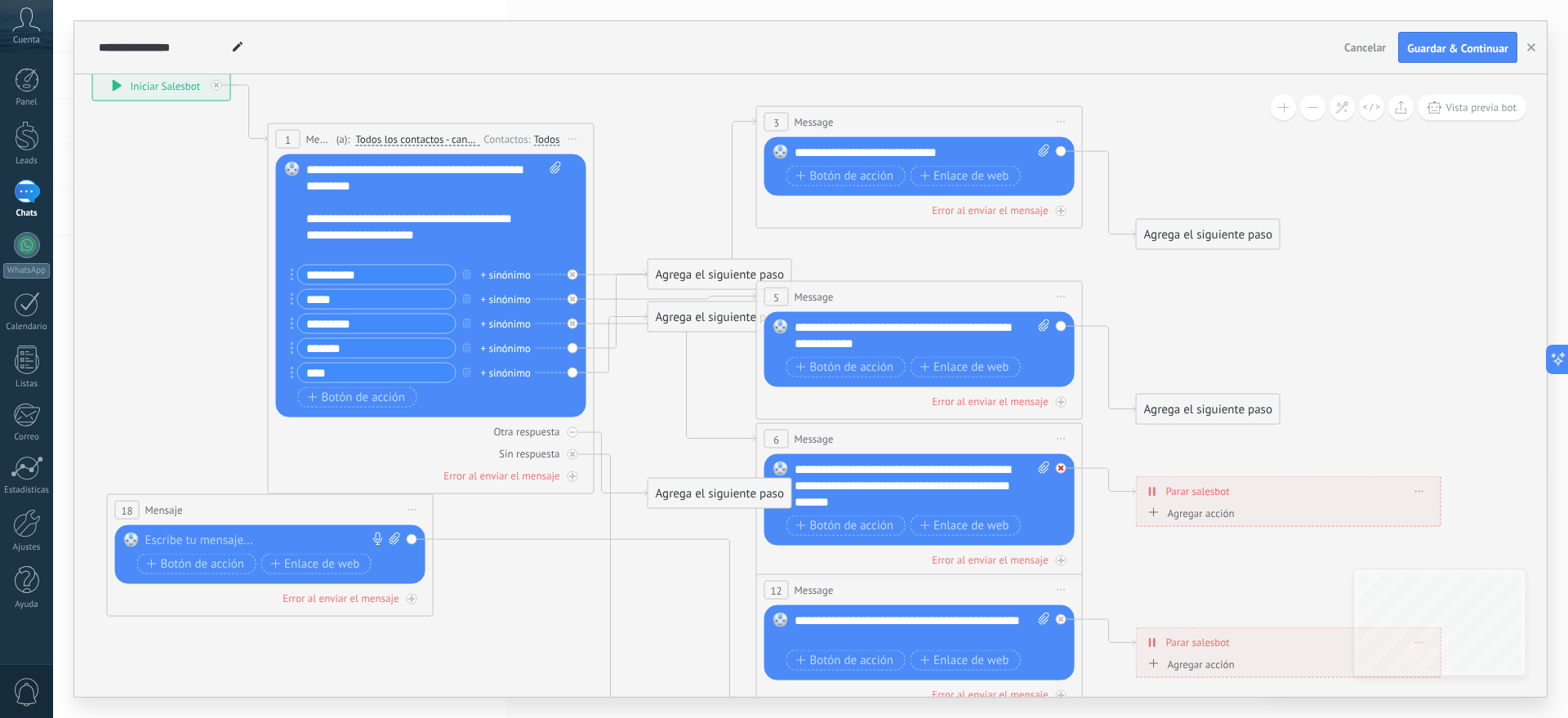 click at bounding box center [1061, 468] 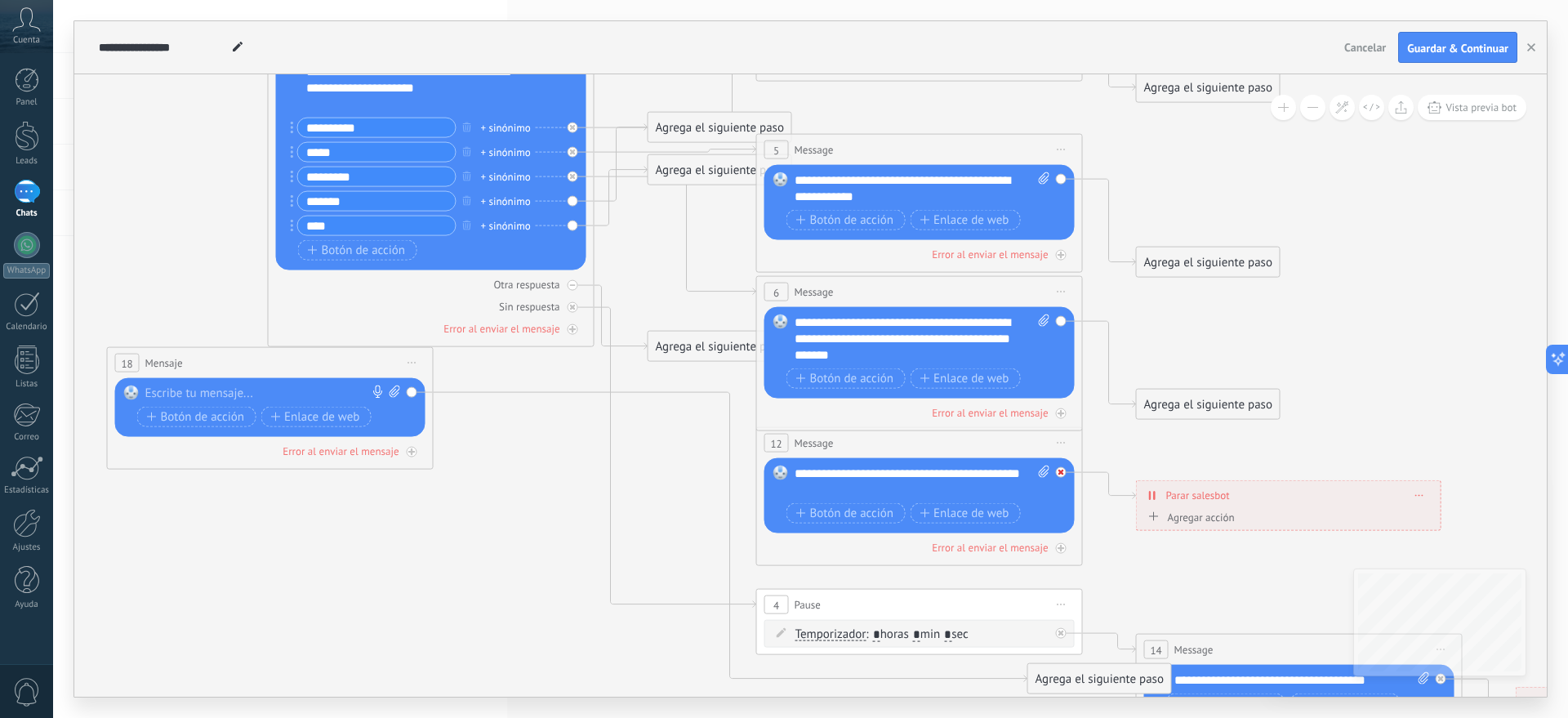 click 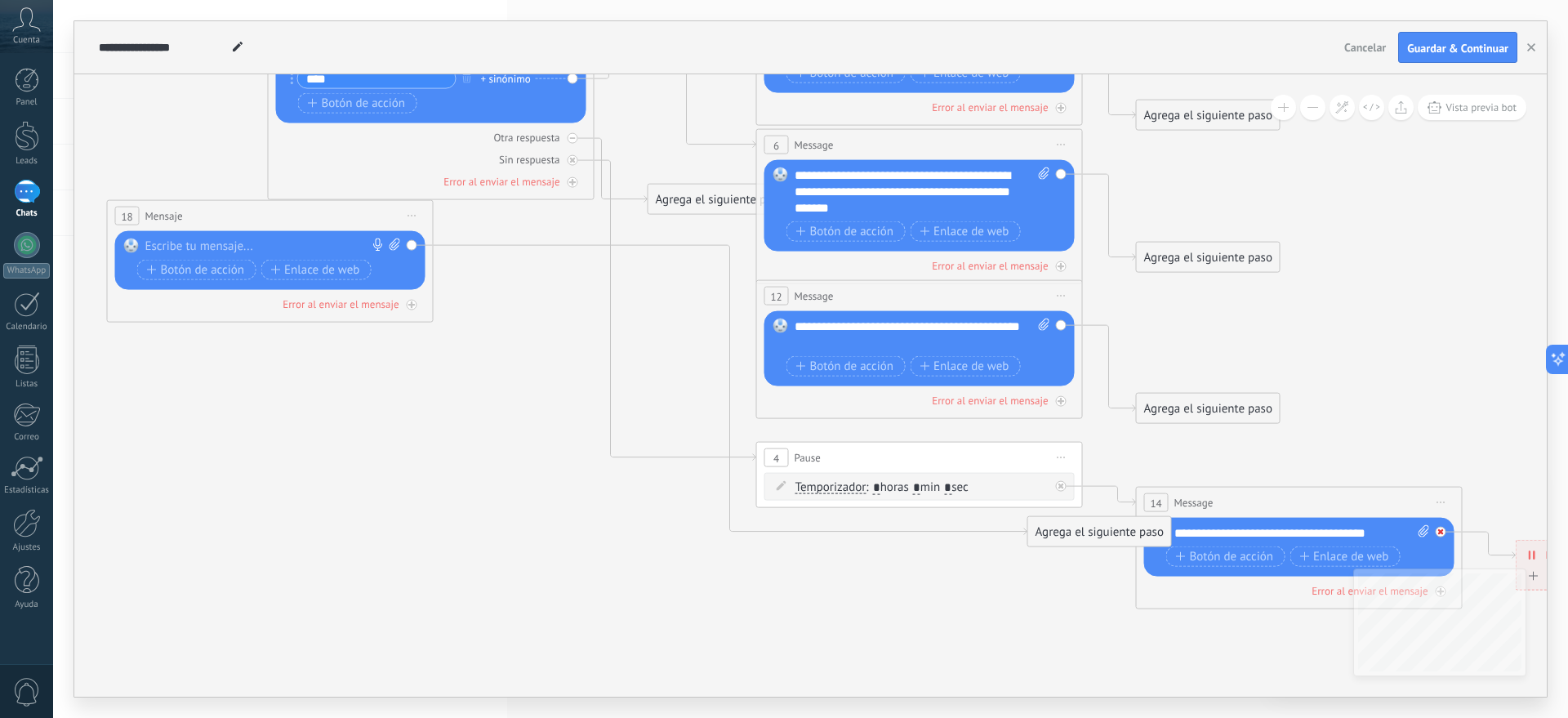 click 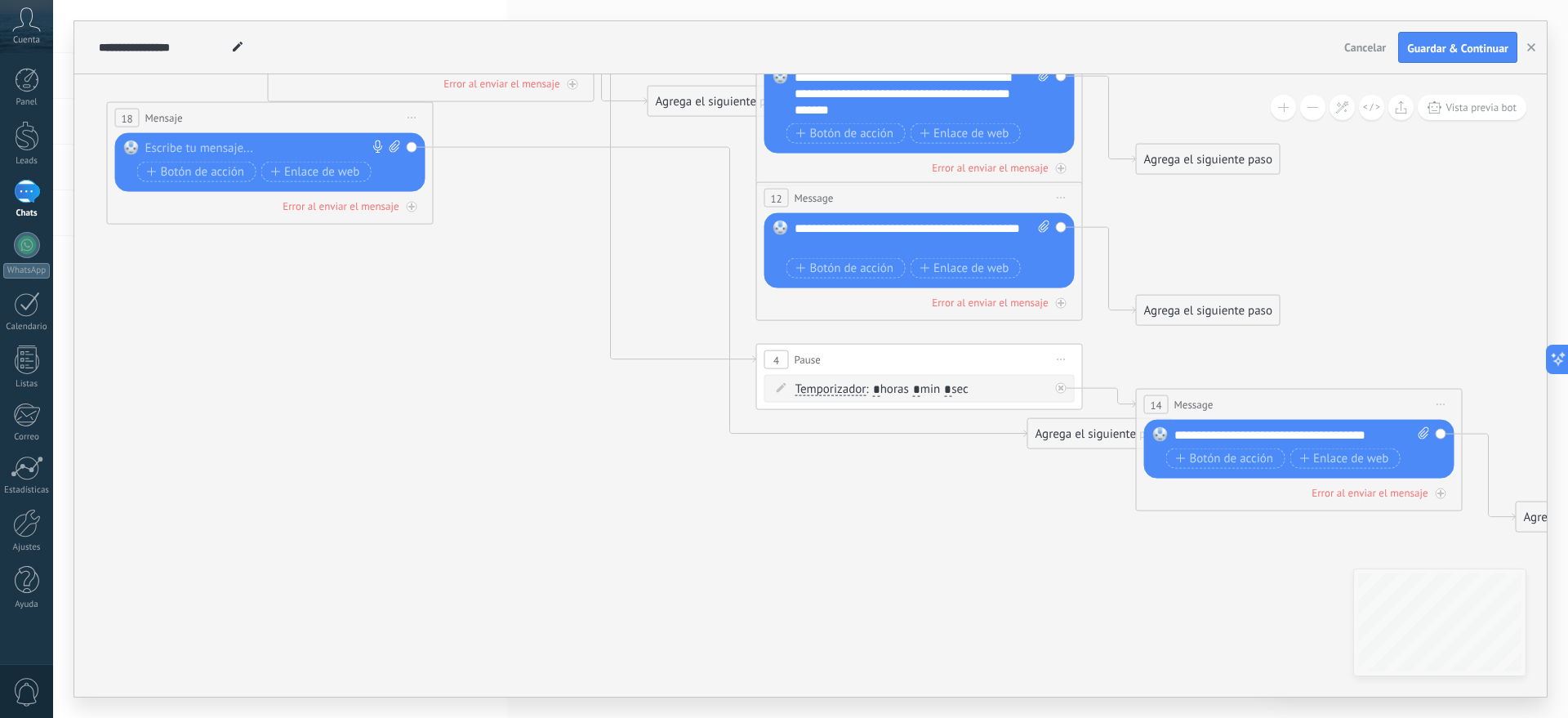 drag, startPoint x: 1096, startPoint y: 618, endPoint x: 1545, endPoint y: 574, distance: 451.15075 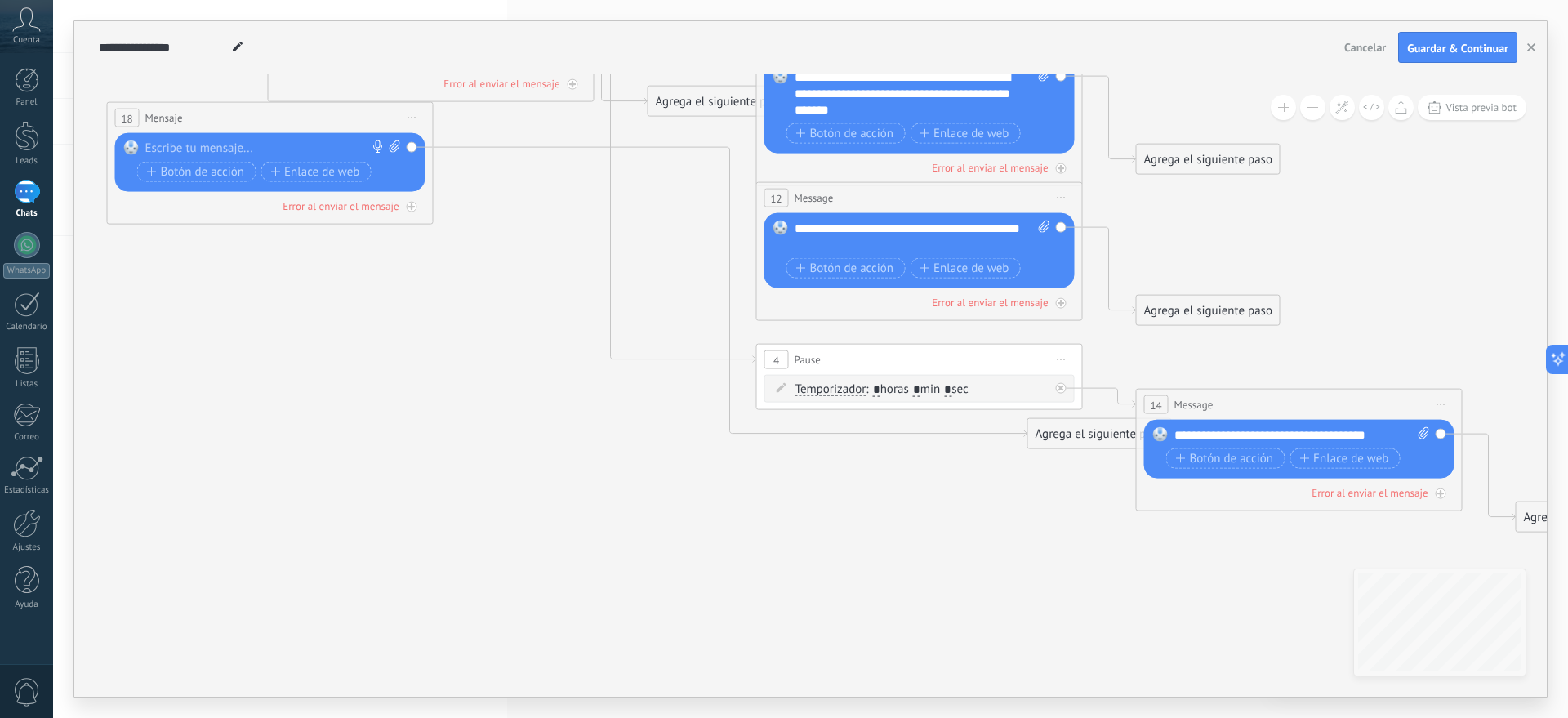 click 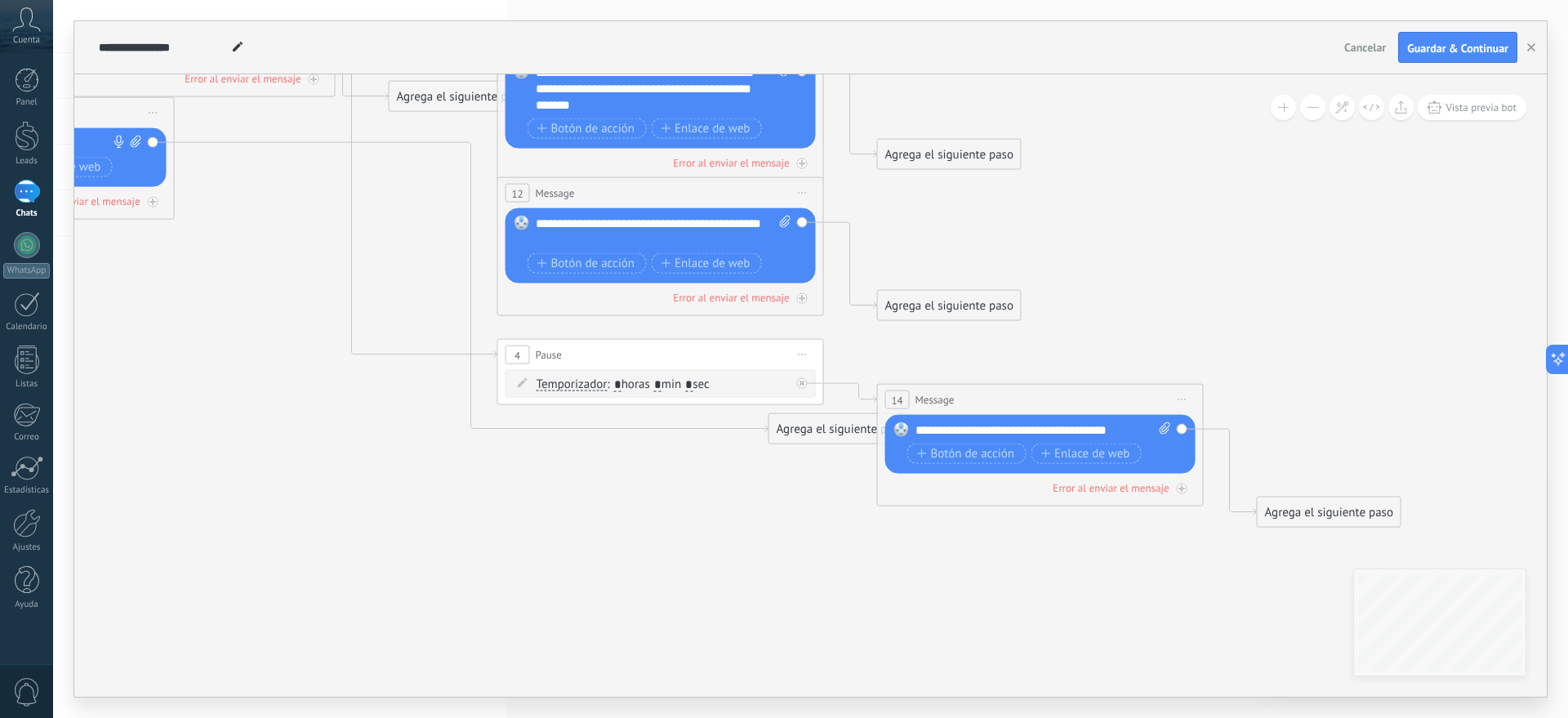 drag, startPoint x: 684, startPoint y: 579, endPoint x: 477, endPoint y: 572, distance: 207.11832 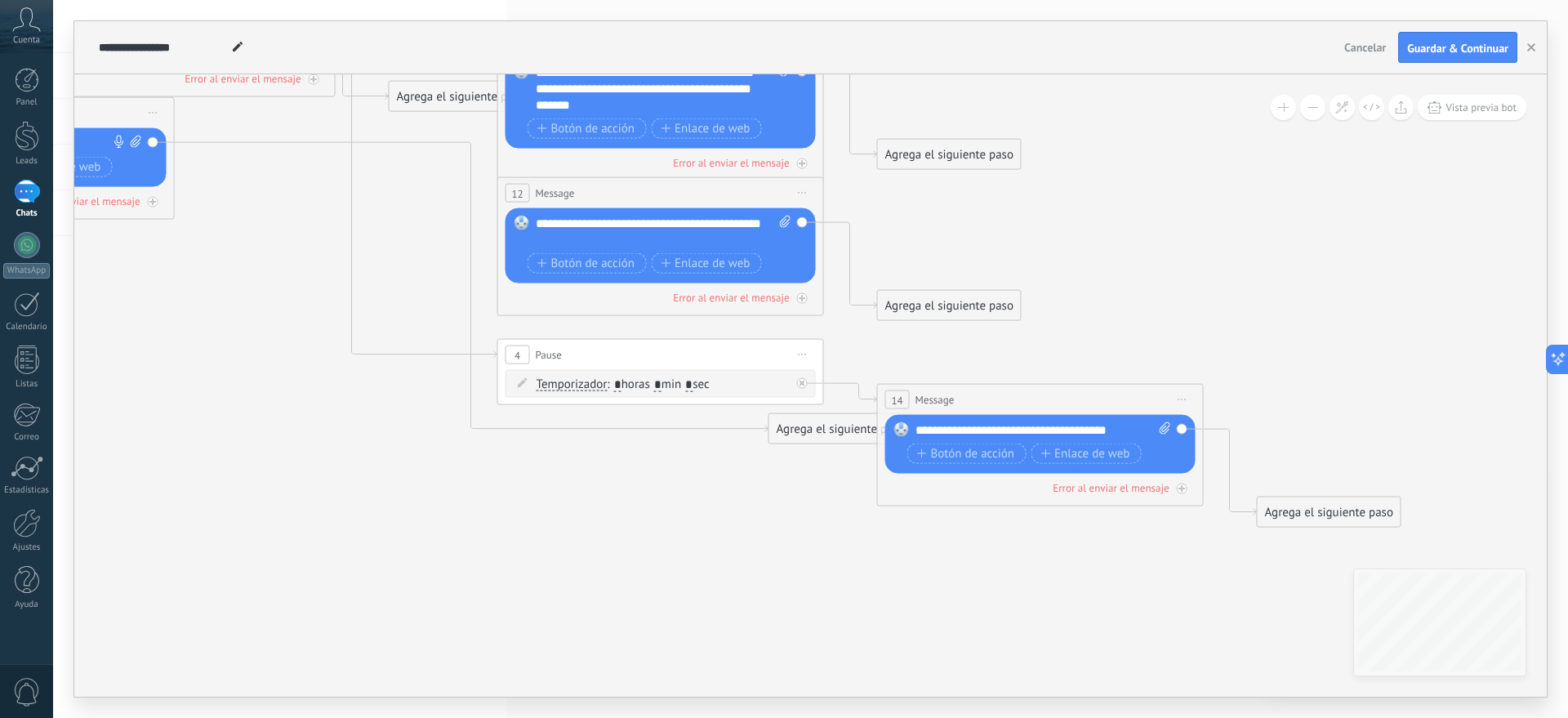 click 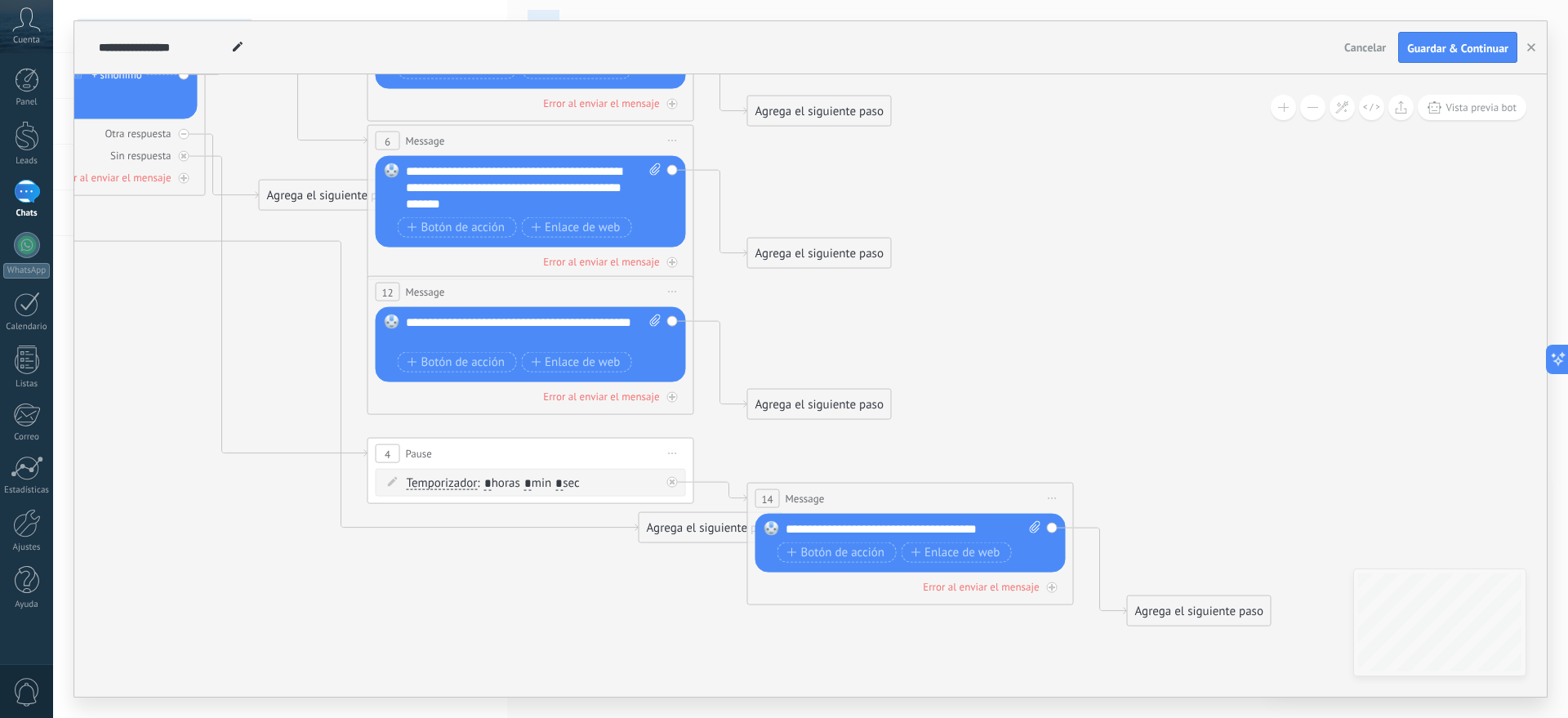 drag, startPoint x: 971, startPoint y: 609, endPoint x: 1052, endPoint y: 617, distance: 81.3941 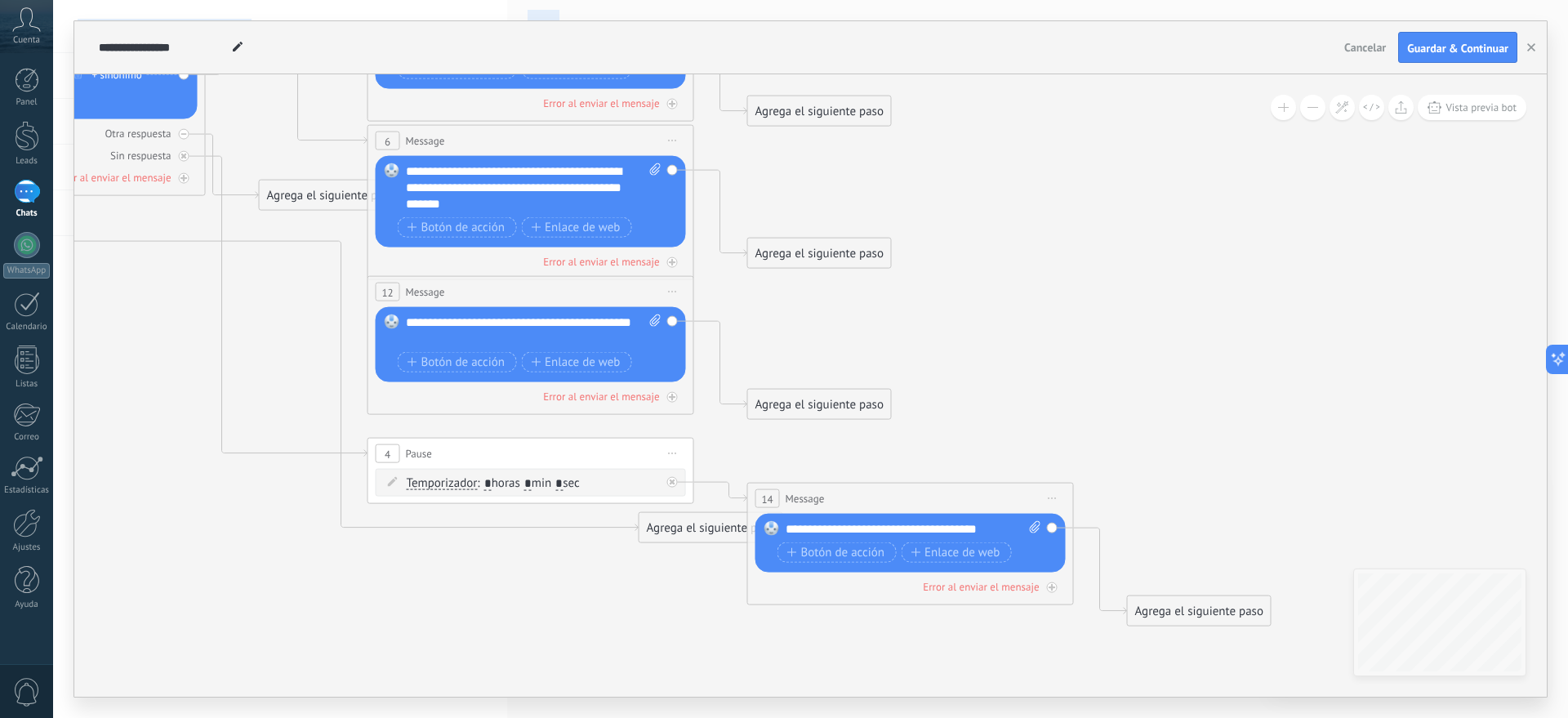 click on ".abccls-1,.abccls-2{fill-rule:evenodd}.abccls-2{fill:#fff} .abfcls-1{fill:none}.abfcls-2{fill:#fff} .abncls-1{isolation:isolate}.abncls-2{opacity:.06}.abncls-2,.abncls-3,.abncls-6{mix-blend-mode:multiply}.abncls-3{opacity:.15}.abncls-4,.abncls-8{fill:#fff}.abncls-5{fill:url(#abnlinear-gradient)}.abncls-6{opacity:.04}.abncls-7{fill:url(#abnlinear-gradient-2)}.abncls-8{fill-rule:evenodd} .abqst0{fill:#ffa200} .abwcls-1{fill:#252525} .cls-1{isolation:isolate} .acicls-1{fill:none} .aclcls-1{fill:#232323} .acnst0{display:none} .addcls-1,.addcls-2{fill:none;stroke-miterlimit:10}.addcls-1{stroke:#dfe0e5}.addcls-2{stroke:#a1a7ab} .adecls-1,.adecls-2{fill:none;stroke-miterlimit:10}.adecls-1{stroke:#dfe0e5}.adecls-2{stroke:#a1a7ab} .adqcls-1{fill:#8591a5;fill-rule:evenodd} .aeccls-1{fill:#5c9f37} .aeecls-1{fill:#f86161} .aejcls-1{fill:#8591a5;fill-rule:evenodd} .aekcls-1{fill-rule:evenodd} .aelcls-1{fill-rule:evenodd;fill:currentColor} .aemcls-1{fill-rule:evenodd;fill:currentColor} .aercls-2{fill:#24bc8c}" at bounding box center (784, 359) 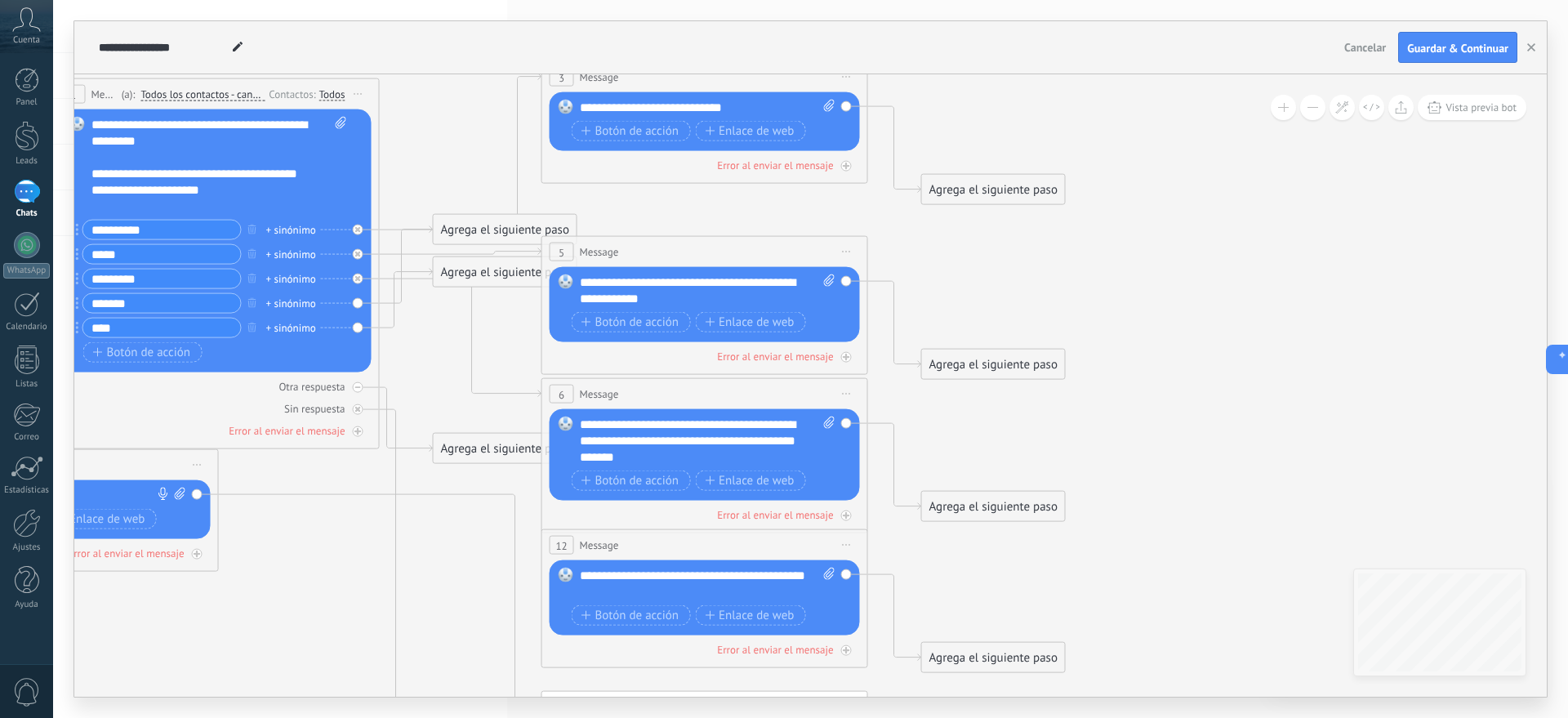 drag, startPoint x: 1245, startPoint y: 236, endPoint x: 1287, endPoint y: 479, distance: 246.6029 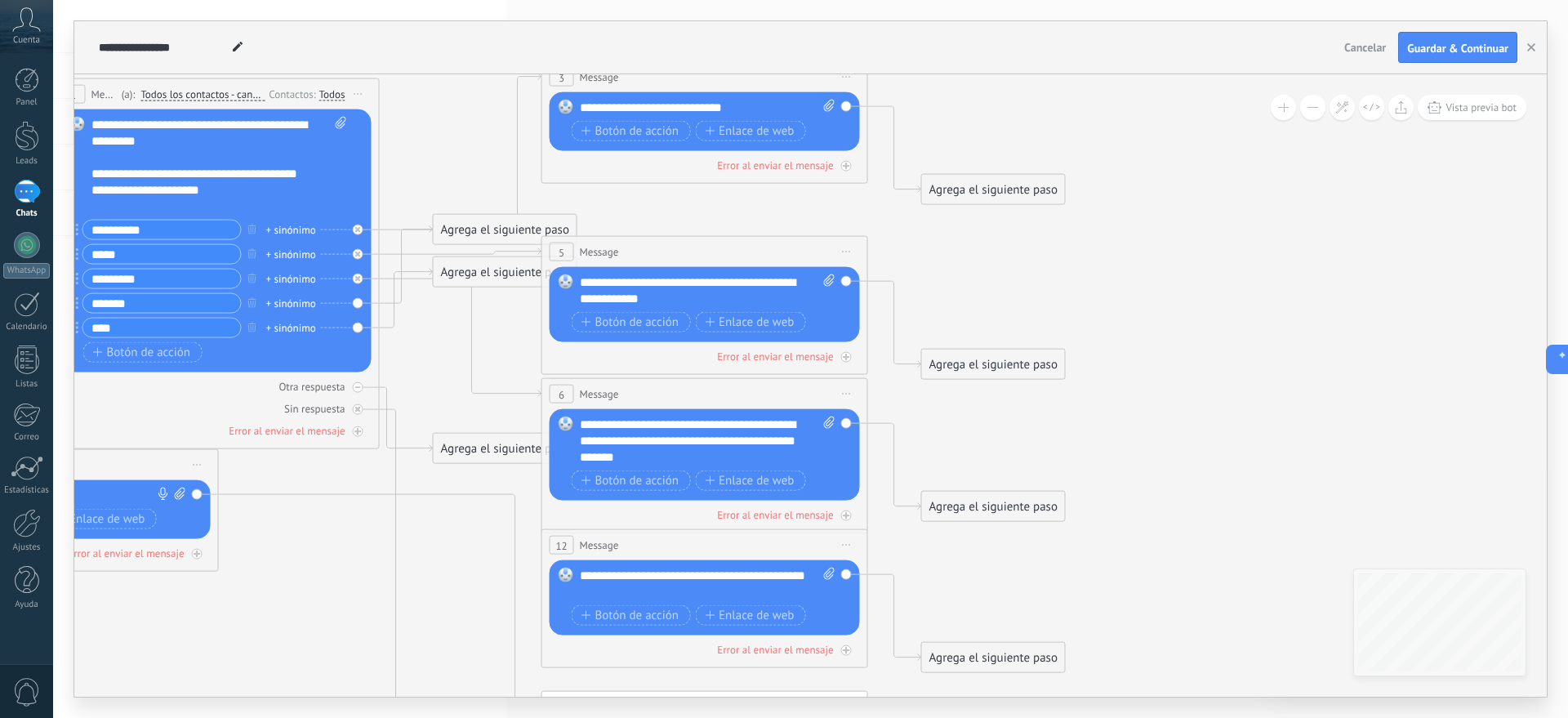 click 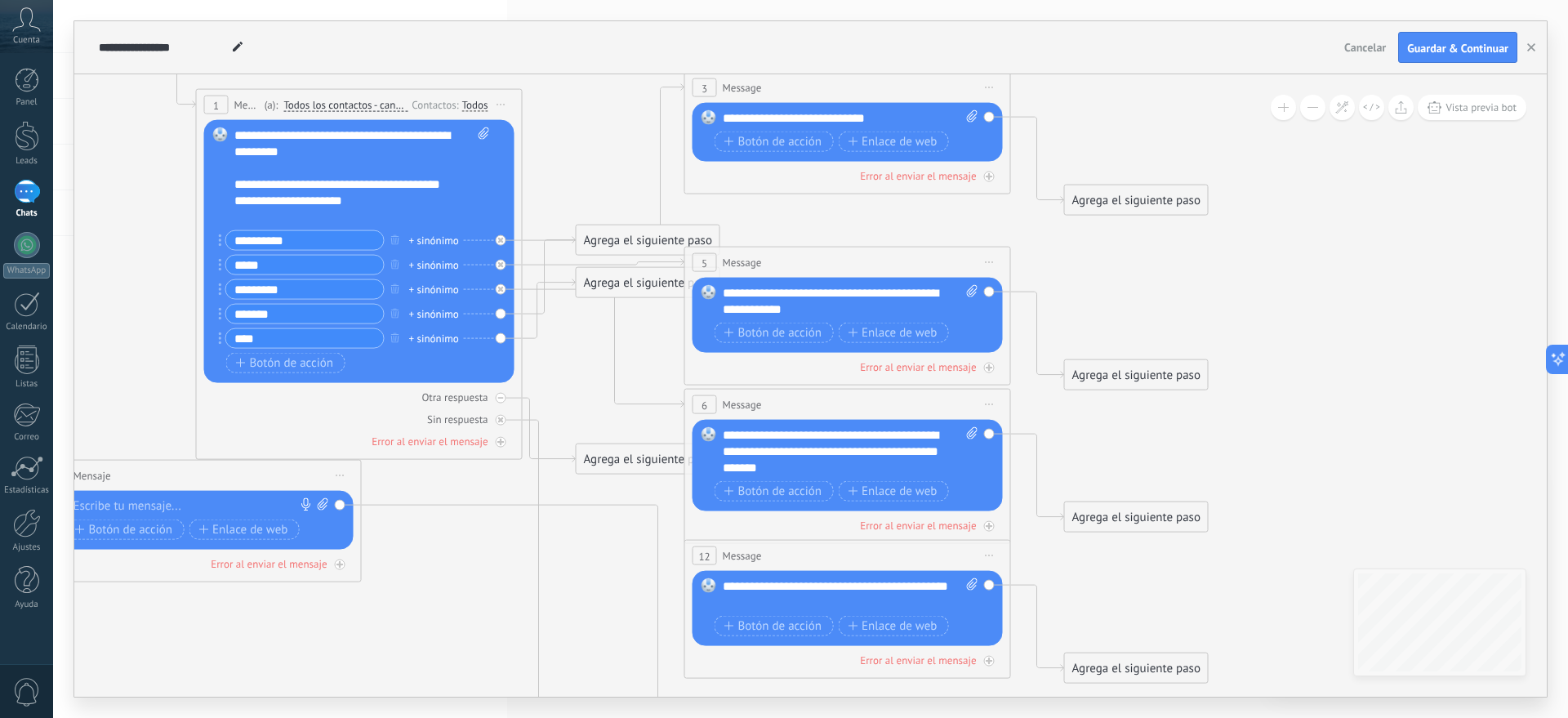 drag, startPoint x: 1239, startPoint y: 276, endPoint x: 1382, endPoint y: 286, distance: 143.34922 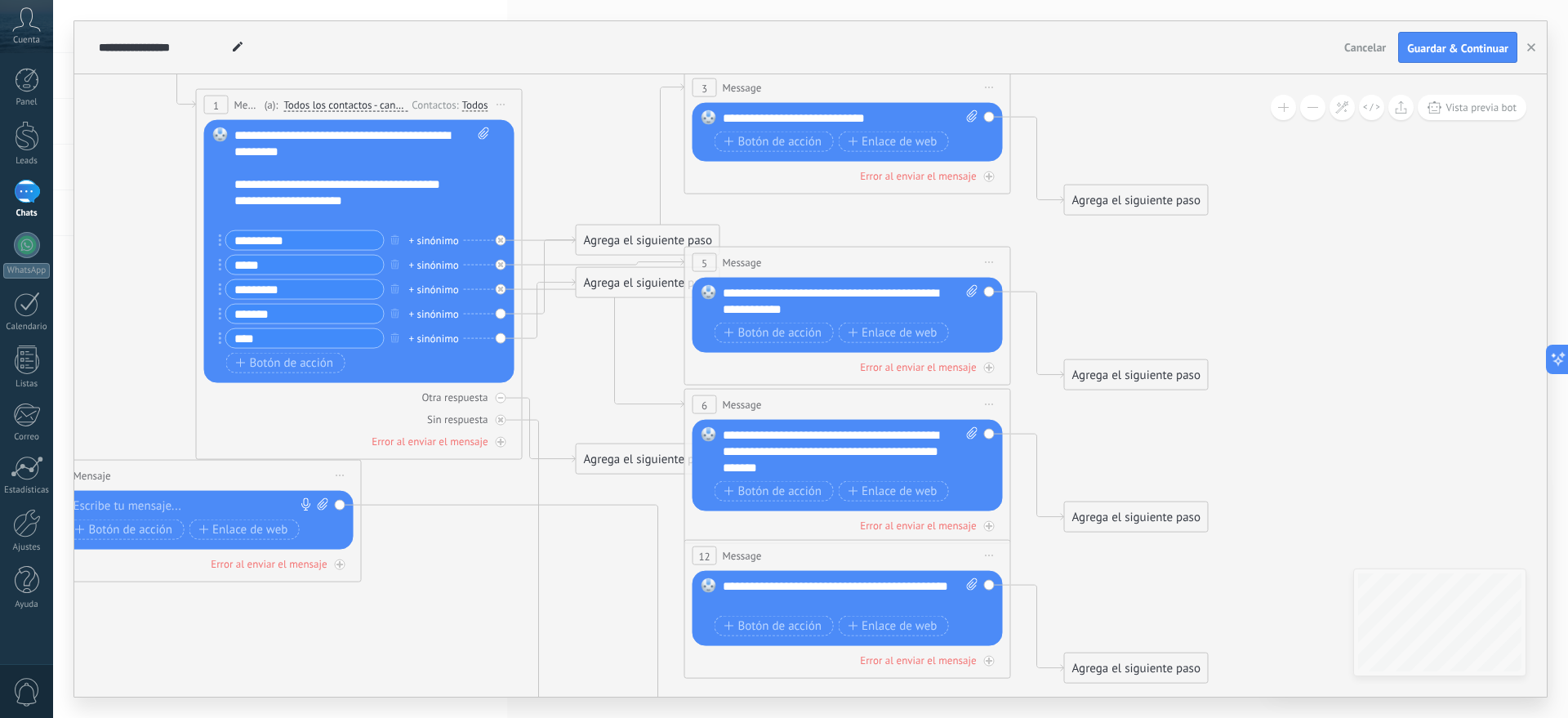 click 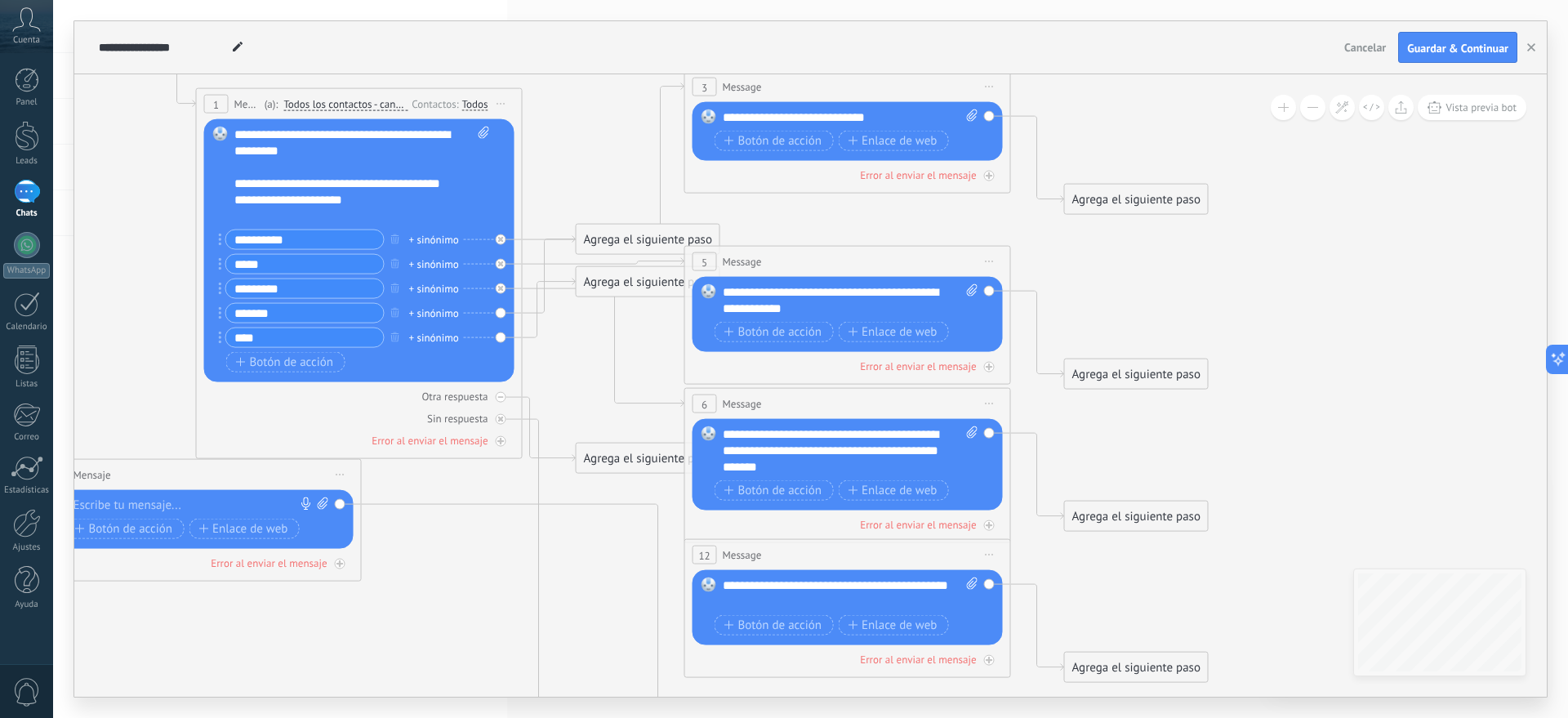 click 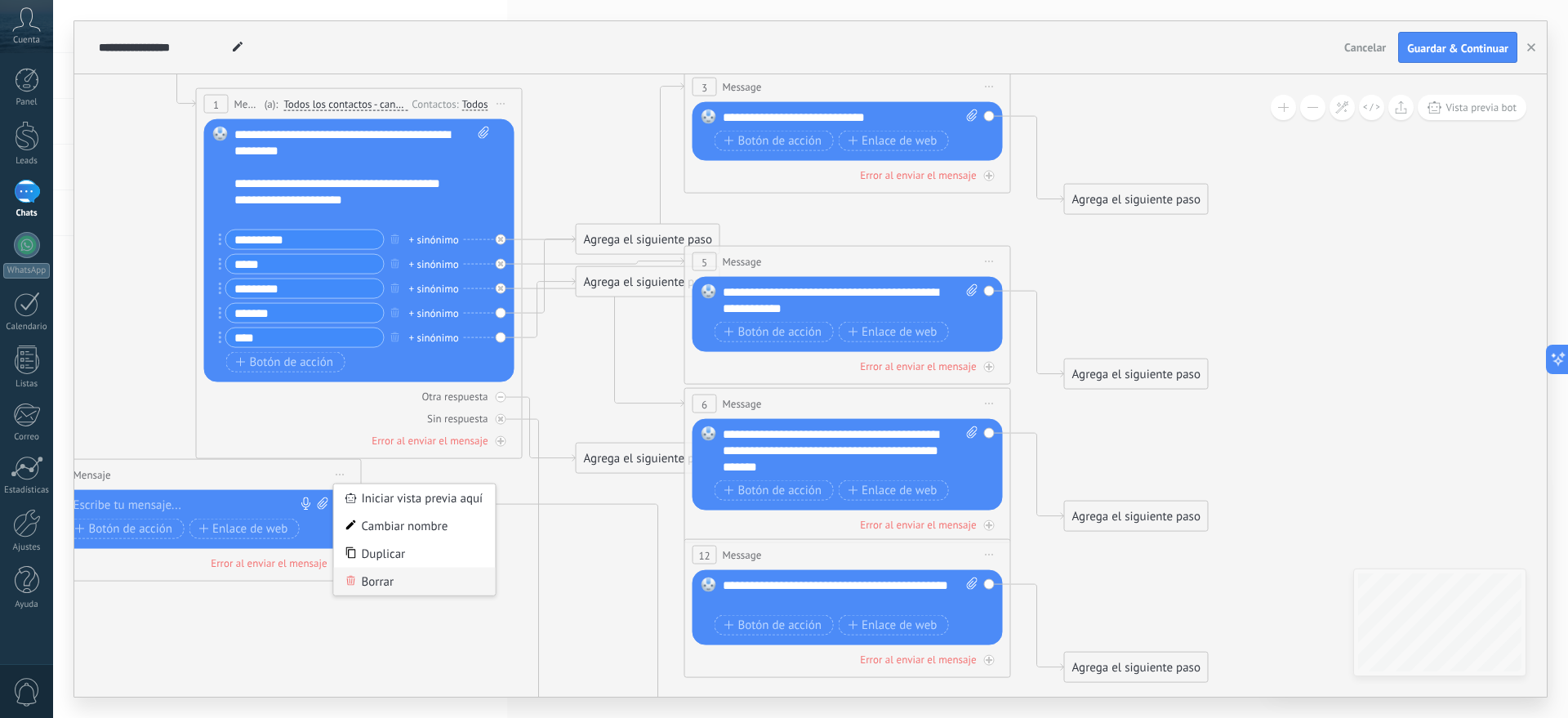 click on "Borrar" at bounding box center [415, 582] 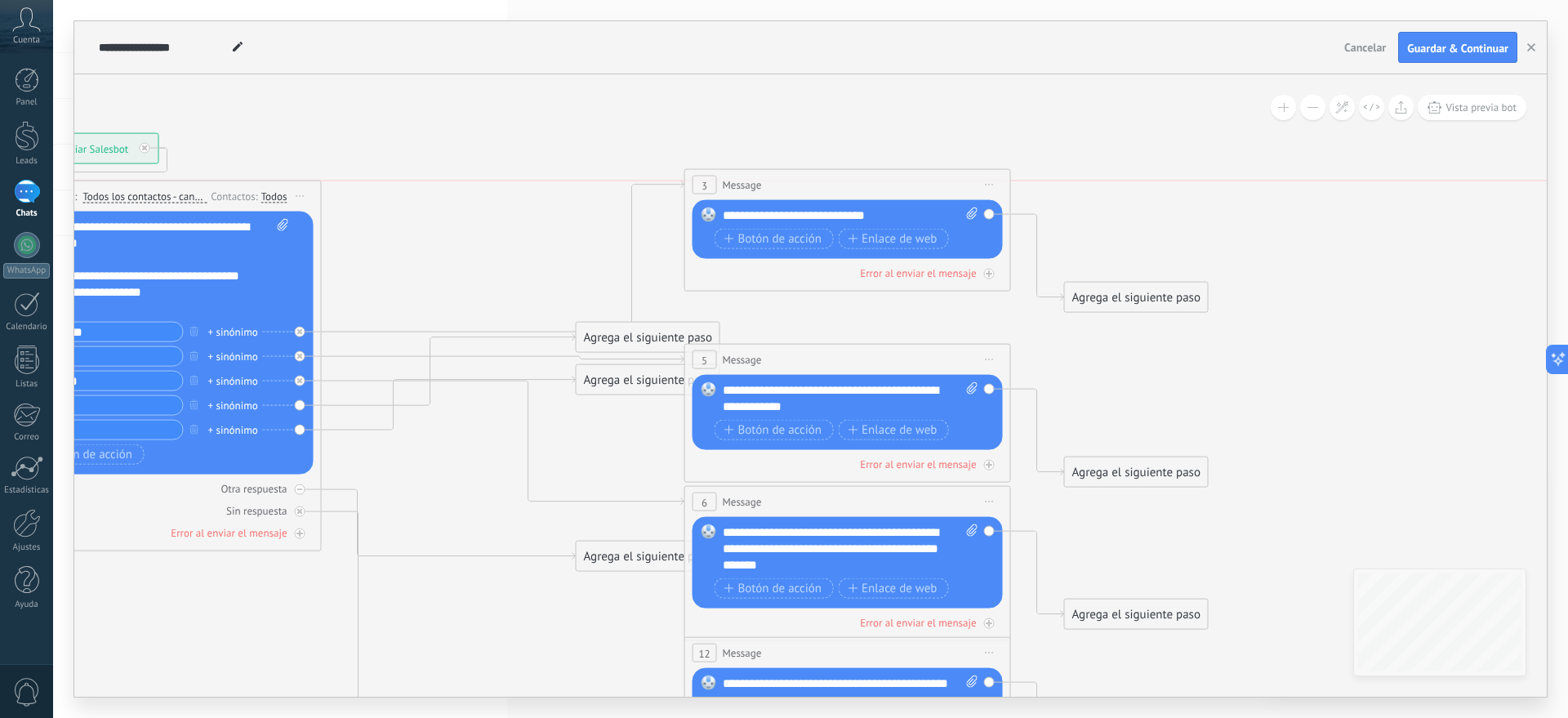 drag, startPoint x: 290, startPoint y: 187, endPoint x: 91, endPoint y: 179, distance: 199.16074 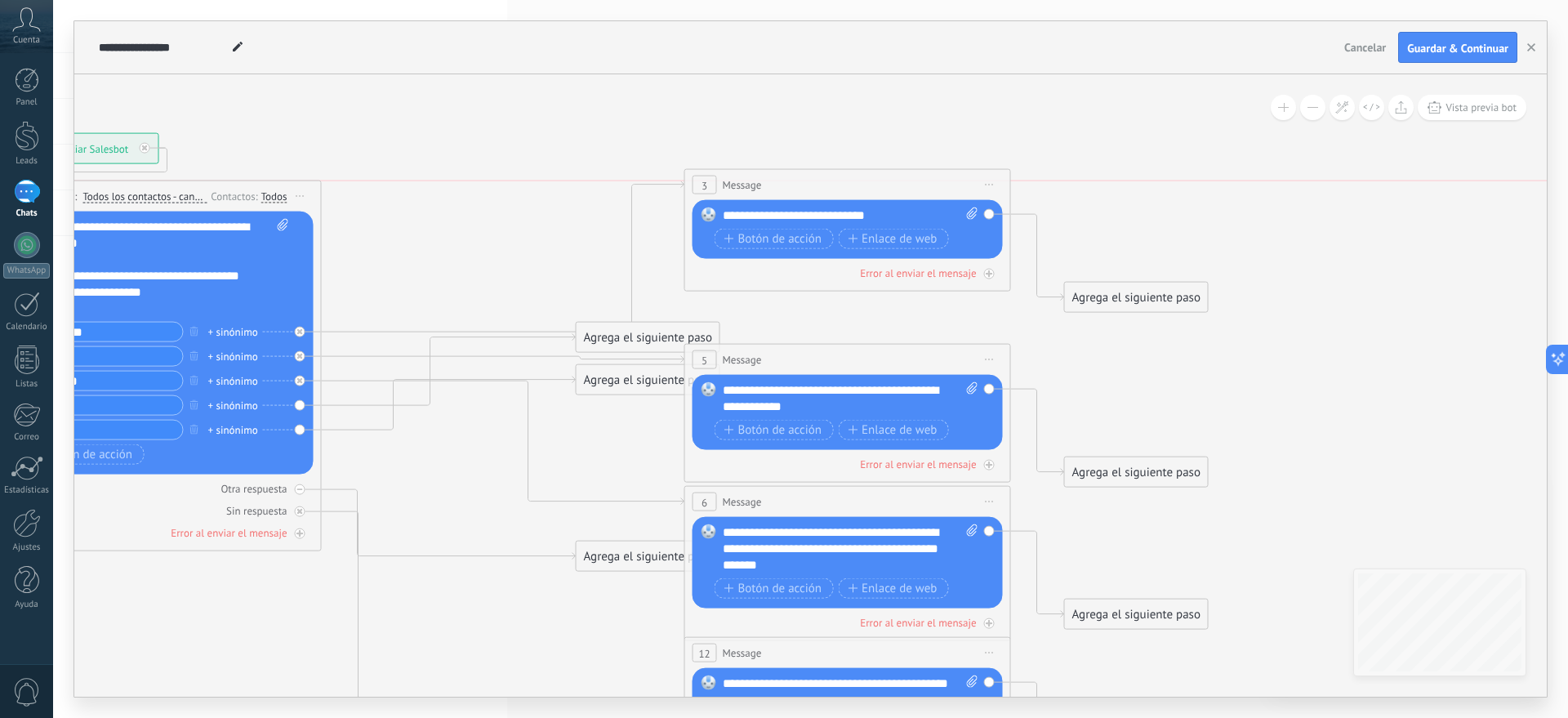 click on "1
Message
*******
(a):
Todos los contactos - canales seleccionados
Todos los contactos - canales seleccionados
Todos los contactos - canal primario
Contacto principal - canales seleccionados
Contacto principal - canal primario
Todos los contactos - canales seleccionados
Todos los contactos - canales seleccionados
Todos los contactos - canal primario" at bounding box center (158, 366) 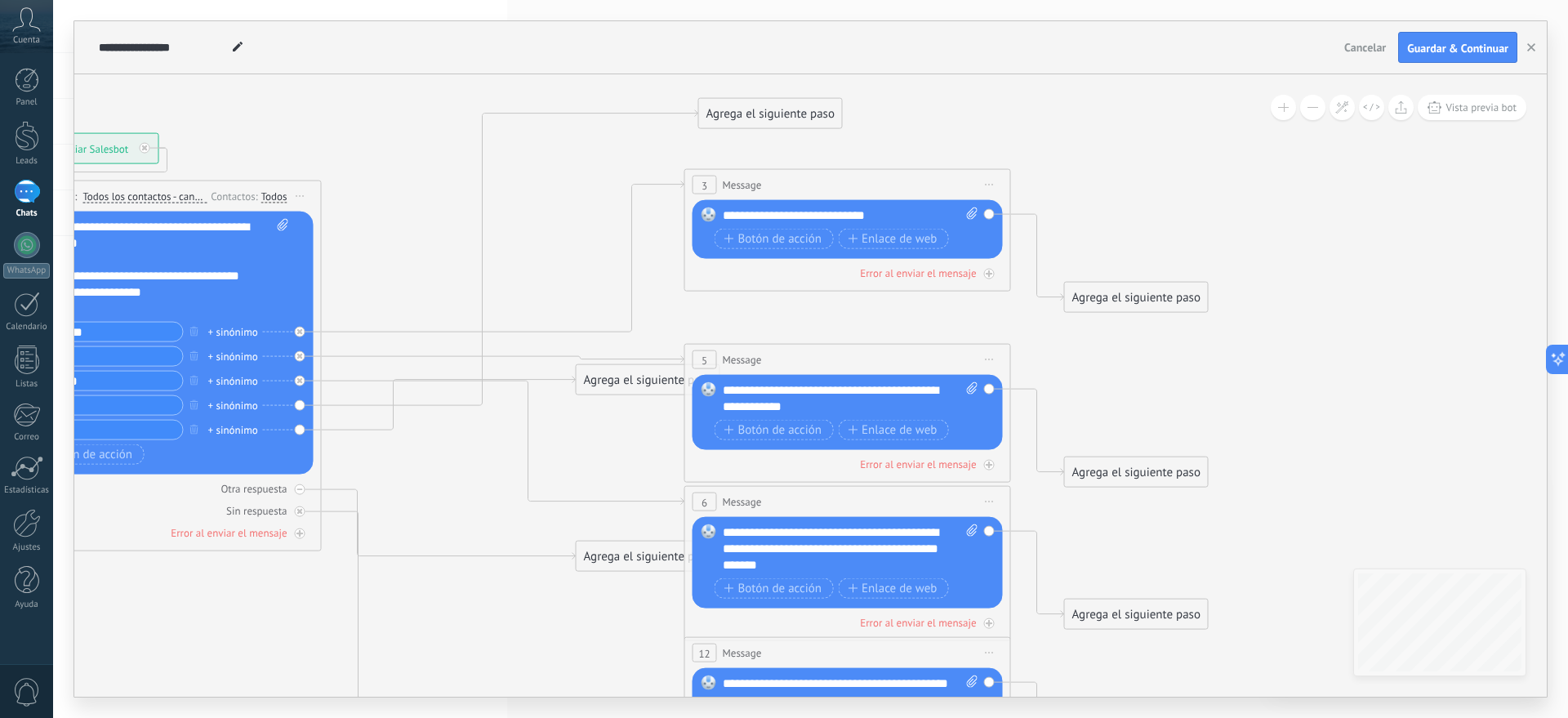 drag, startPoint x: 629, startPoint y: 334, endPoint x: 751, endPoint y: 109, distance: 255.9473 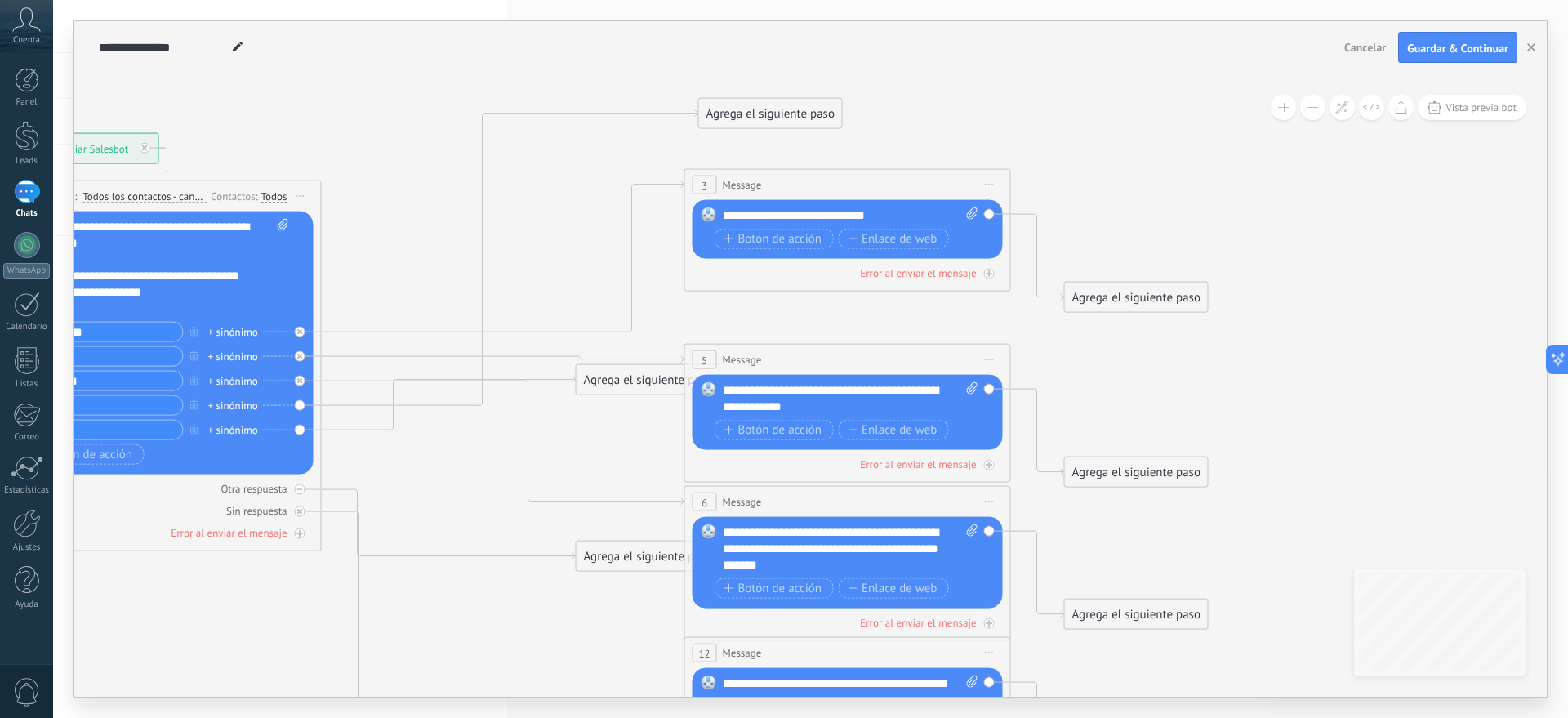 click on "Agrega el siguiente paso" at bounding box center (770, 114) 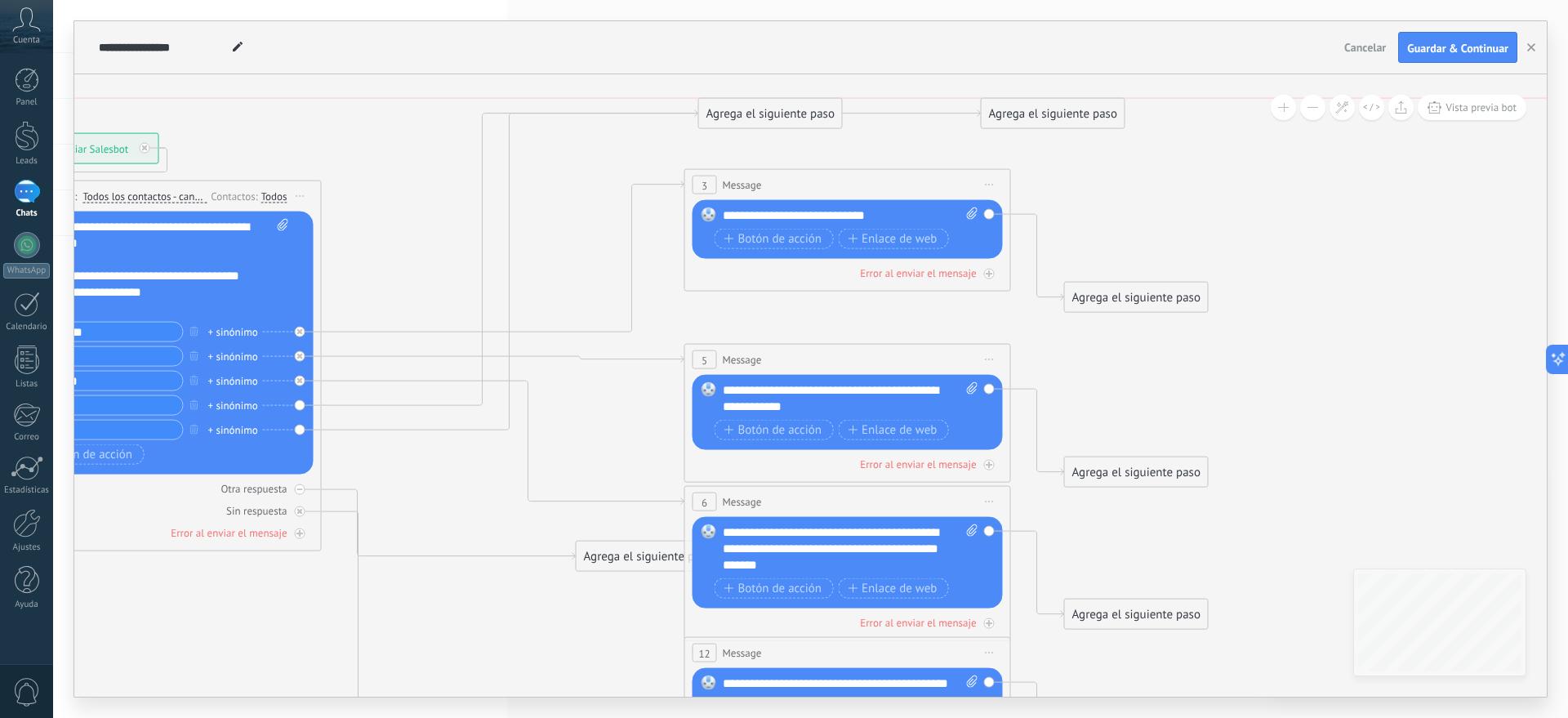 drag, startPoint x: 597, startPoint y: 372, endPoint x: 1002, endPoint y: 100, distance: 487.8617 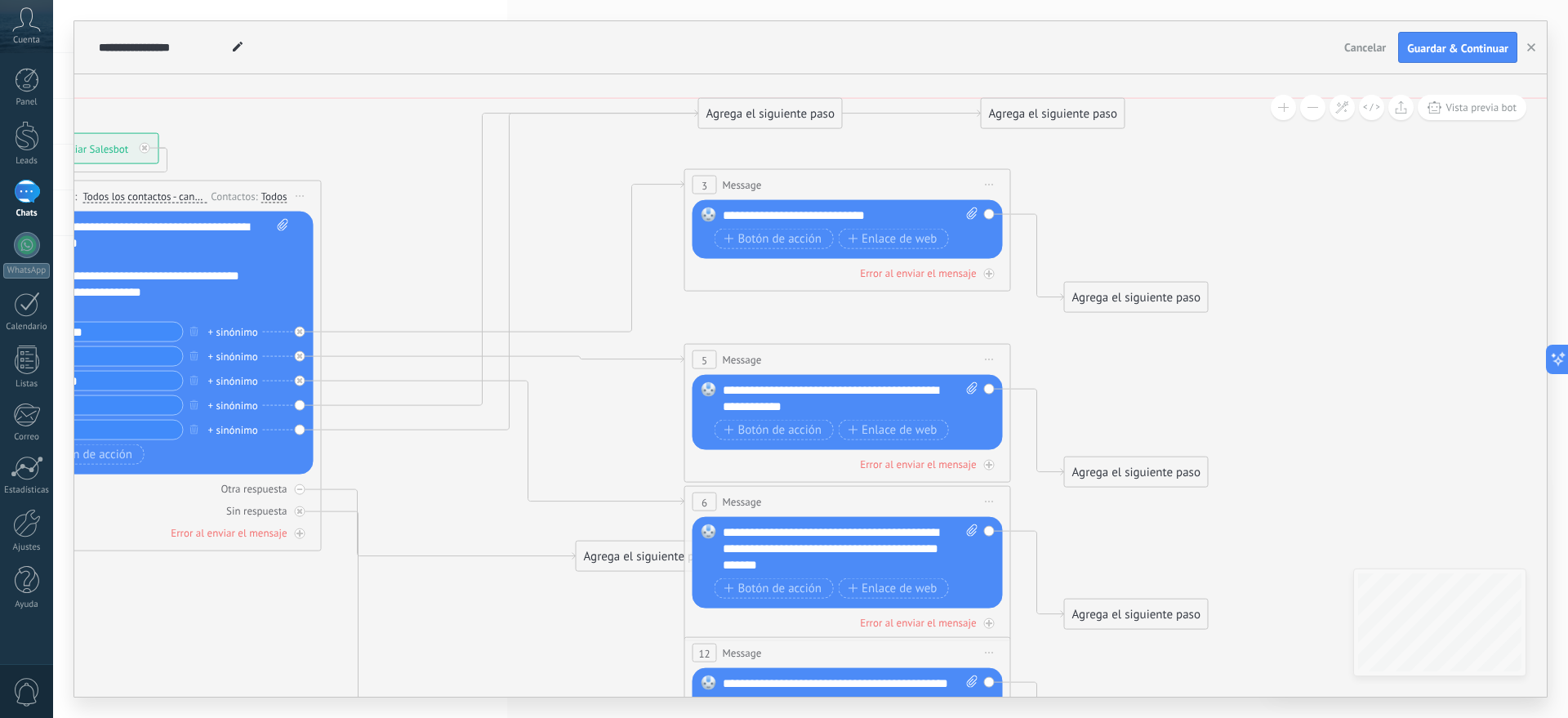 click on "Agrega el siguiente paso" at bounding box center (1053, 114) 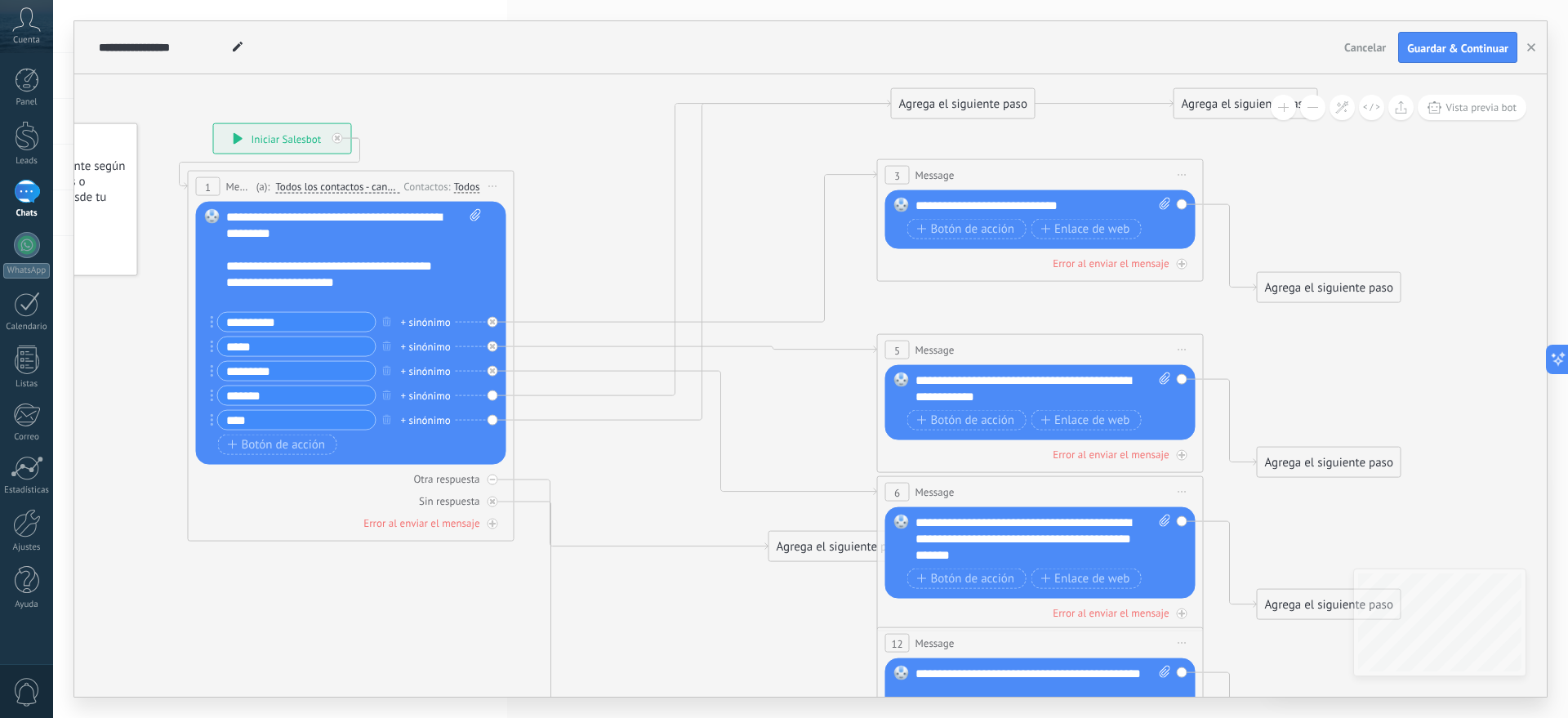 drag, startPoint x: 441, startPoint y: 645, endPoint x: 634, endPoint y: 635, distance: 193.25889 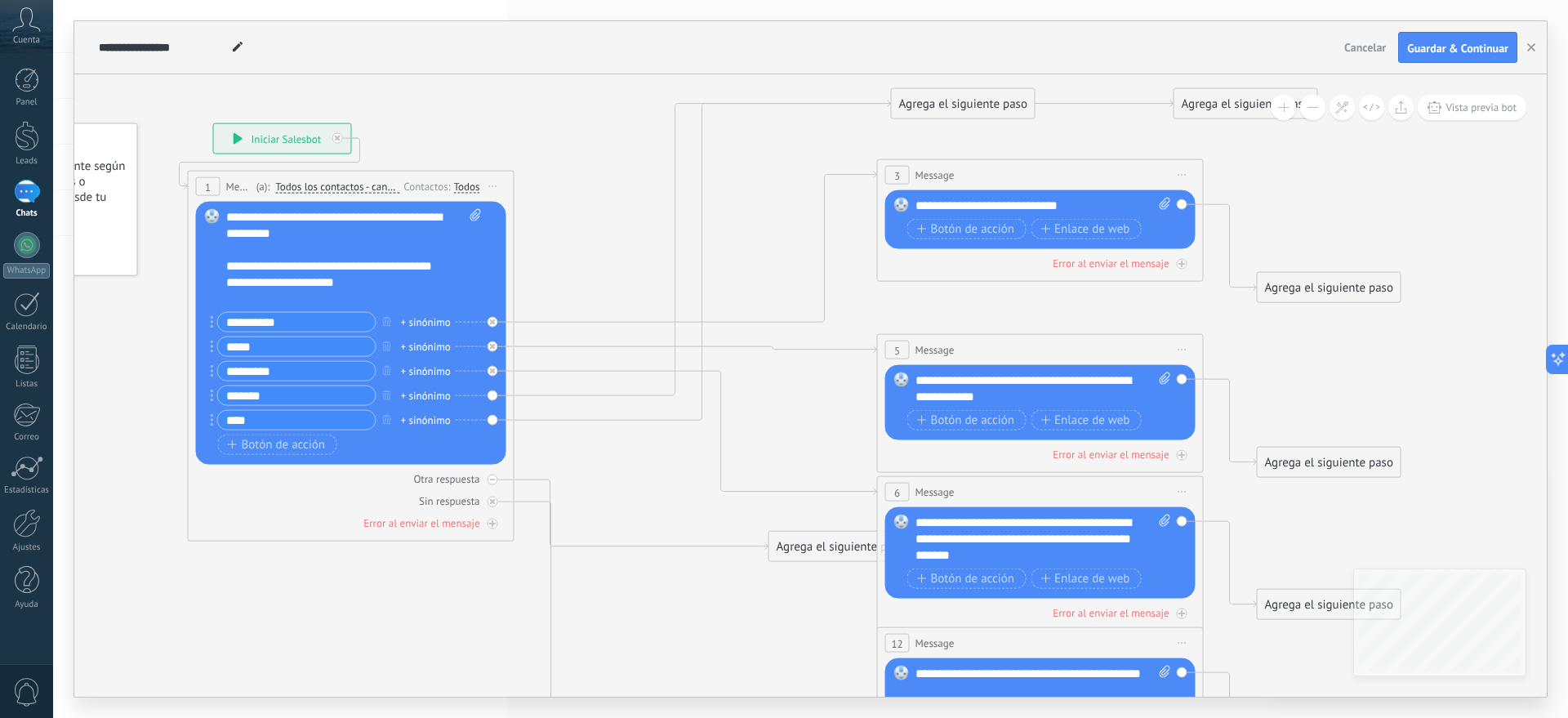 click 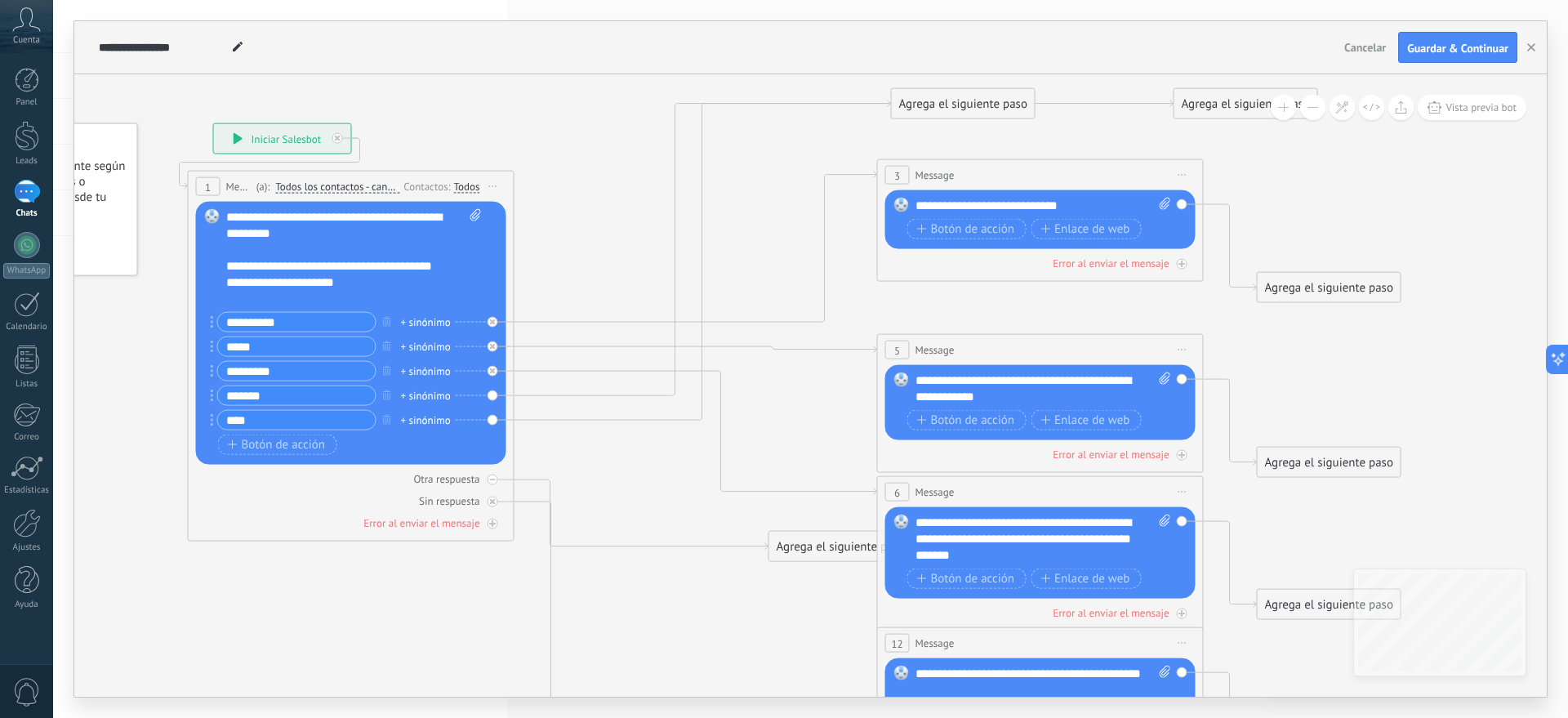 click on "**********" at bounding box center [1043, 206] 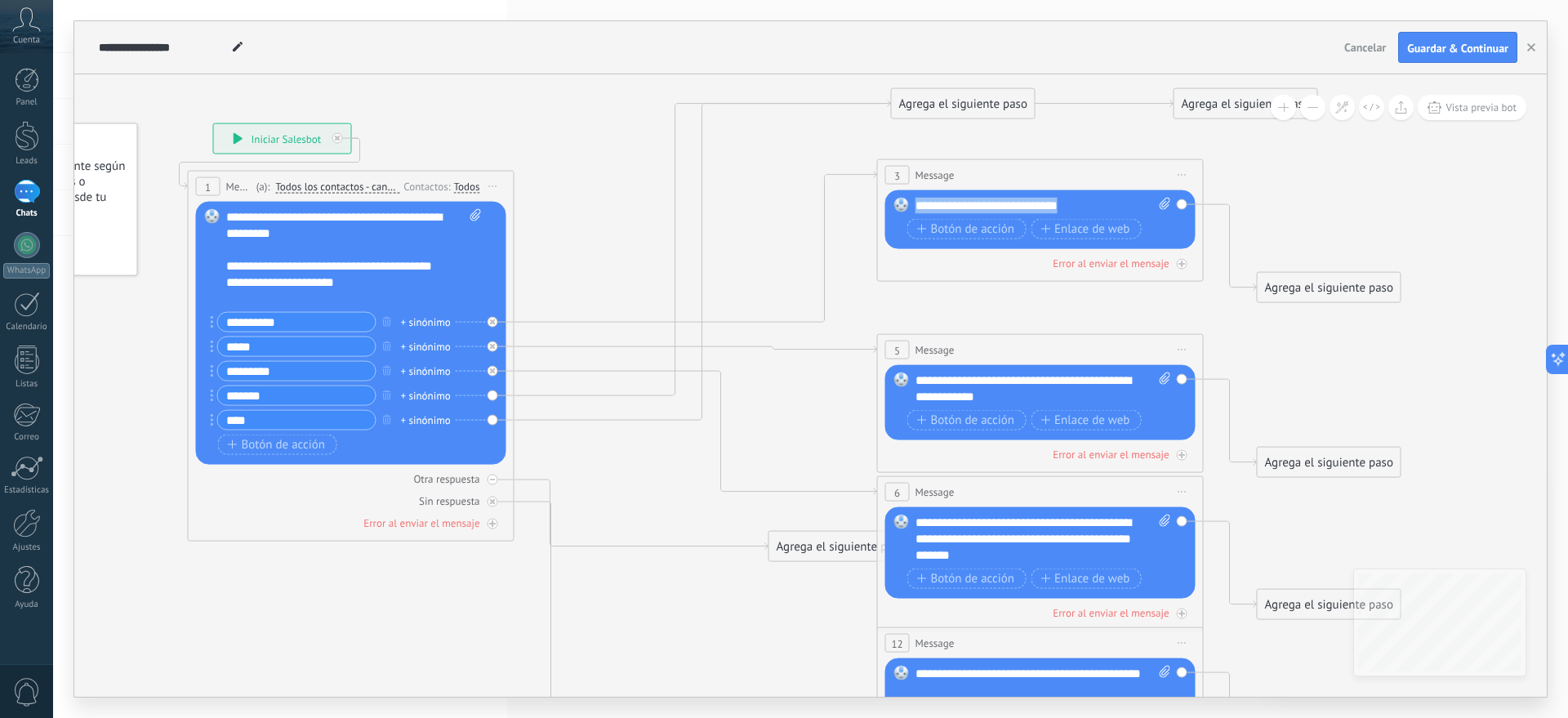 drag, startPoint x: 916, startPoint y: 203, endPoint x: 1143, endPoint y: 211, distance: 227.14093 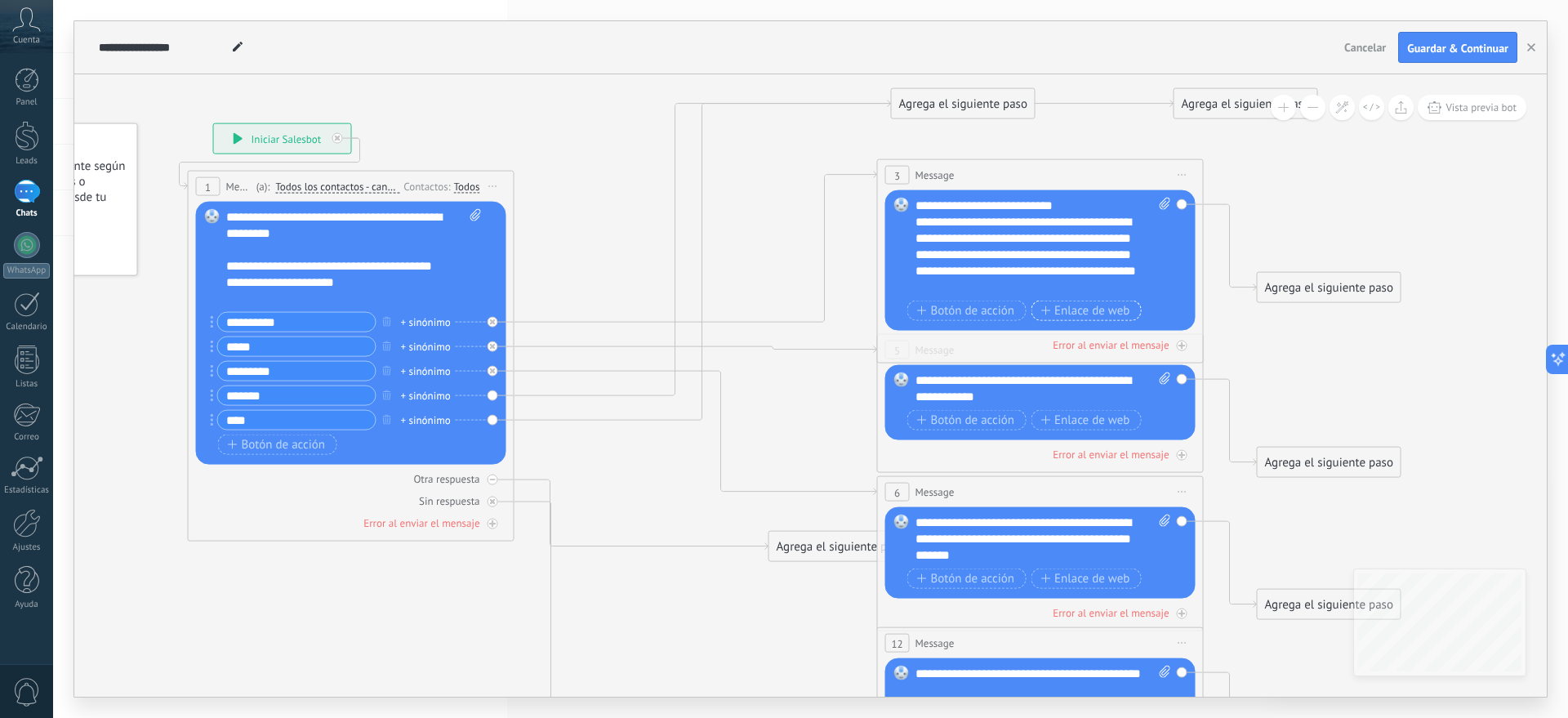 click on "Enlace de web" at bounding box center (1085, 310) 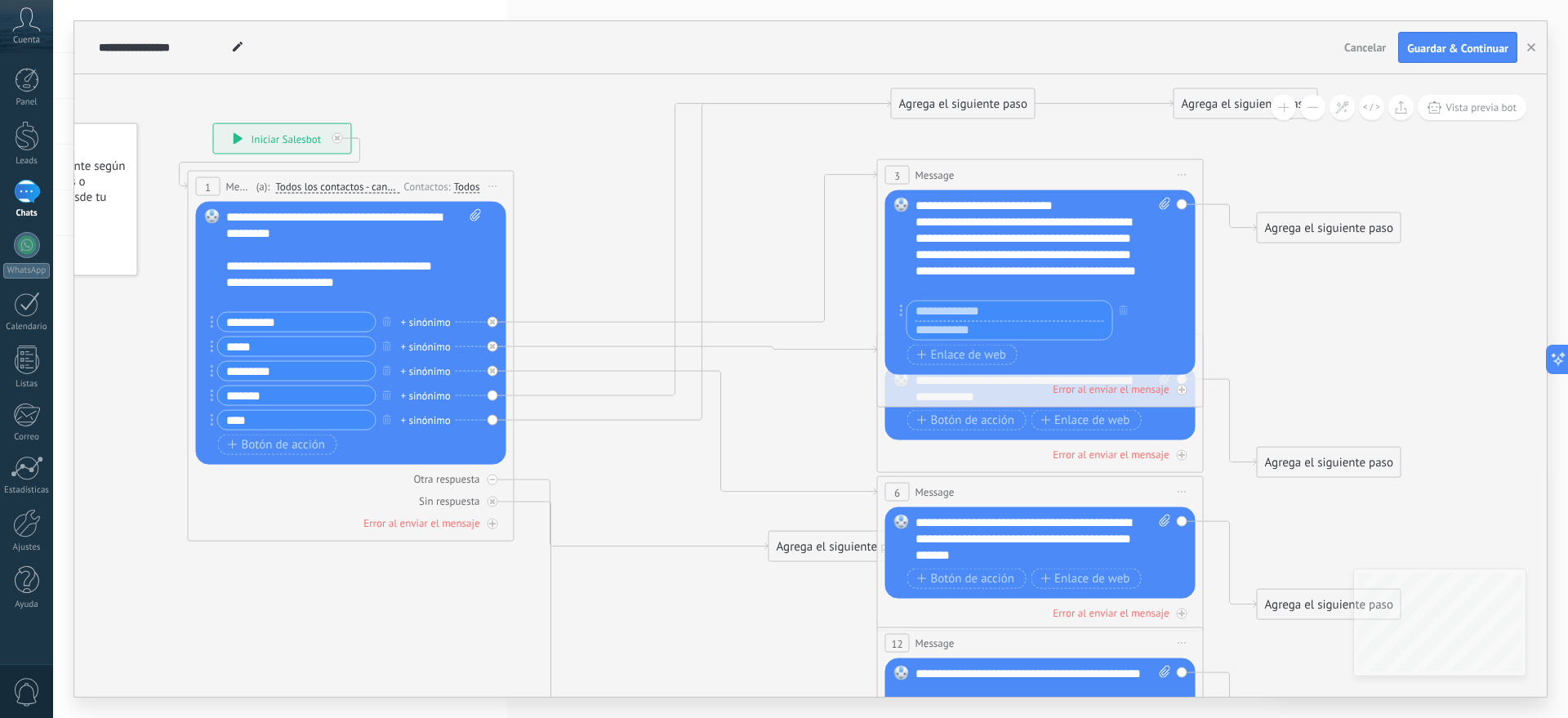 click at bounding box center (1009, 330) 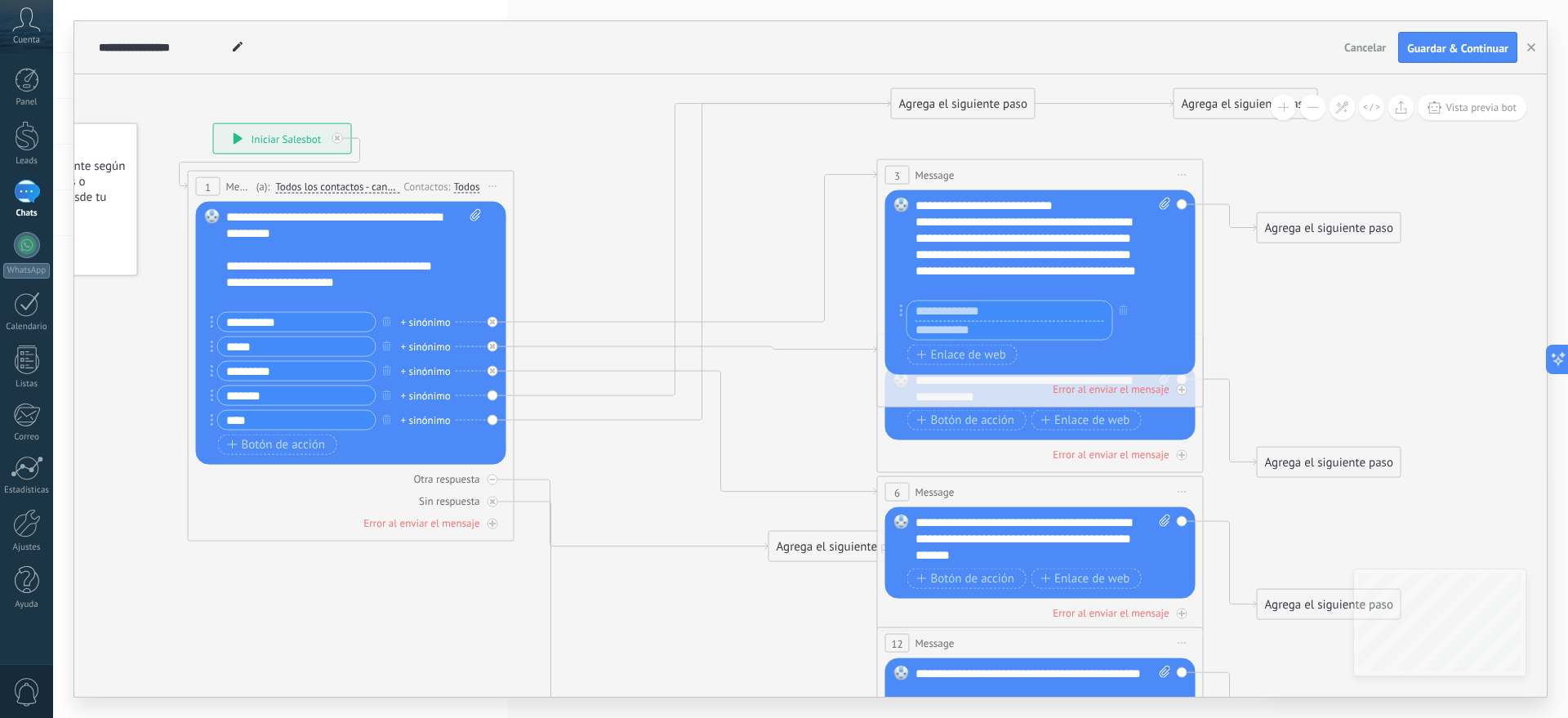 paste on "**********" 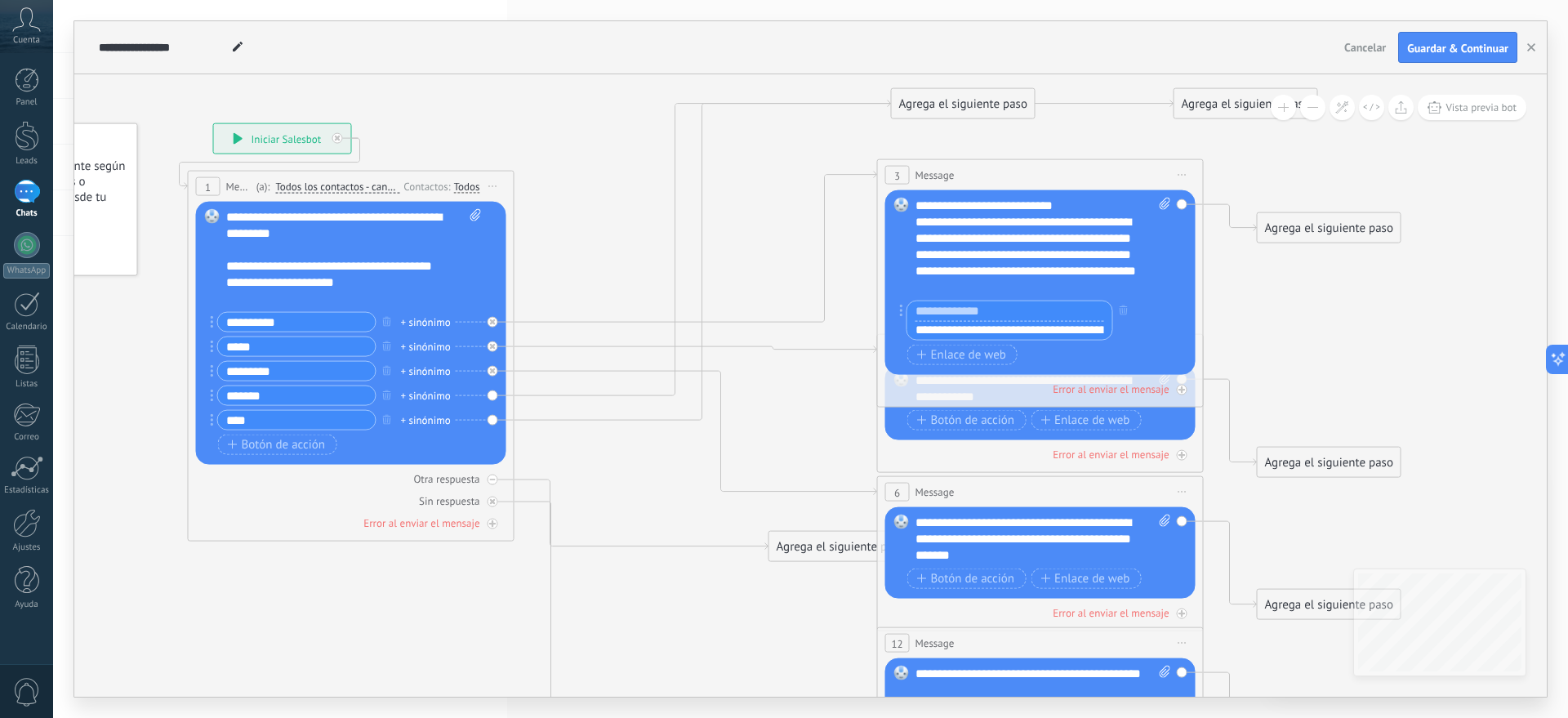 scroll, scrollTop: 0, scrollLeft: 43, axis: horizontal 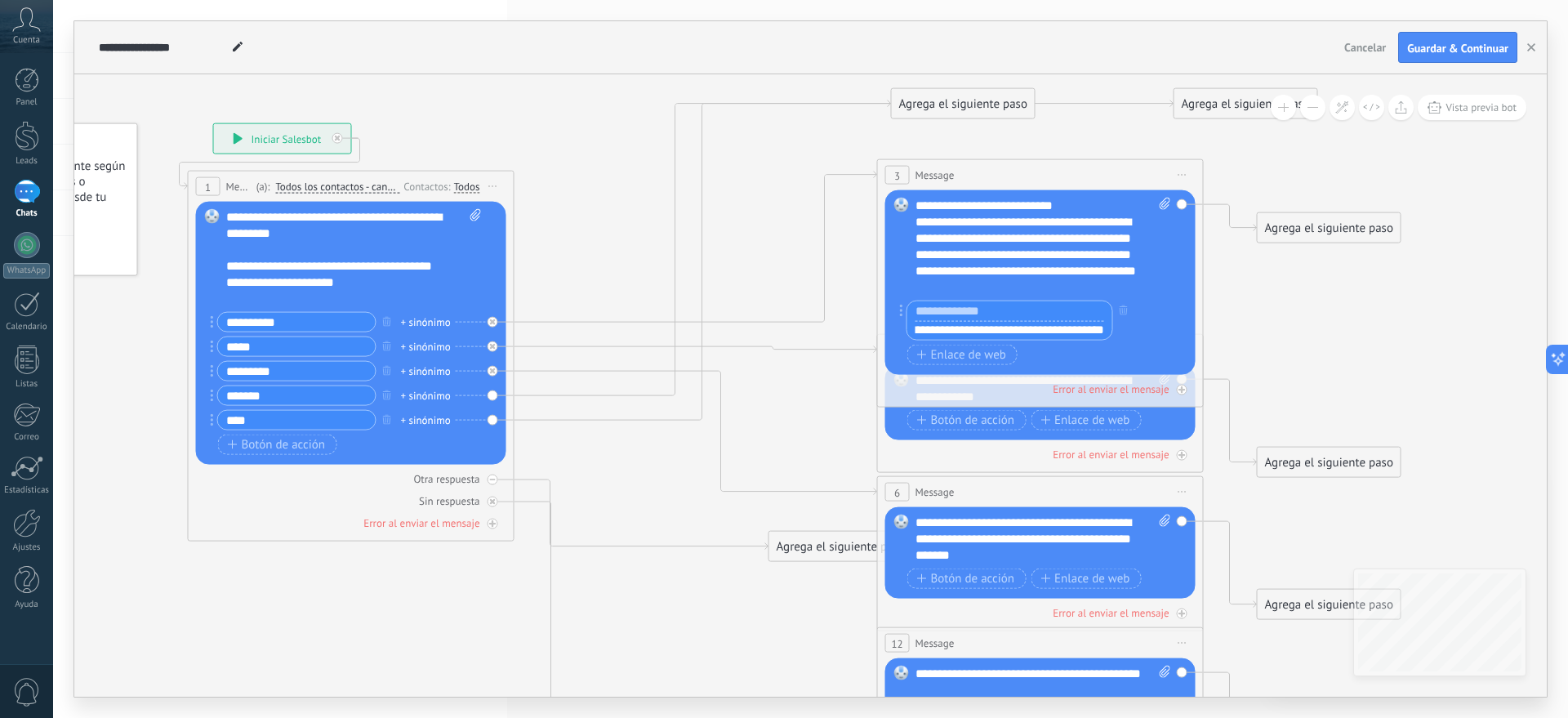 type on "**********" 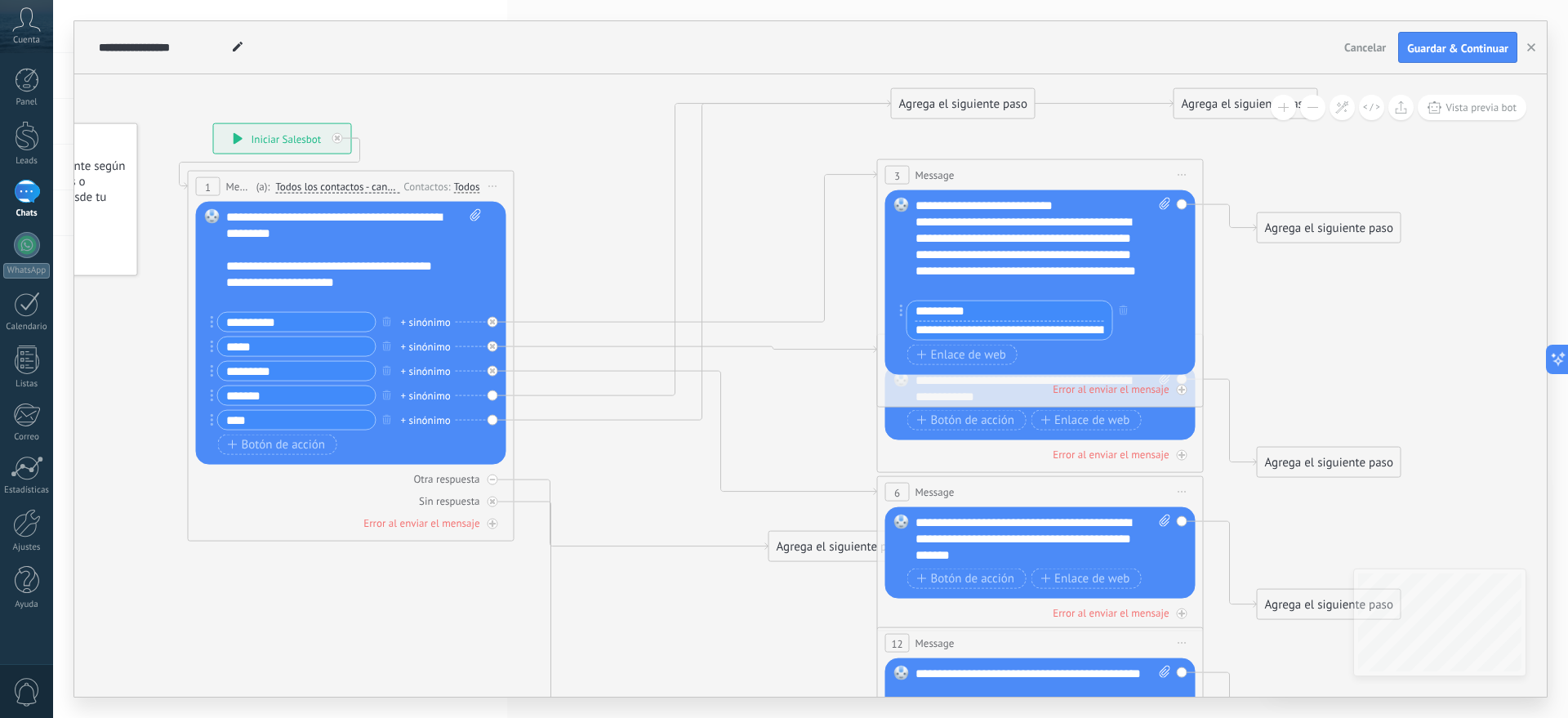 type on "**********" 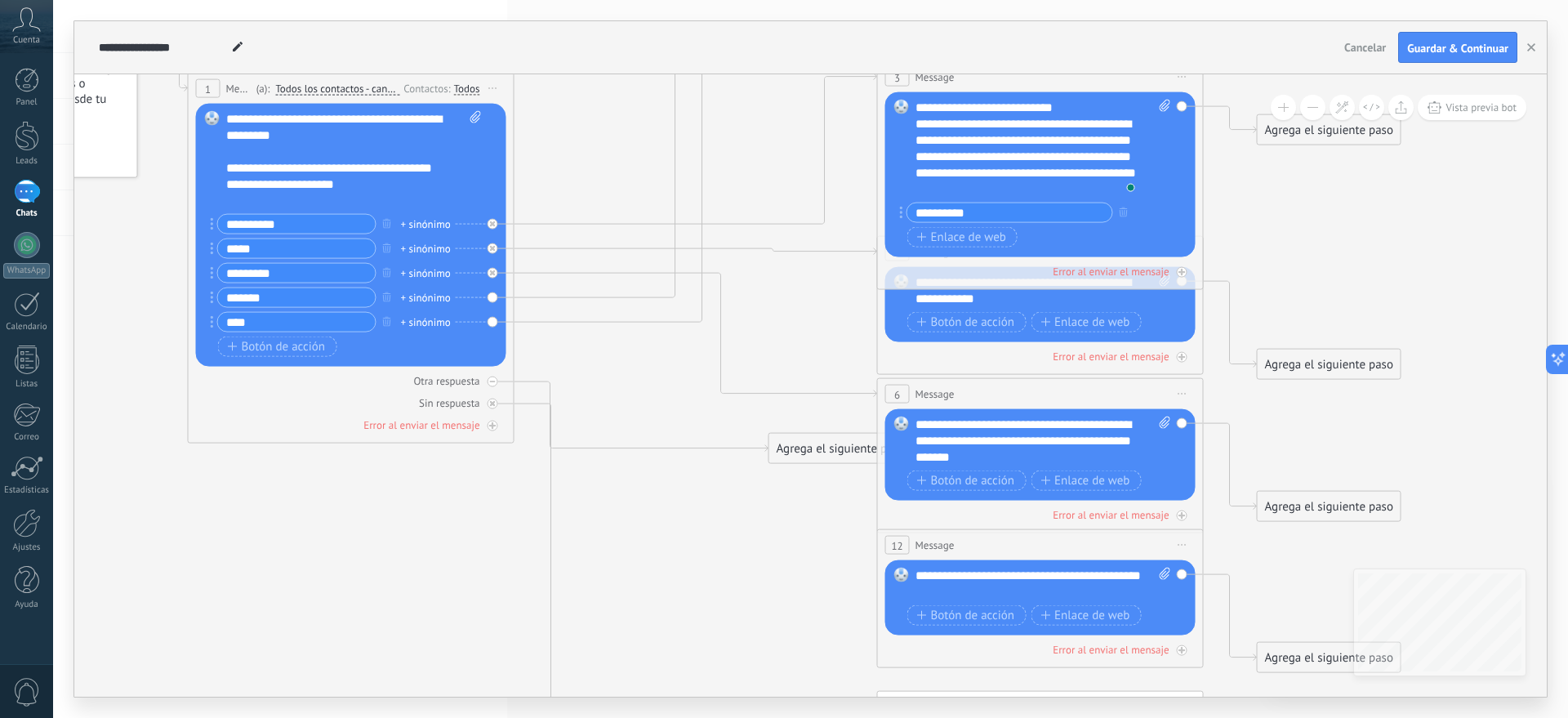 click on "**********" at bounding box center [1043, 291] 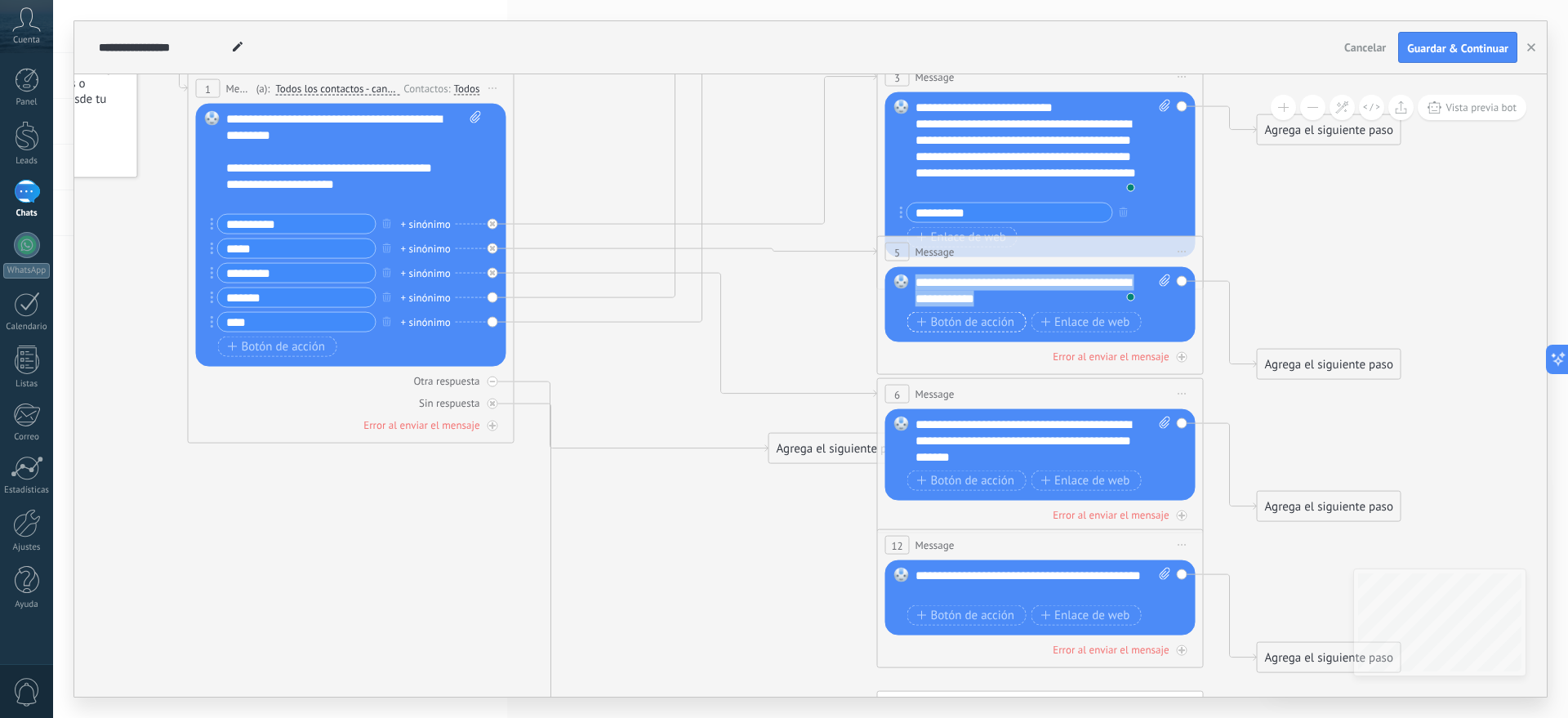 drag, startPoint x: 915, startPoint y: 276, endPoint x: 1020, endPoint y: 314, distance: 111.66468 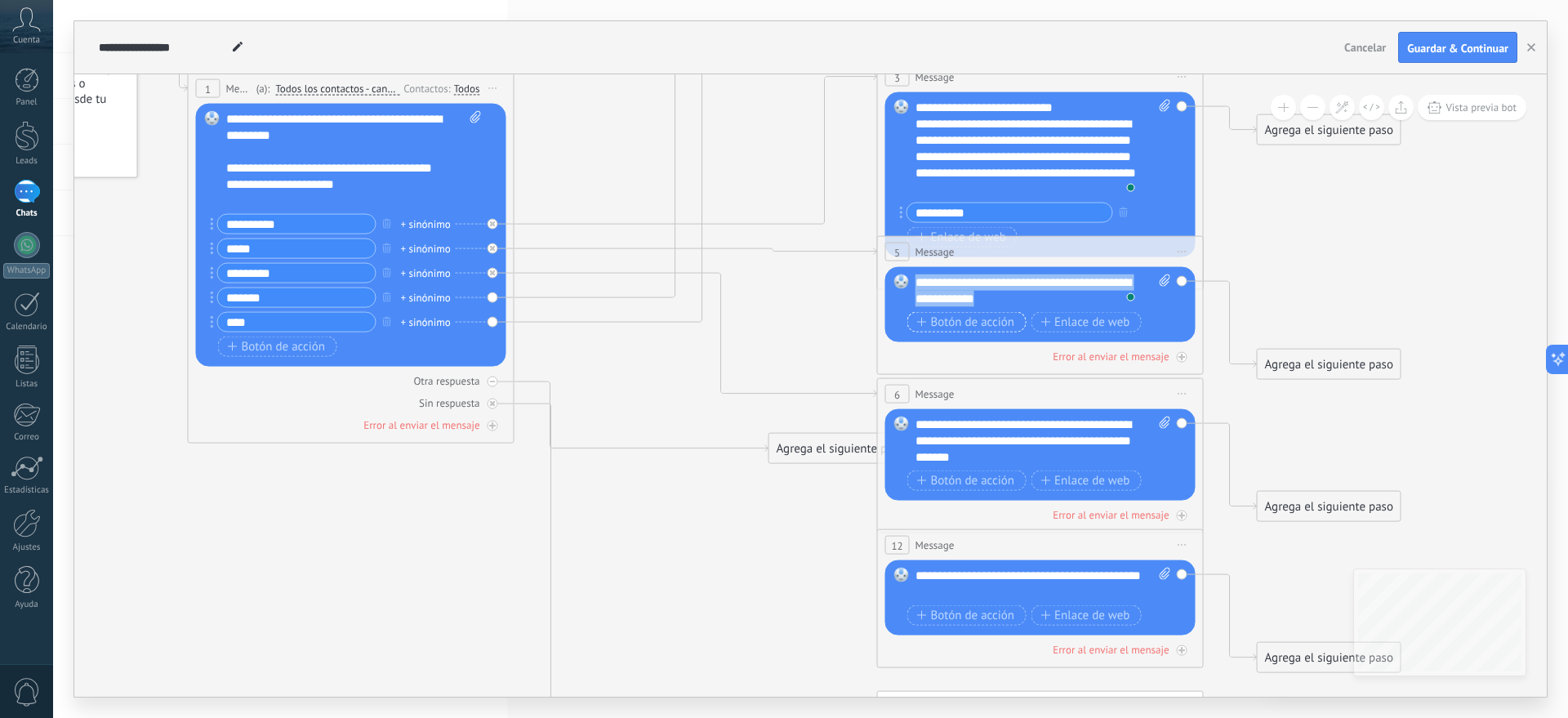 click on "**********" at bounding box center [1043, 305] 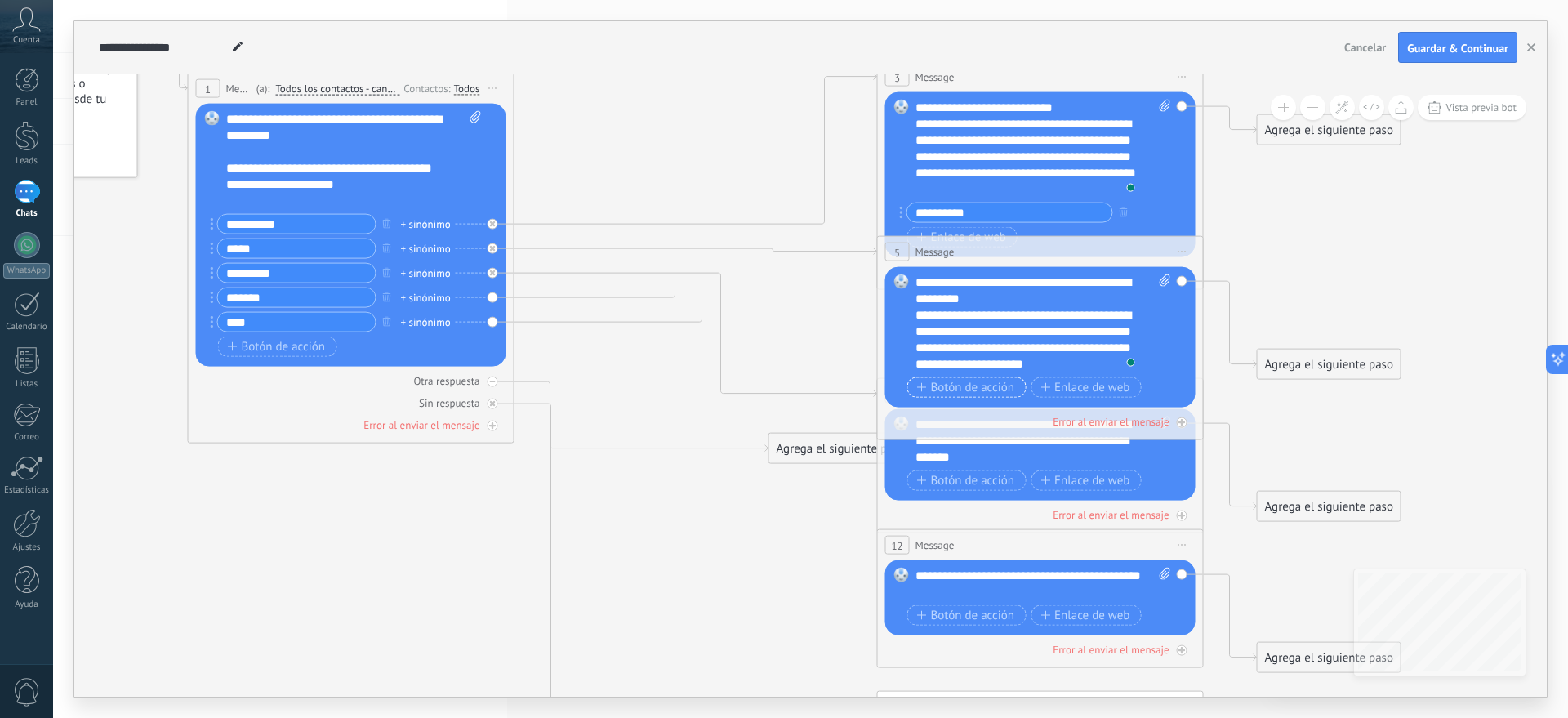 click on "Botón de acción" at bounding box center (966, 387) 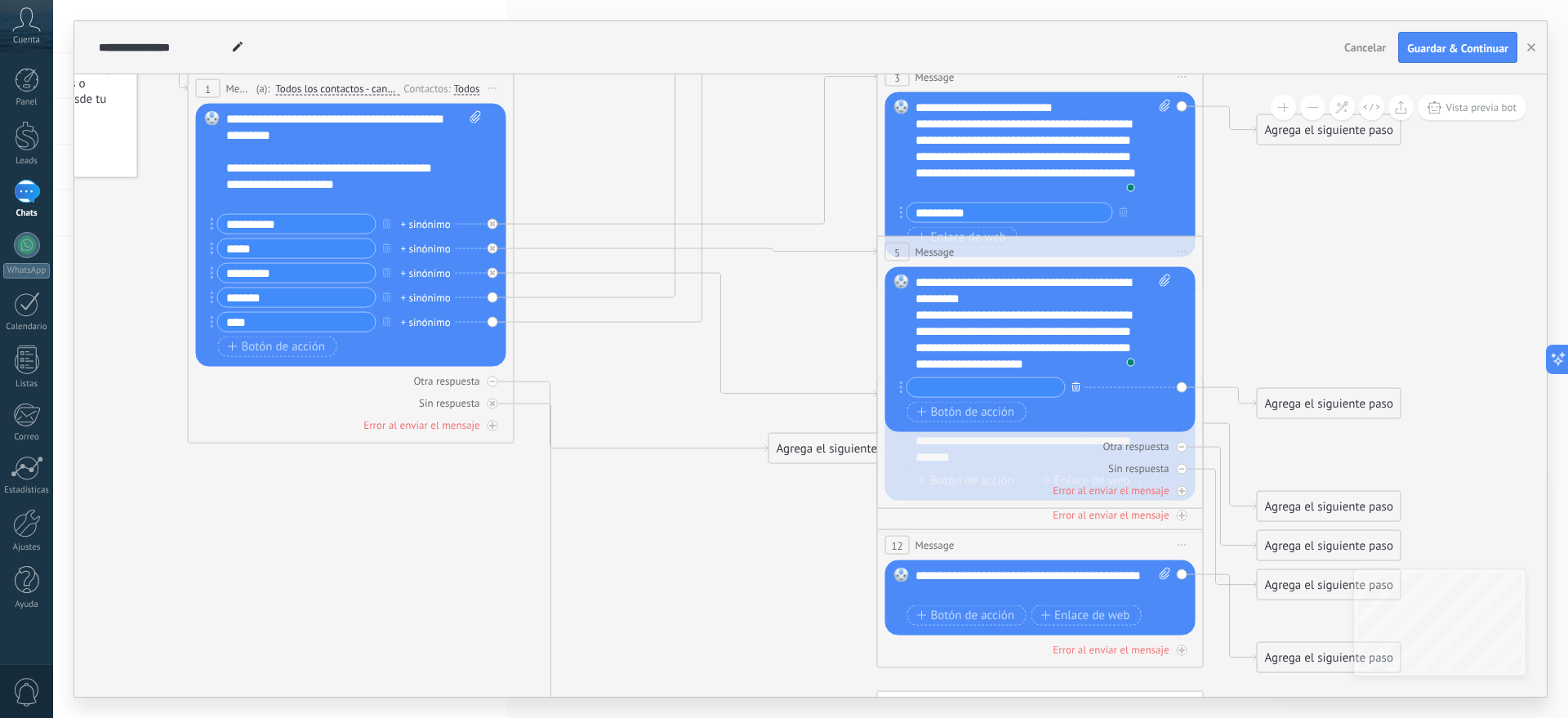 click at bounding box center [1076, 386] 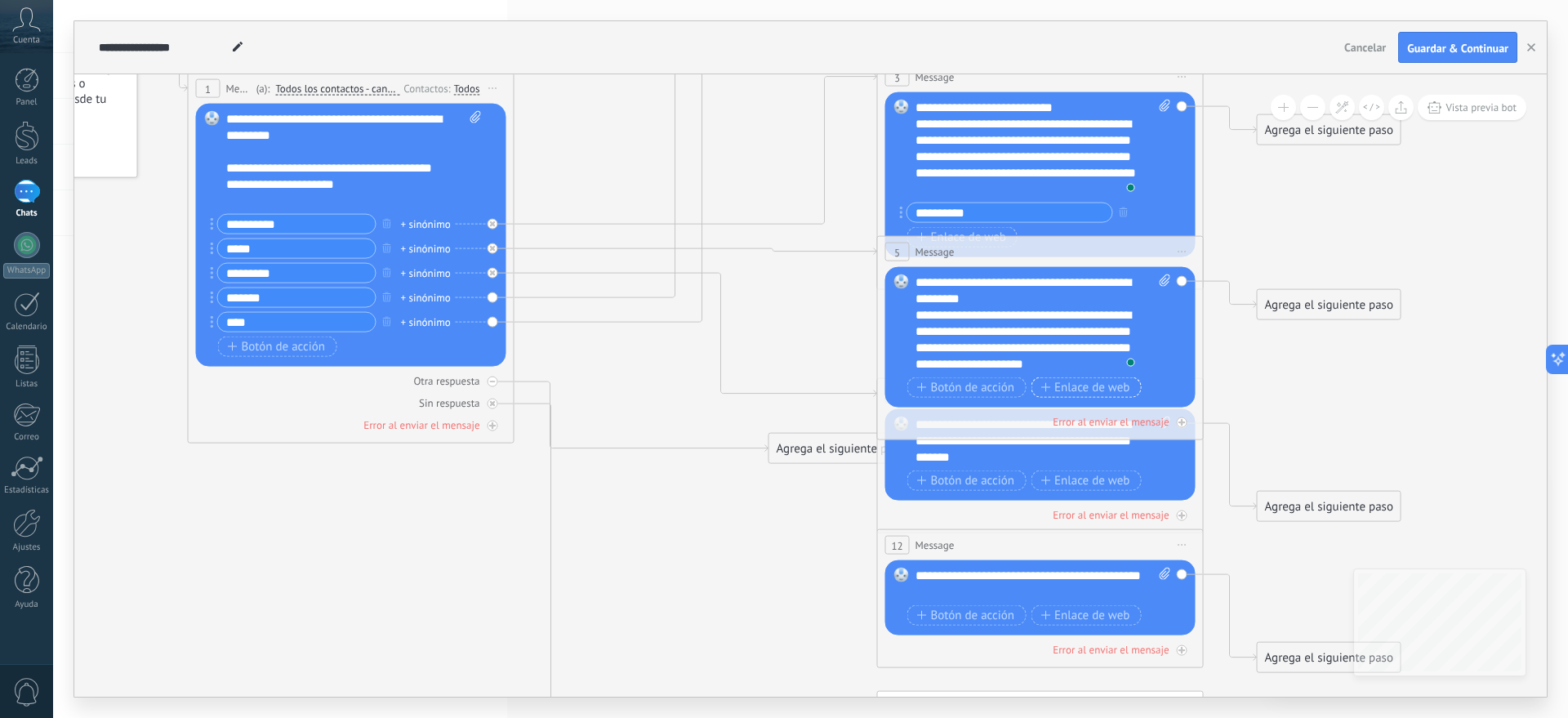 click on "Enlace de web" at bounding box center [1085, 387] 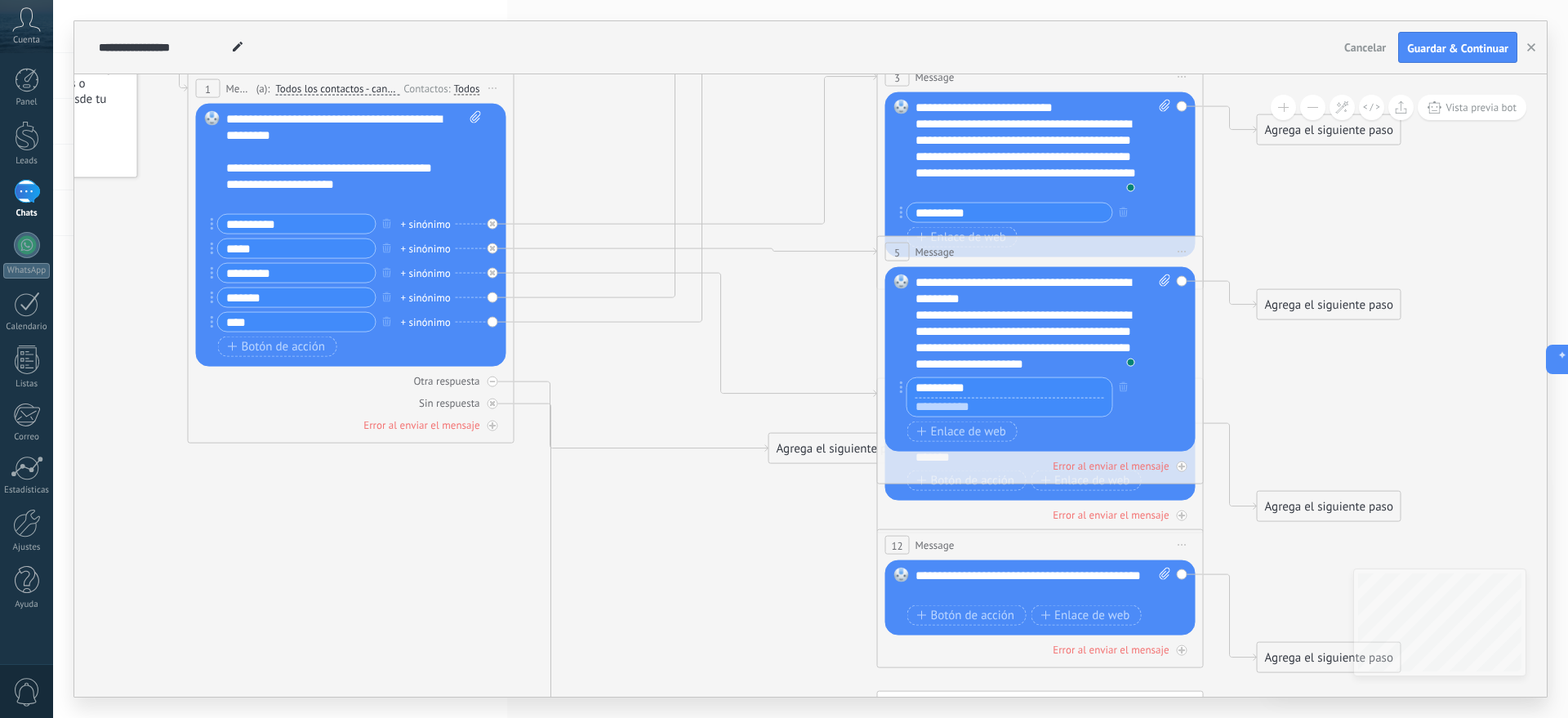 drag, startPoint x: 991, startPoint y: 377, endPoint x: 891, endPoint y: 381, distance: 100.079968 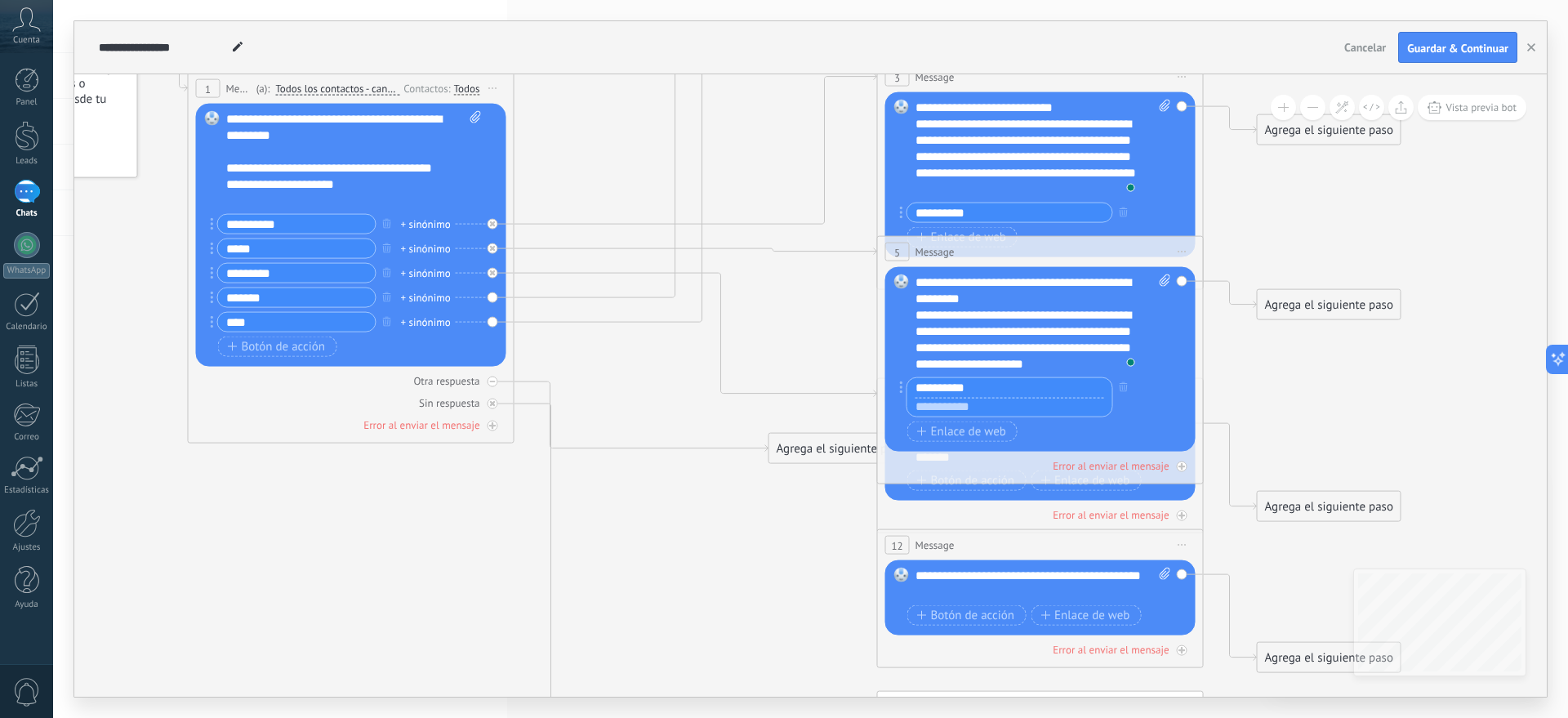 paste on "**********" 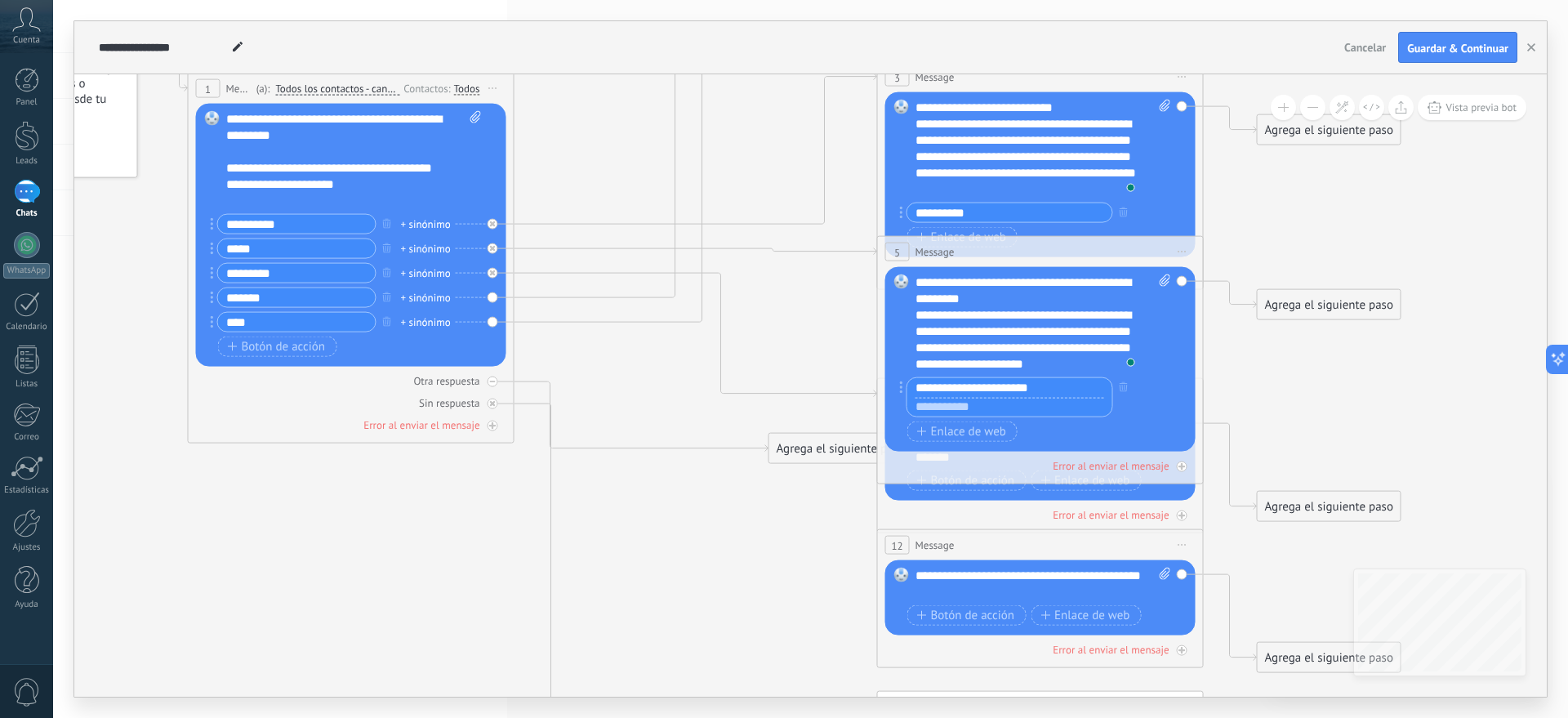 type on "**********" 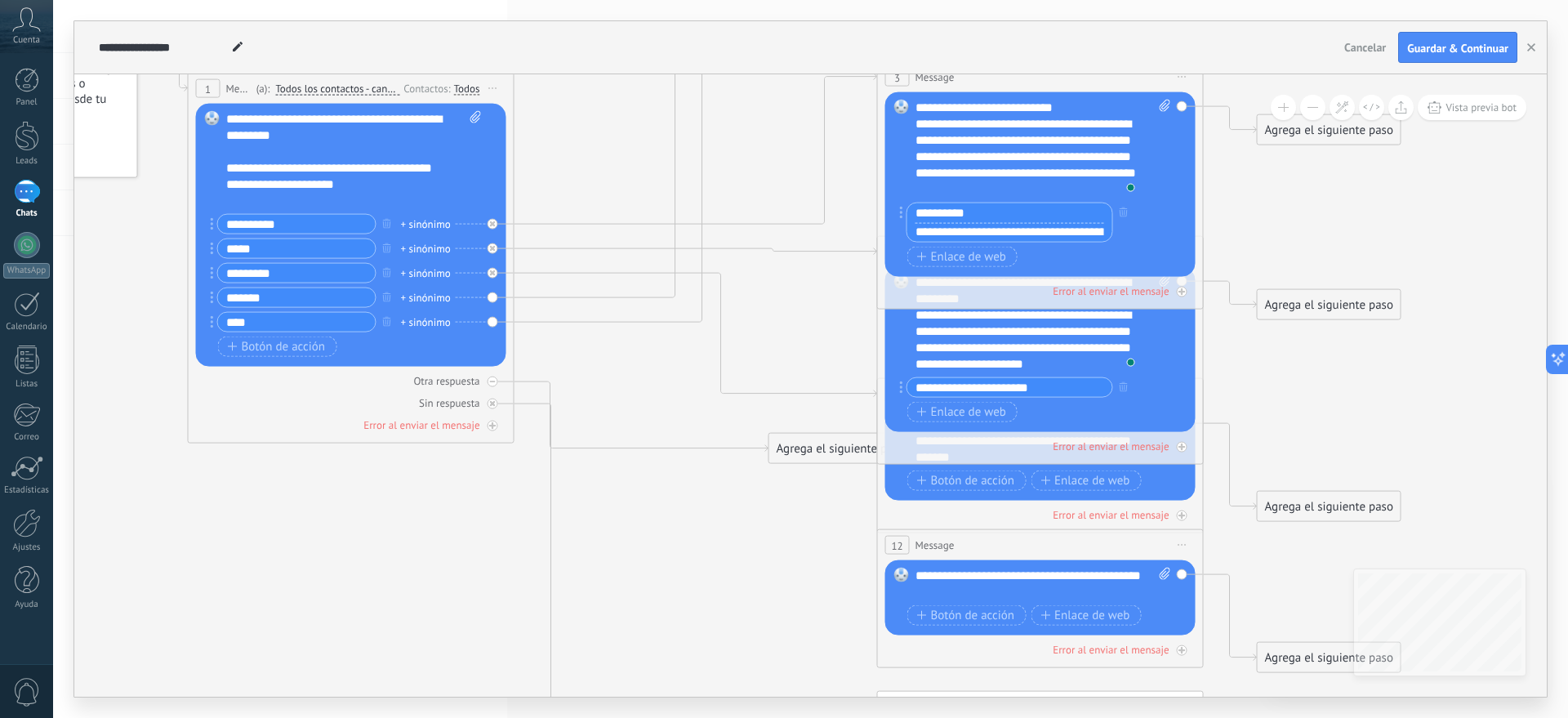 drag, startPoint x: 1005, startPoint y: 212, endPoint x: 871, endPoint y: 212, distance: 134 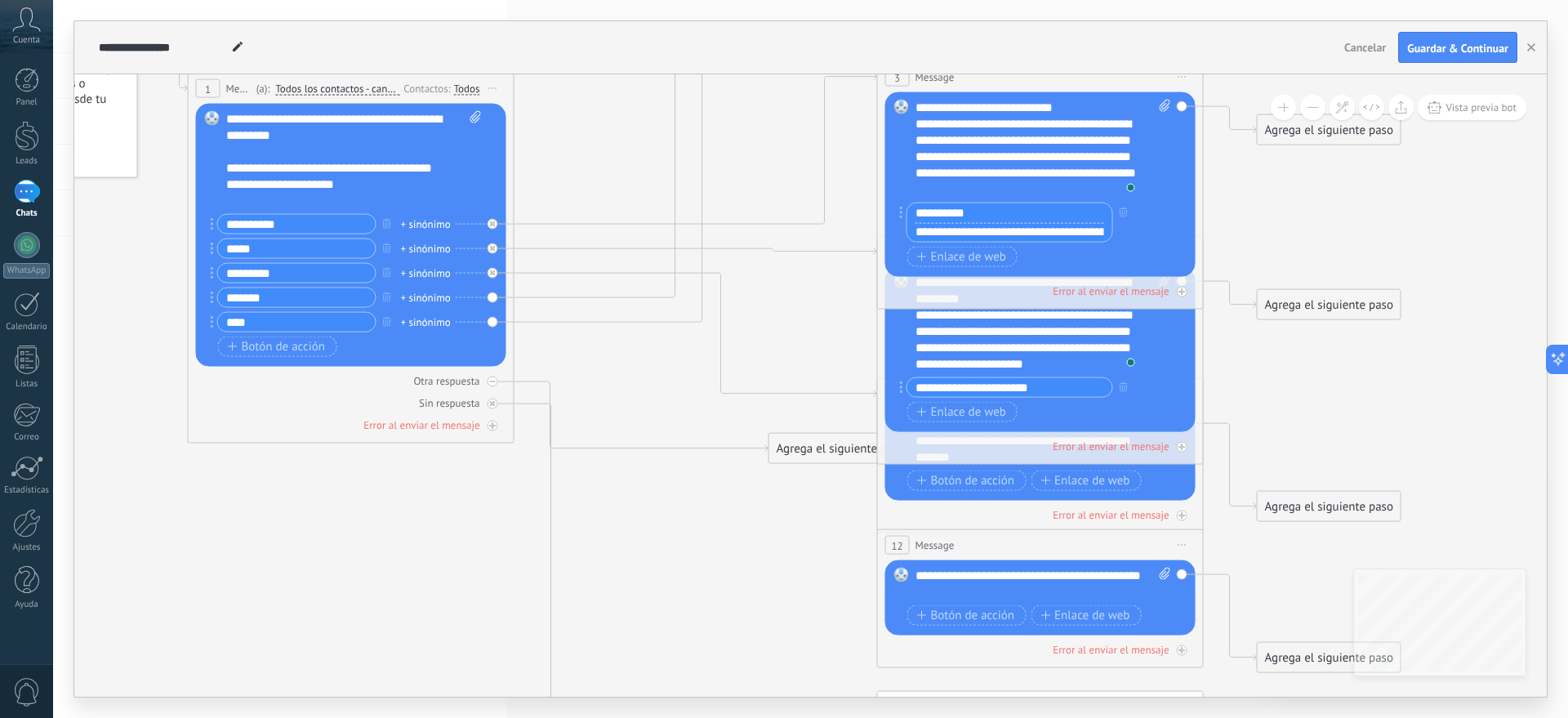 click on "**********" at bounding box center (213, 25) 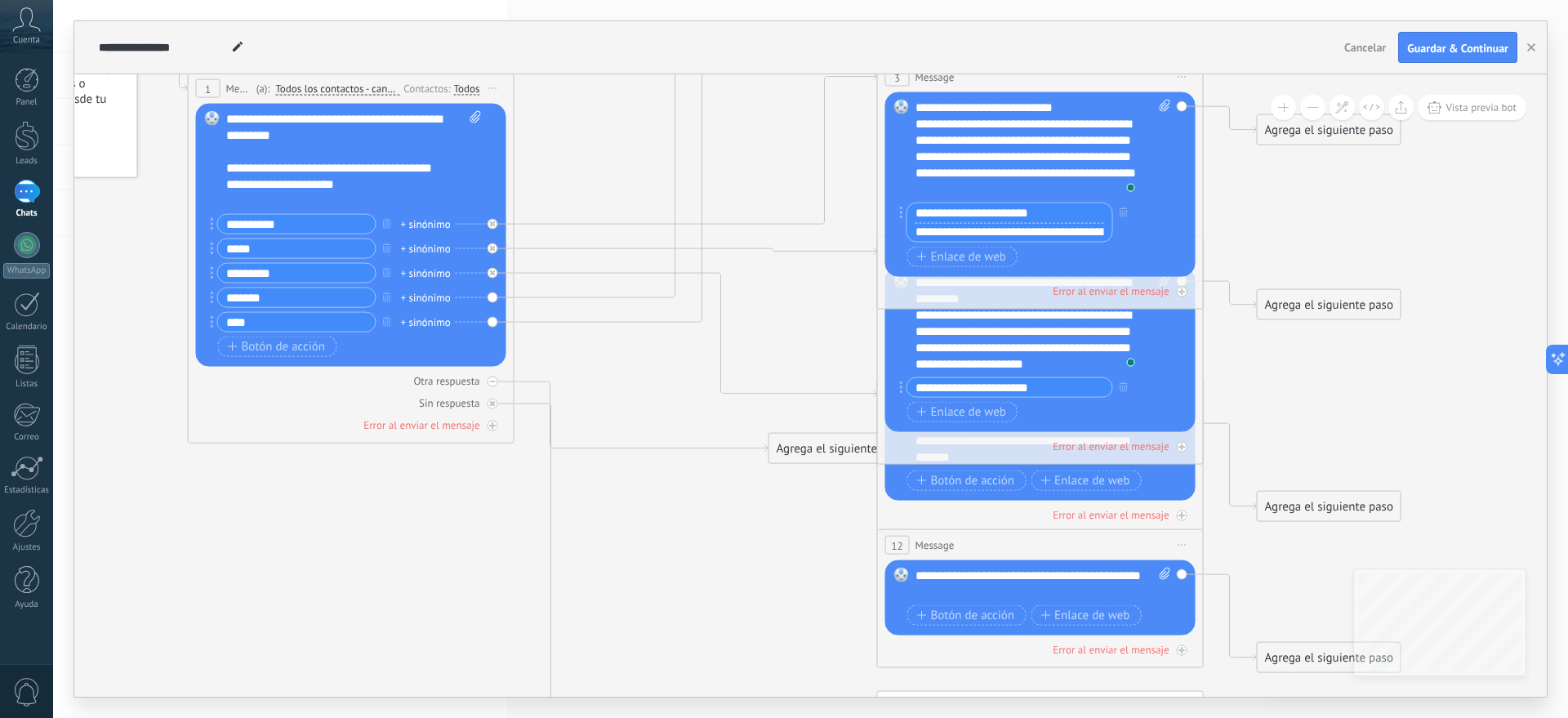 type on "**********" 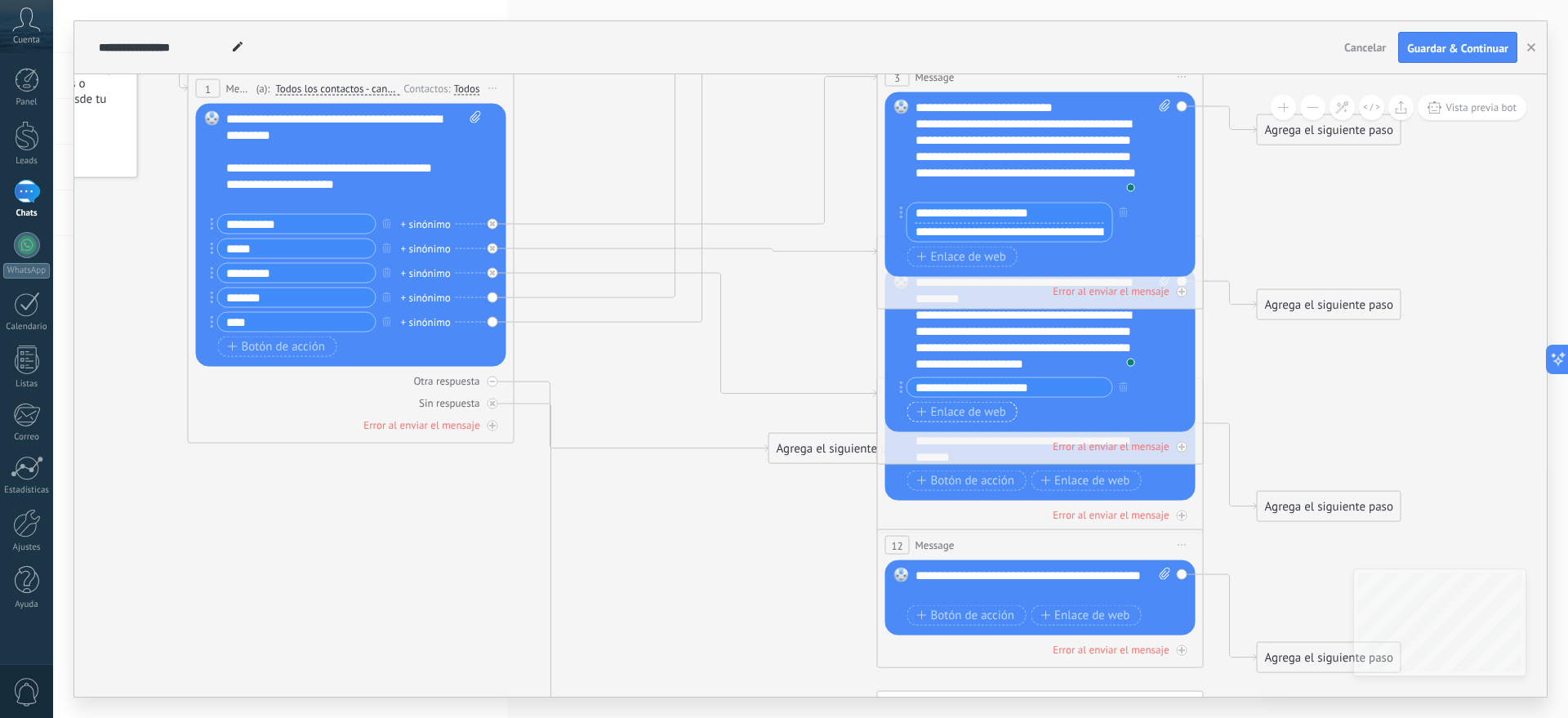 click on "Enlace de web" at bounding box center [961, 412] 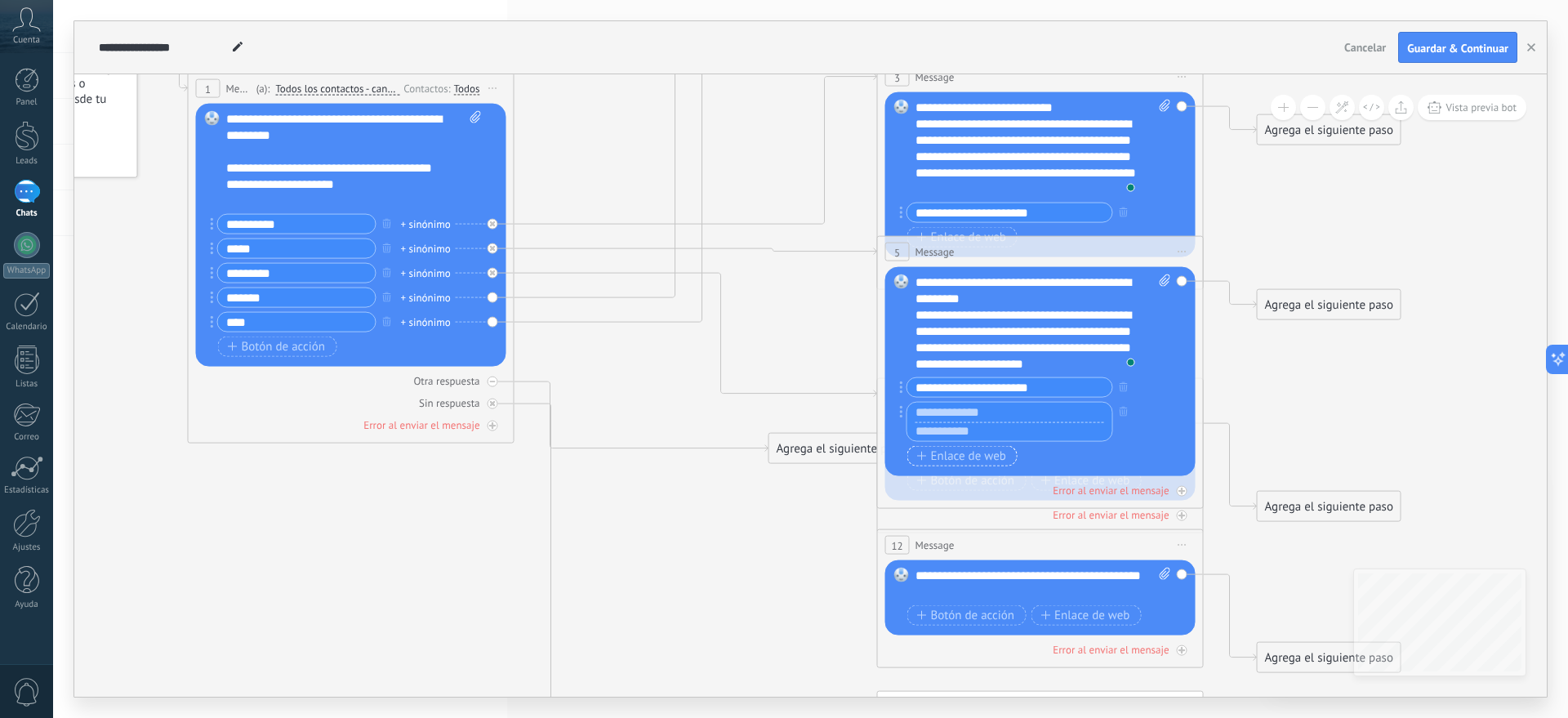 click at bounding box center (1009, 413) 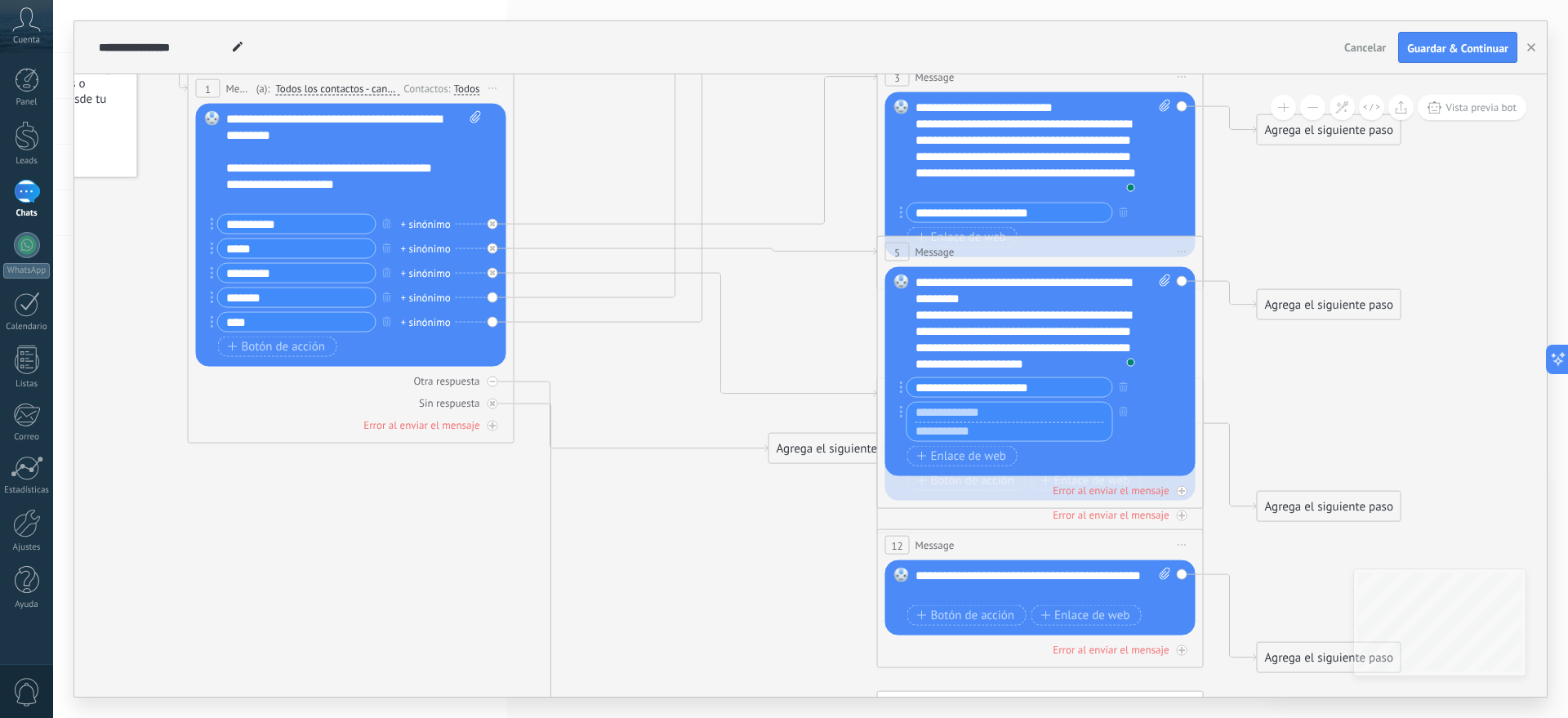 click at bounding box center [1009, 431] 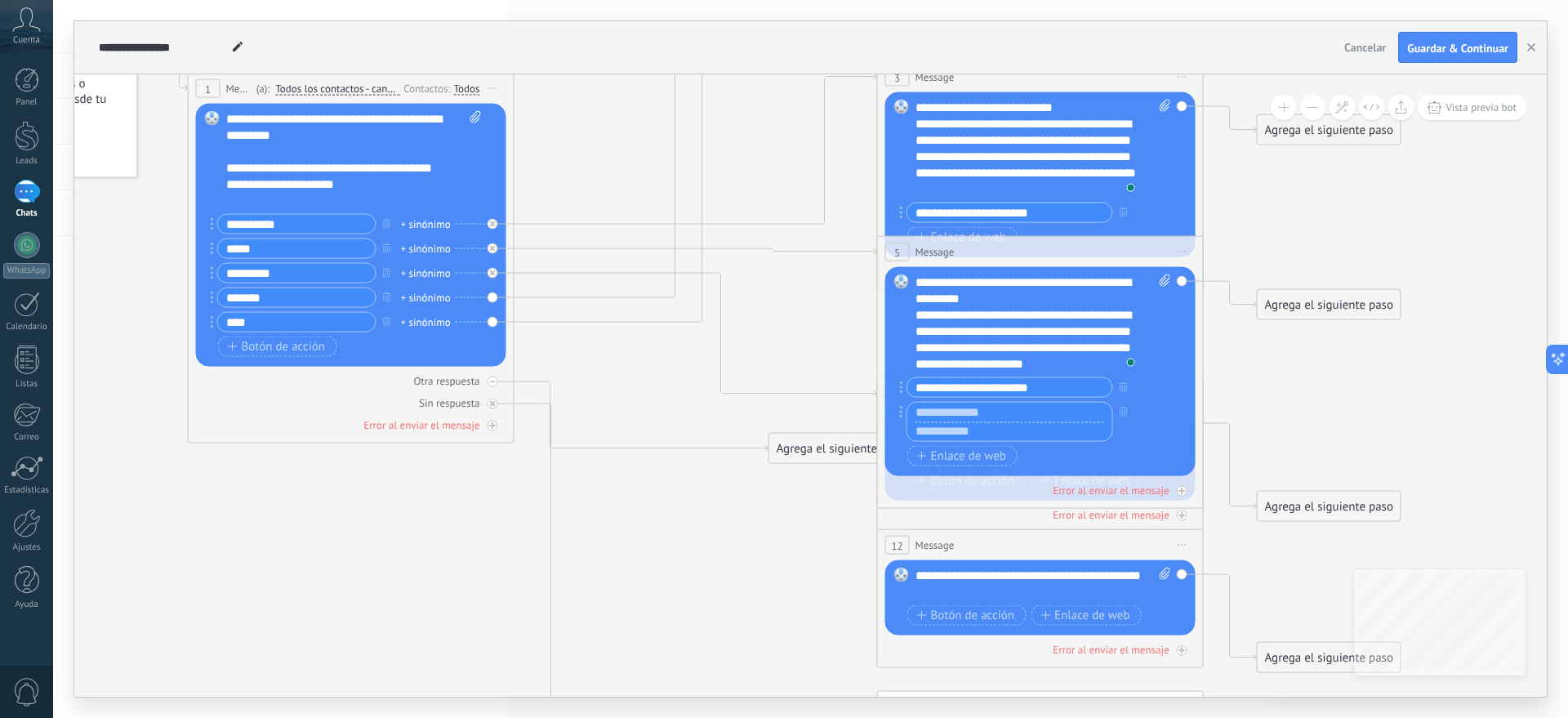 paste on "**********" 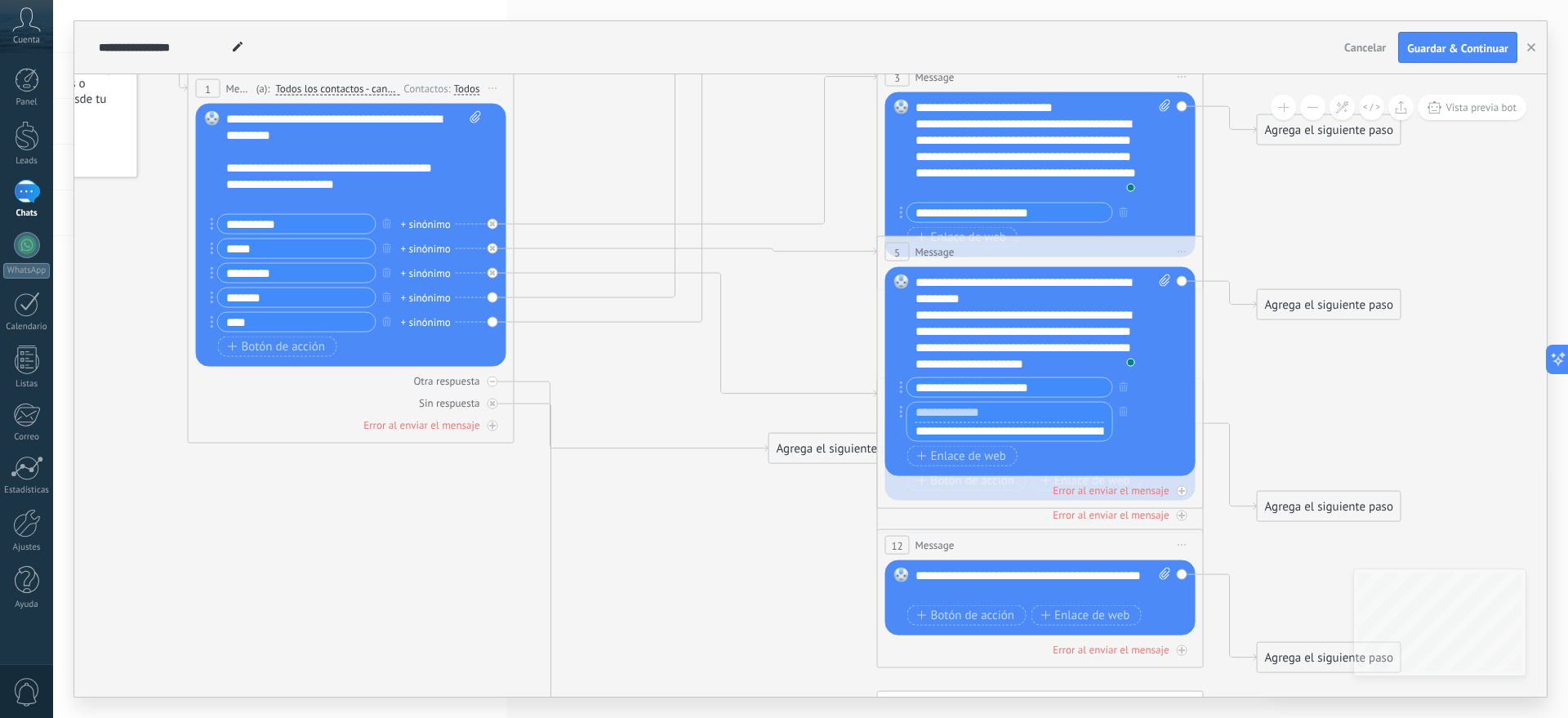 scroll, scrollTop: 0, scrollLeft: 39, axis: horizontal 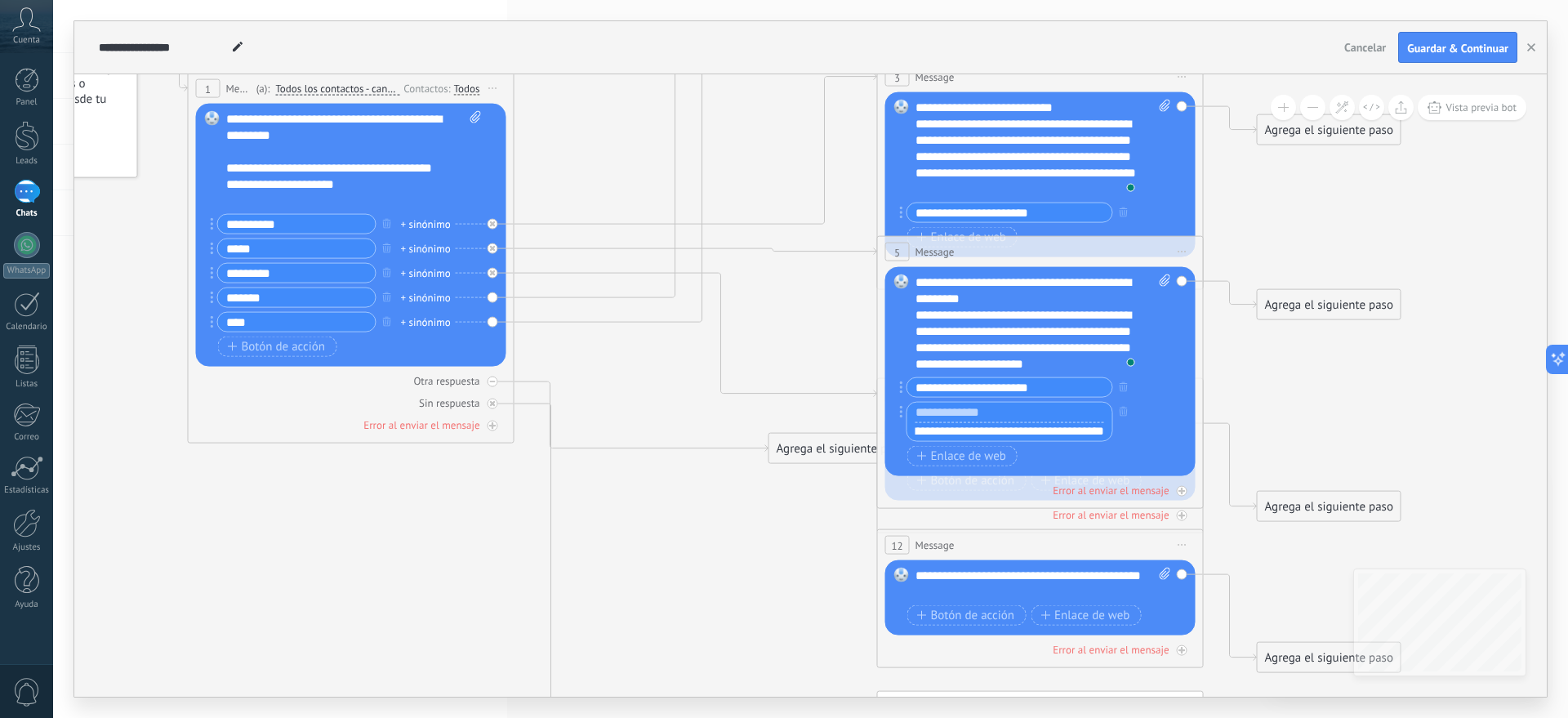 type on "**********" 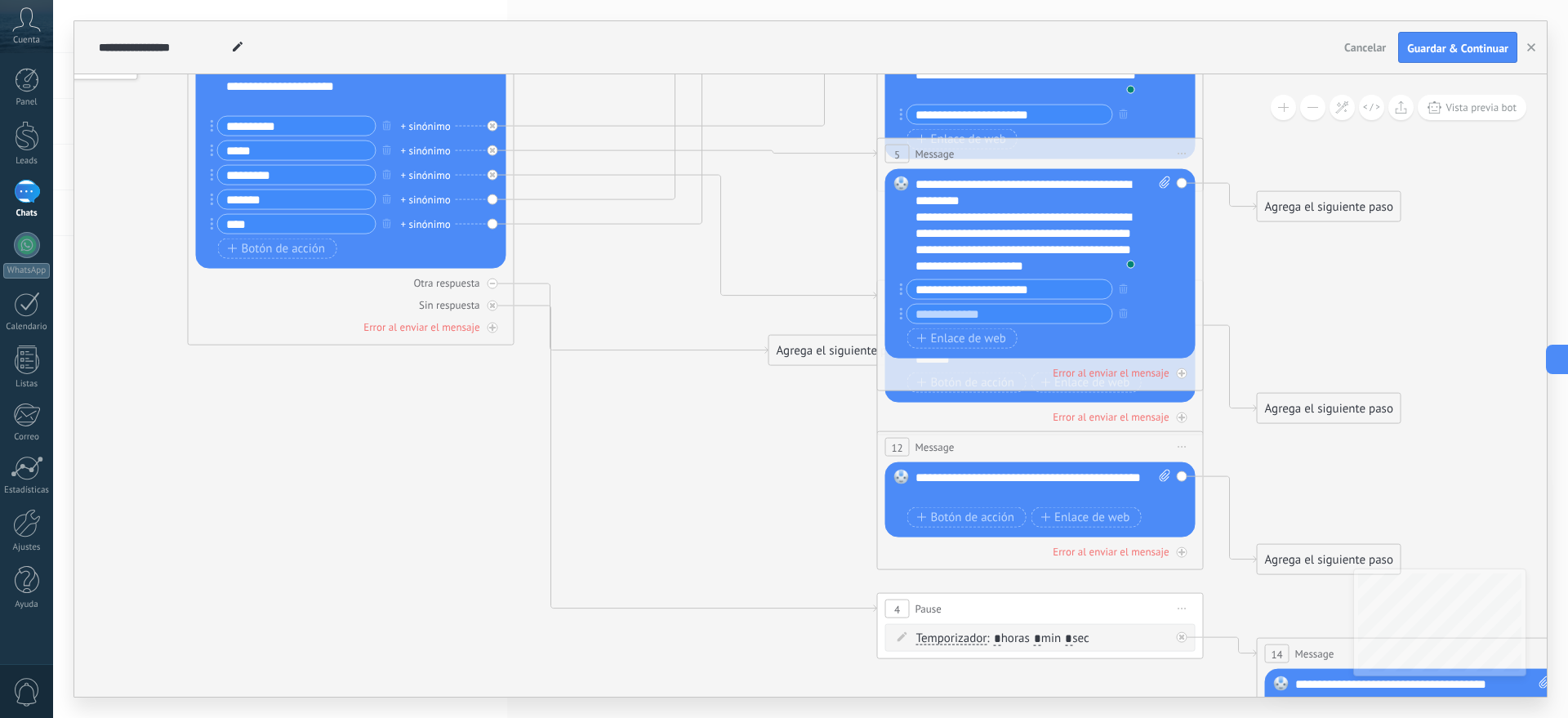 click 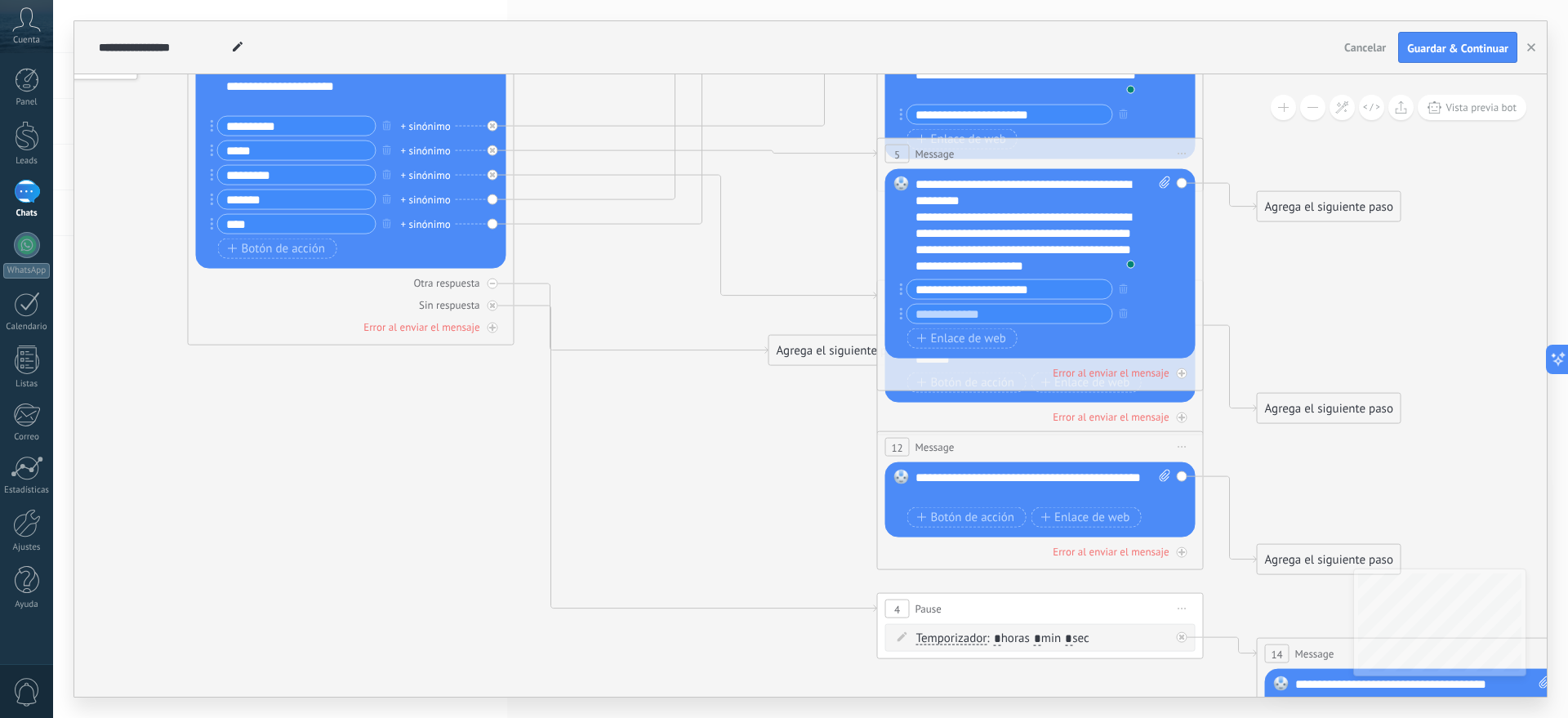 click 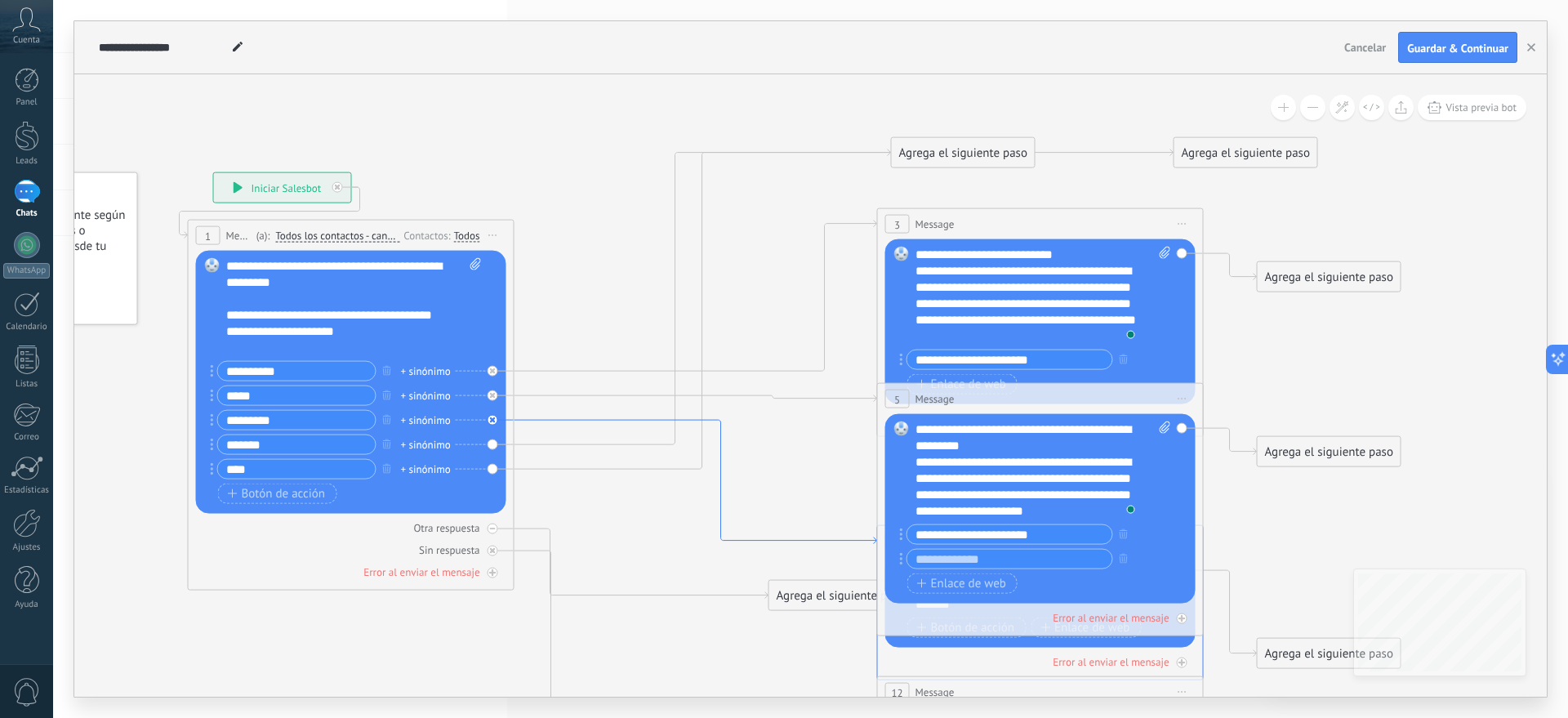 click 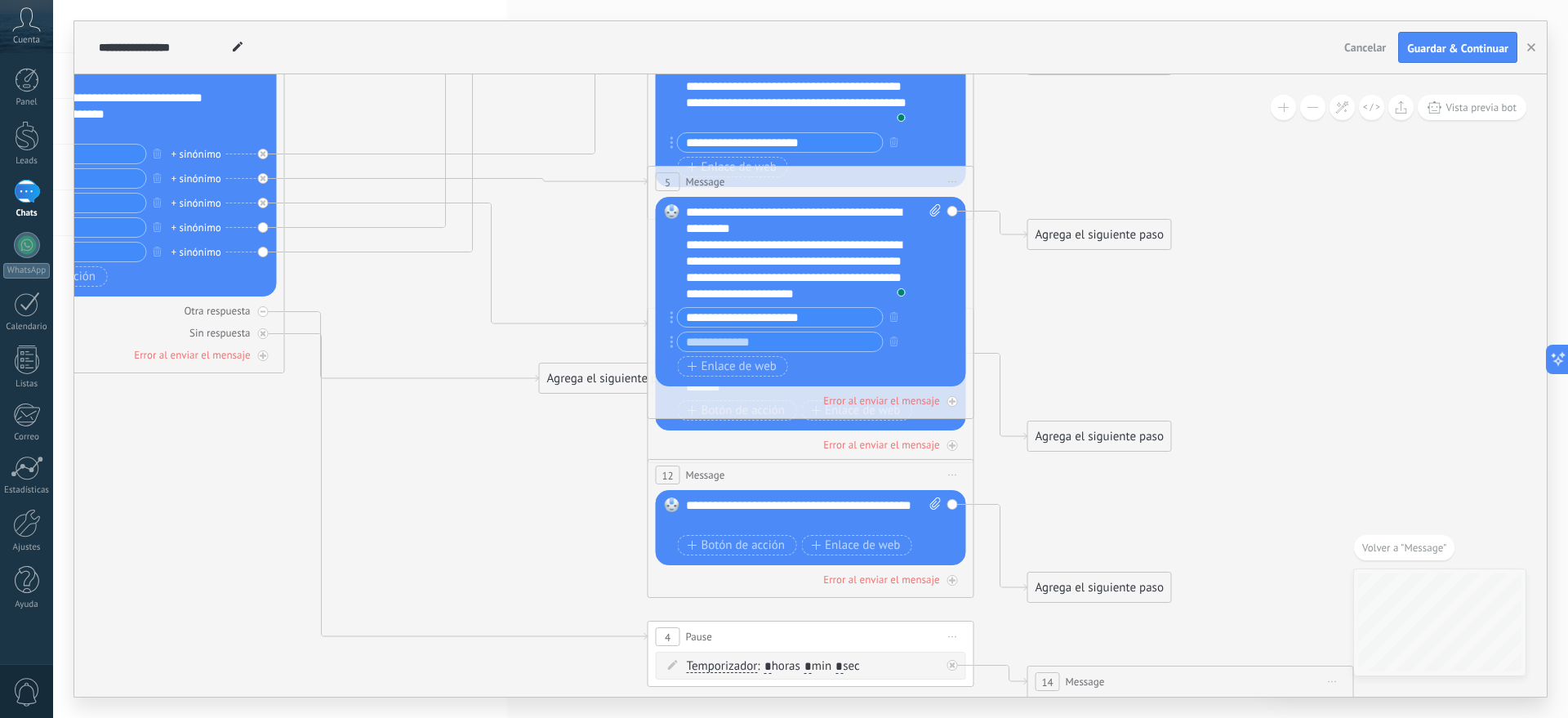 click 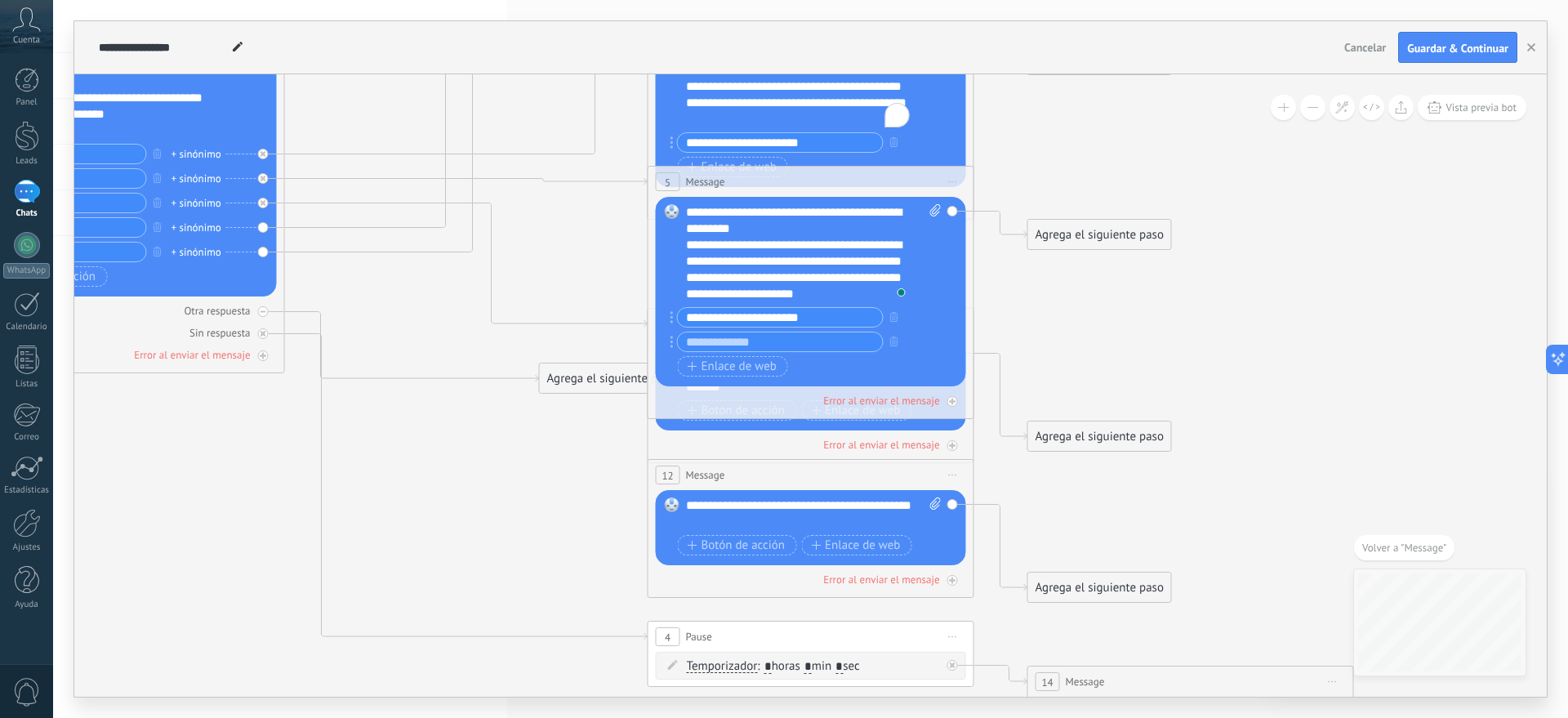drag, startPoint x: 741, startPoint y: 402, endPoint x: 796, endPoint y: 378, distance: 60.00833 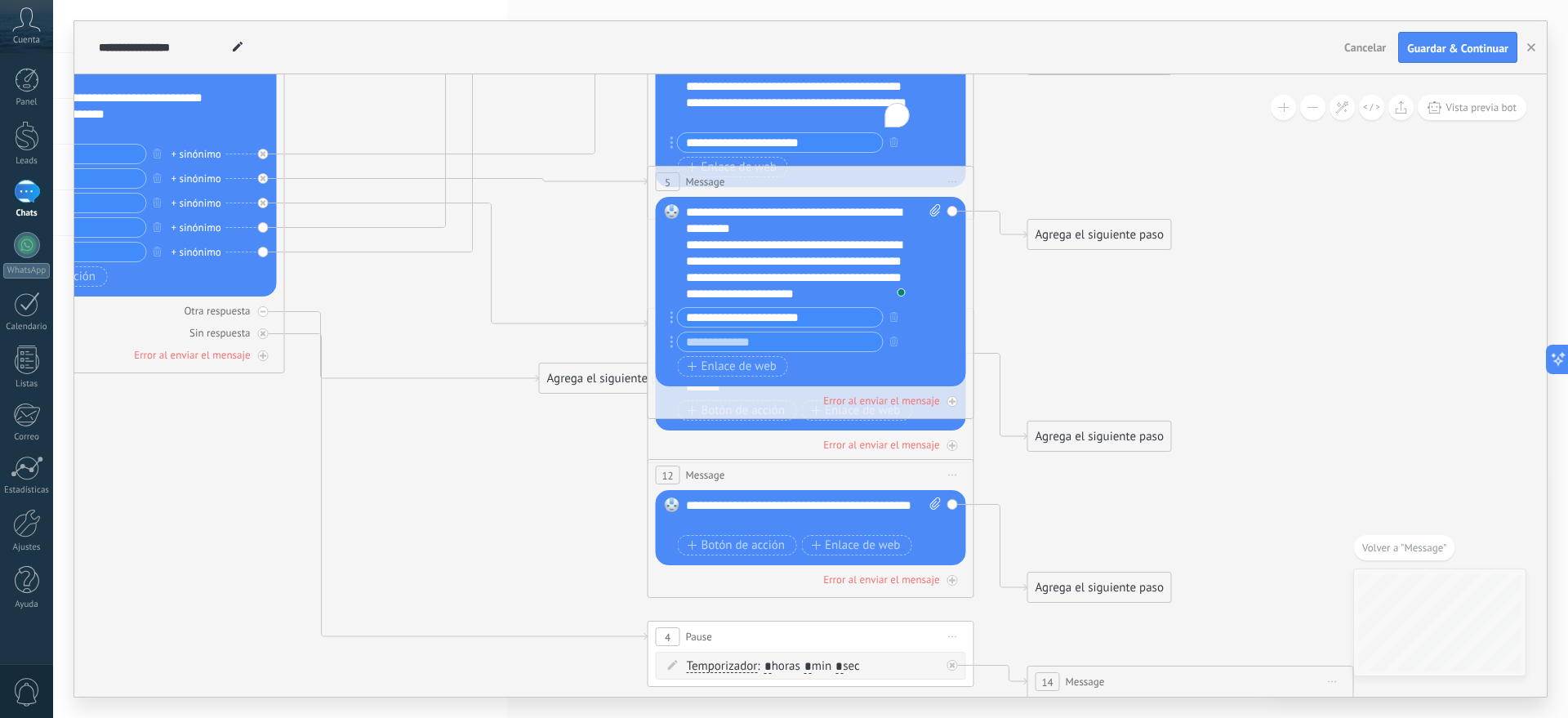 click on "5
Message
*******
(a):
Todos los contactos - canales seleccionados
Todos los contactos - canales seleccionados
Todos los contactos - canal primario
Contacto principal - canales seleccionados
Contacto principal - canal primario
Todos los contactos - canales seleccionados
Todos los contactos - canales seleccionados
Todos los contactos - canal primario" at bounding box center (811, 292) 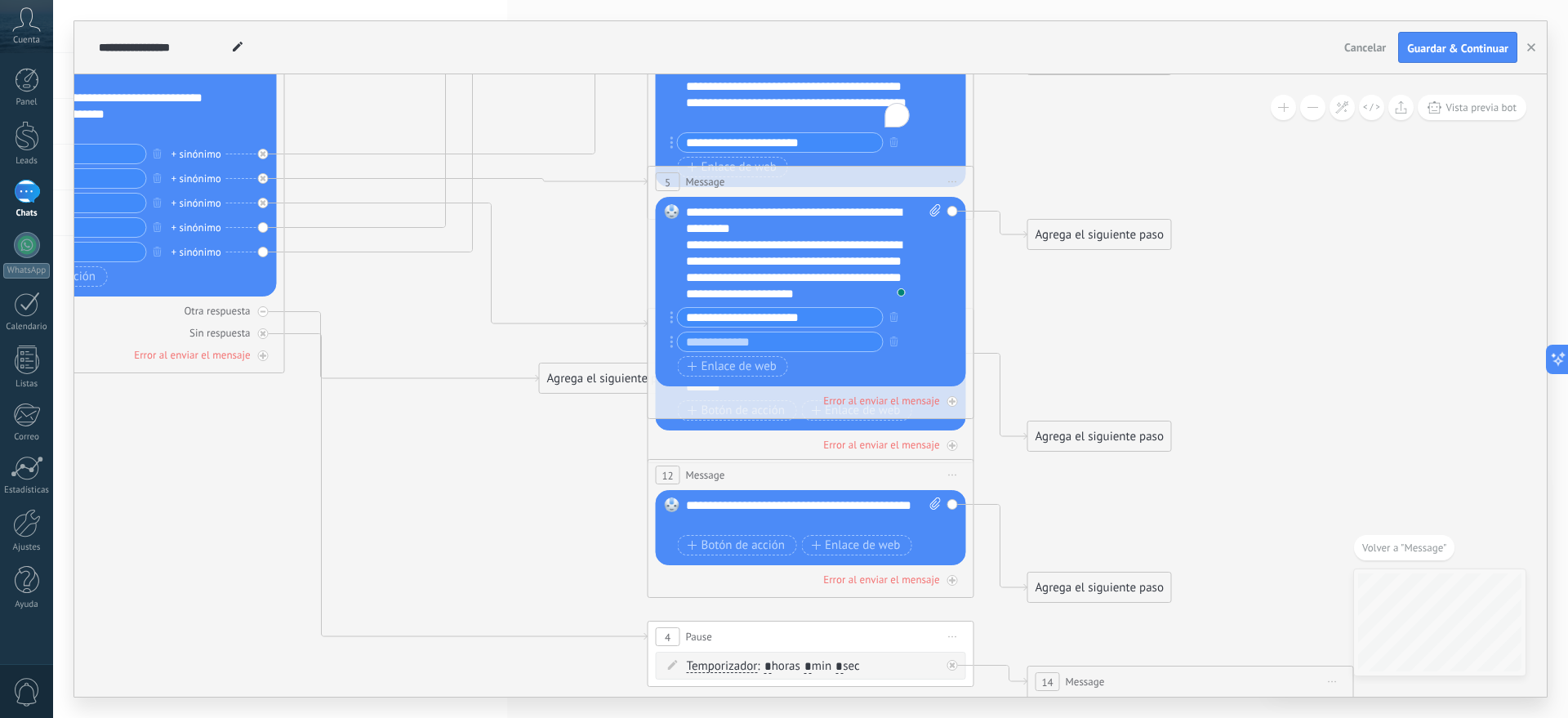 drag, startPoint x: 957, startPoint y: 252, endPoint x: 1094, endPoint y: 213, distance: 142.44297 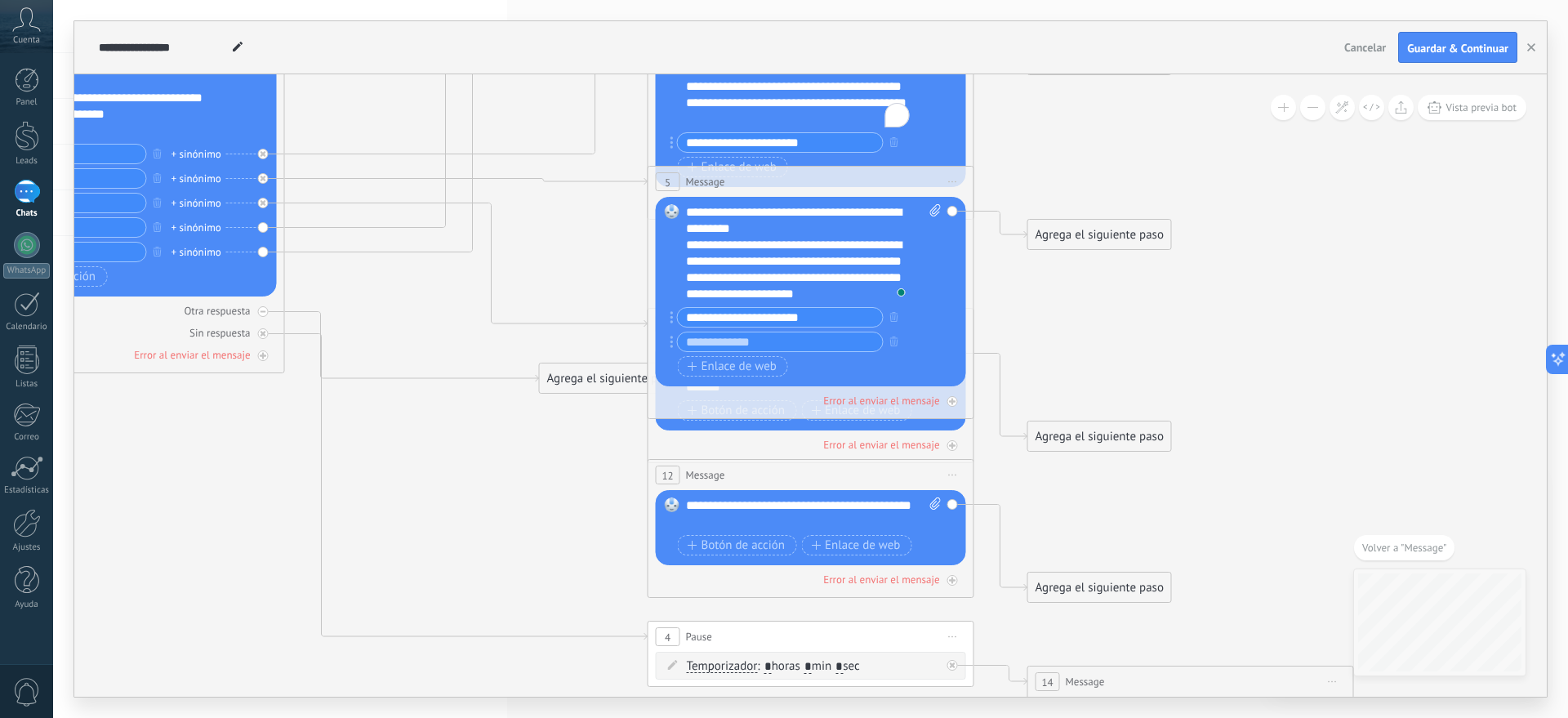 click on "**********" at bounding box center (-16, -45) 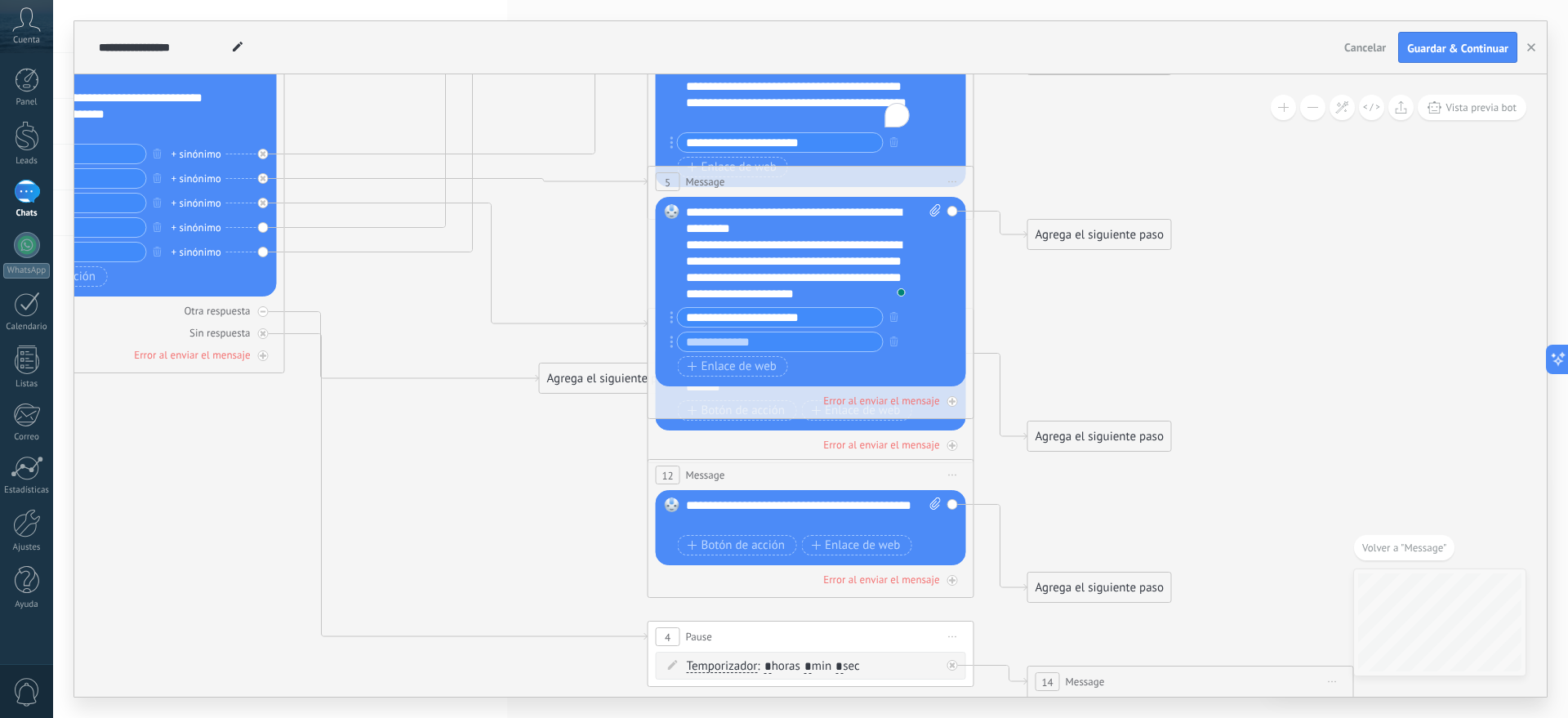 drag, startPoint x: 664, startPoint y: 211, endPoint x: 578, endPoint y: 223, distance: 86.83317 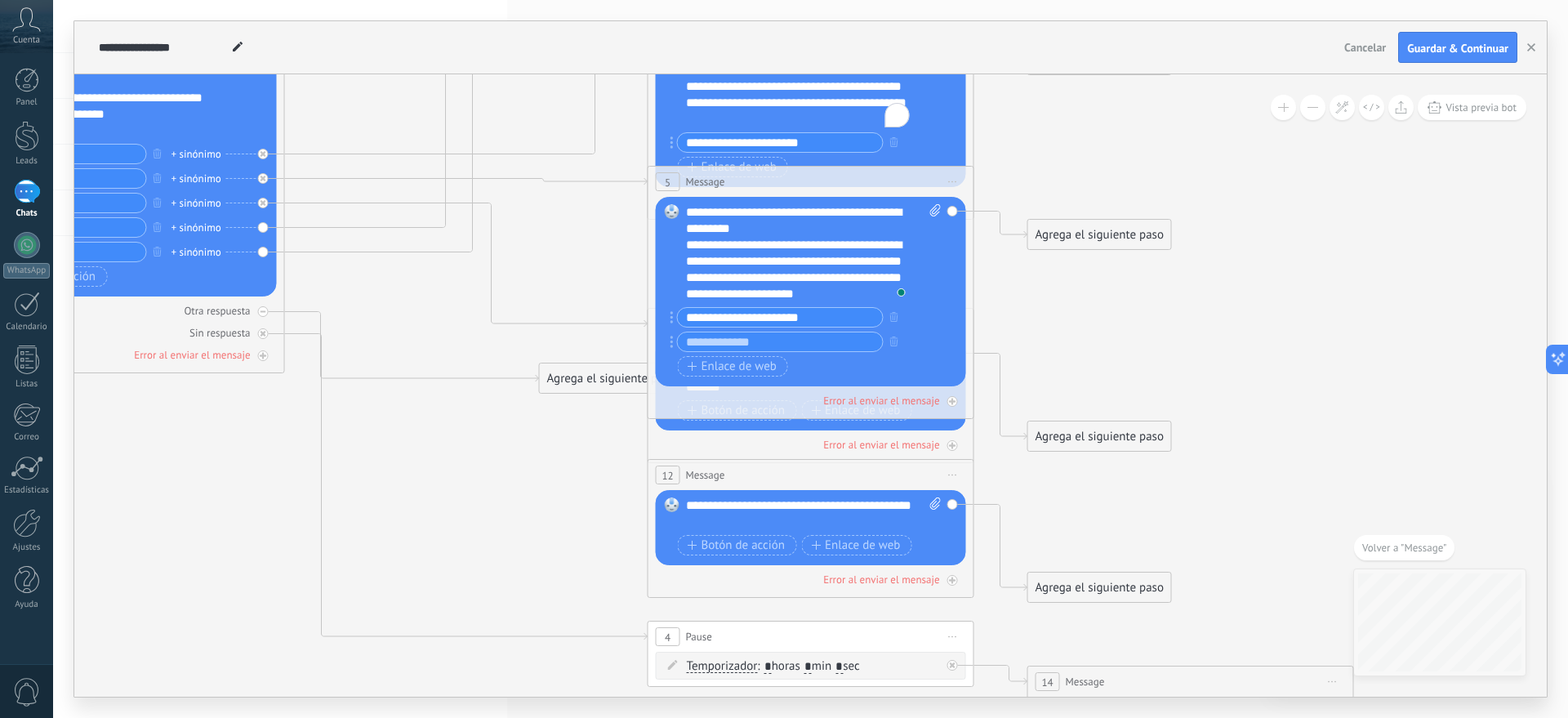 click on "**********" at bounding box center [-16, -45] 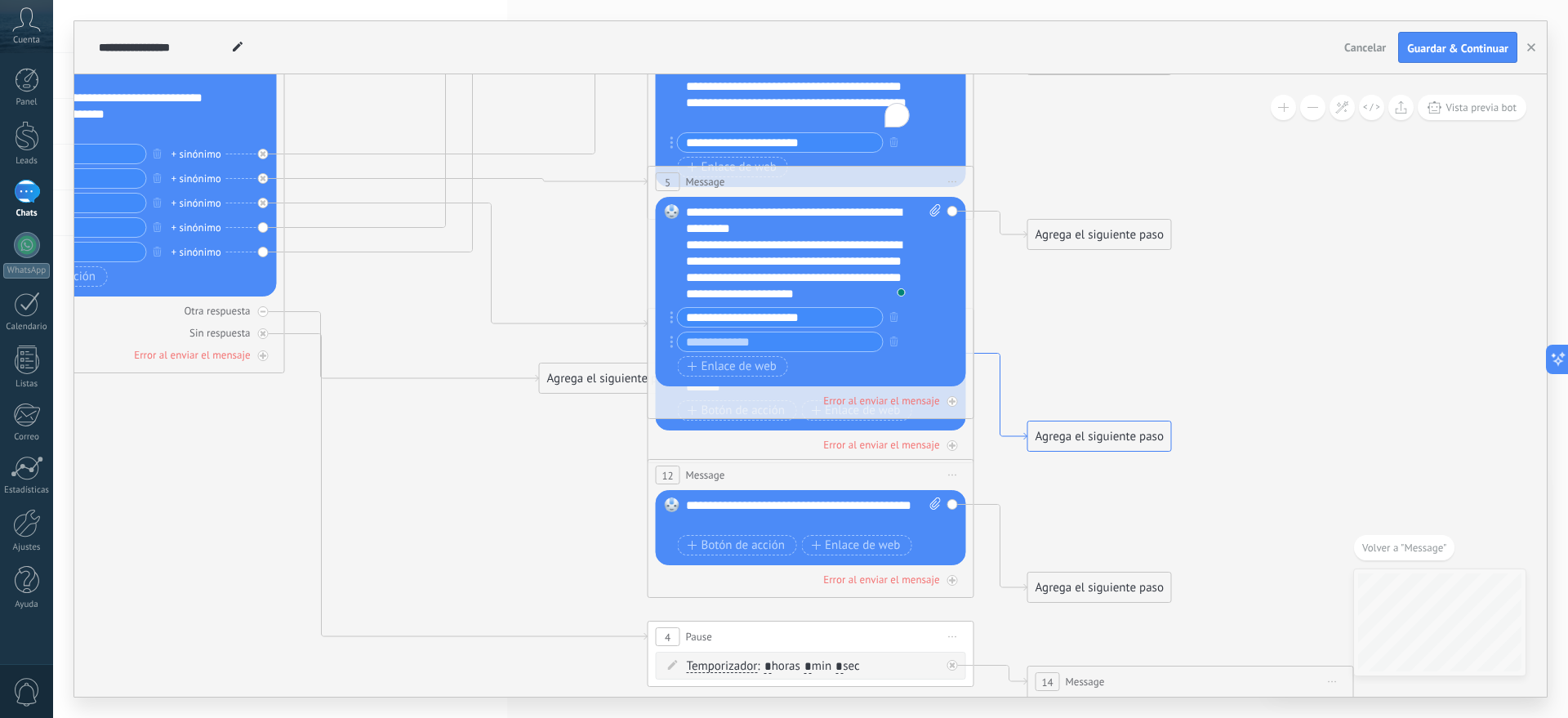 click 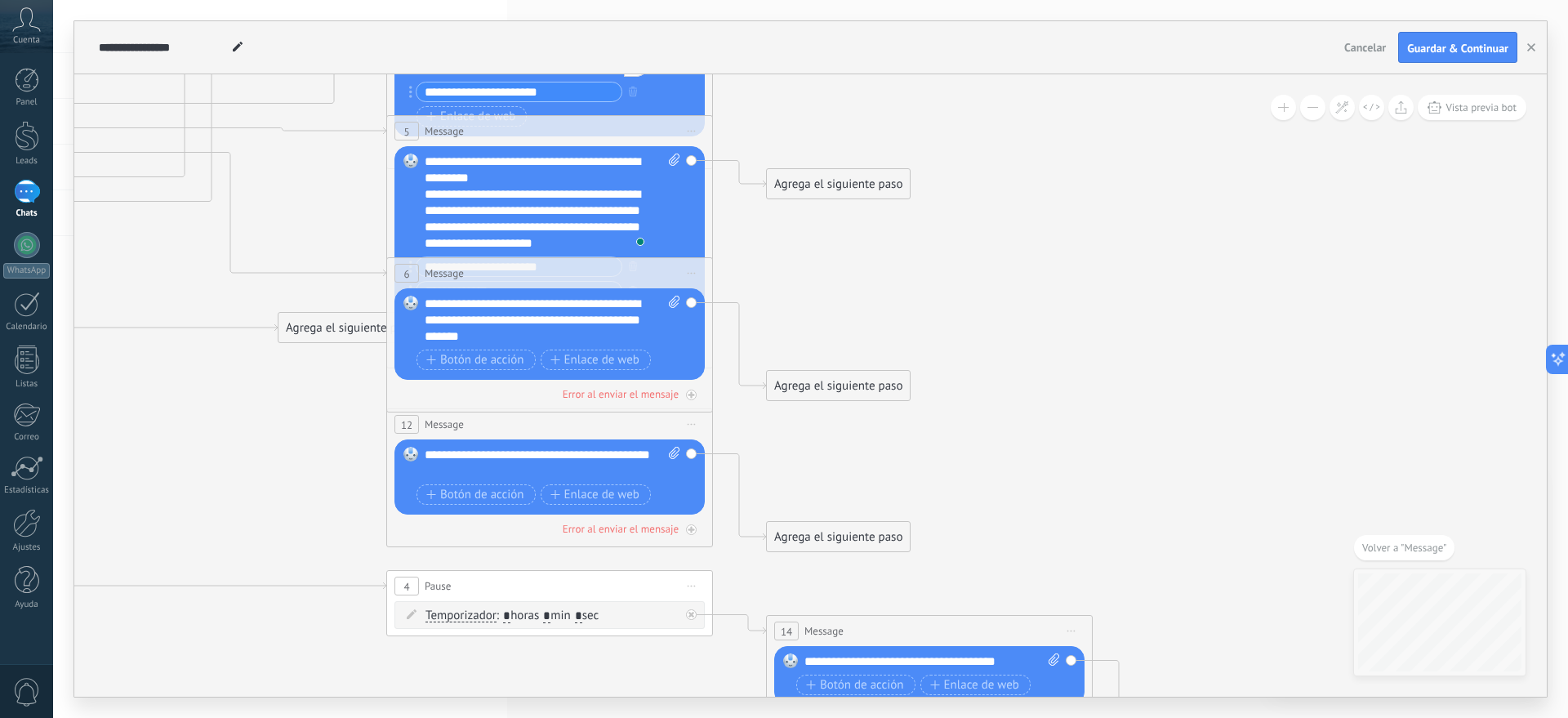 drag, startPoint x: 470, startPoint y: 389, endPoint x: 436, endPoint y: 450, distance: 69.83552 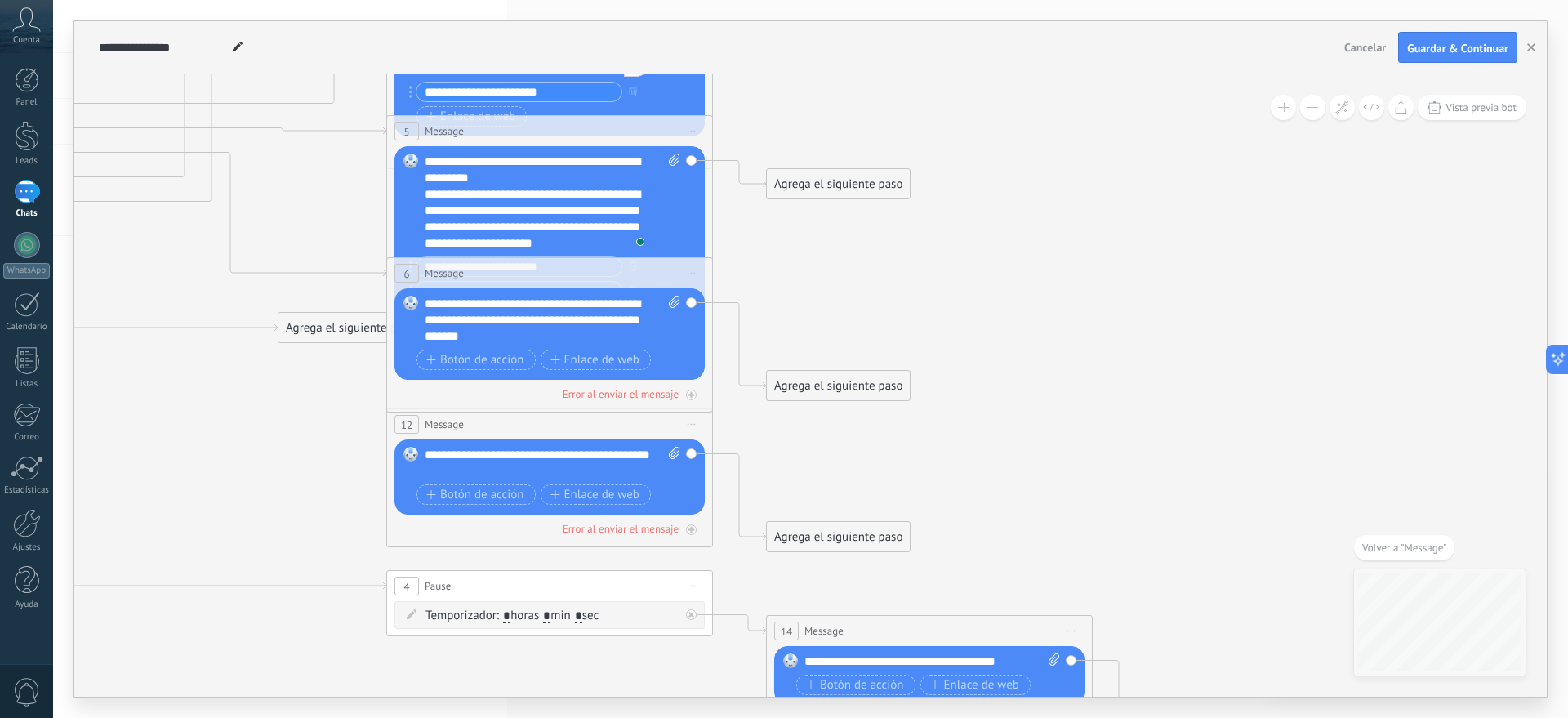 click on "**********" at bounding box center [-278, -96] 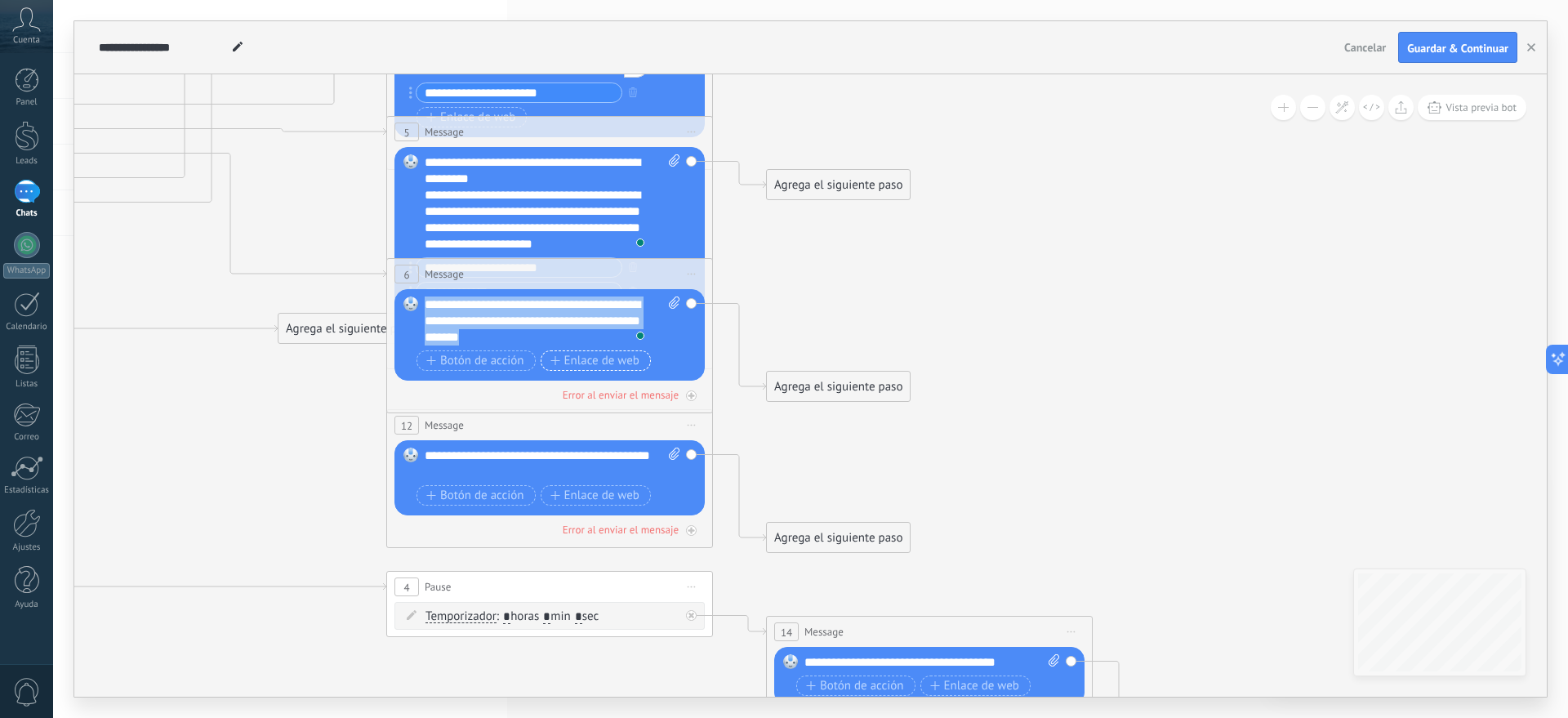 drag, startPoint x: 425, startPoint y: 305, endPoint x: 585, endPoint y: 357, distance: 168.23793 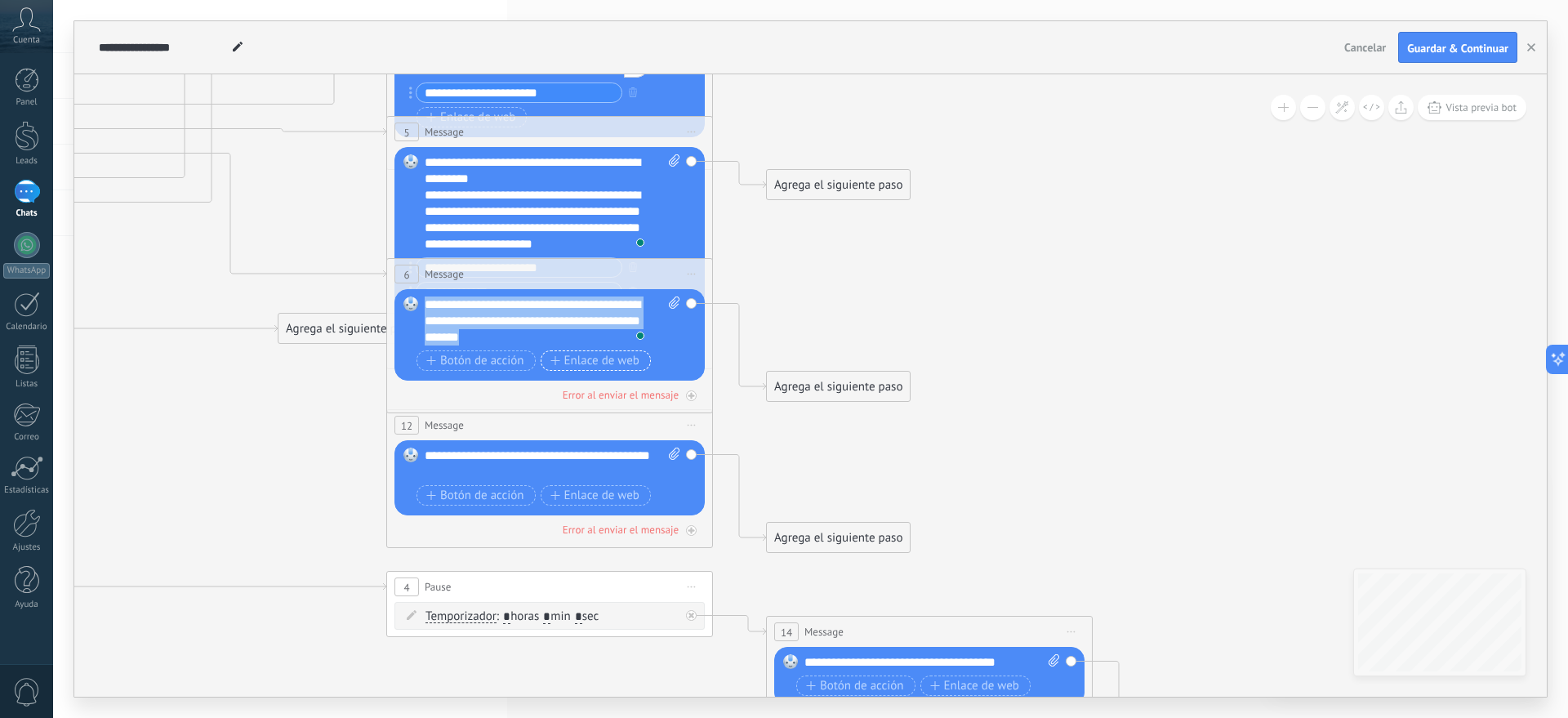 click on "**********" at bounding box center [552, 336] 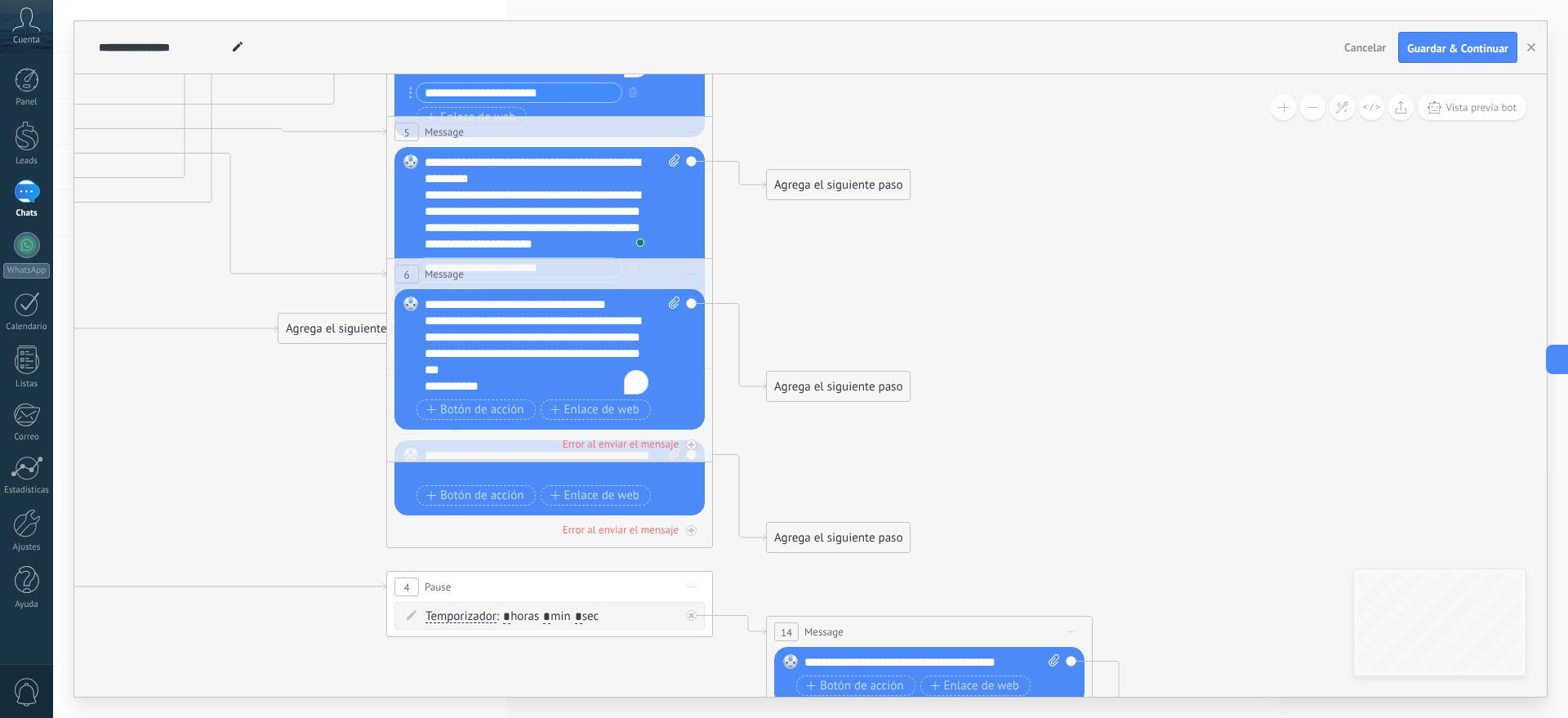 click on "**********" at bounding box center (537, 386) 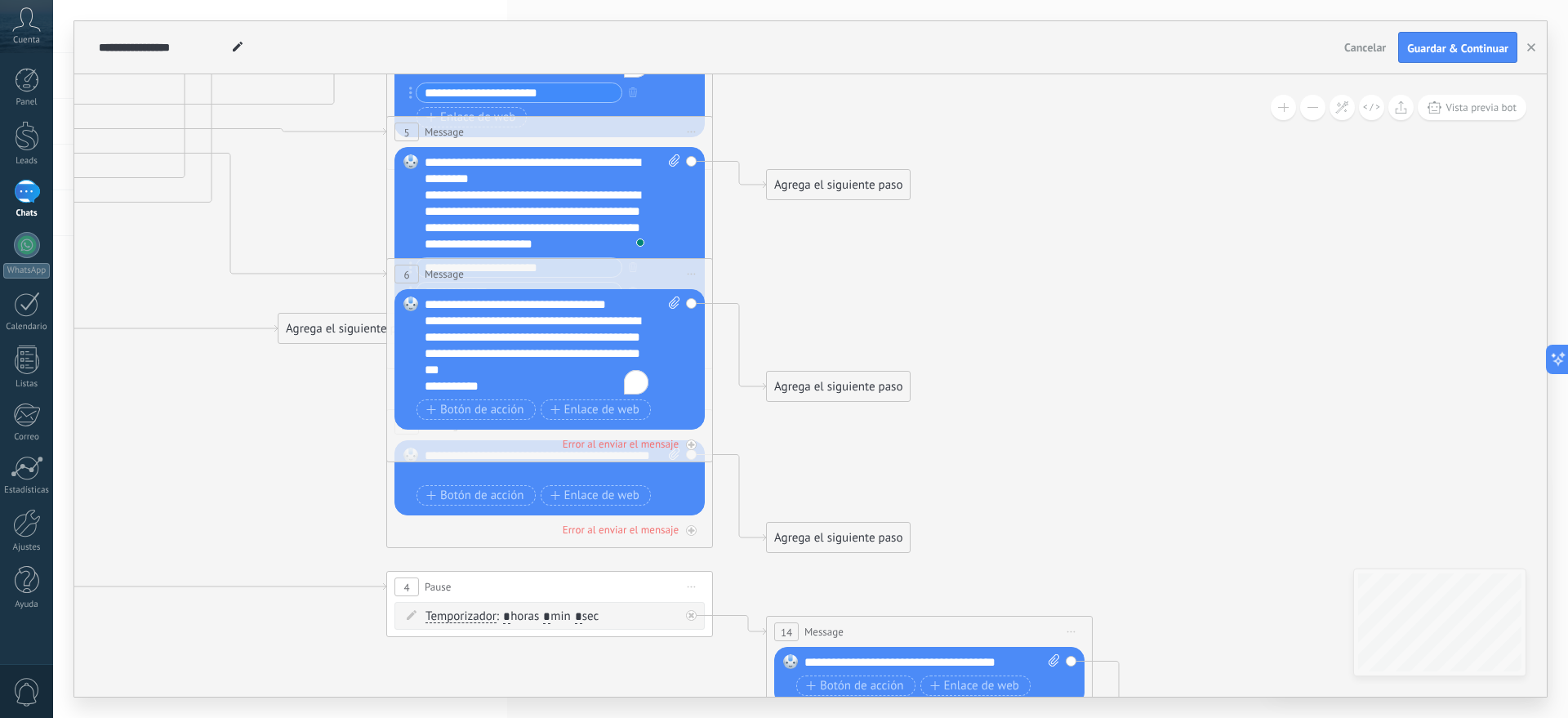 scroll, scrollTop: 16, scrollLeft: 0, axis: vertical 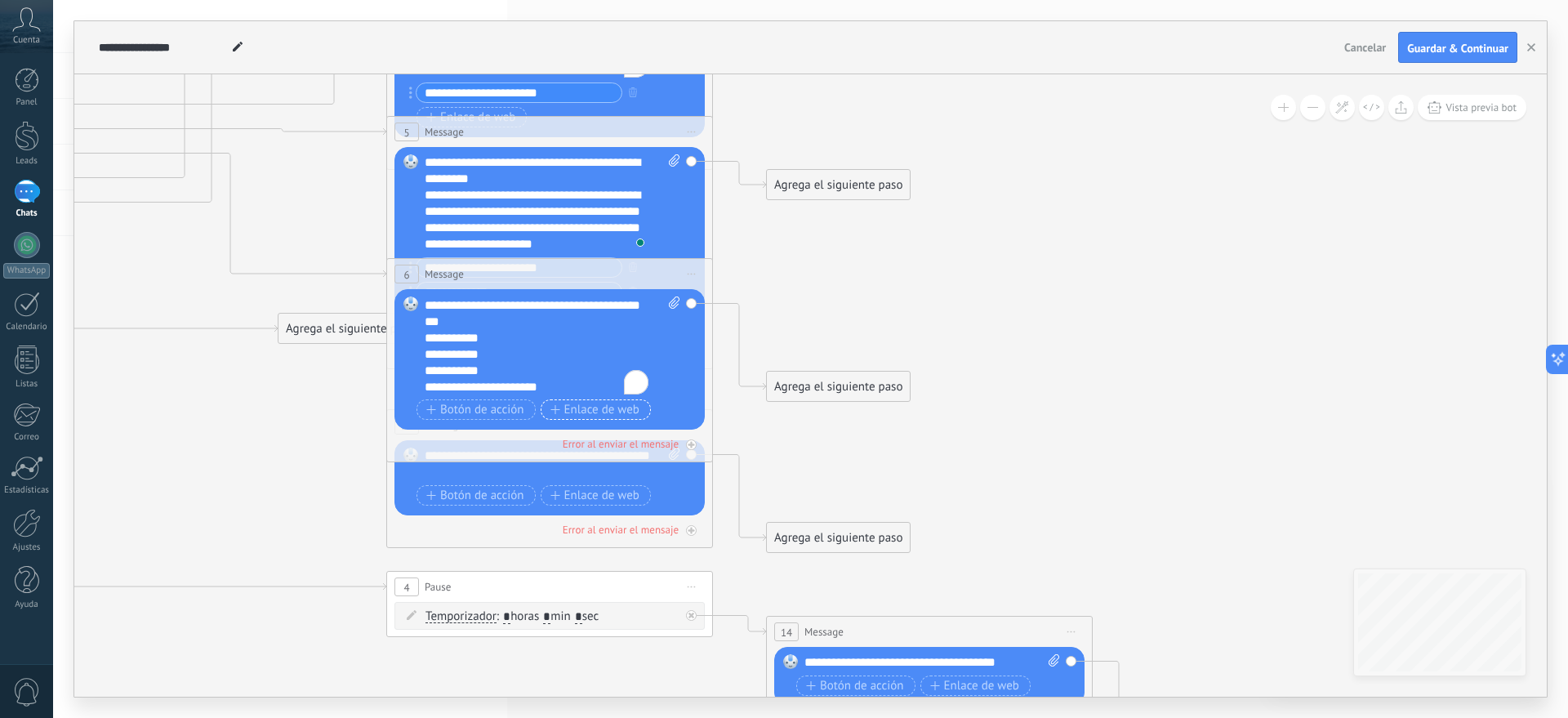 click on "Enlace de web" at bounding box center (595, 410) 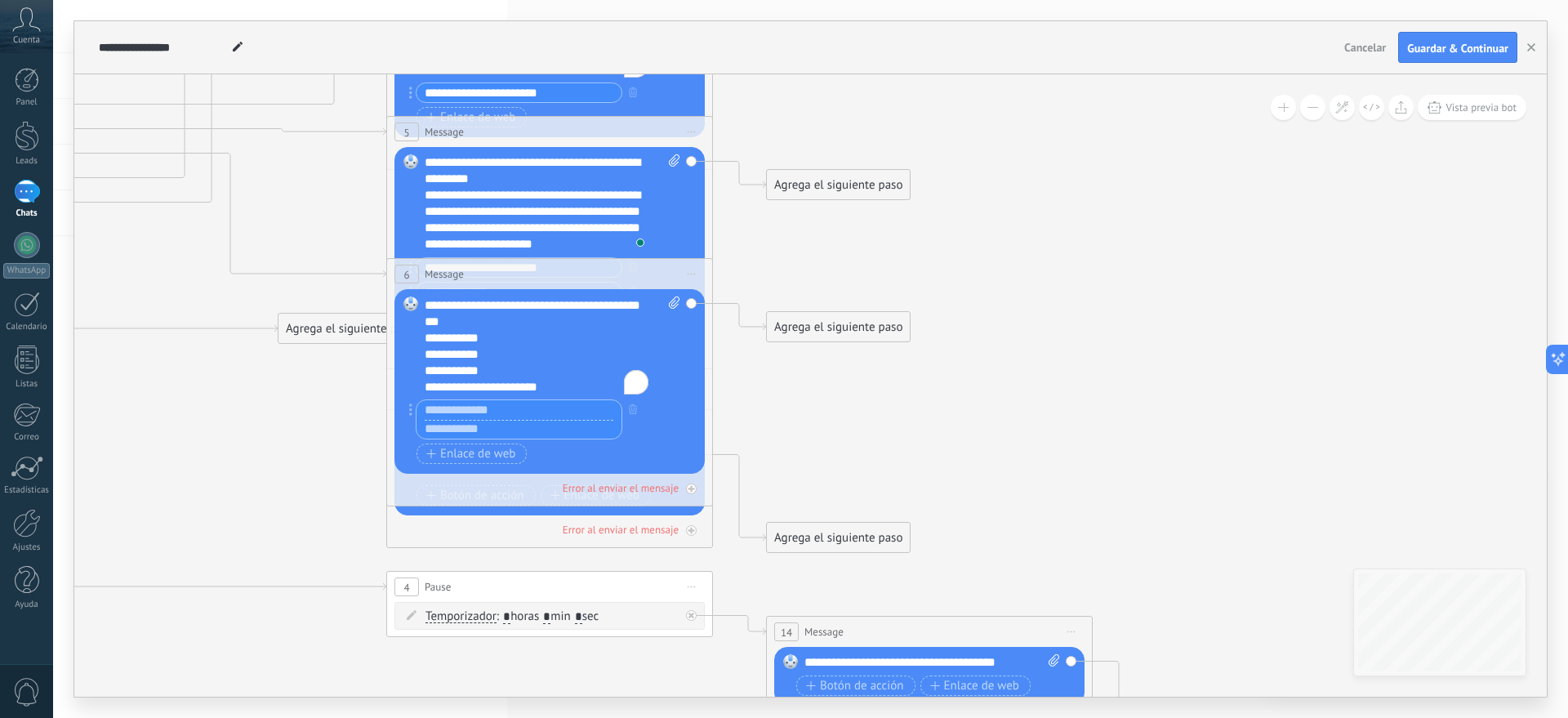 click at bounding box center [519, 410] 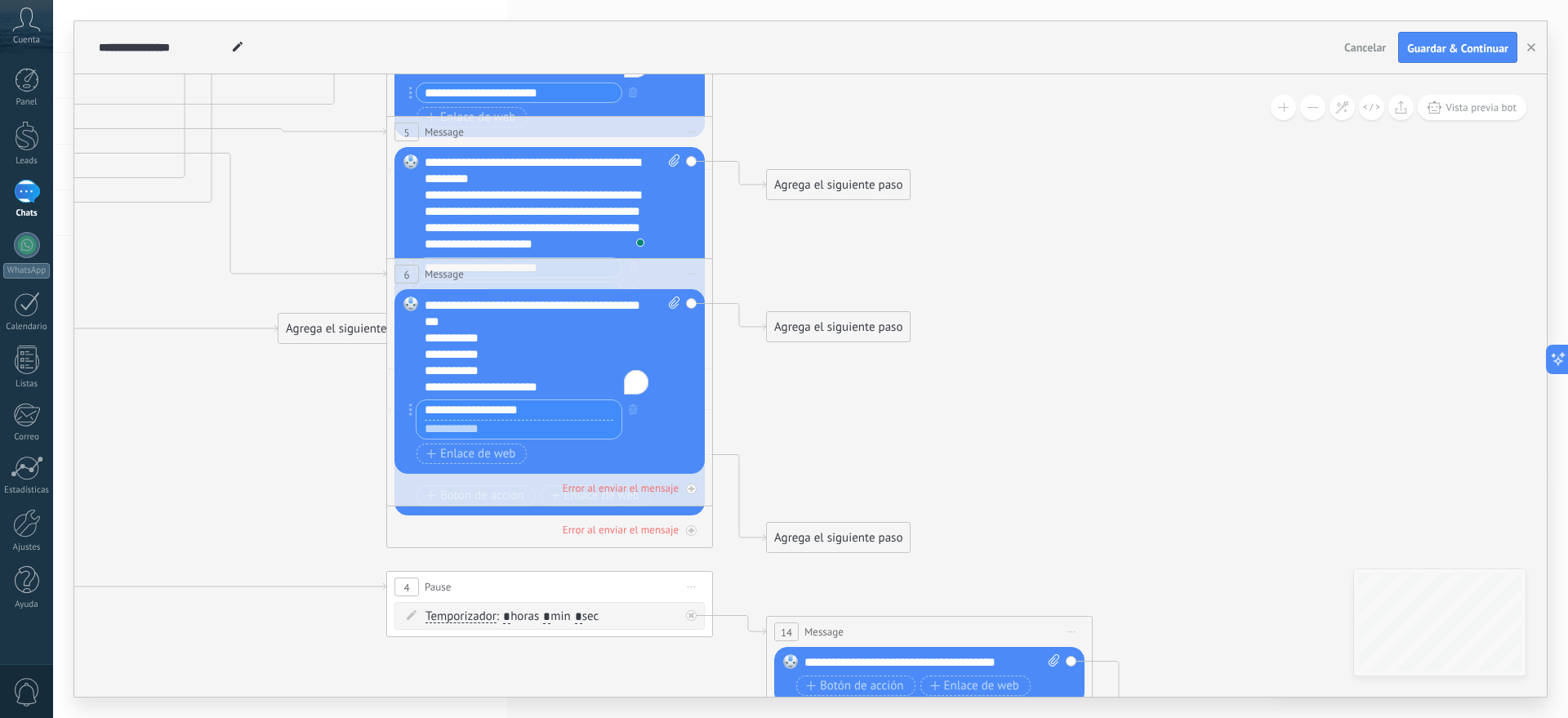 type on "**********" 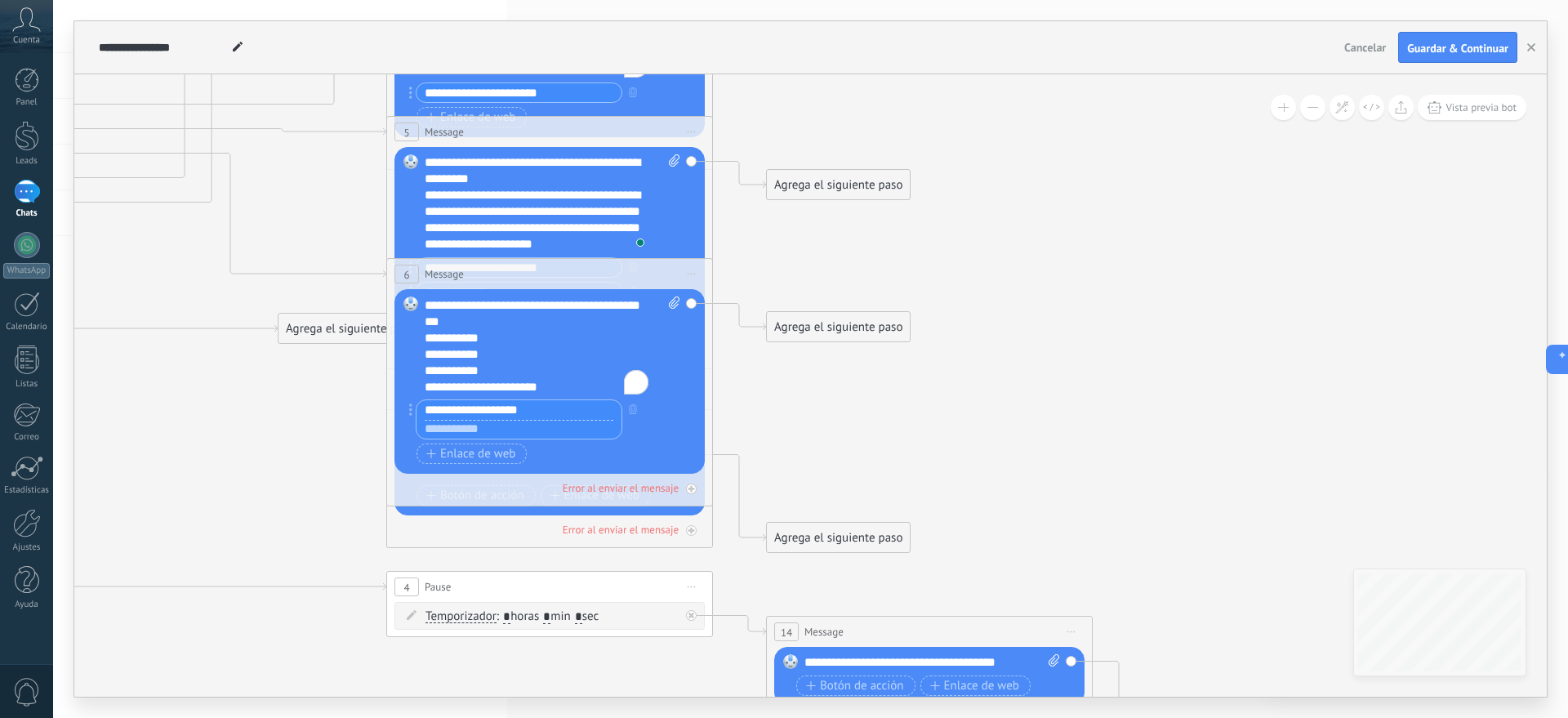 click at bounding box center [519, 430] 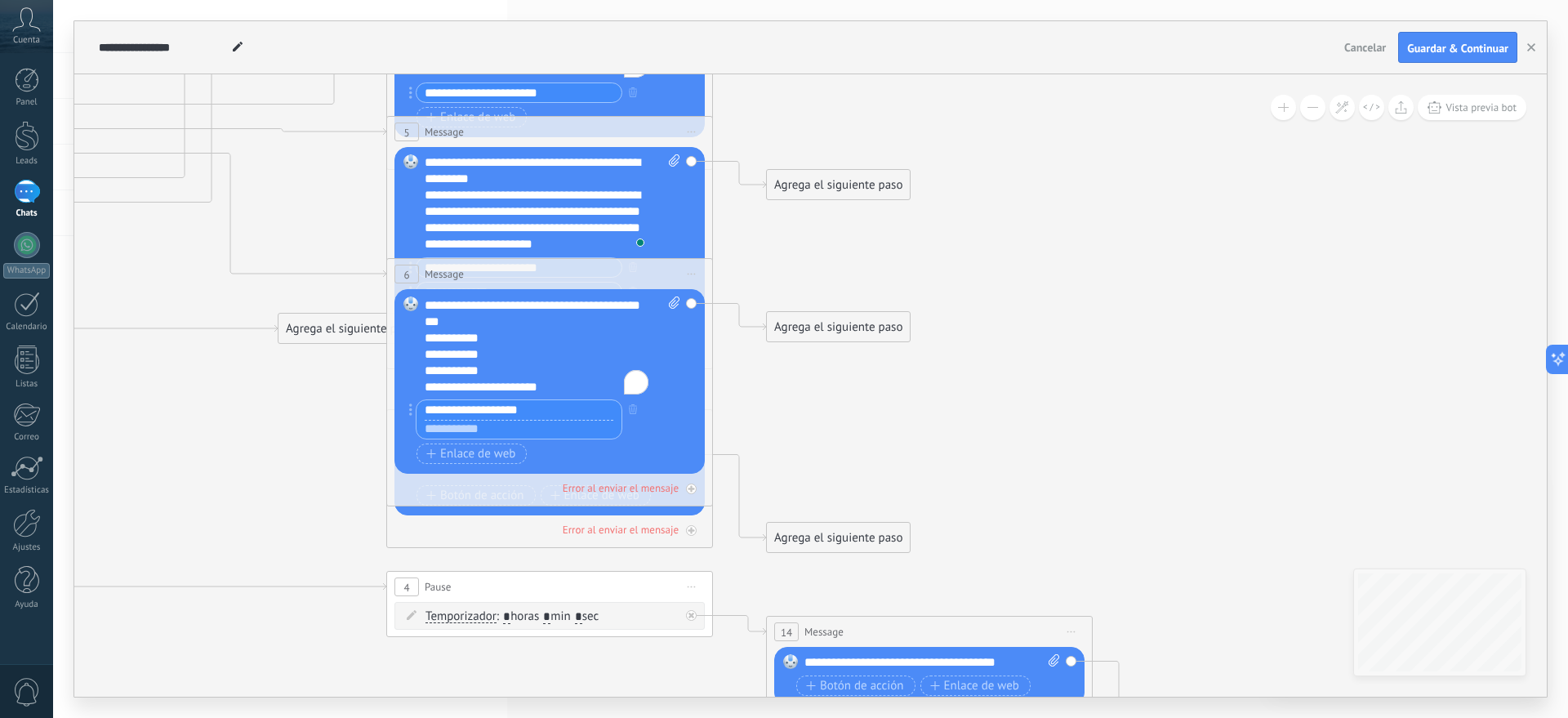 paste on "**********" 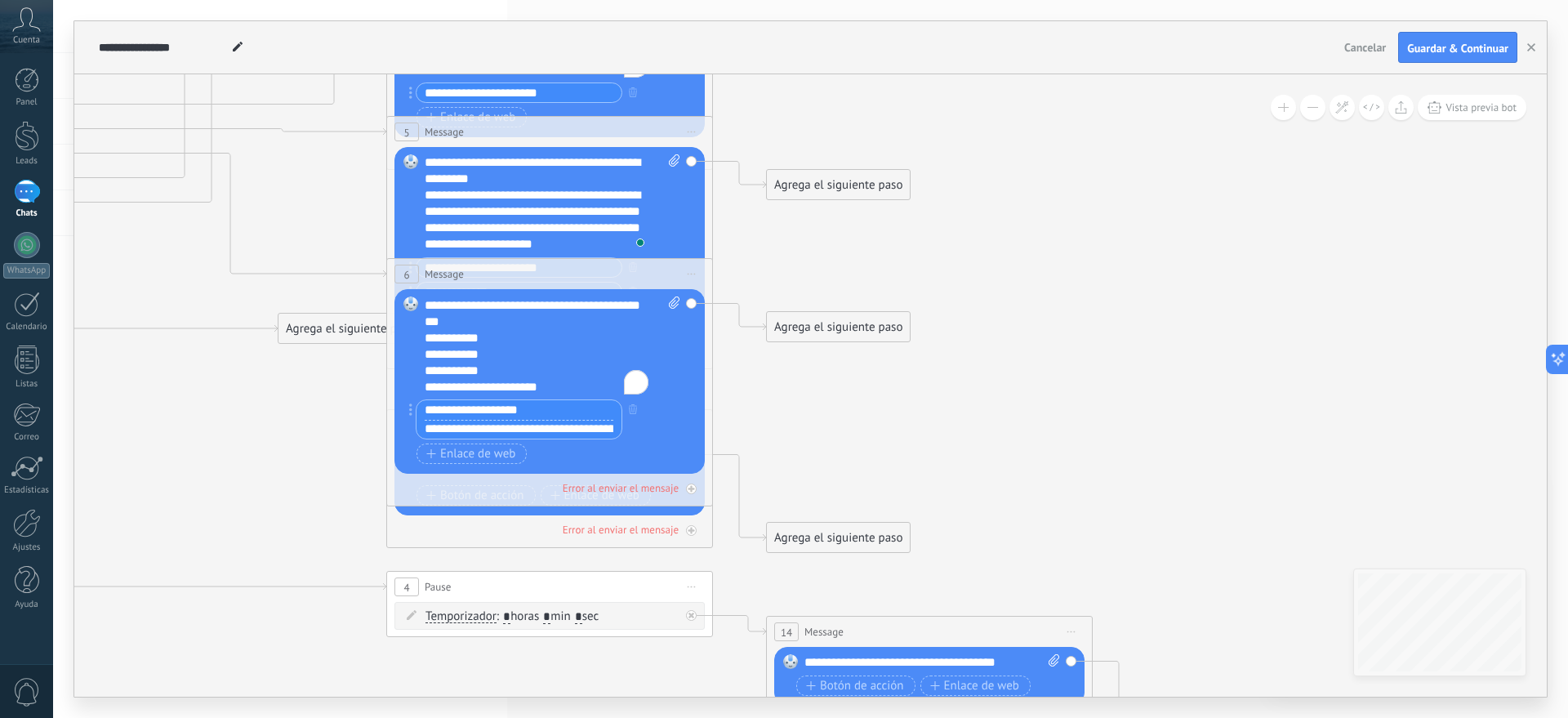 scroll, scrollTop: 0, scrollLeft: 43, axis: horizontal 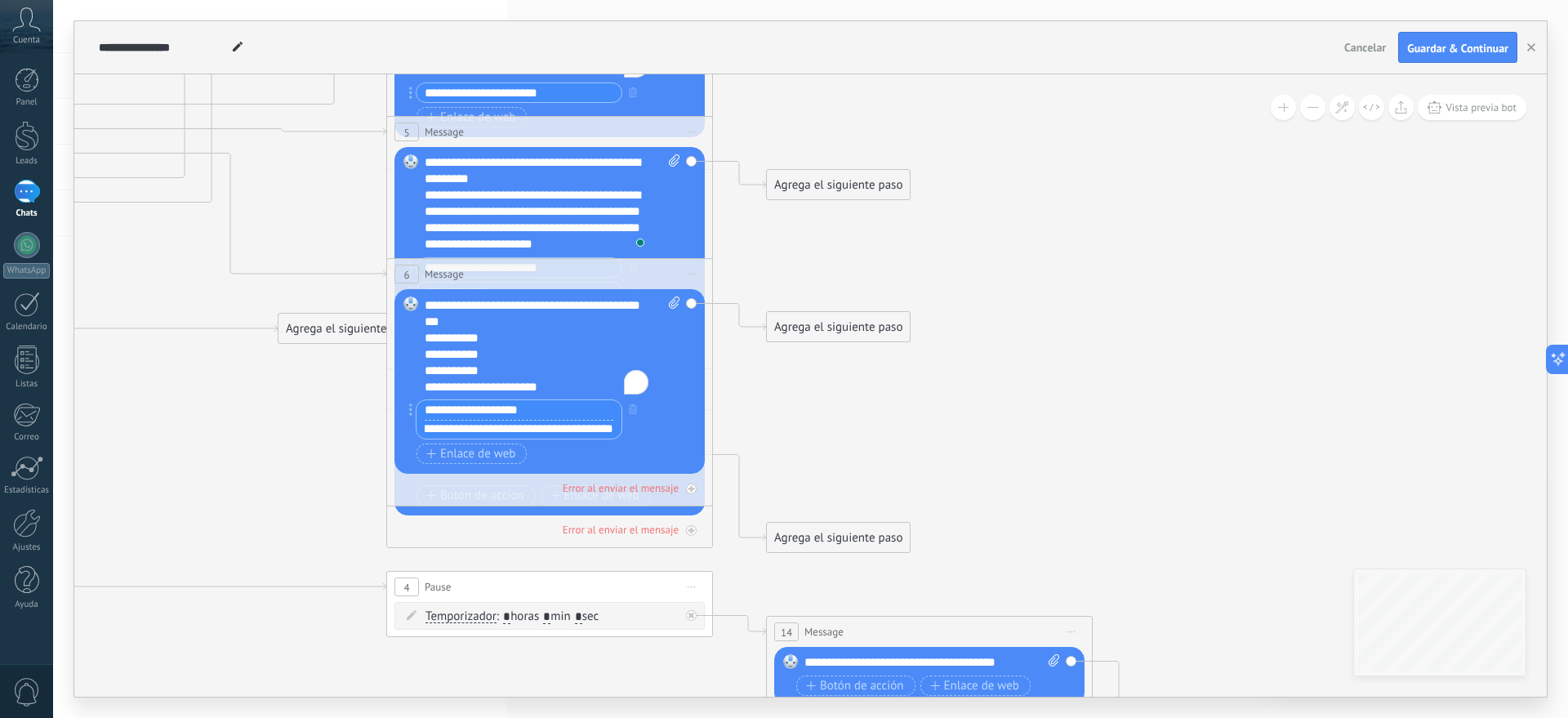 type on "**********" 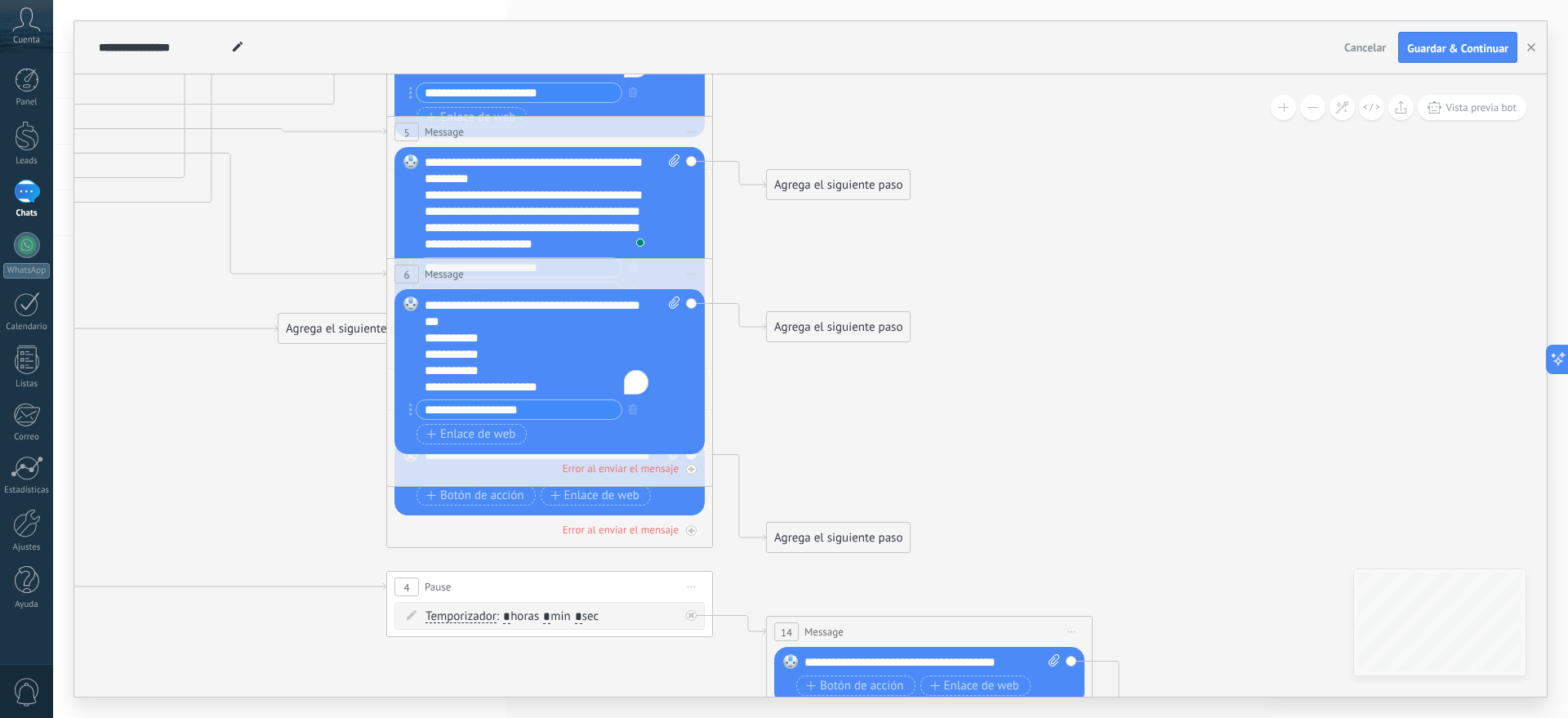 scroll, scrollTop: 0, scrollLeft: 0, axis: both 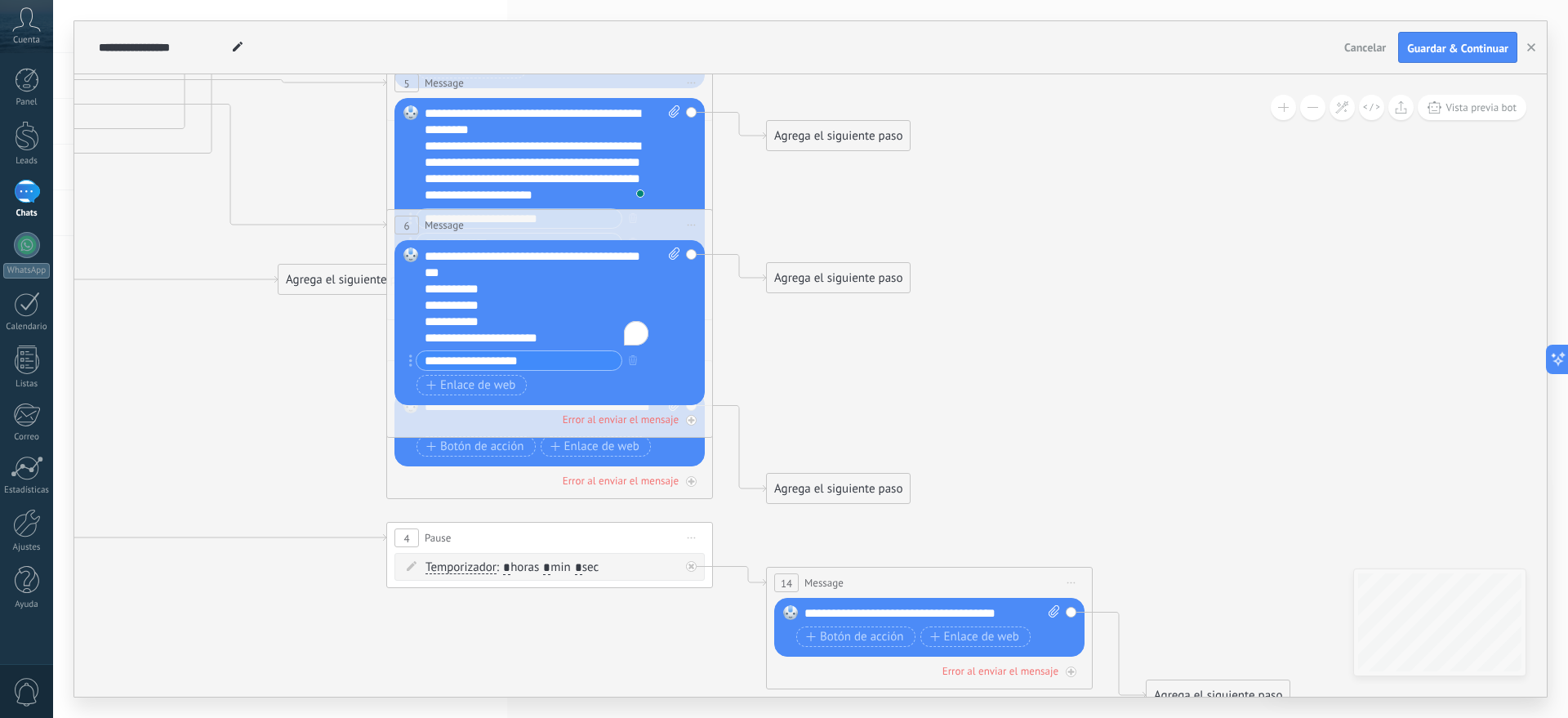 click 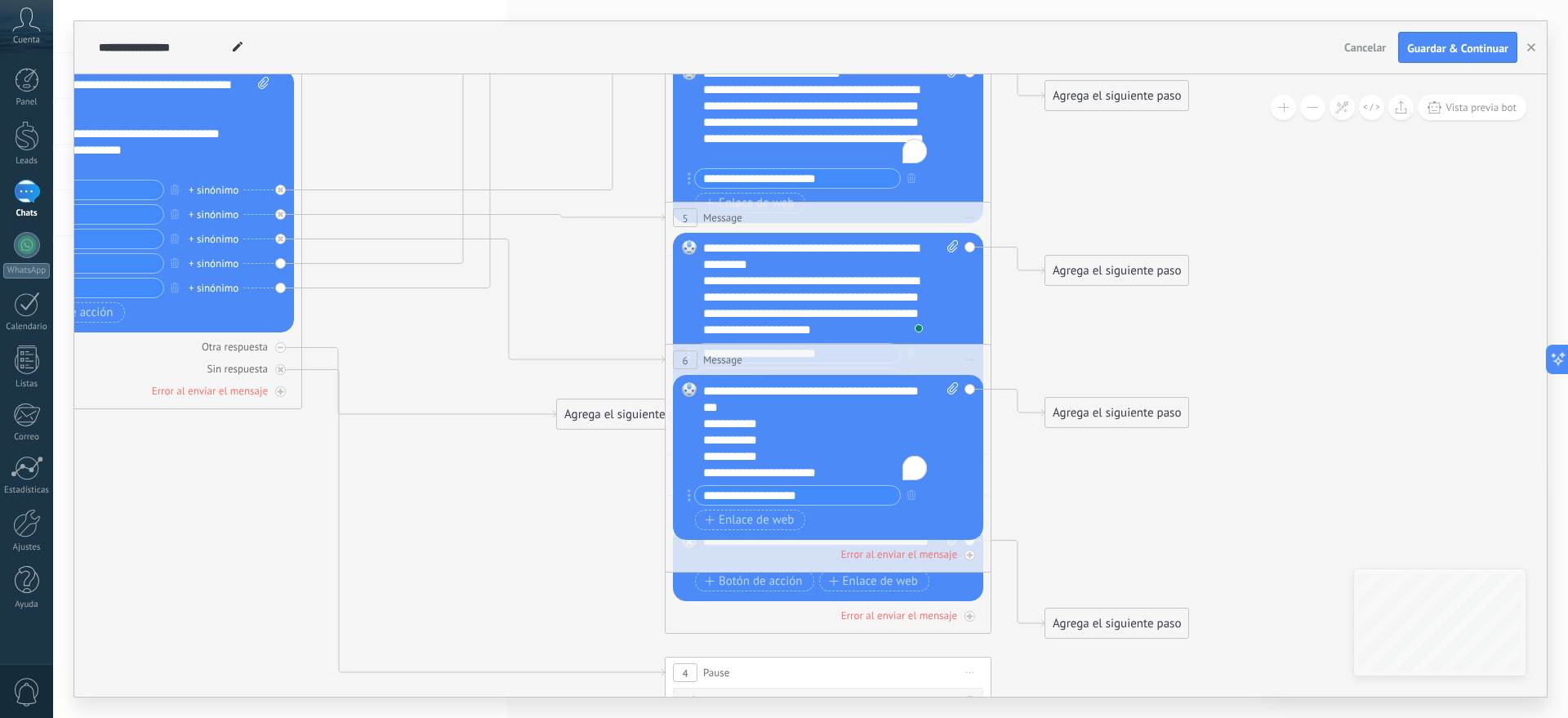 drag, startPoint x: 1207, startPoint y: 391, endPoint x: 1521, endPoint y: 430, distance: 316.41271 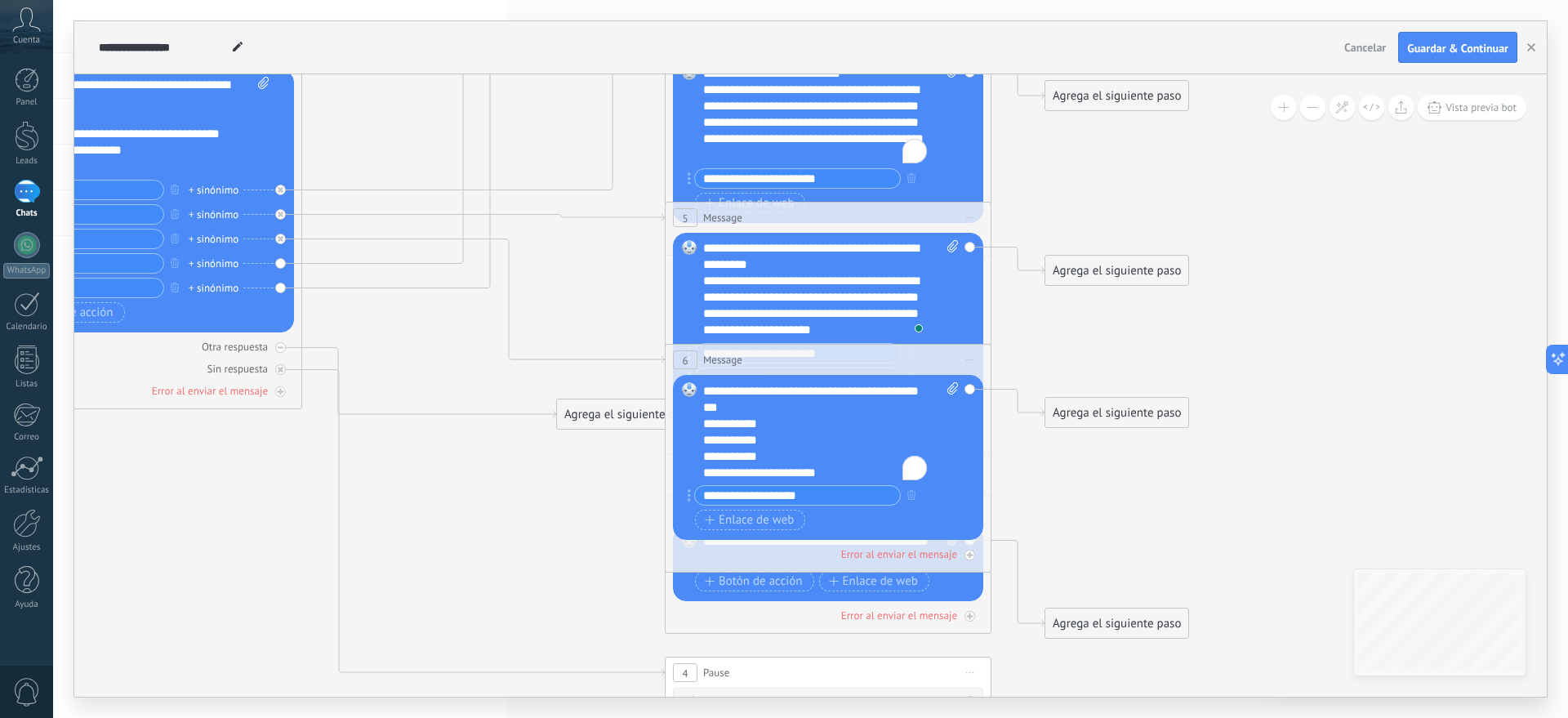 click 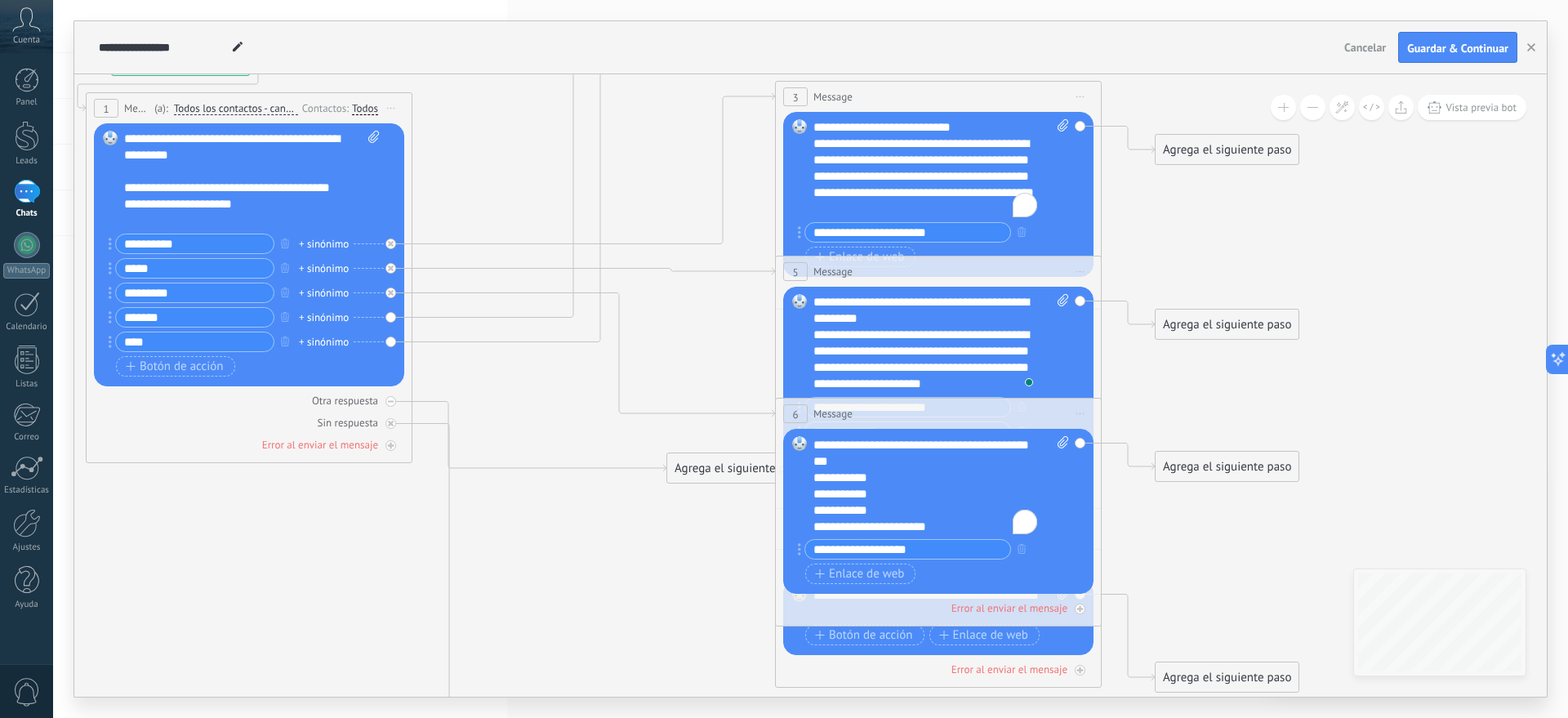 drag, startPoint x: 408, startPoint y: 380, endPoint x: 484, endPoint y: 384, distance: 76.10519 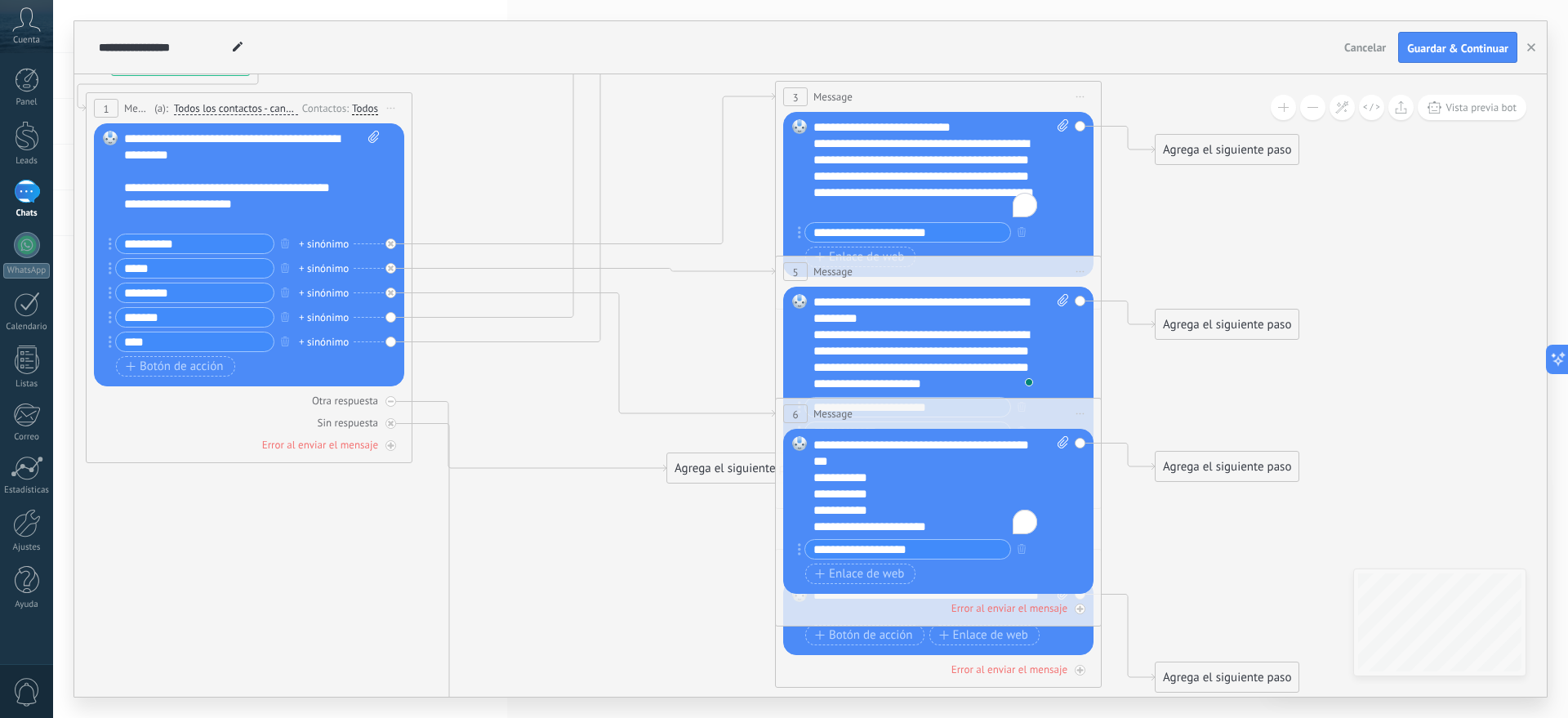 click 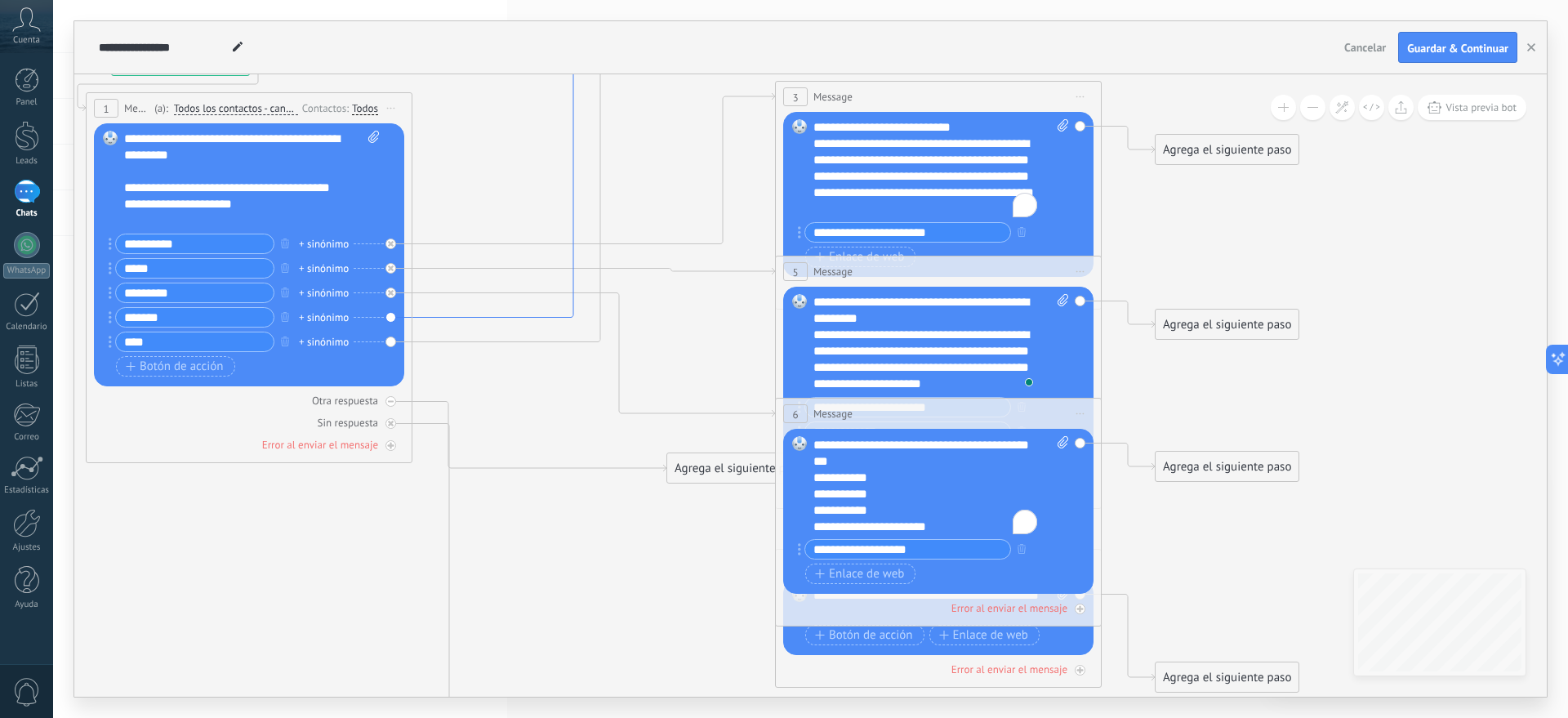 click 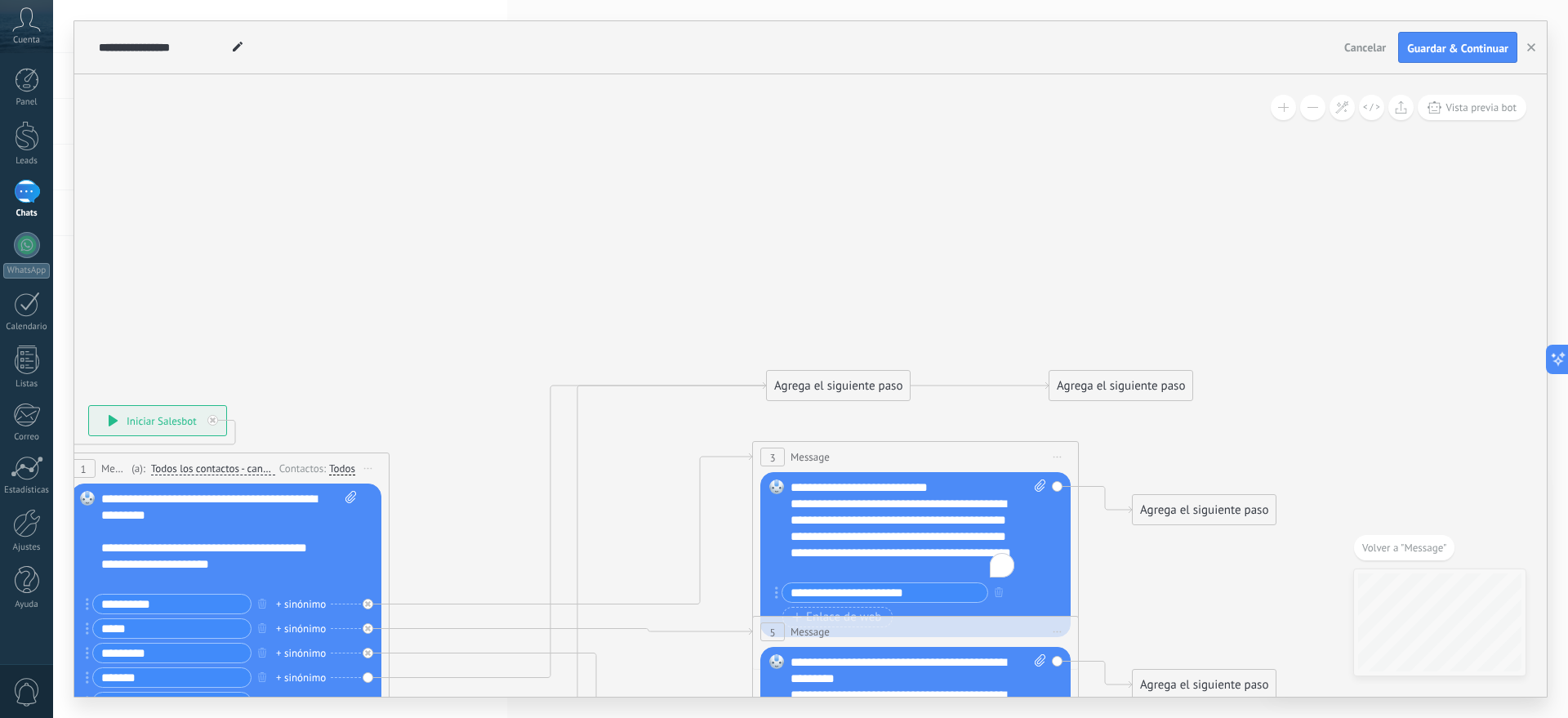 click on "Agrega el siguiente paso" at bounding box center (838, 386) 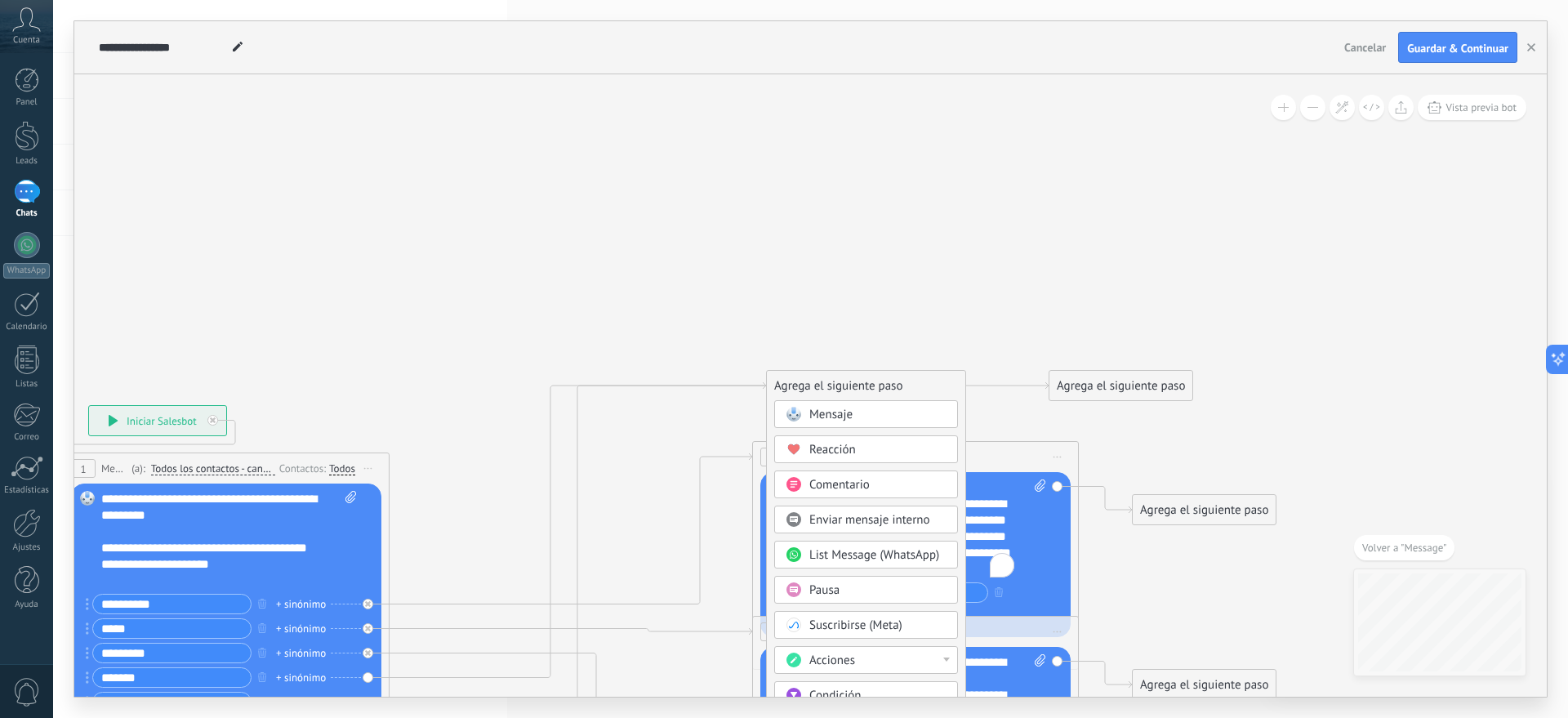 click on "Mensaje" at bounding box center [831, 414] 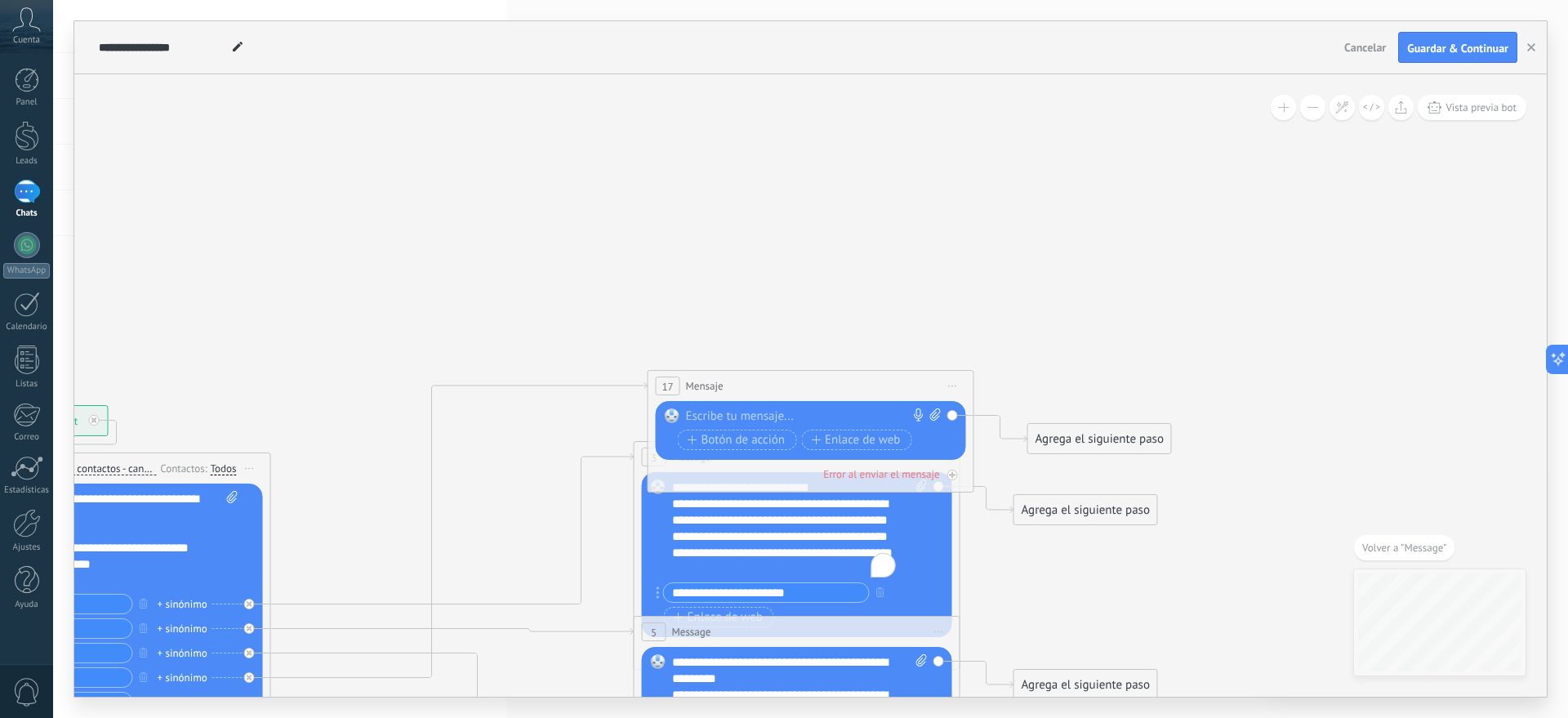 click at bounding box center [807, 417] 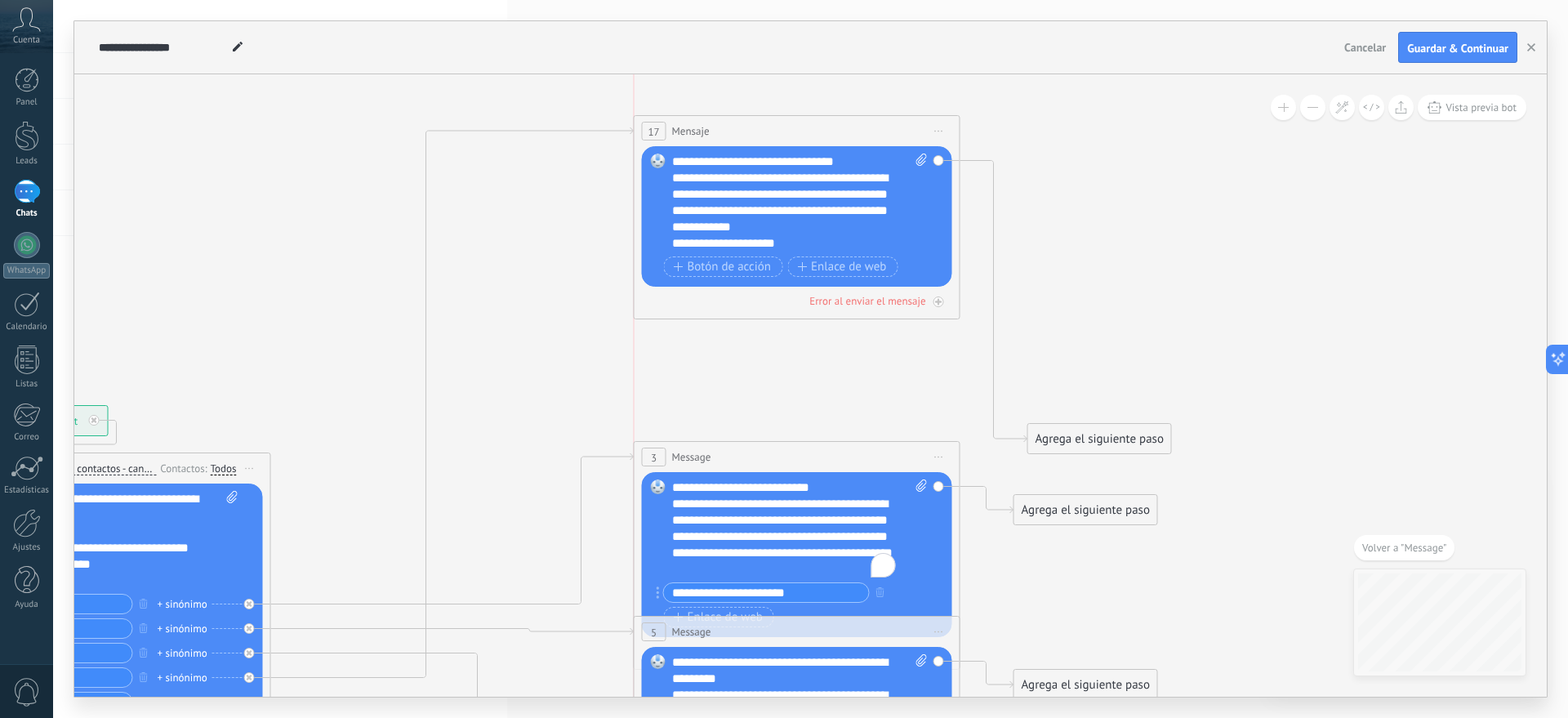 drag, startPoint x: 765, startPoint y: 377, endPoint x: 745, endPoint y: 123, distance: 255 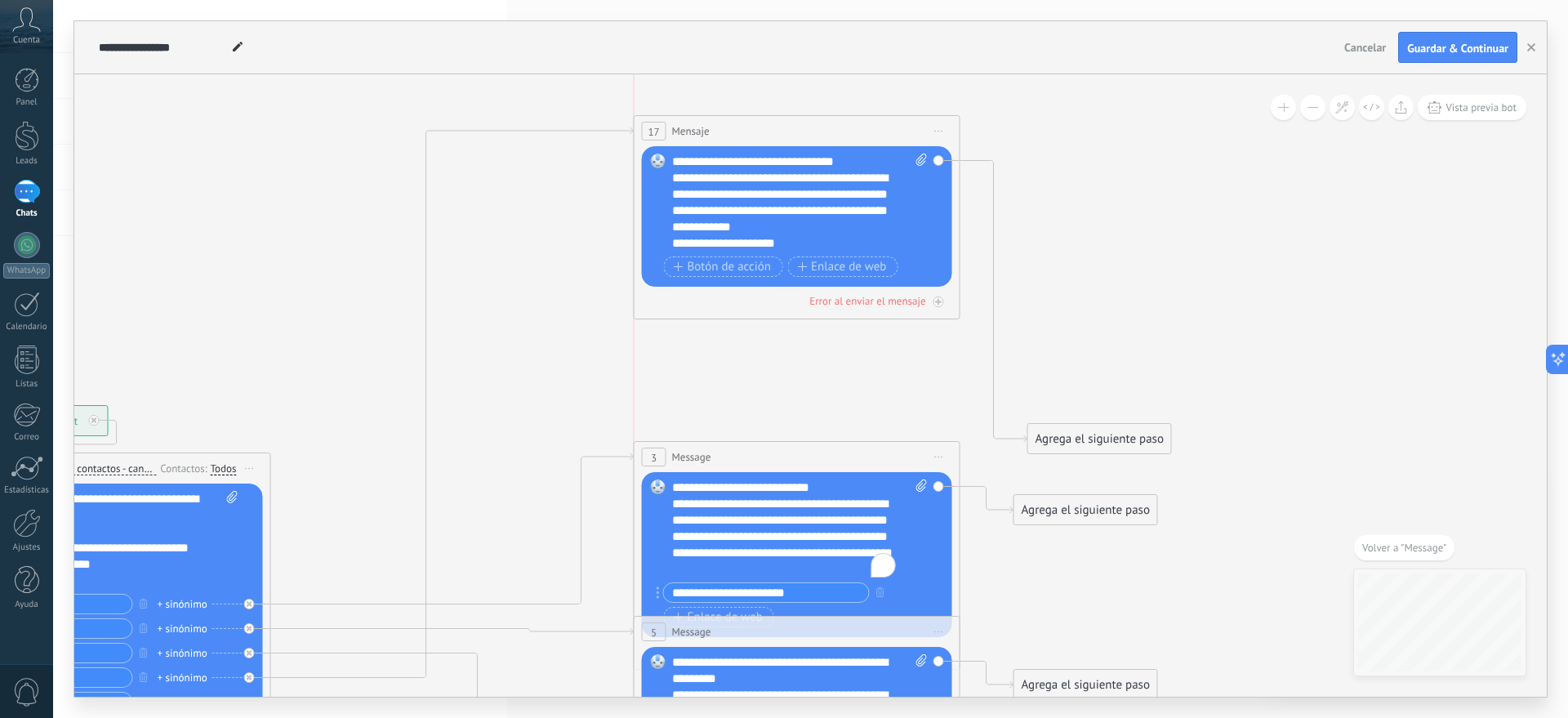 click on "17
Mensaje
*******
(a):
Todos los contactos - canales seleccionados
Todos los contactos - canales seleccionados
Todos los contactos - canal primario
Contacto principal - canales seleccionados
Contacto principal - canal primario
Todos los contactos - canales seleccionados
Todos los contactos - canales seleccionados
Todos los contactos - canal primario" at bounding box center (797, 131) 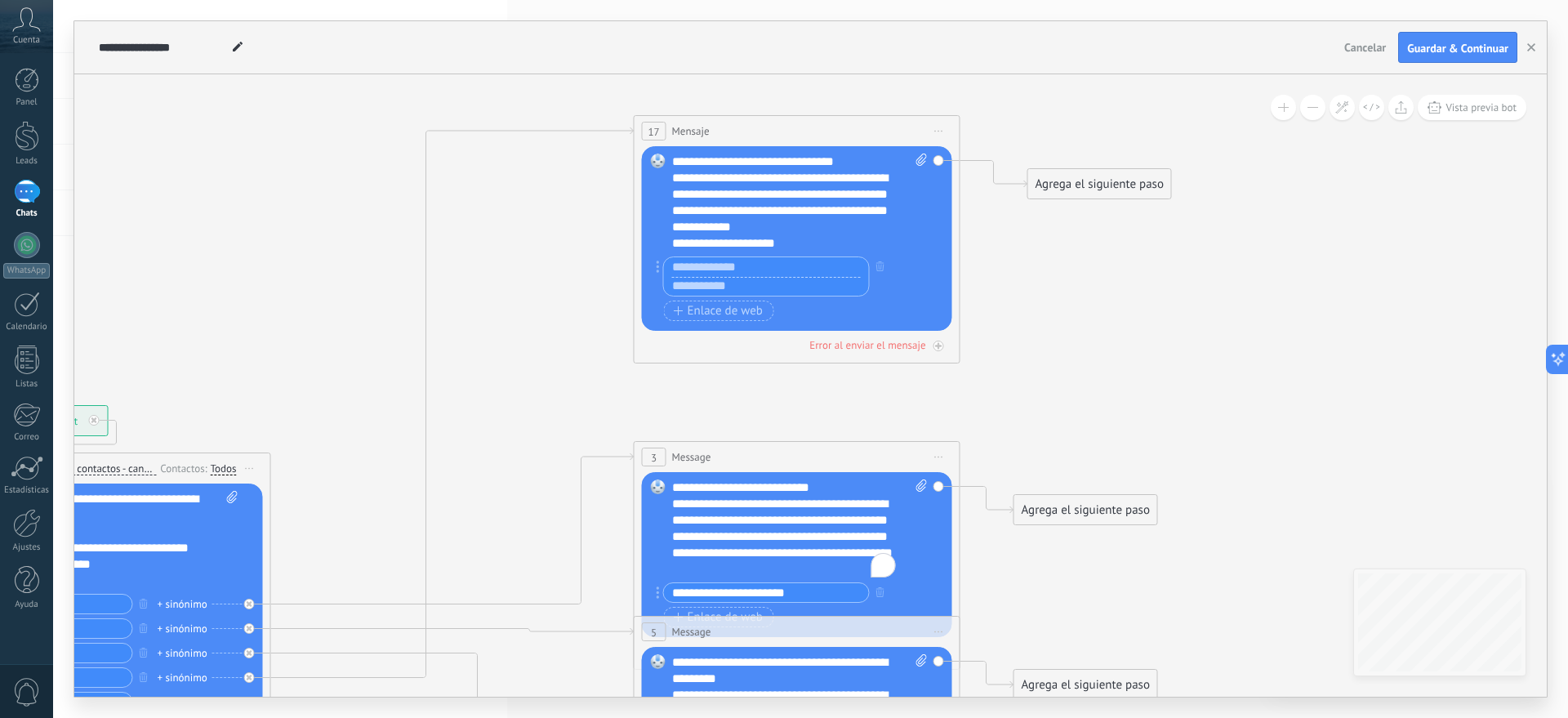 scroll, scrollTop: 0, scrollLeft: 0, axis: both 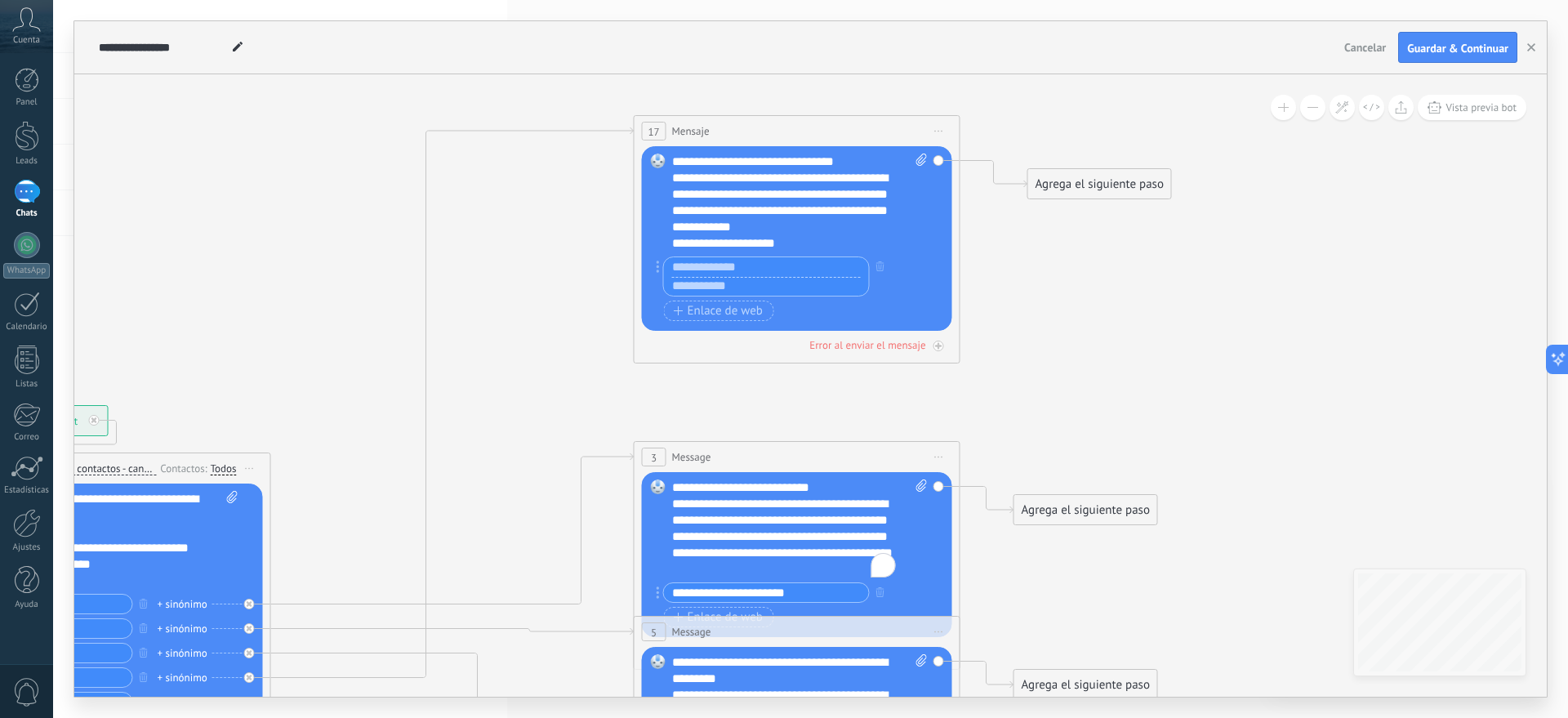 click at bounding box center [766, 267] 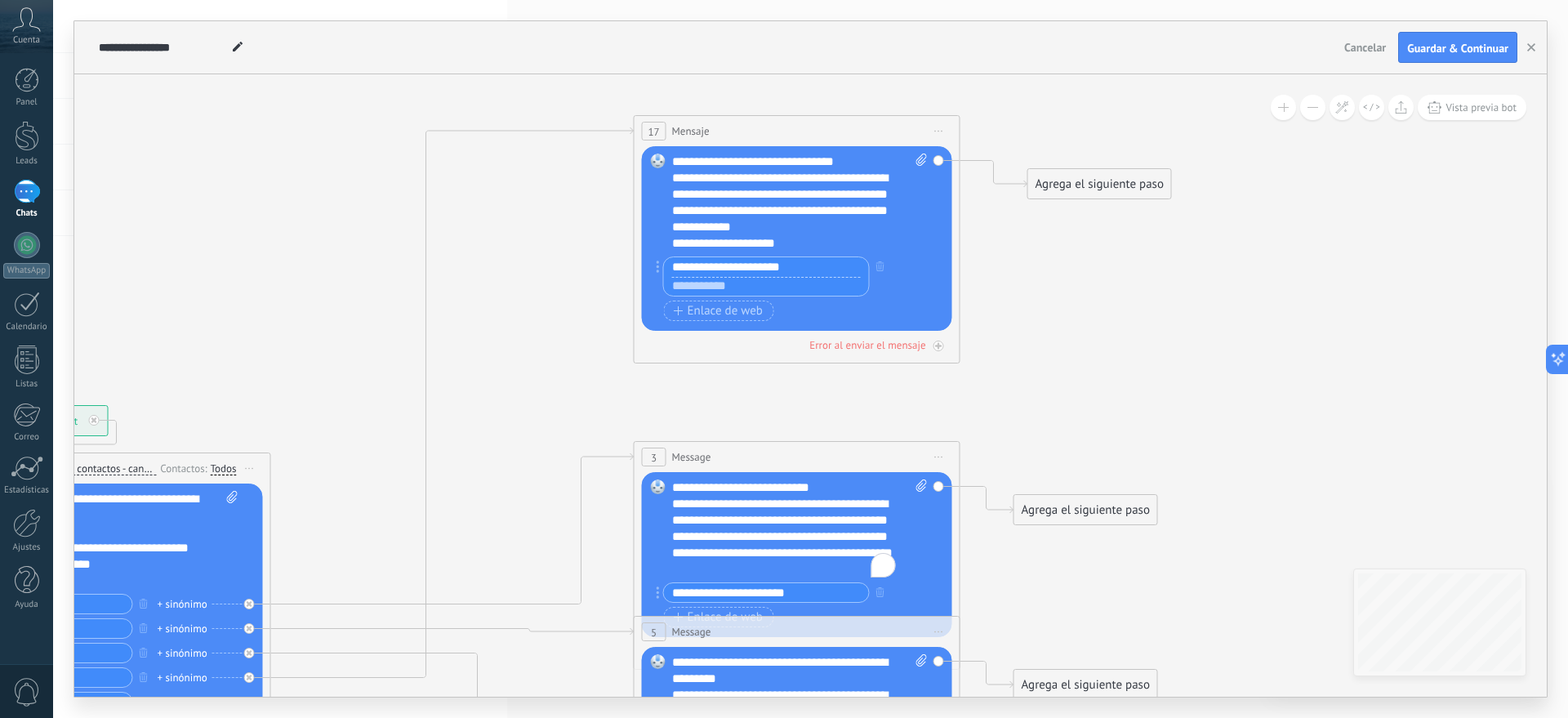 type on "**********" 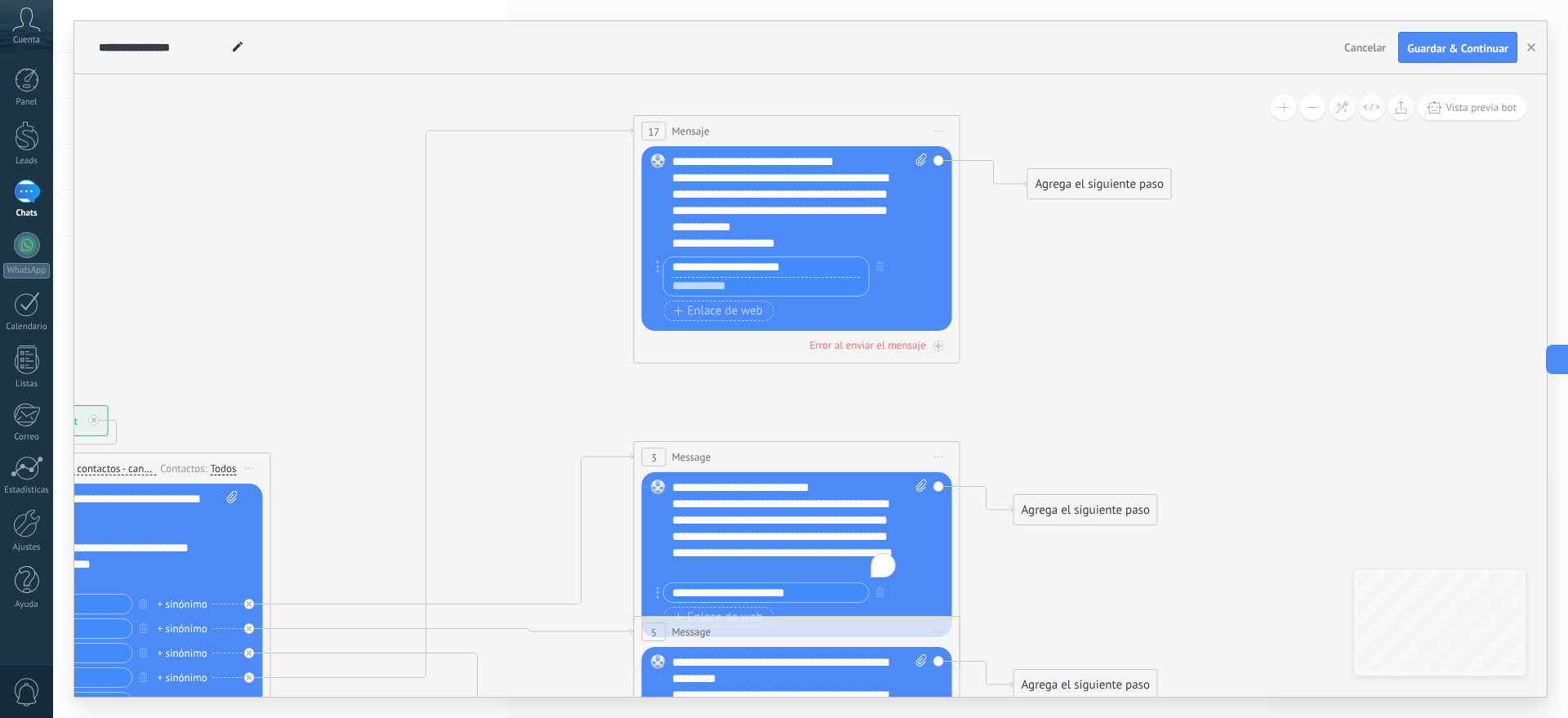 click at bounding box center (766, 287) 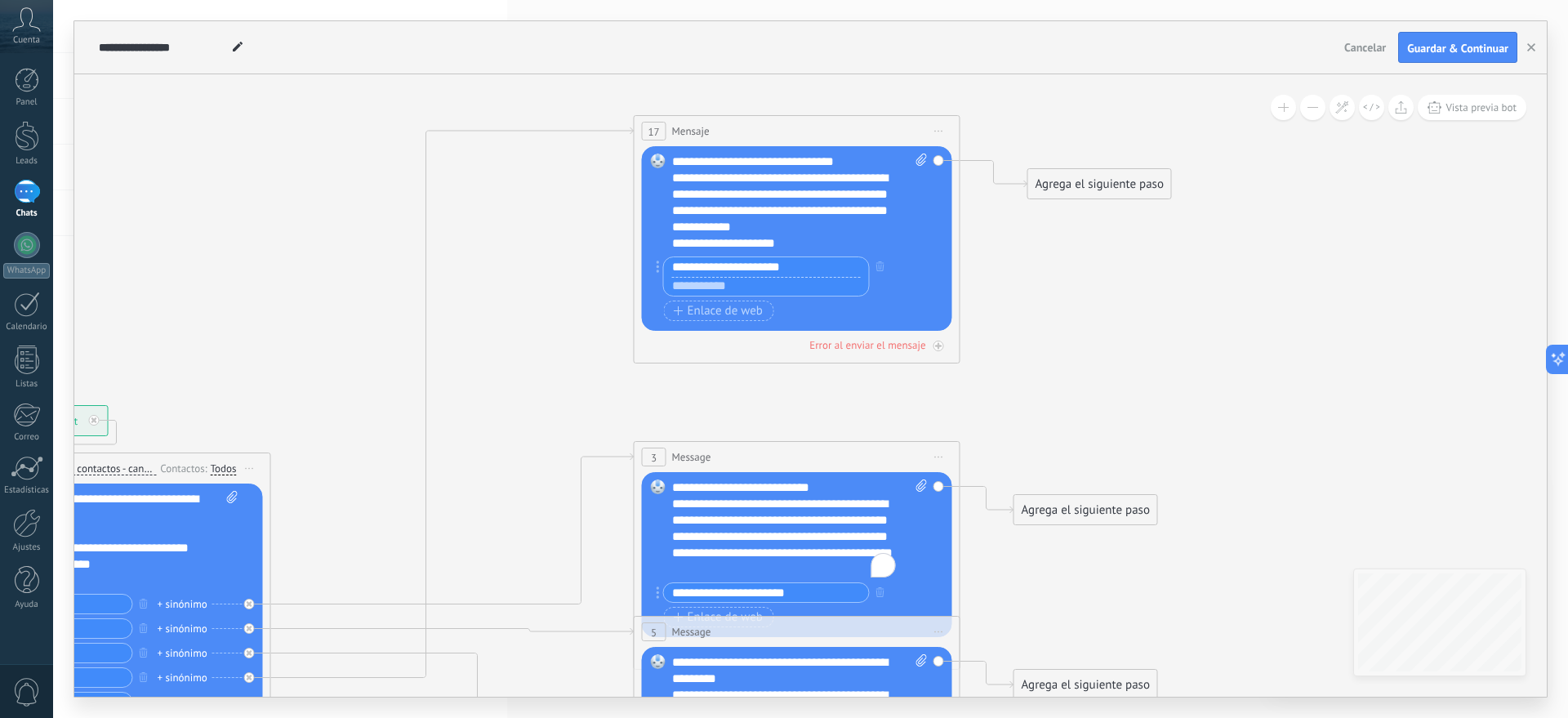 paste on "**********" 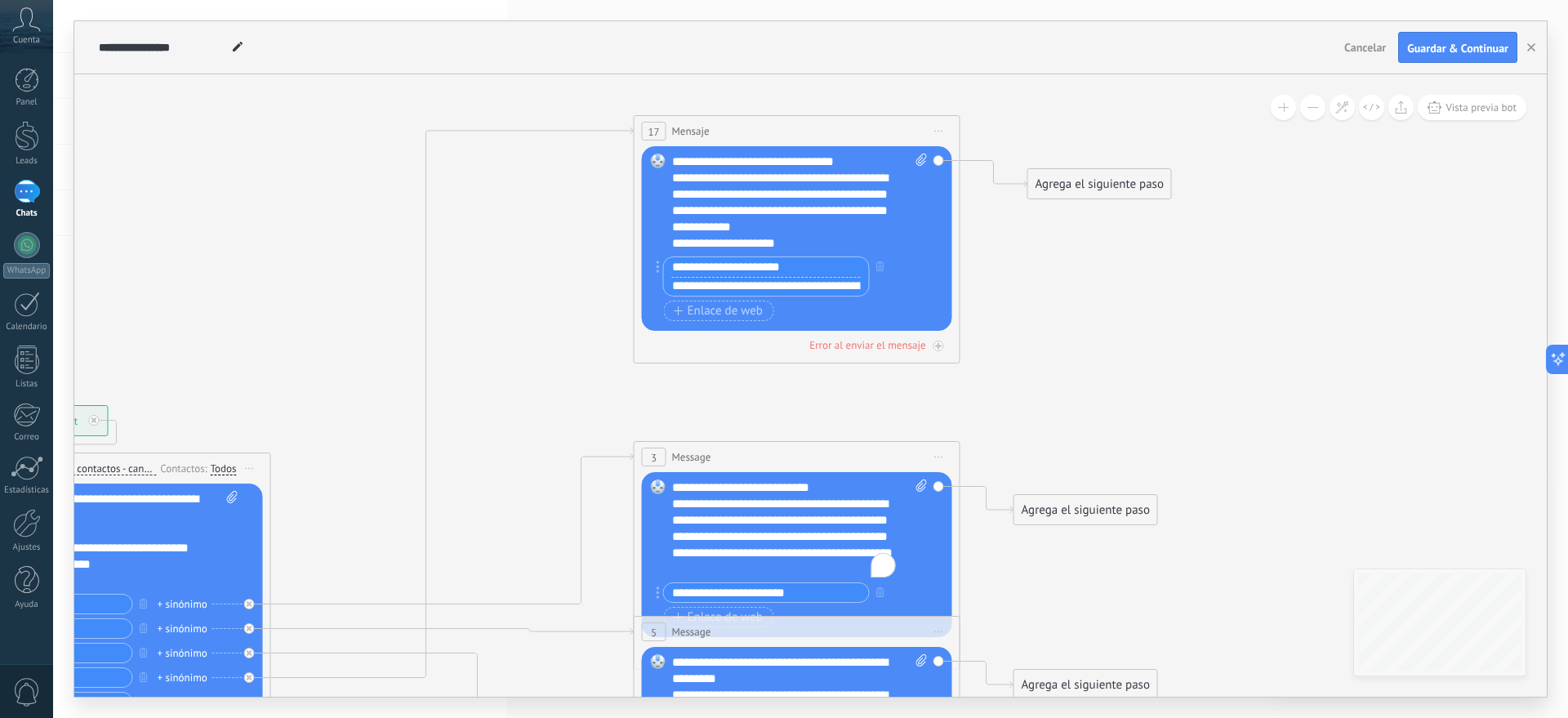 scroll, scrollTop: 0, scrollLeft: 43, axis: horizontal 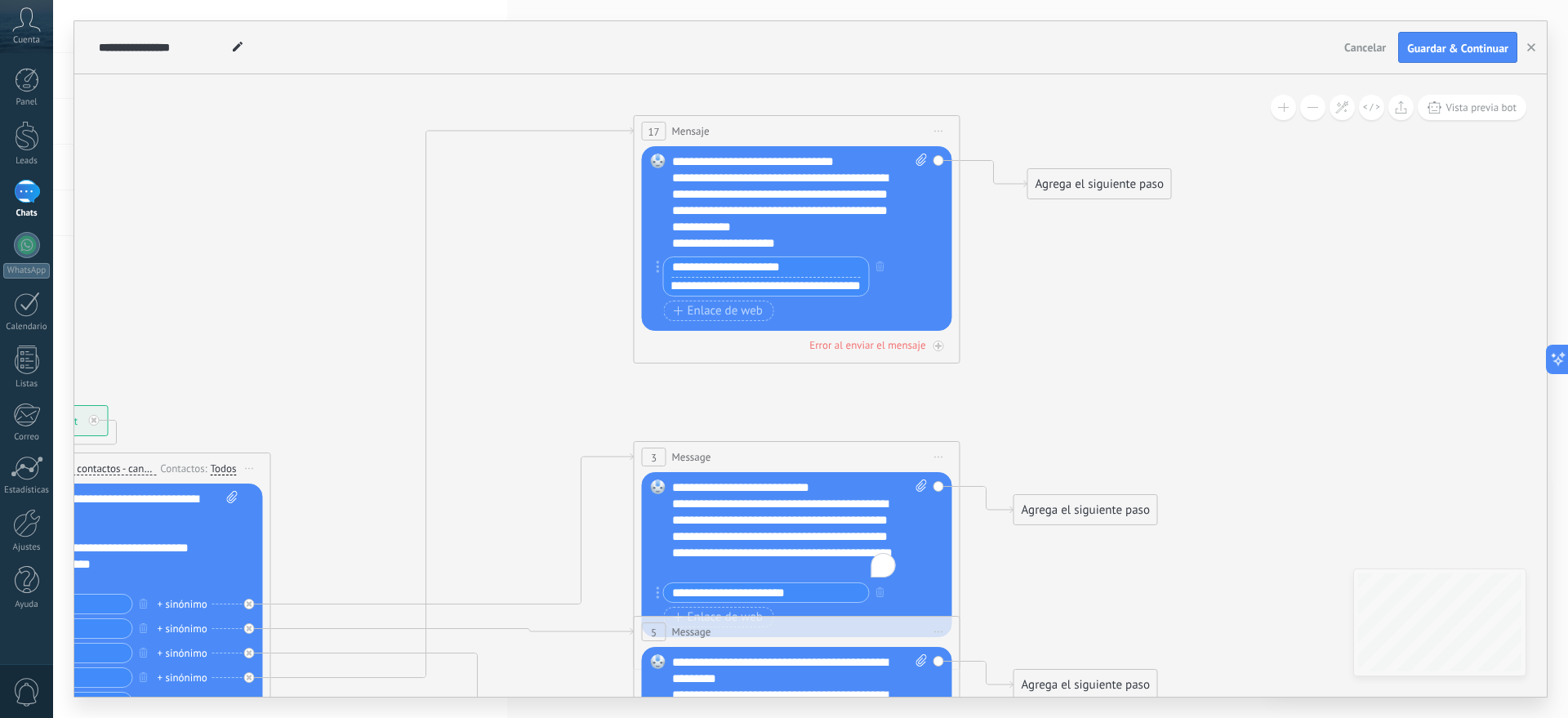 type on "**********" 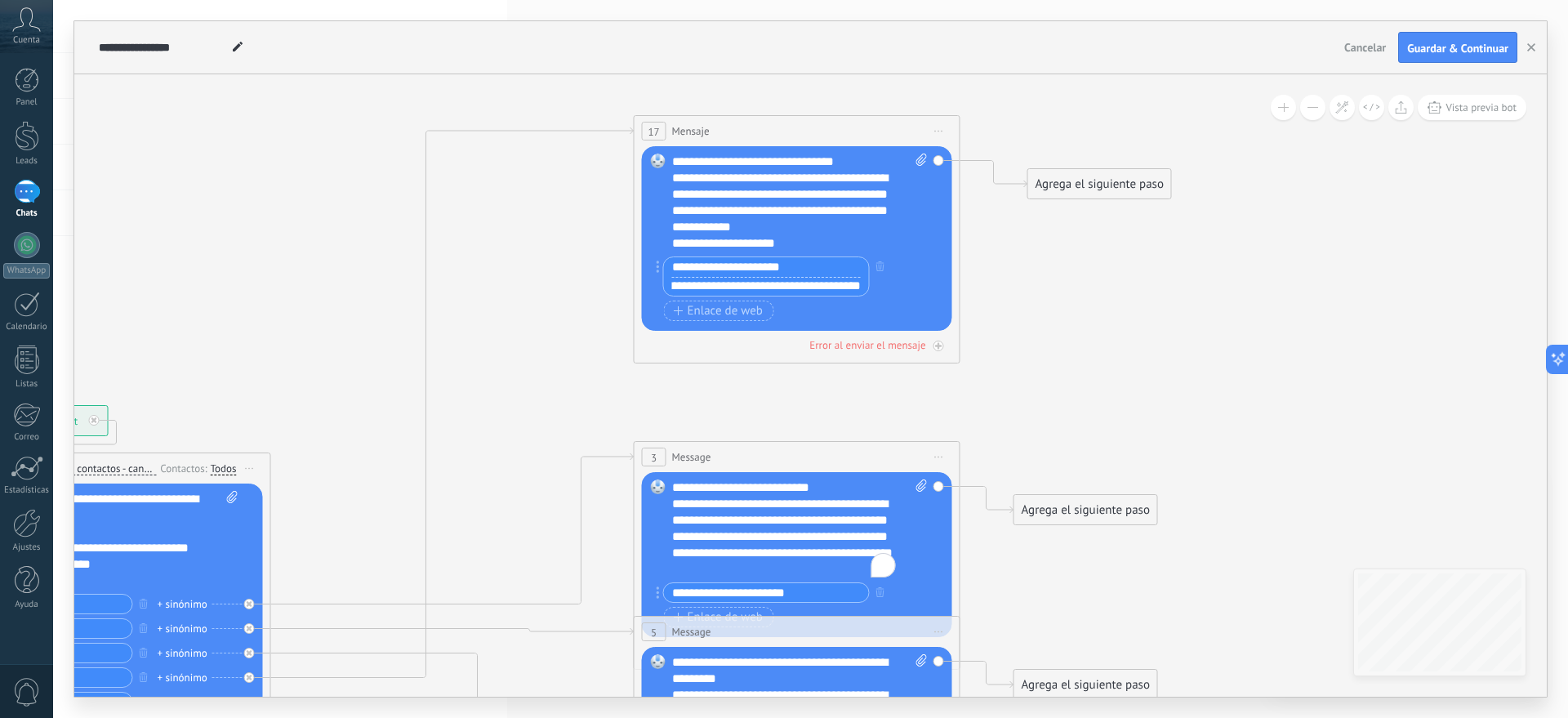 click 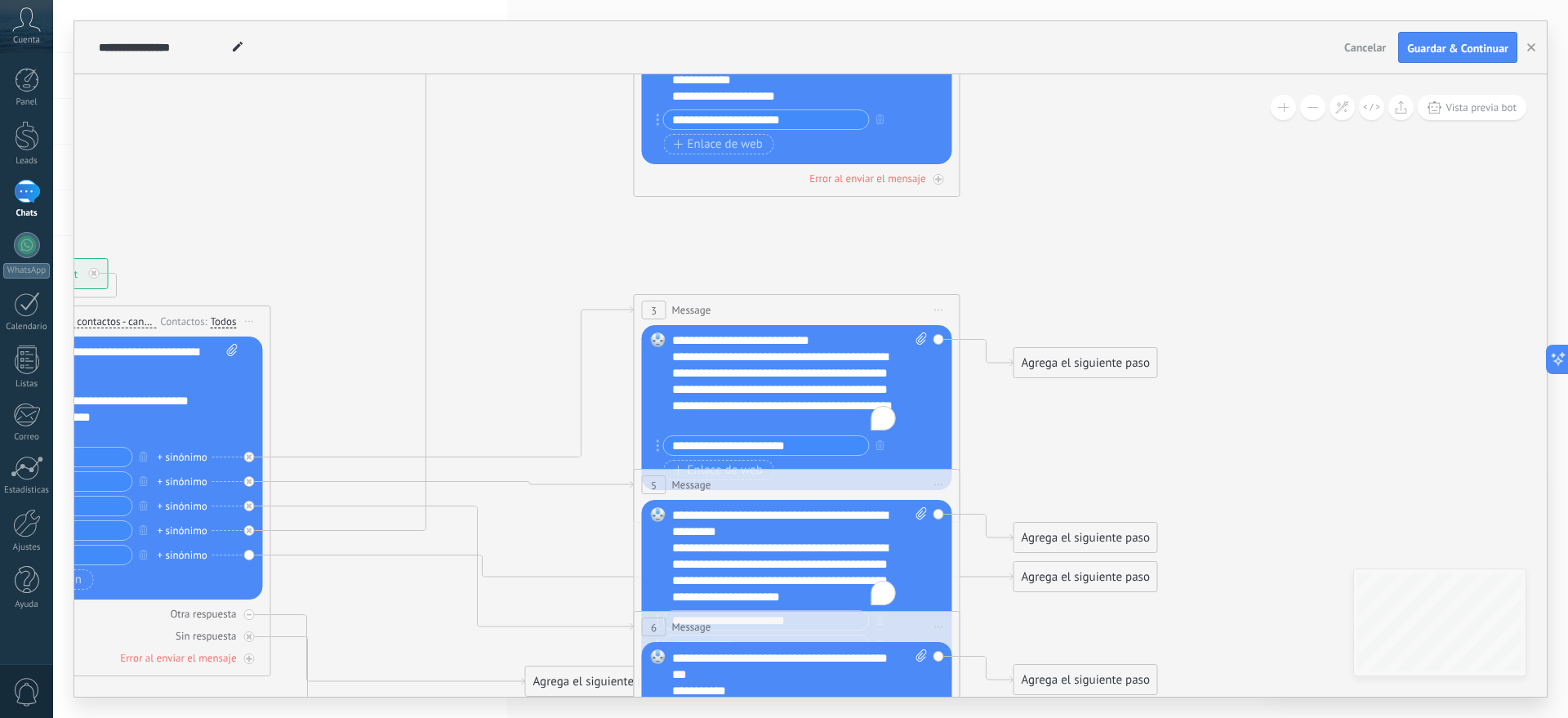 scroll, scrollTop: 57, scrollLeft: 0, axis: vertical 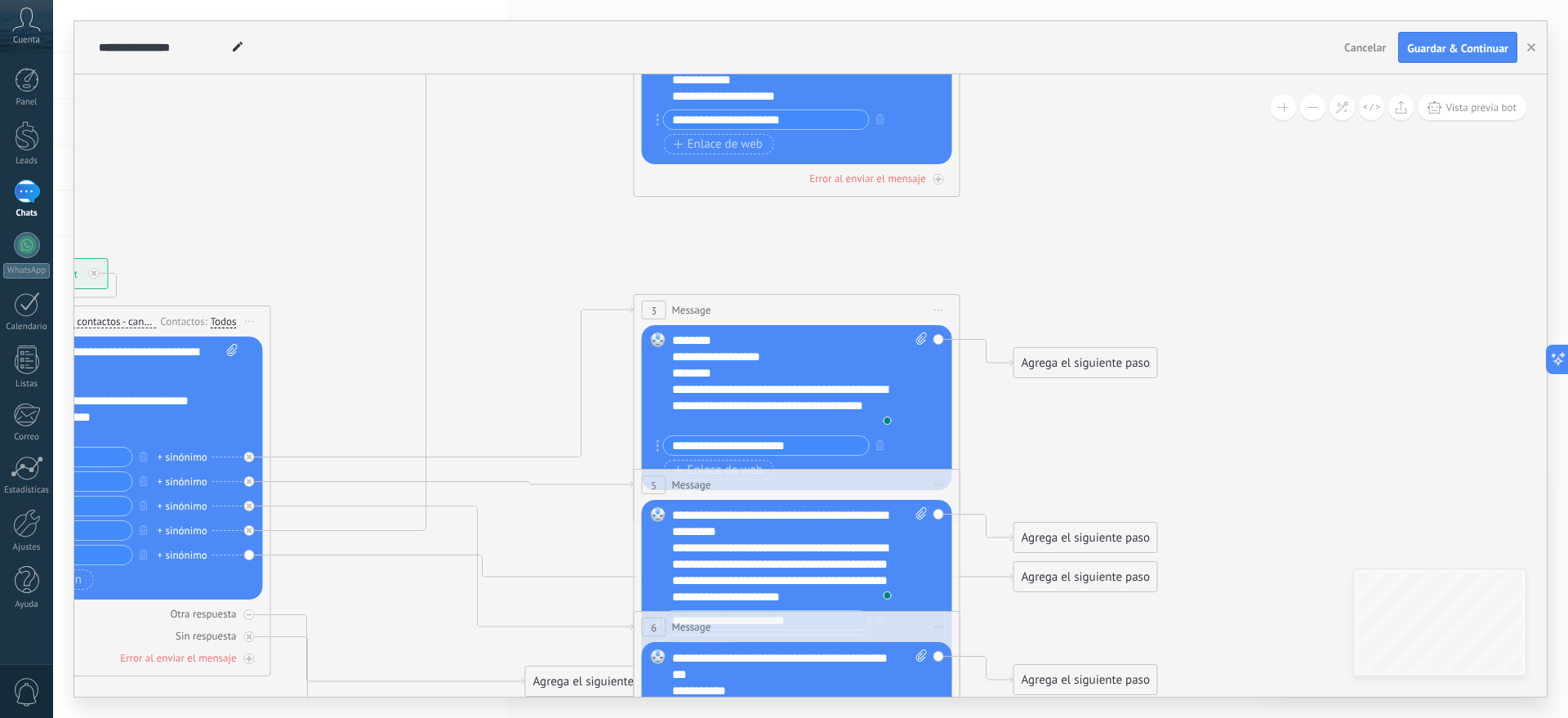 click on "Reemplazar
Quitar
Convertir a mensaje de voz
Arrastre la imagen aquí para adjuntarla.
Añadir imagen
Subir
Arrastrar y soltar
Archivo no encontrado
Escribe tu mensaje..." at bounding box center (108, 468) 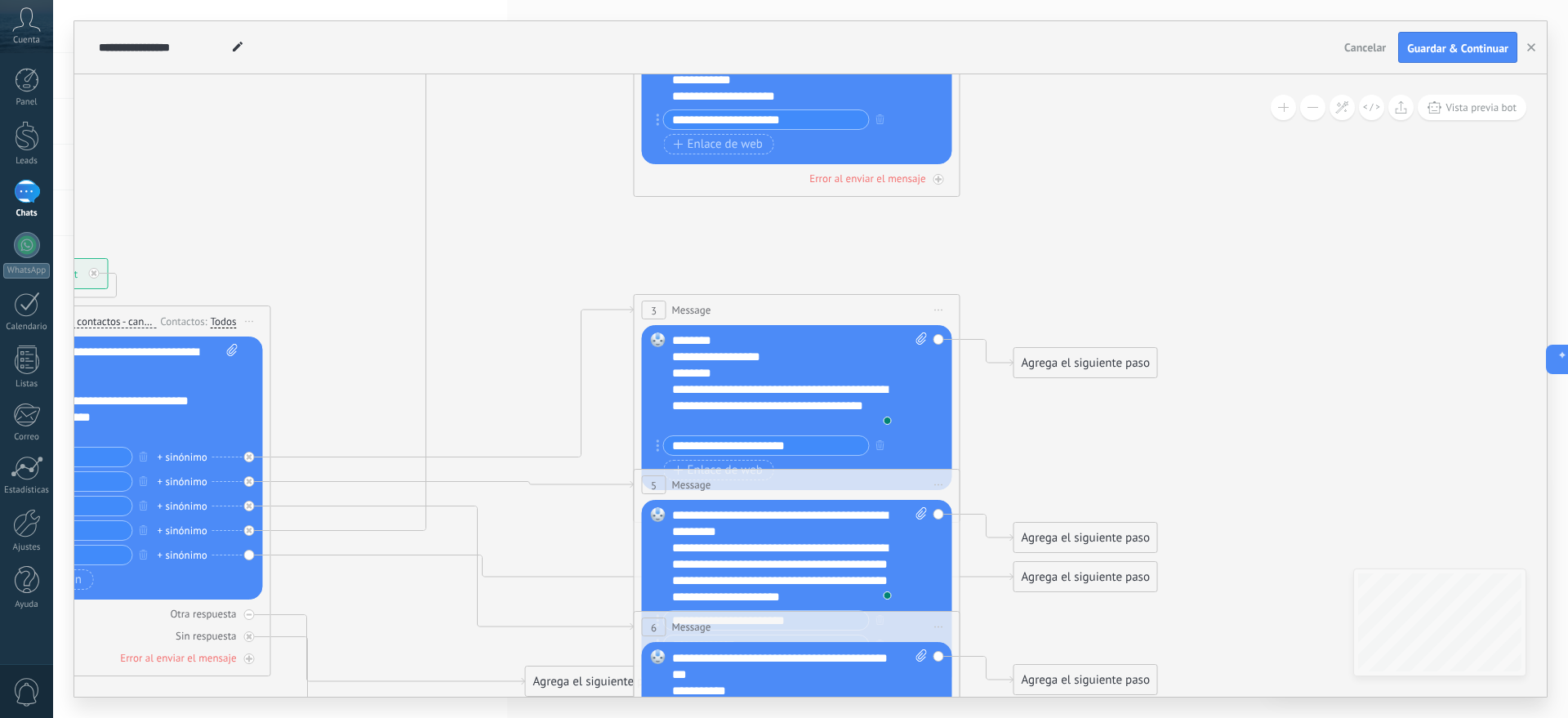 click on "Reemplazar
Quitar
Convertir a mensaje de voz
Arrastre la imagen aquí para adjuntarla.
Añadir imagen
Subir
Arrastrar y soltar
Archivo no encontrado
Escribe tu mensaje..." at bounding box center (108, 468) 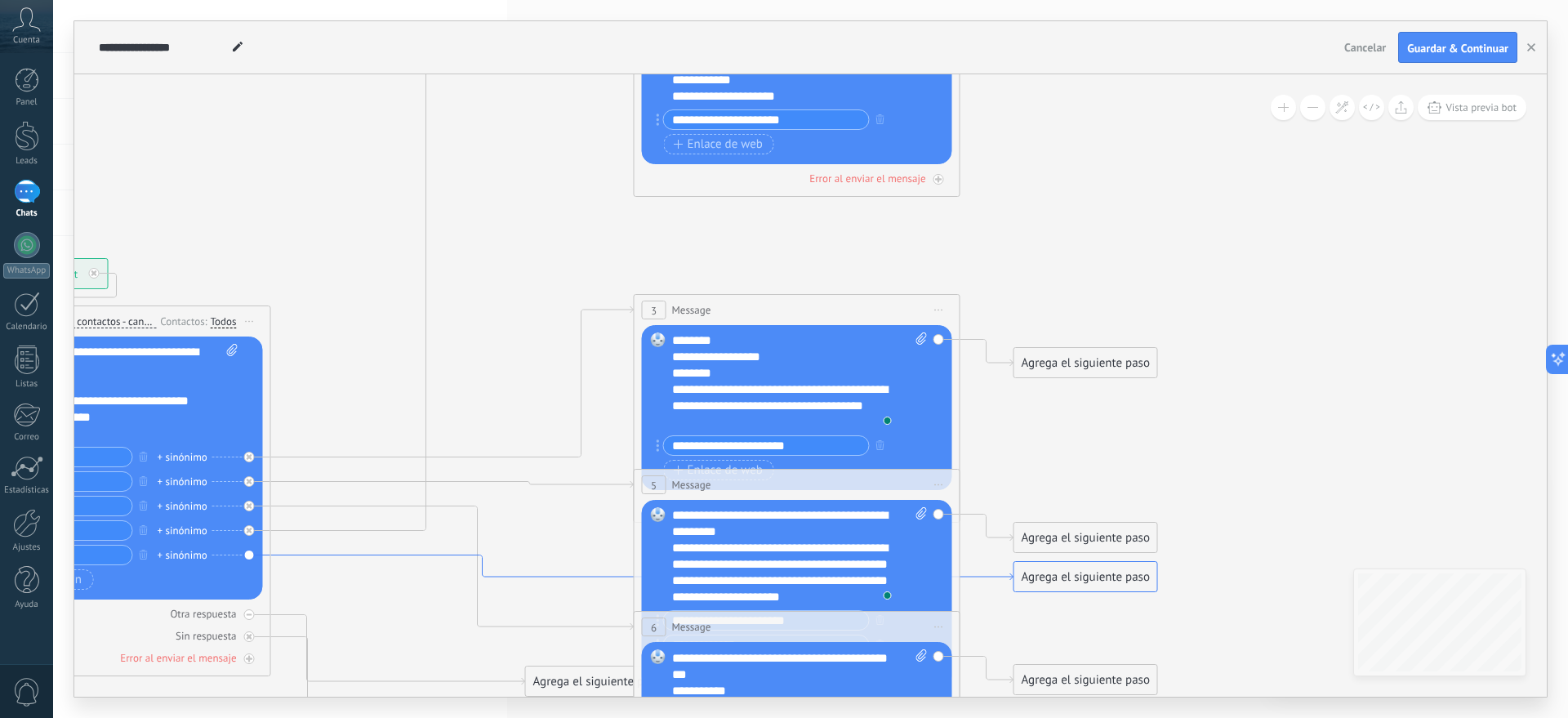 click 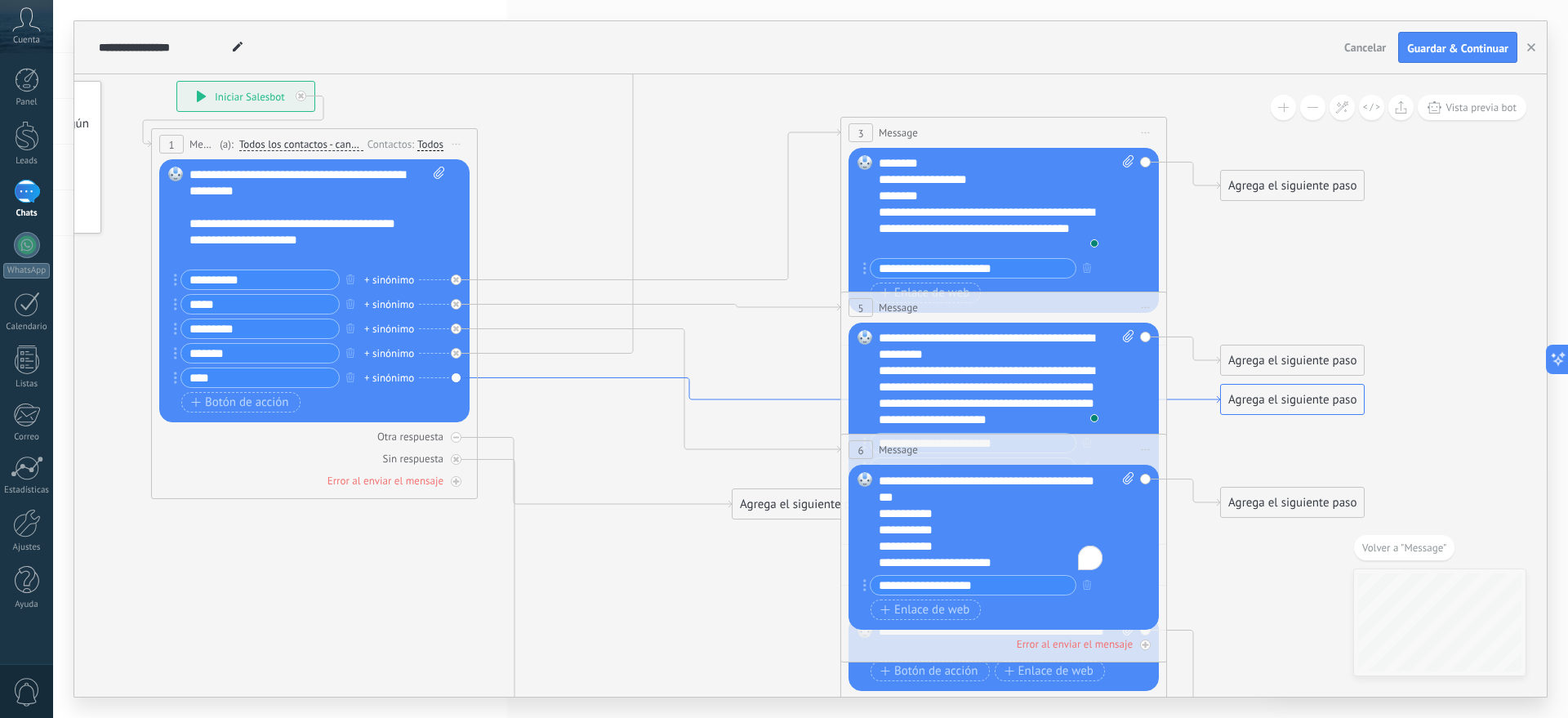 drag, startPoint x: 348, startPoint y: 386, endPoint x: 802, endPoint y: 399, distance: 454.1861 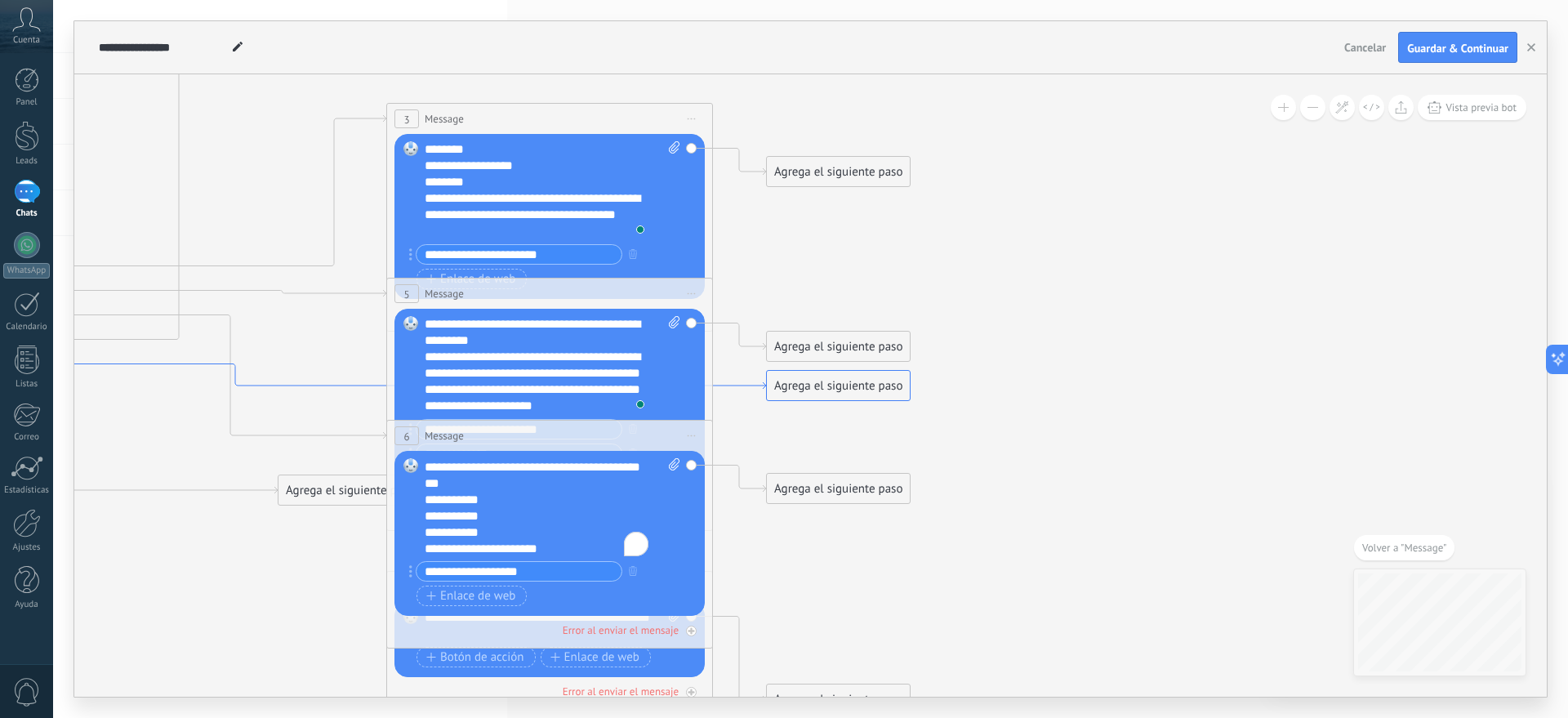 click 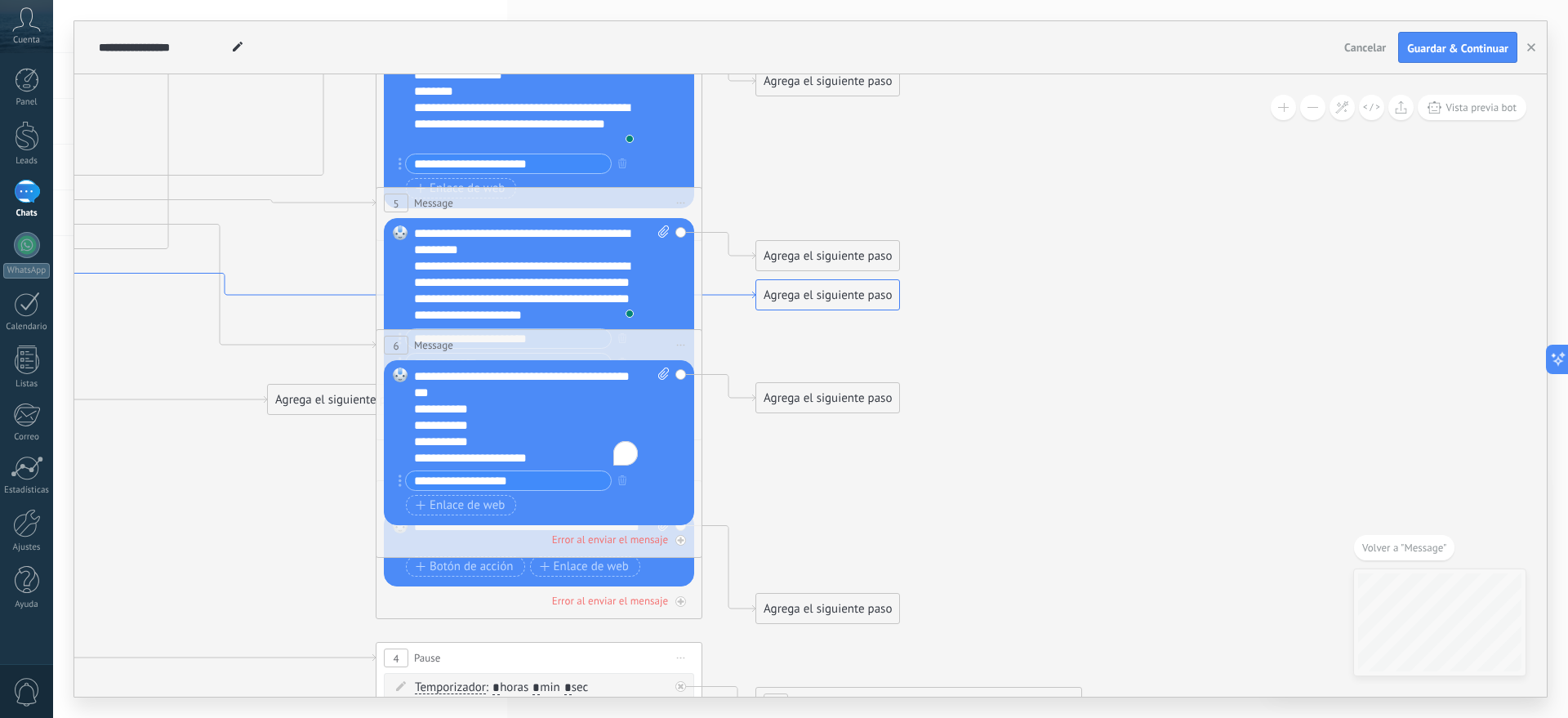 drag, startPoint x: 314, startPoint y: 384, endPoint x: 305, endPoint y: 291, distance: 93.43447 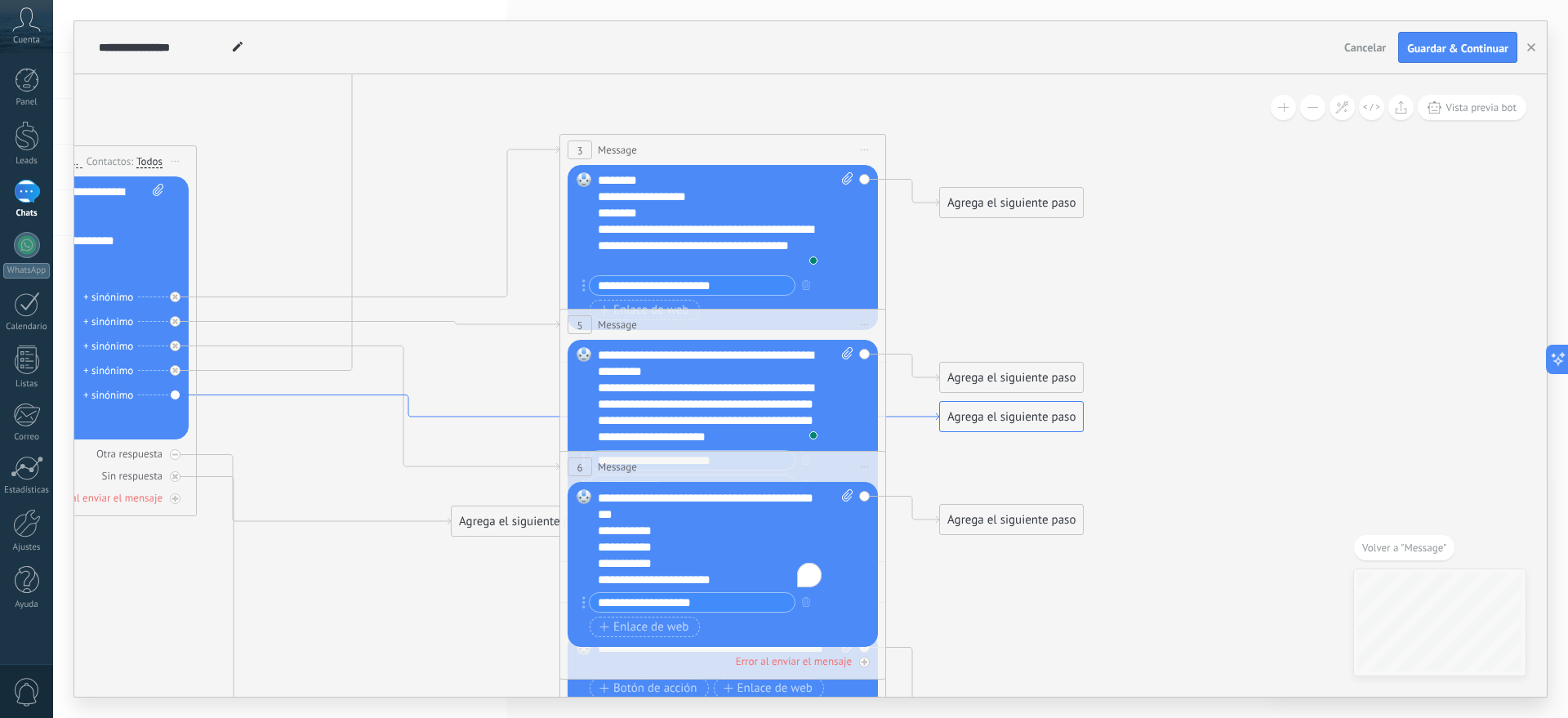 drag, startPoint x: 229, startPoint y: 292, endPoint x: 412, endPoint y: 416, distance: 221.0543 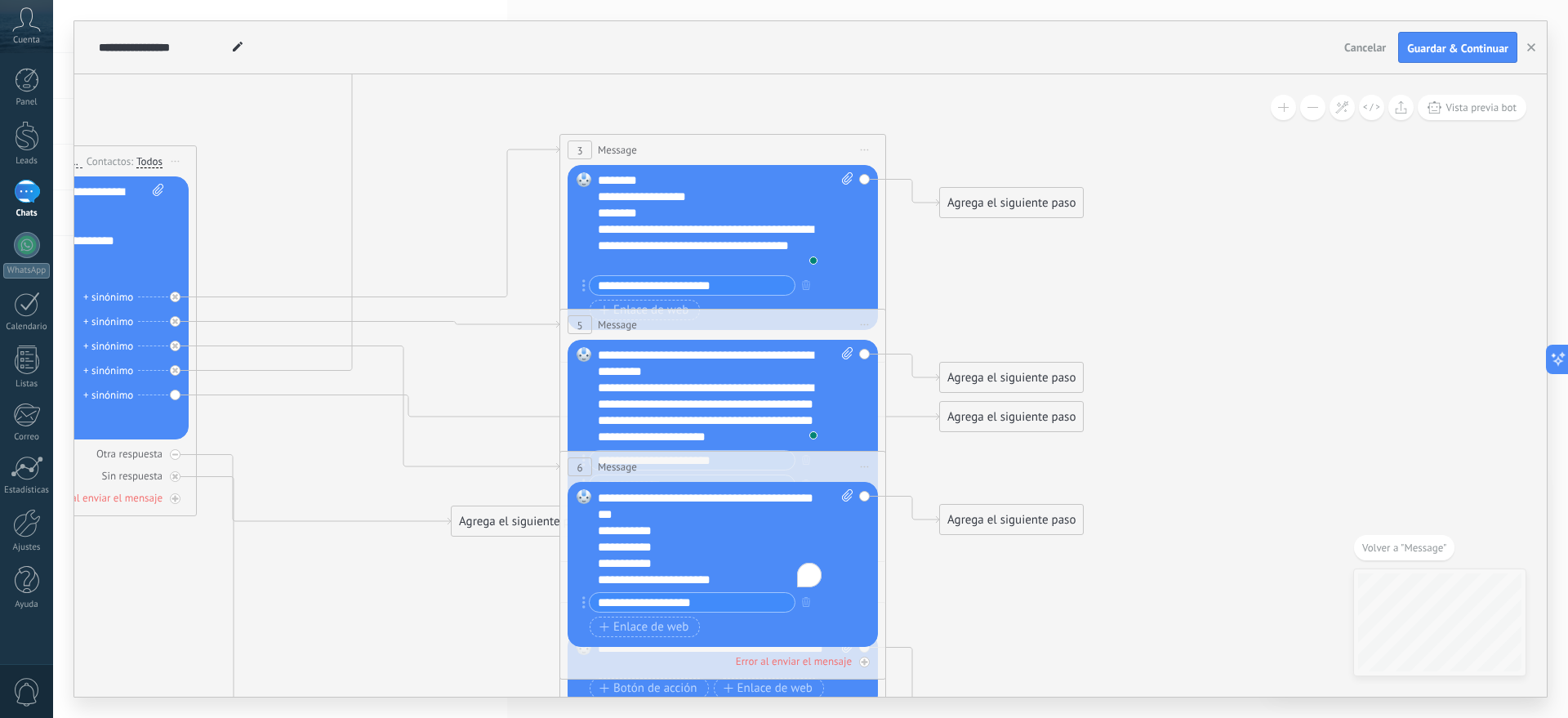 click on "Reemplazar
Quitar
Convertir a mensaje de voz
Arrastre la imagen aquí para adjuntarla.
Añadir imagen
Subir
Arrastrar y soltar
Archivo no encontrado
Escribe tu mensaje..." at bounding box center [33, 308] 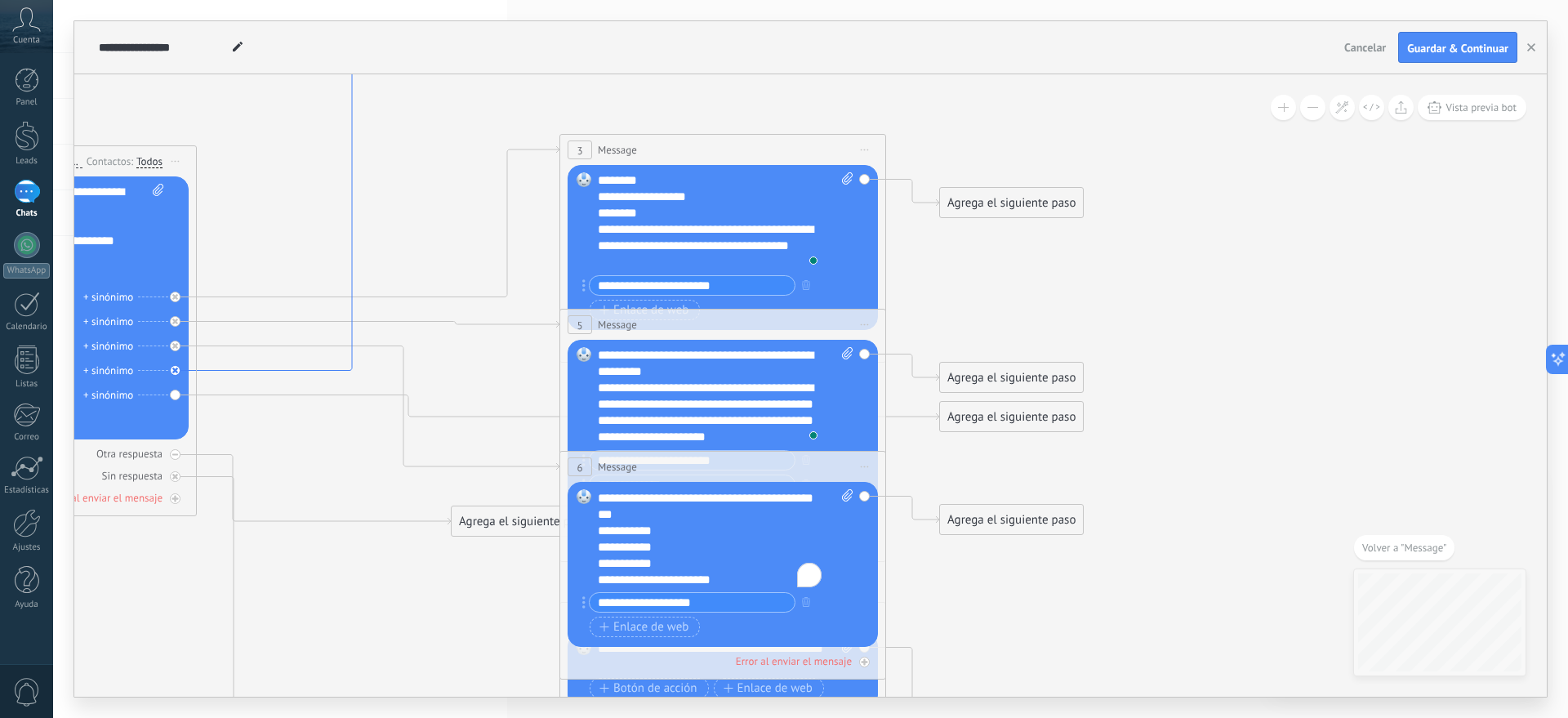 click 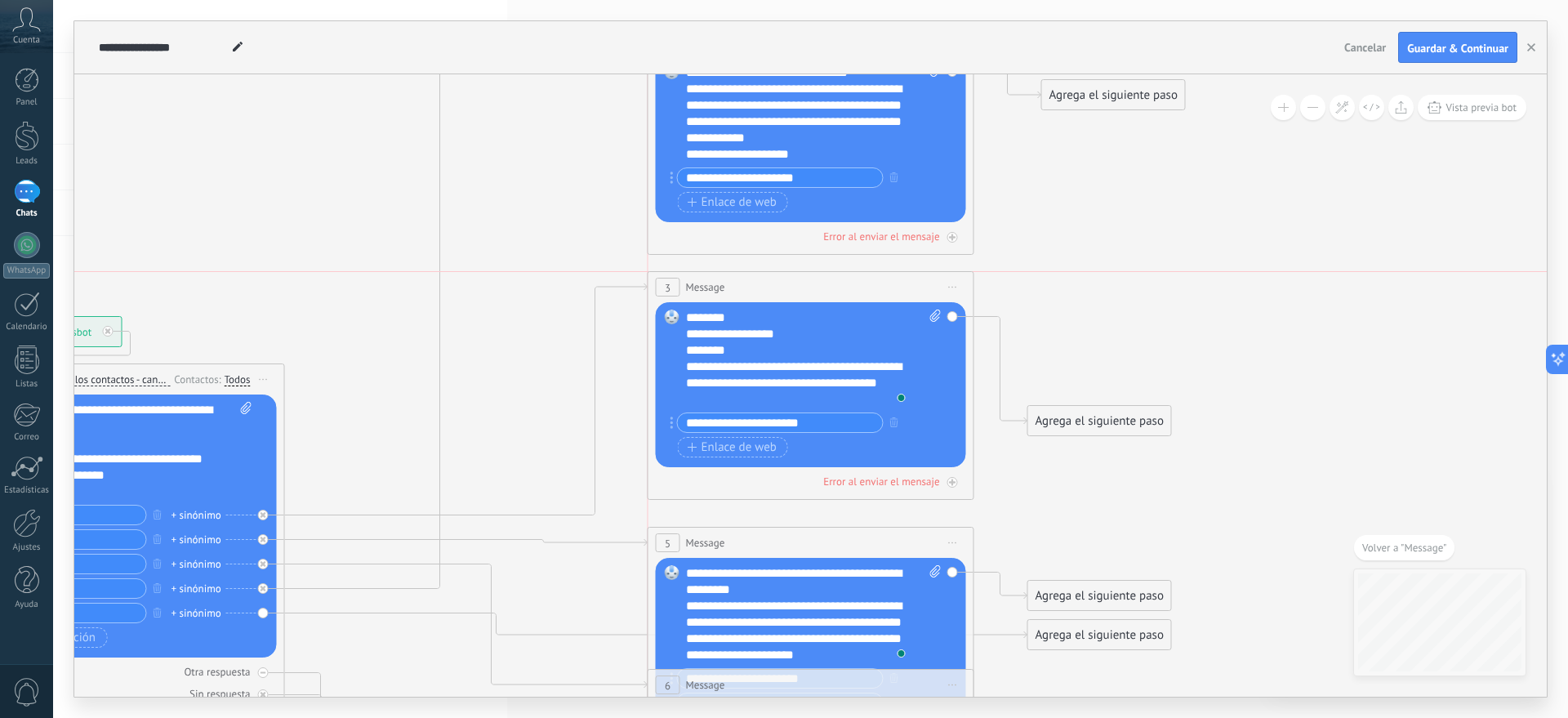 drag, startPoint x: 767, startPoint y: 358, endPoint x: 773, endPoint y: 274, distance: 84.21401 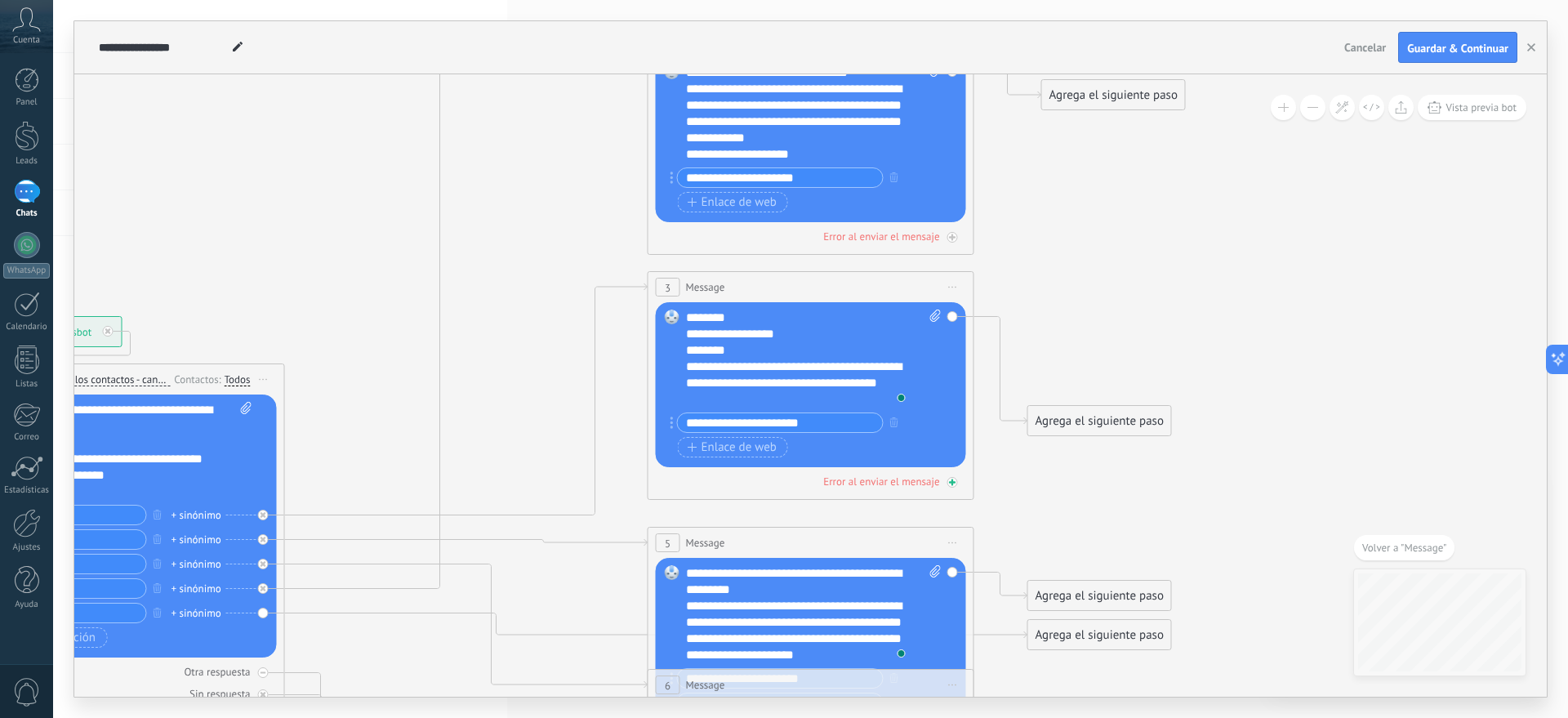 click on "Error al enviar el mensaje" at bounding box center (881, 481) 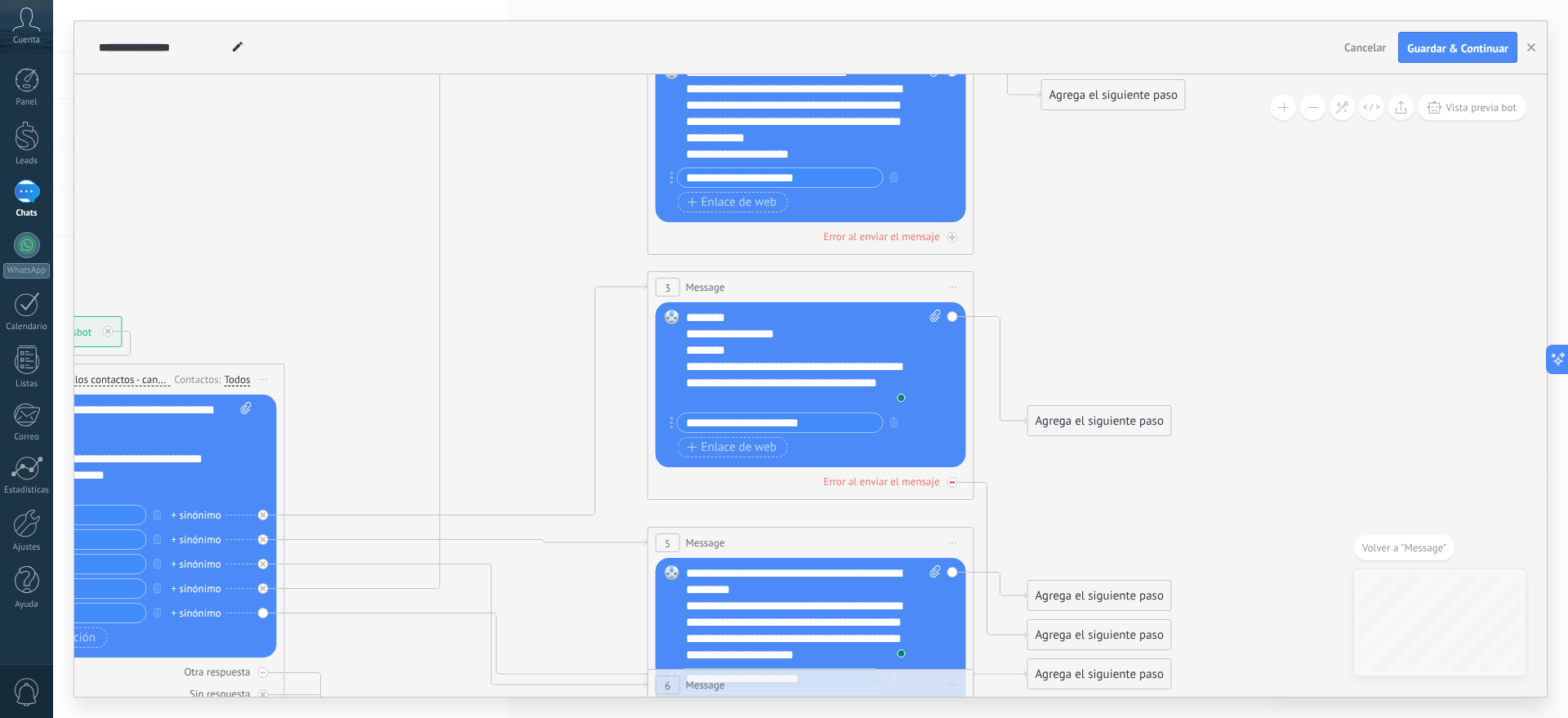 click 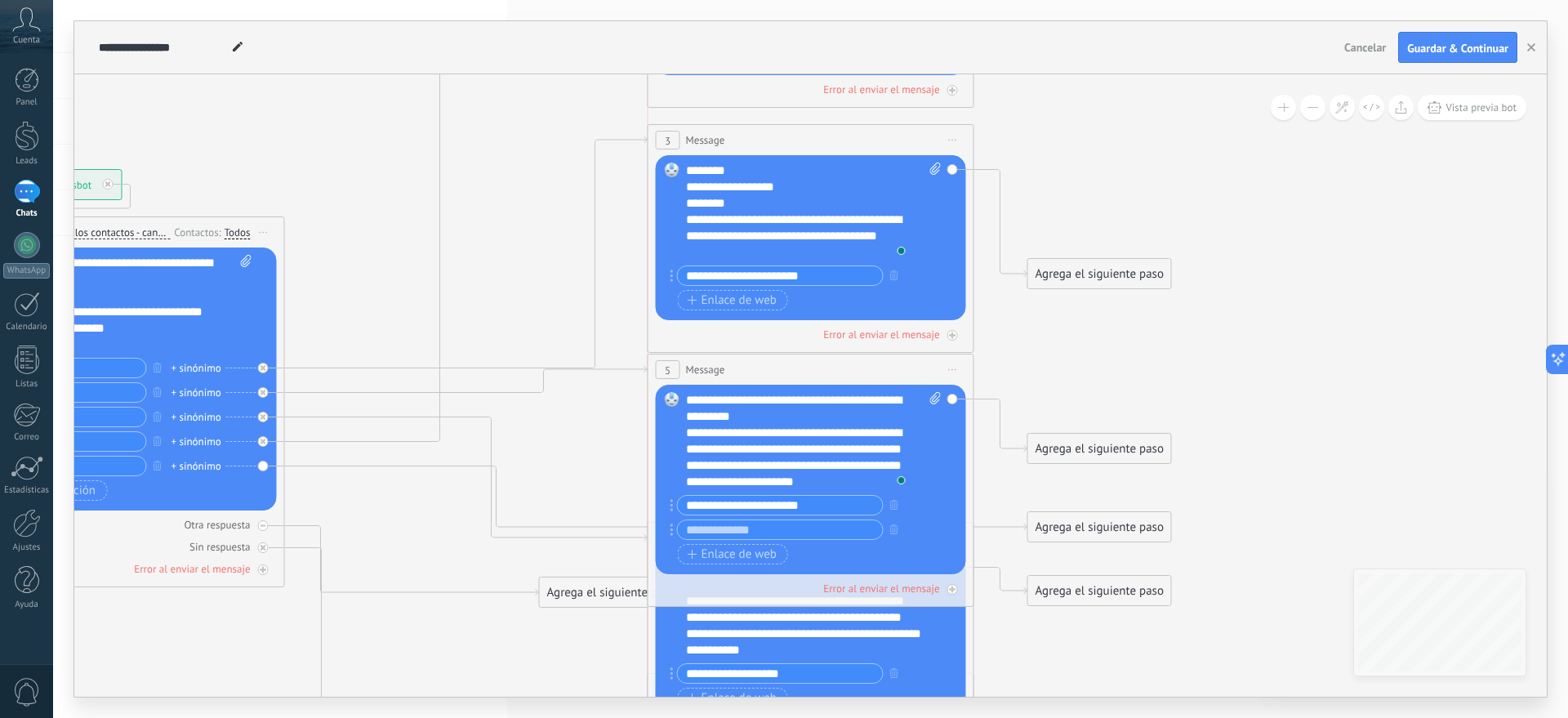 drag, startPoint x: 702, startPoint y: 383, endPoint x: 702, endPoint y: 356, distance: 27 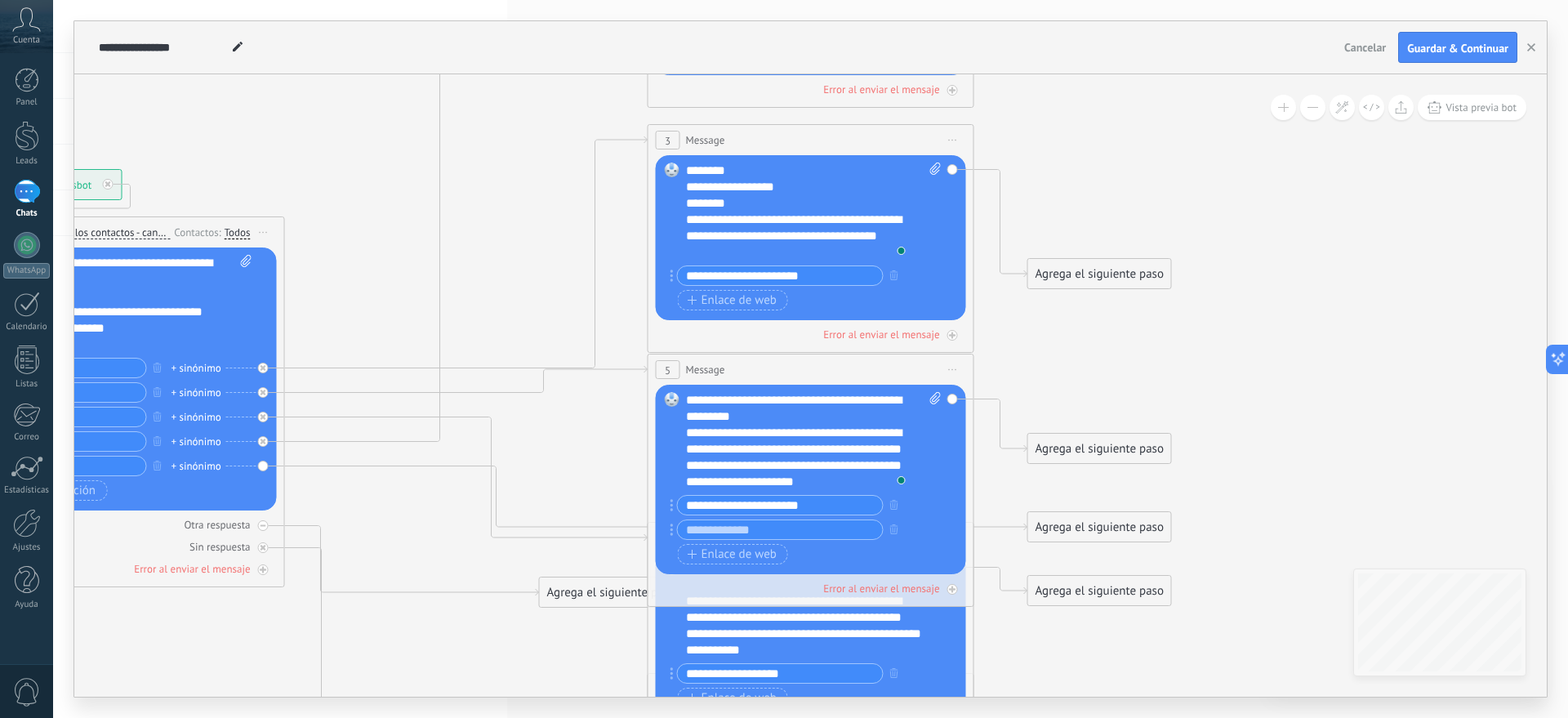 click 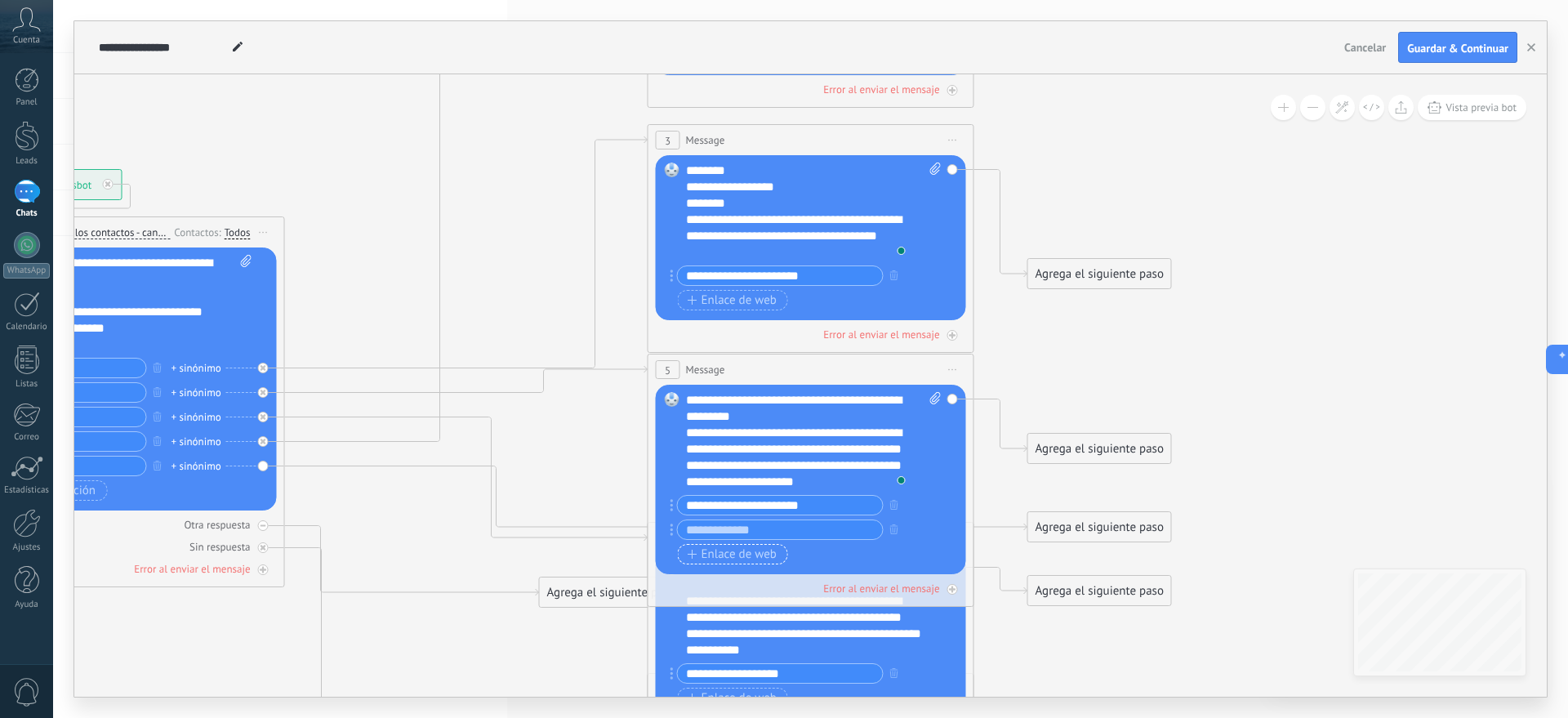 drag, startPoint x: 736, startPoint y: 604, endPoint x: 738, endPoint y: 564, distance: 40.04997 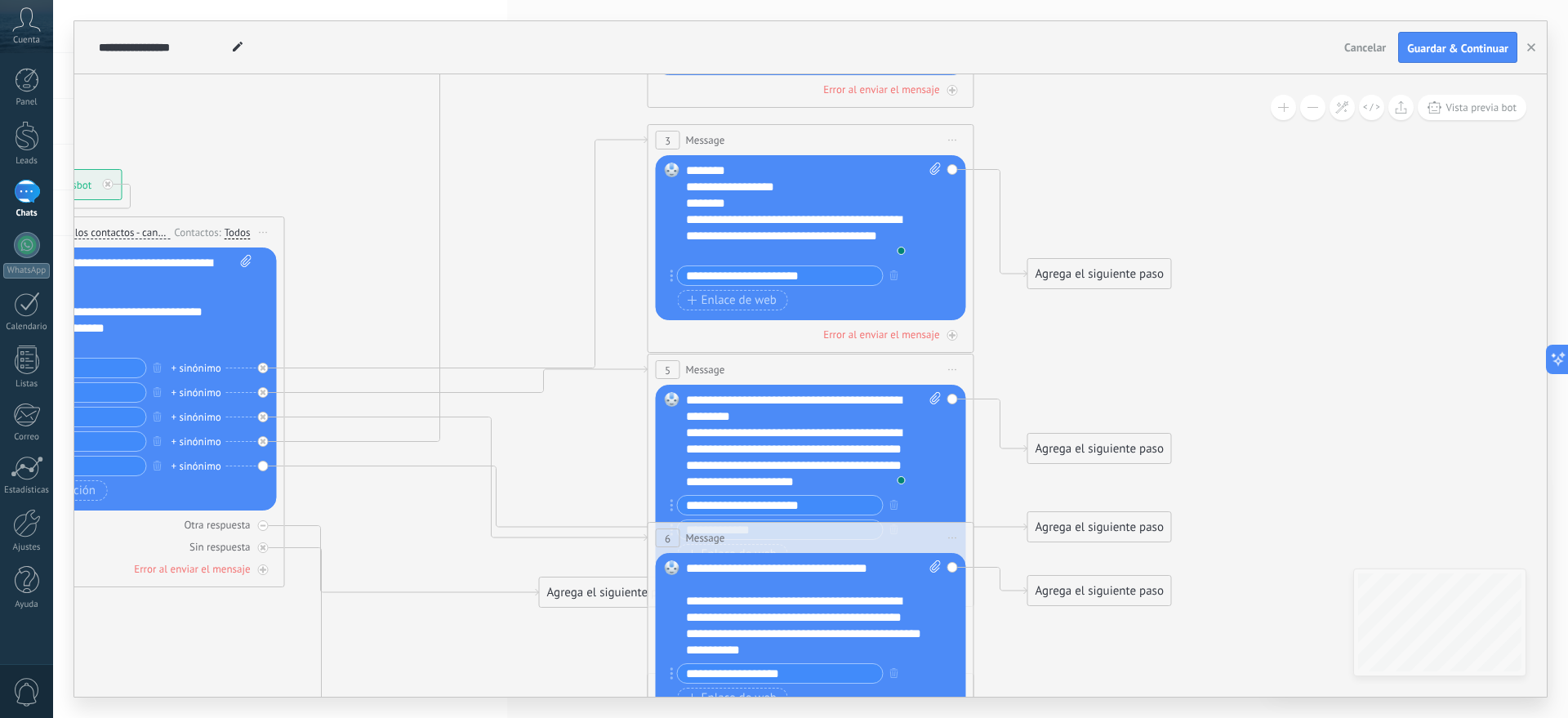 drag, startPoint x: 659, startPoint y: 625, endPoint x: 619, endPoint y: 671, distance: 60.959 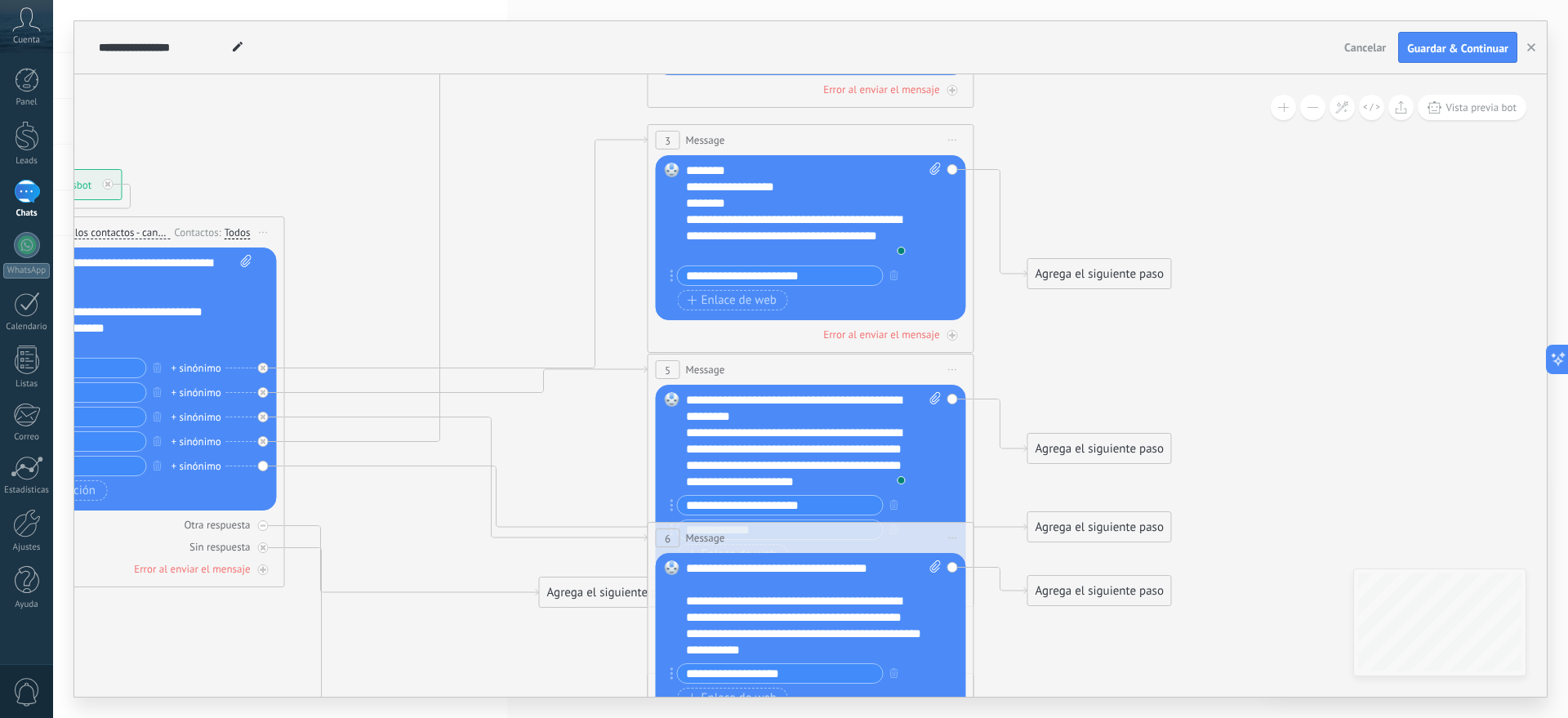 click on "**********" at bounding box center (-16, 169) 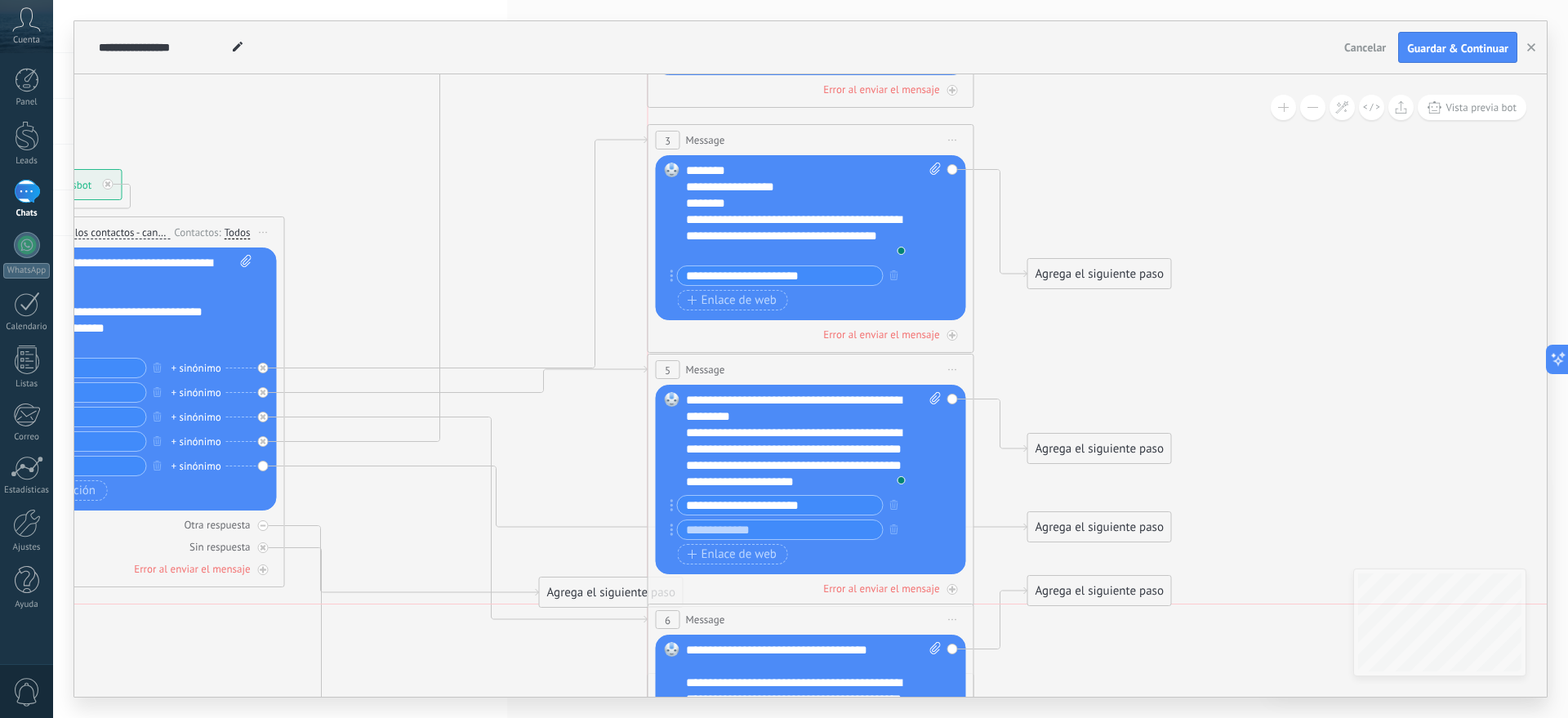 drag, startPoint x: 711, startPoint y: 543, endPoint x: 704, endPoint y: 631, distance: 88.27797 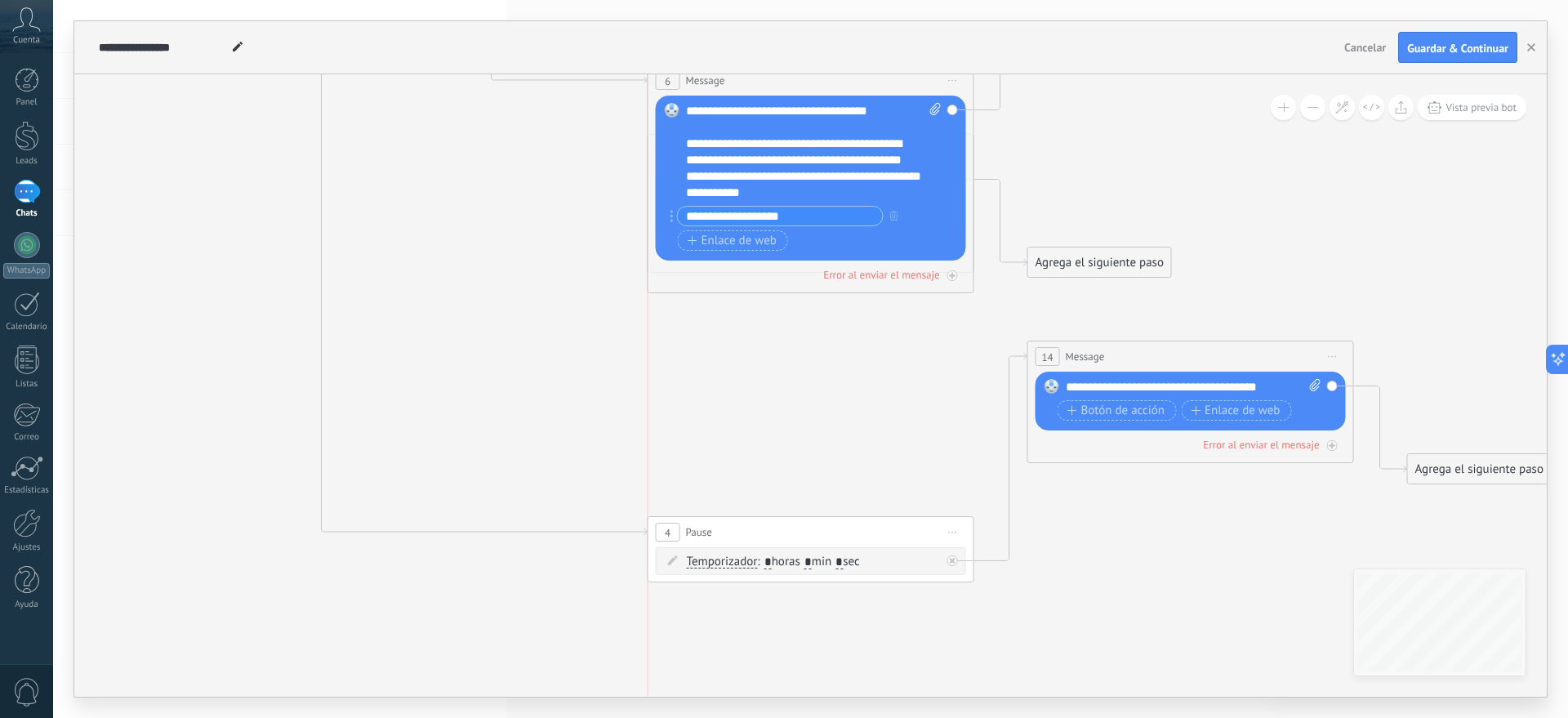 drag, startPoint x: 695, startPoint y: 307, endPoint x: 694, endPoint y: 528, distance: 221.00226 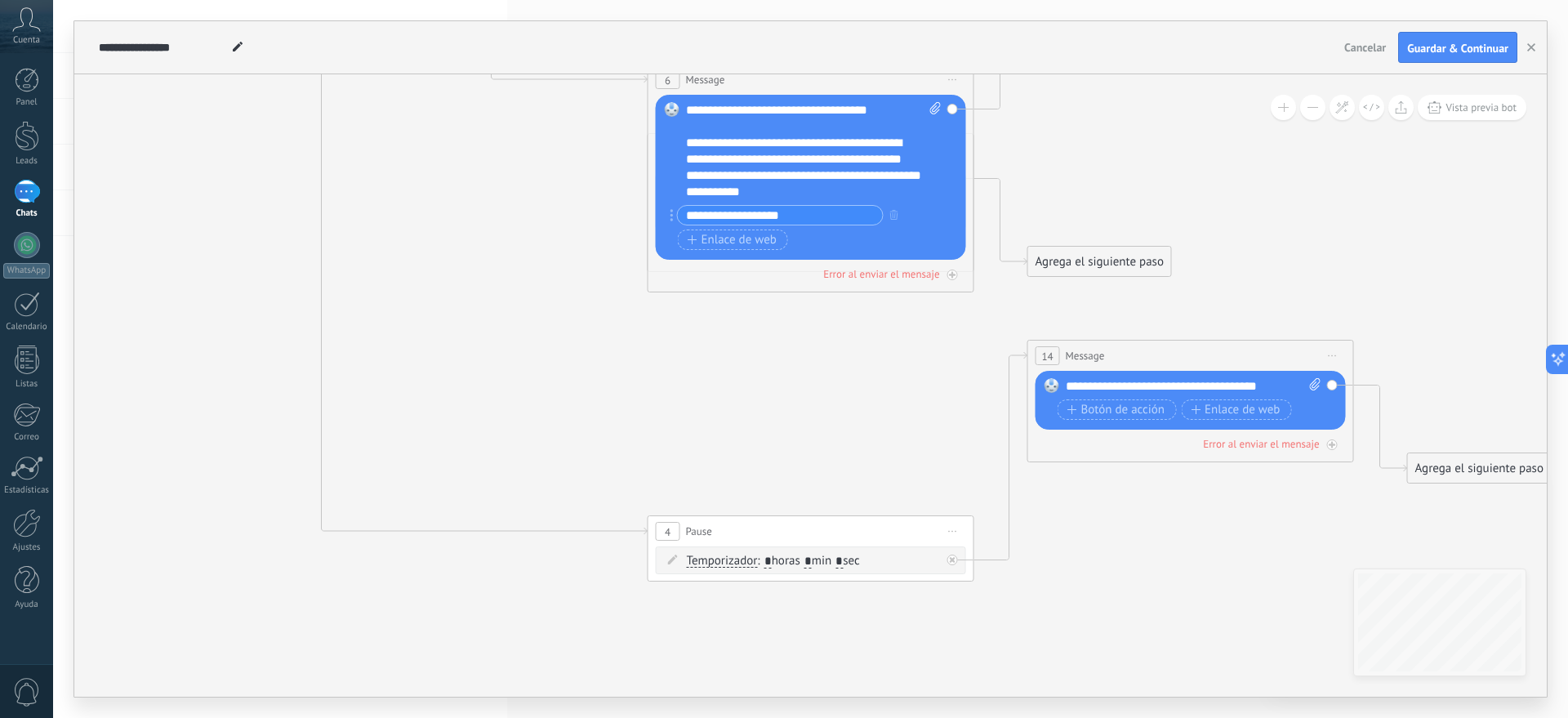 click 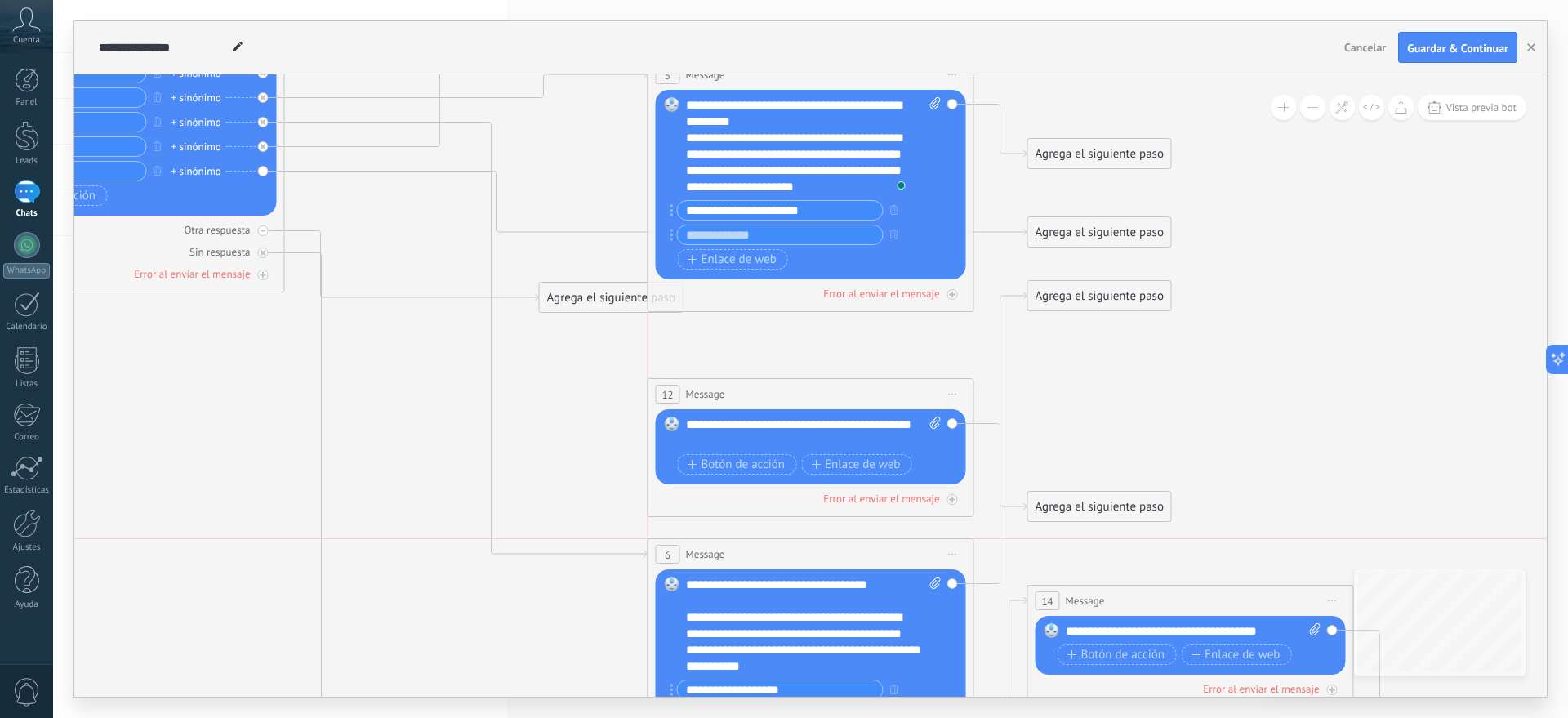 drag, startPoint x: 755, startPoint y: 331, endPoint x: 760, endPoint y: 560, distance: 229.05458 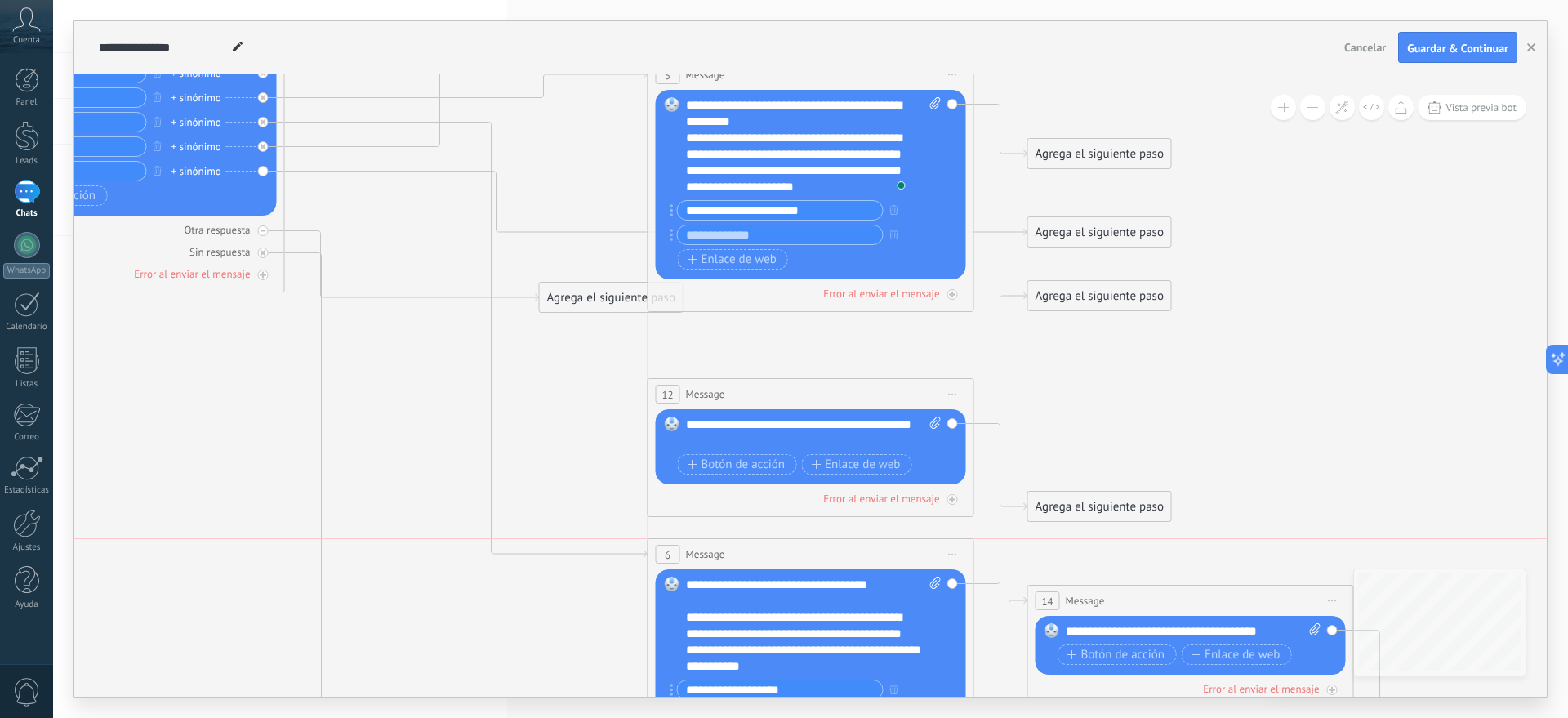 click on "6
Message
*******
(a):
Todos los contactos - canales seleccionados
Todos los contactos - canales seleccionados
Todos los contactos - canal primario
Contacto principal - canales seleccionados
Contacto principal - canal primario
Todos los contactos - canales seleccionados
Todos los contactos - canales seleccionados
Todos los contactos - canal primario" at bounding box center (811, 554) 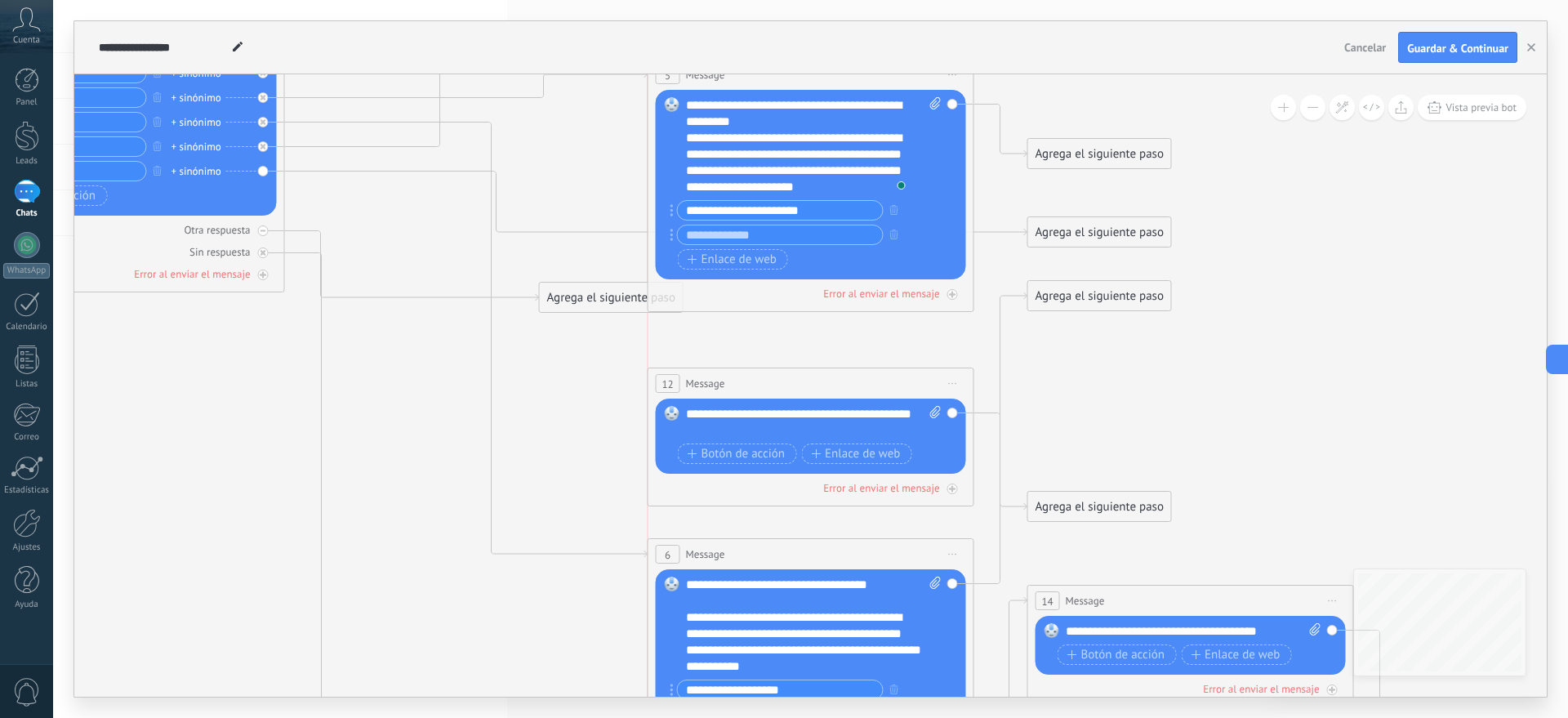 drag, startPoint x: 815, startPoint y: 394, endPoint x: 813, endPoint y: 383, distance: 11.18034 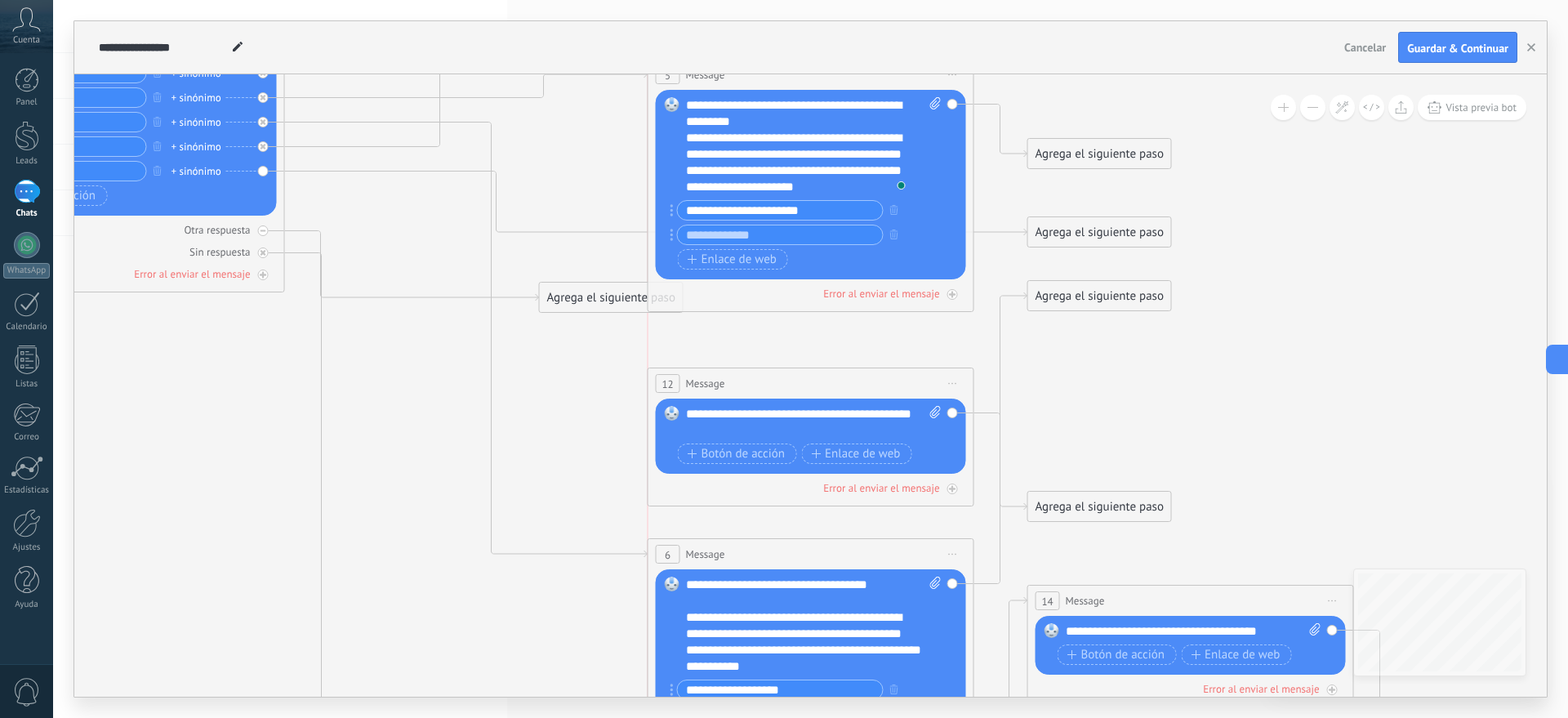 click on "12
Message
*******
(a):
Todos los contactos - canales seleccionados
Todos los contactos - canales seleccionados
Todos los contactos - canal primario
Contacto principal - canales seleccionados
Contacto principal - canal primario
Todos los contactos - canales seleccionados
Todos los contactos - canales seleccionados
Todos los contactos - canal primario" at bounding box center [811, 383] 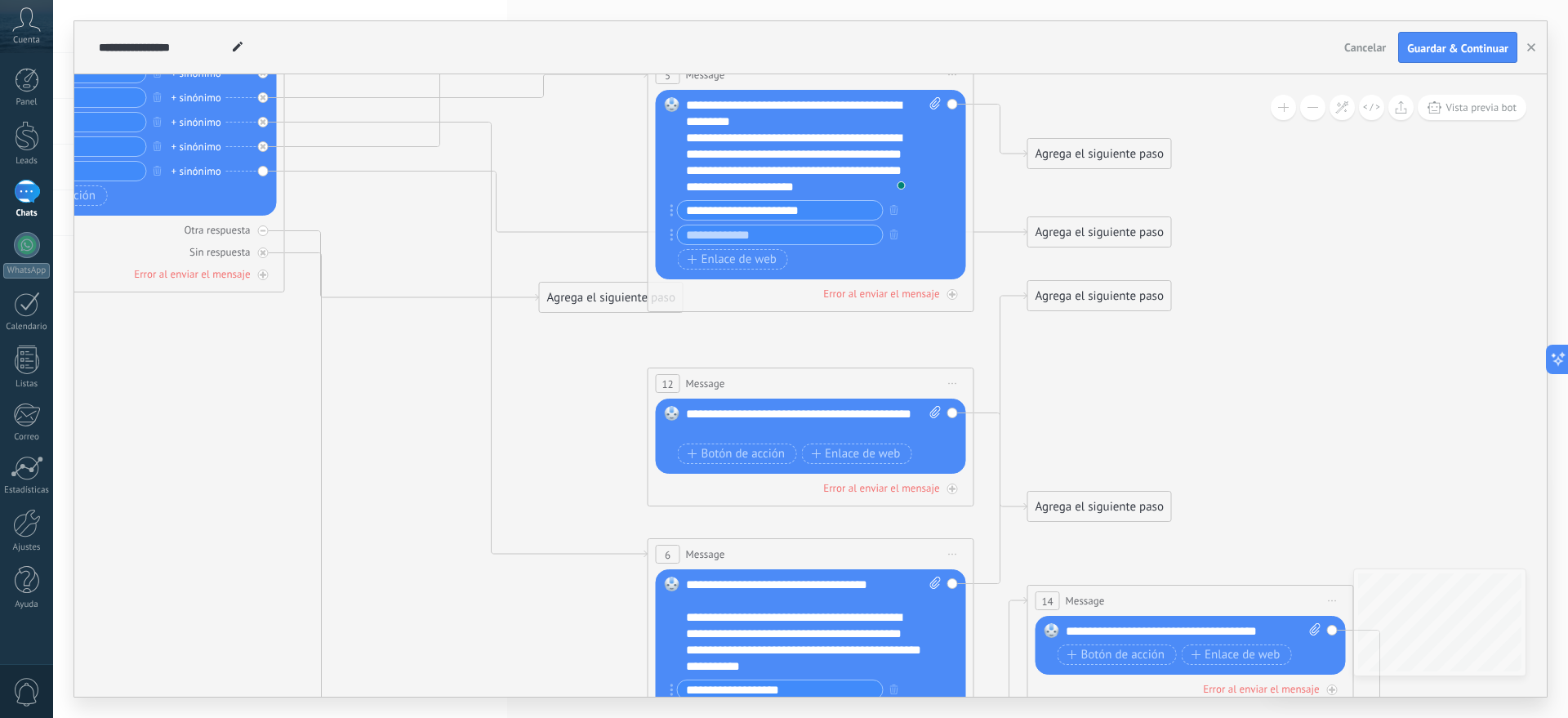 click on "Iniciar vista previa aquí
Cambiar nombre
Duplicar
[GEOGRAPHIC_DATA]" at bounding box center (953, 383) 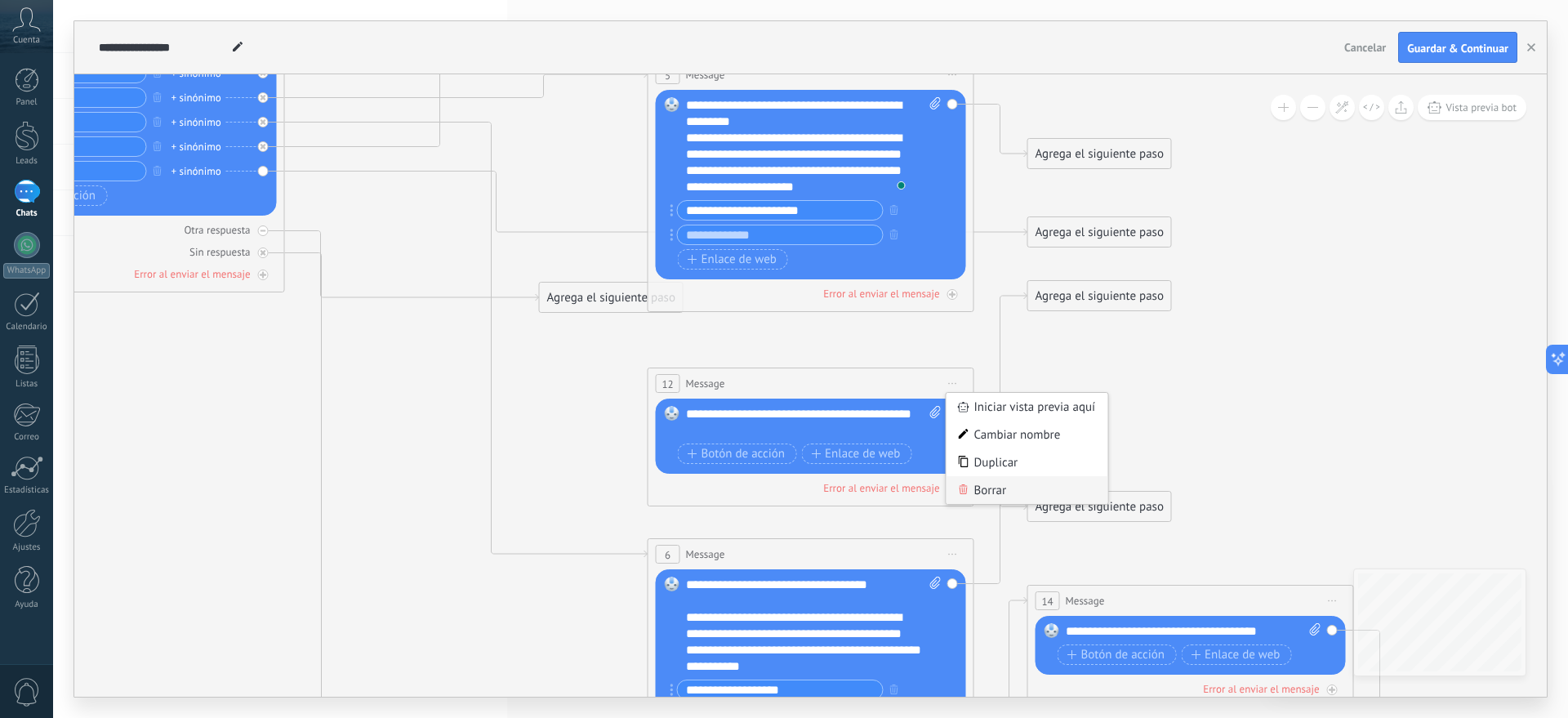 click on "Borrar" at bounding box center (1027, 490) 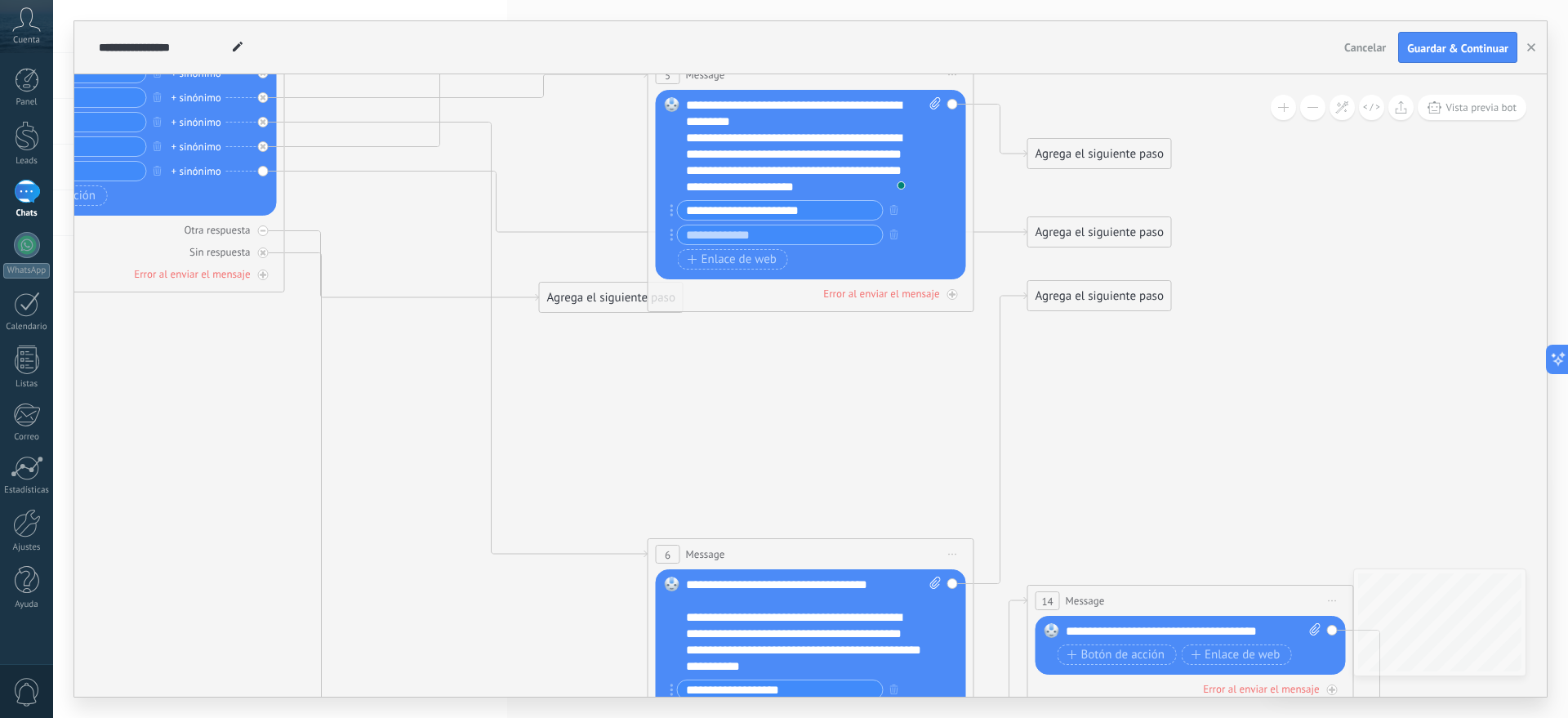click 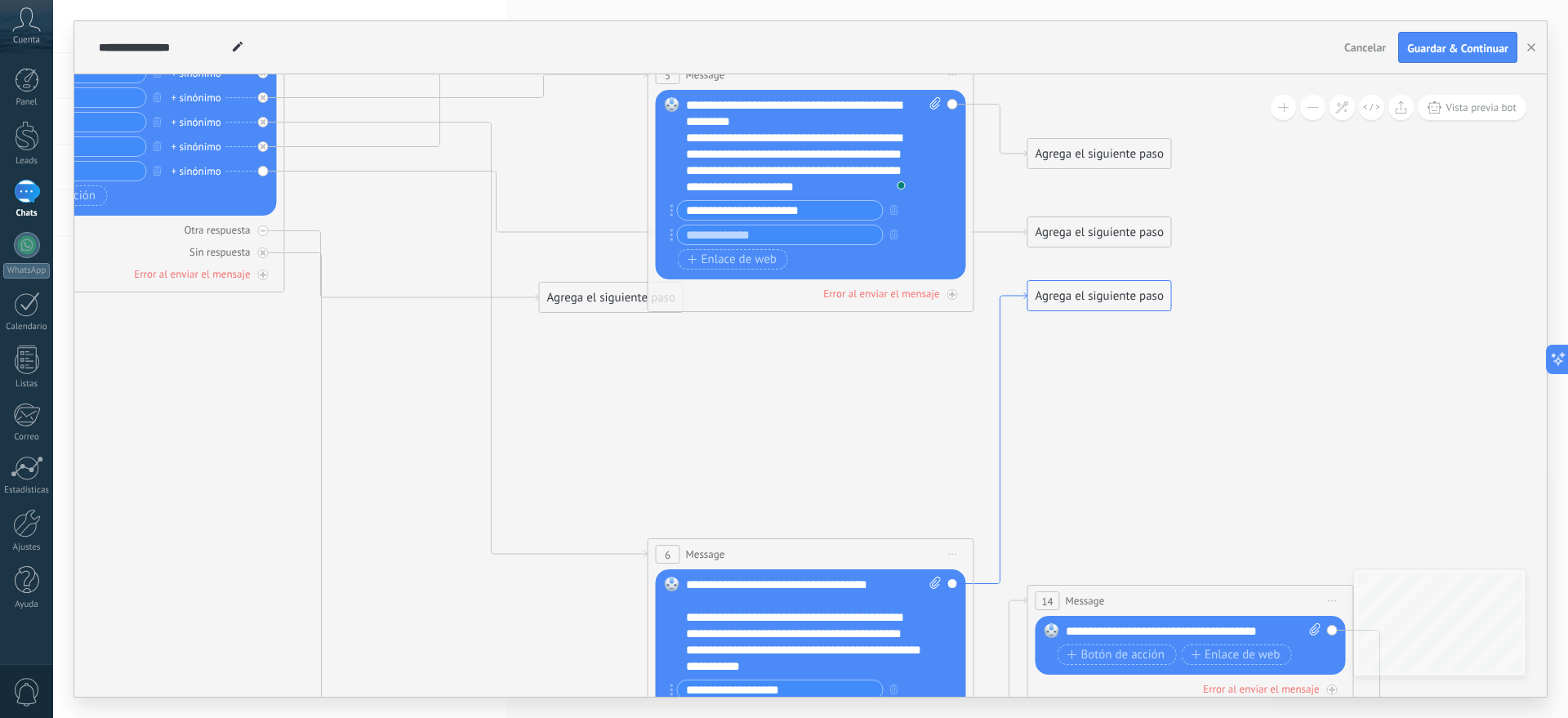 click 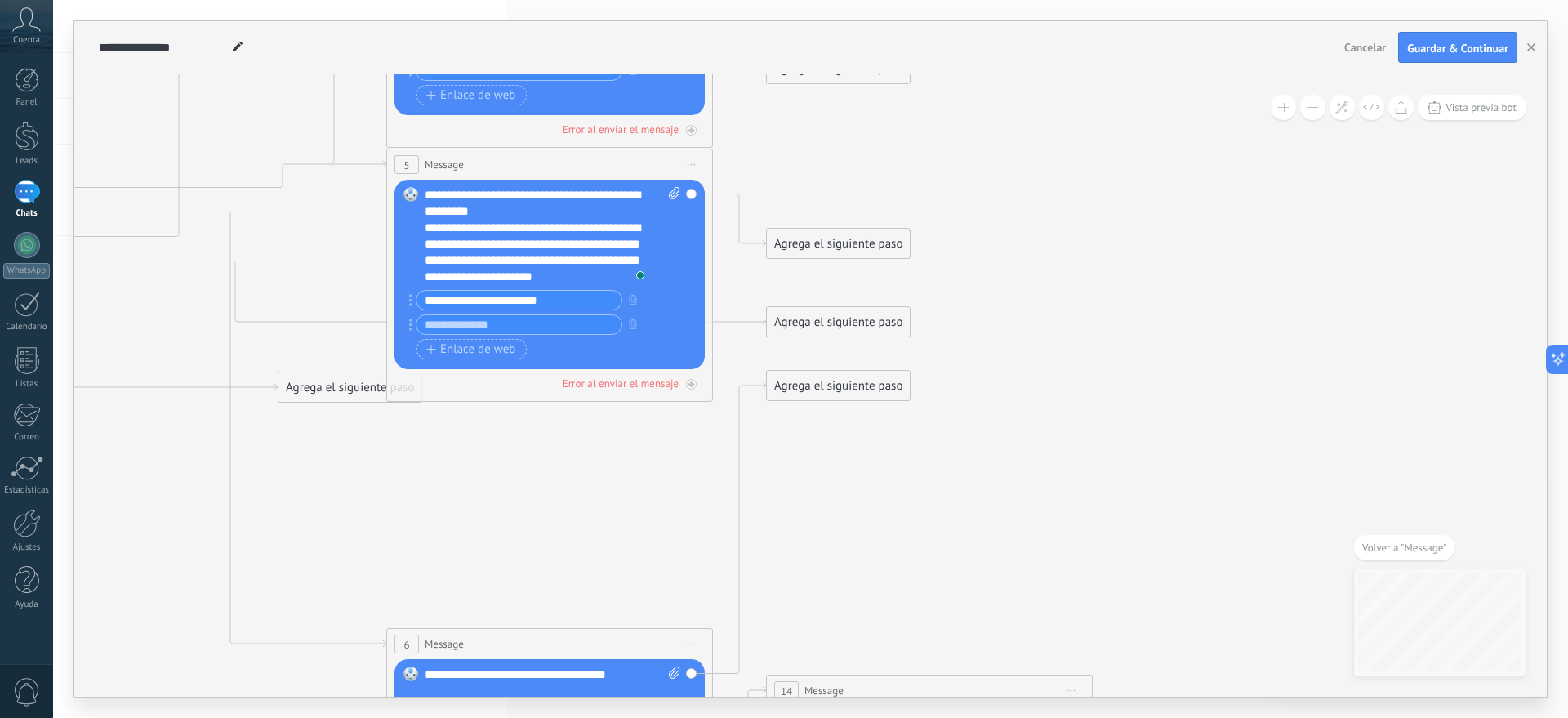 click on "Agrega el siguiente paso" at bounding box center (838, 386) 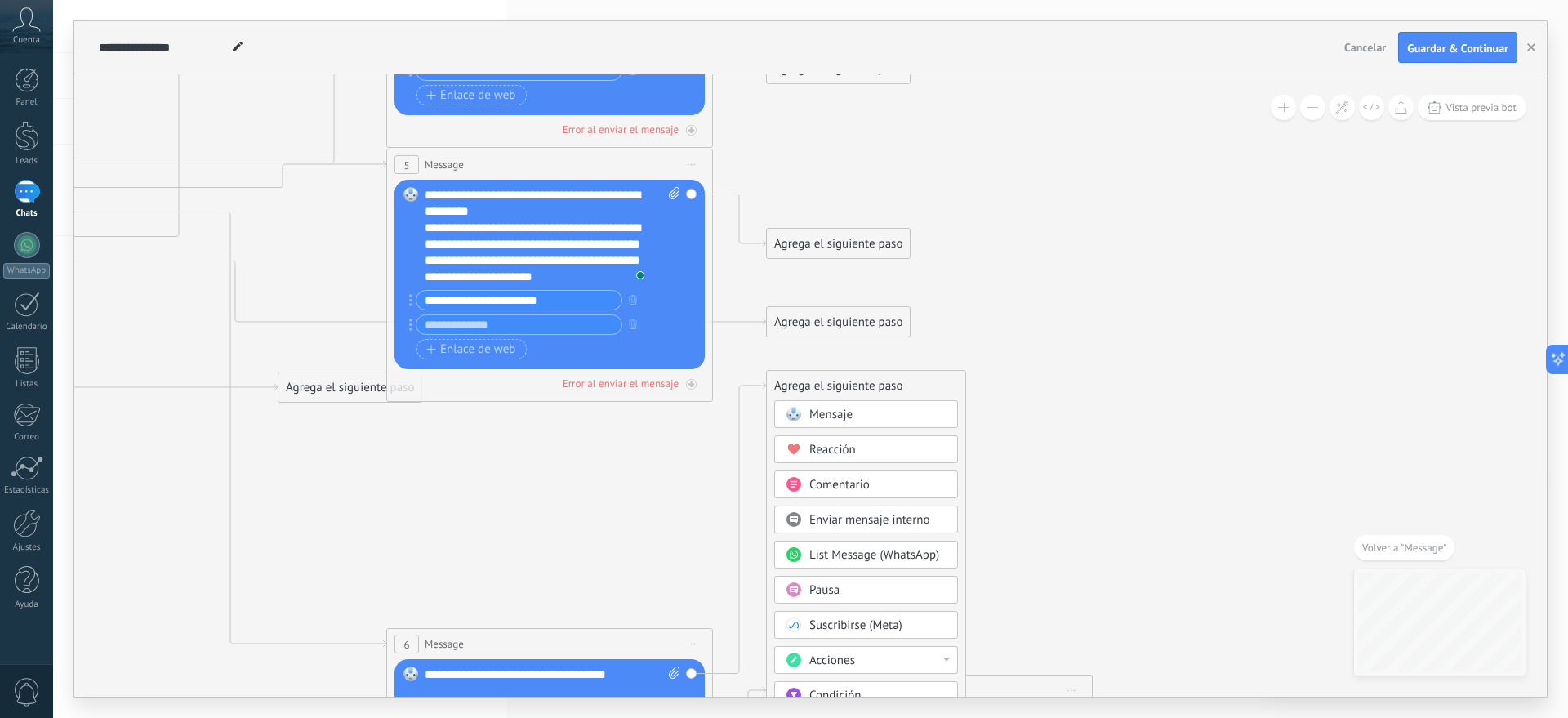 click 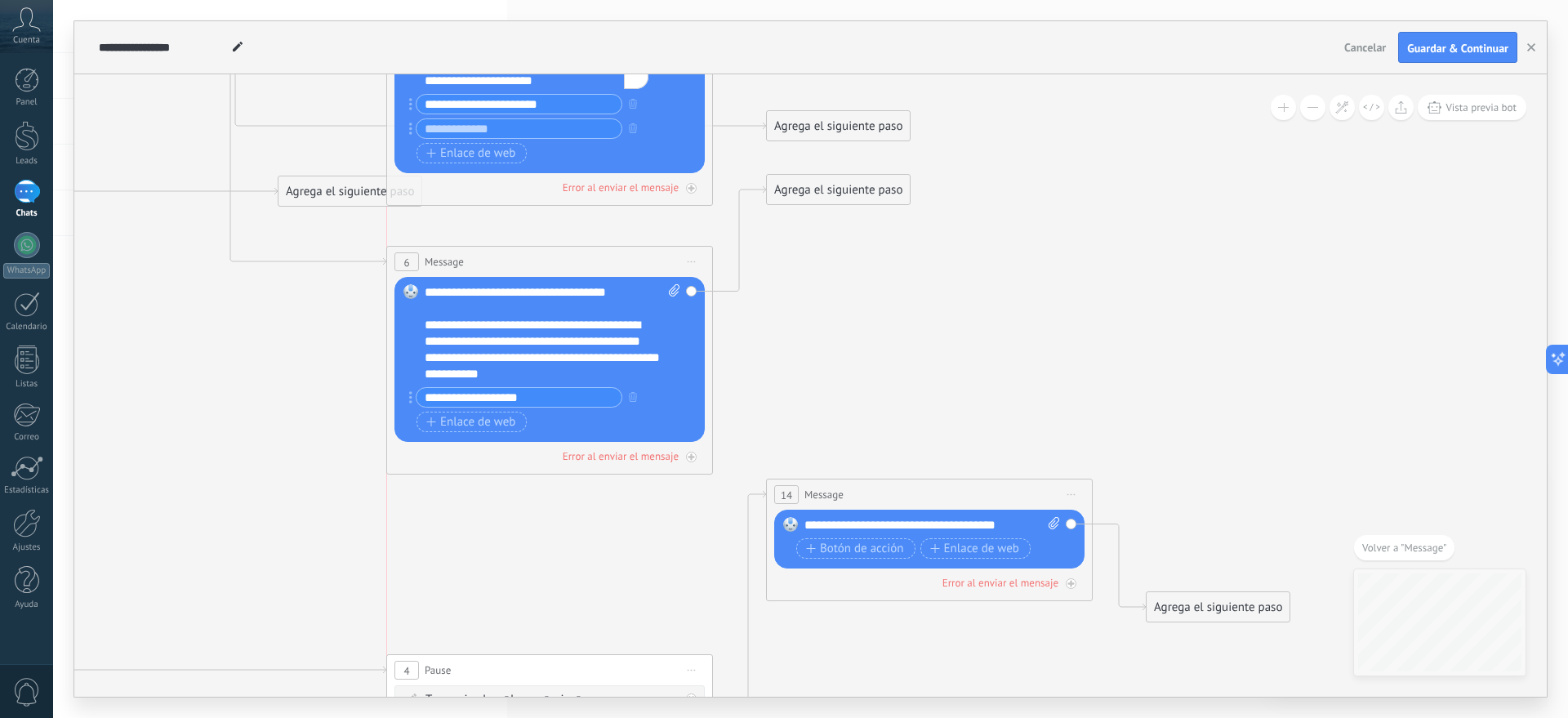 drag, startPoint x: 694, startPoint y: 449, endPoint x: 697, endPoint y: 264, distance: 185.02432 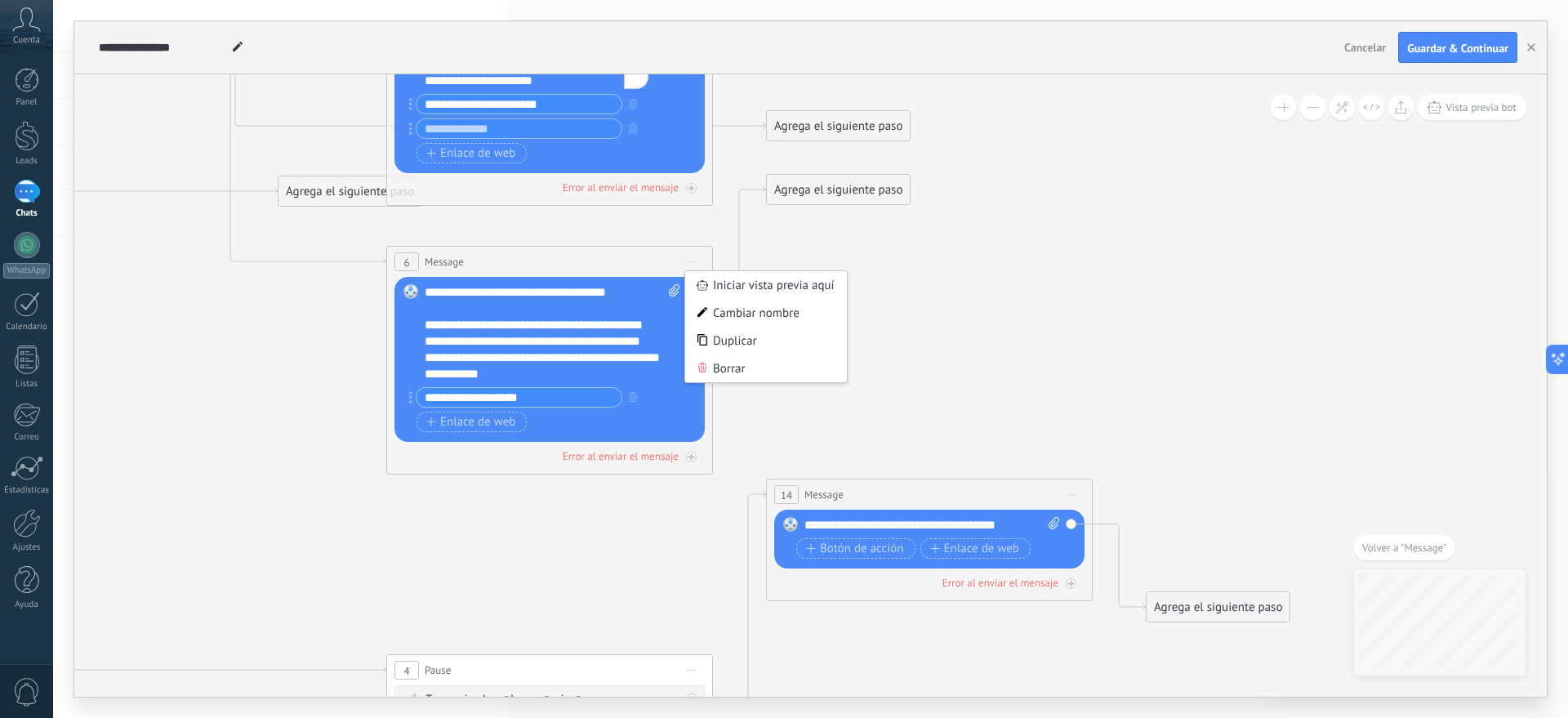 click 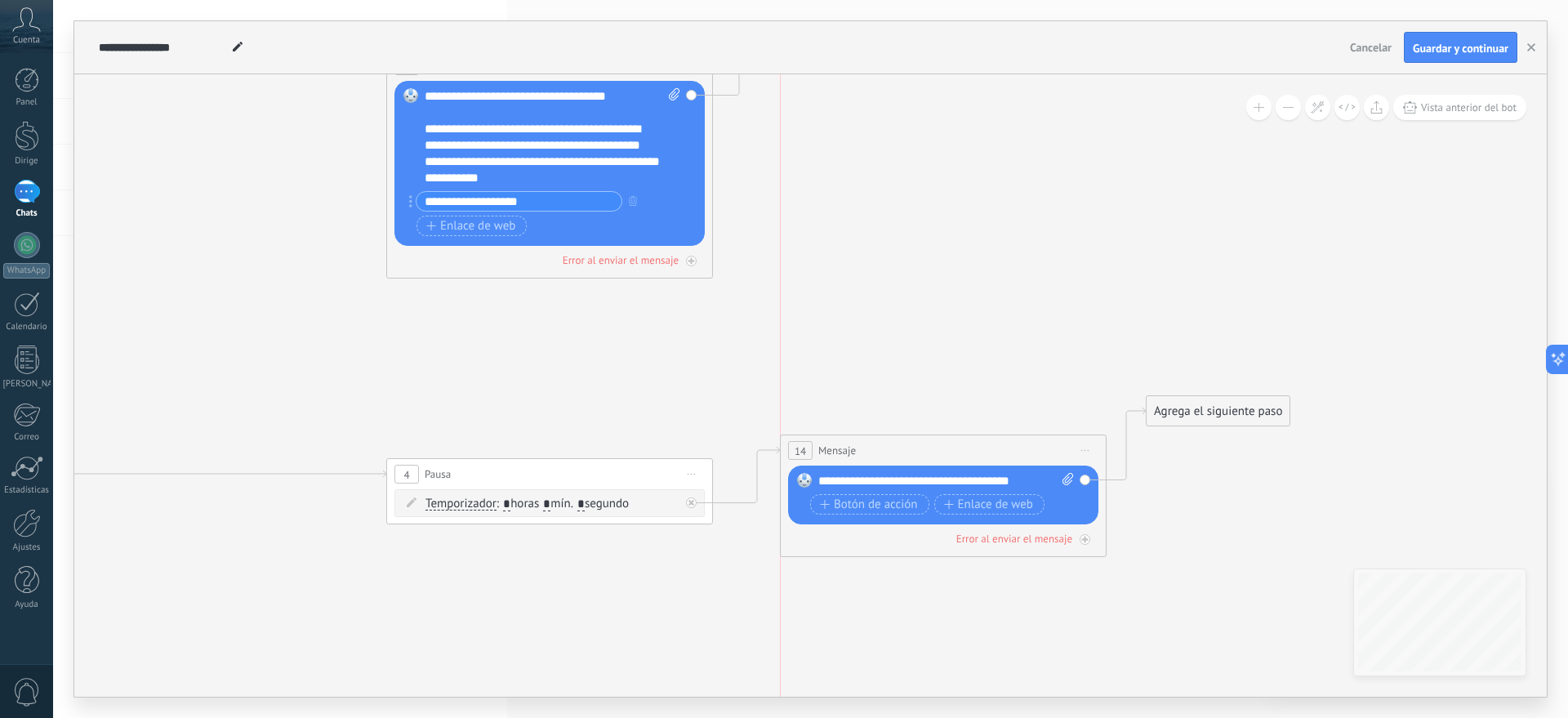 drag, startPoint x: 871, startPoint y: 293, endPoint x: 891, endPoint y: 445, distance: 153.31014 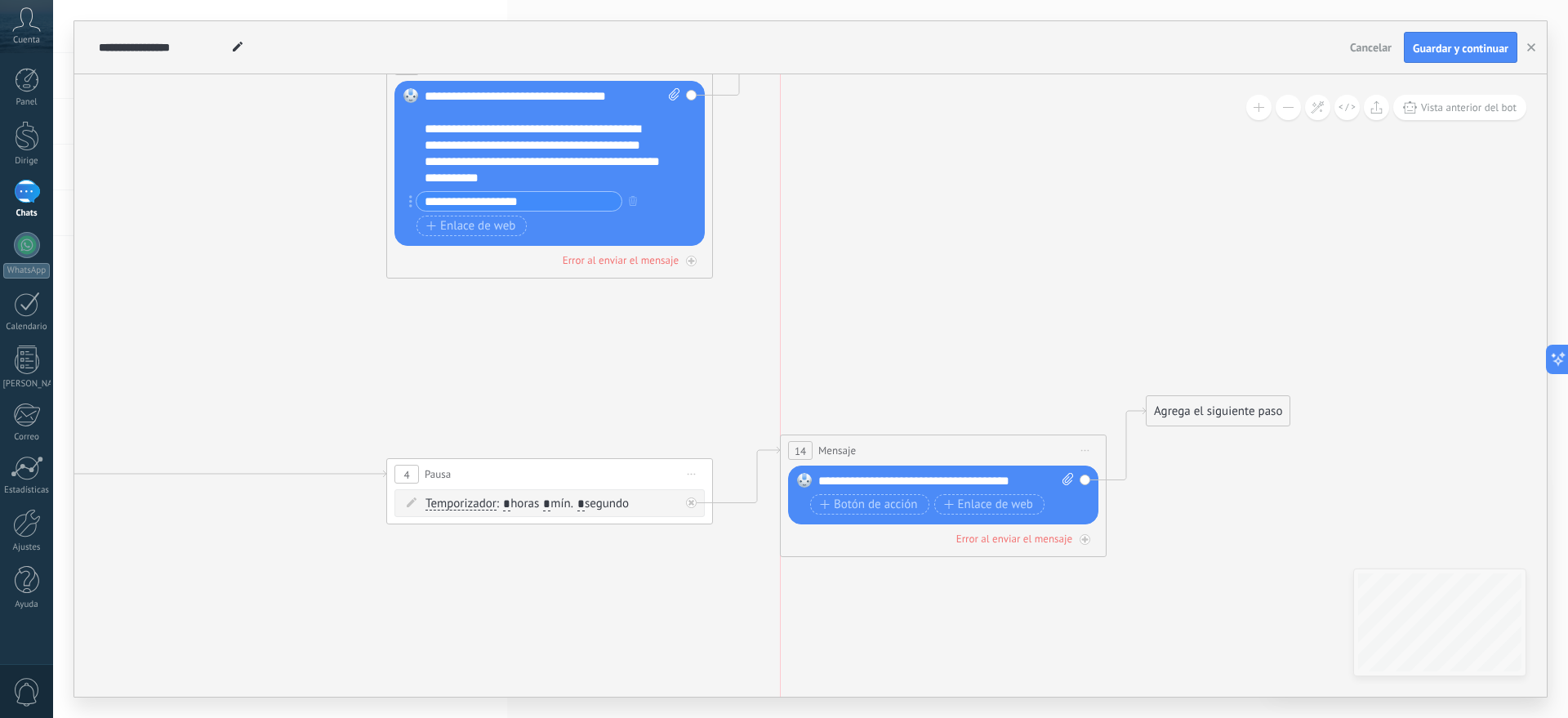 click on "14
Mensaje
*******
(a):
Todos los contactos - canales seleccionados
Todos los contactos - canales seleccionados
Todos los contactos - canal primario
Contacto principal - canales seleccionados
Contacto principal - canal primario
Todos los contactos - canales seleccionados
Todos los contactos - canales seleccionados
Todos los contactos - canal primario" at bounding box center [943, 450] 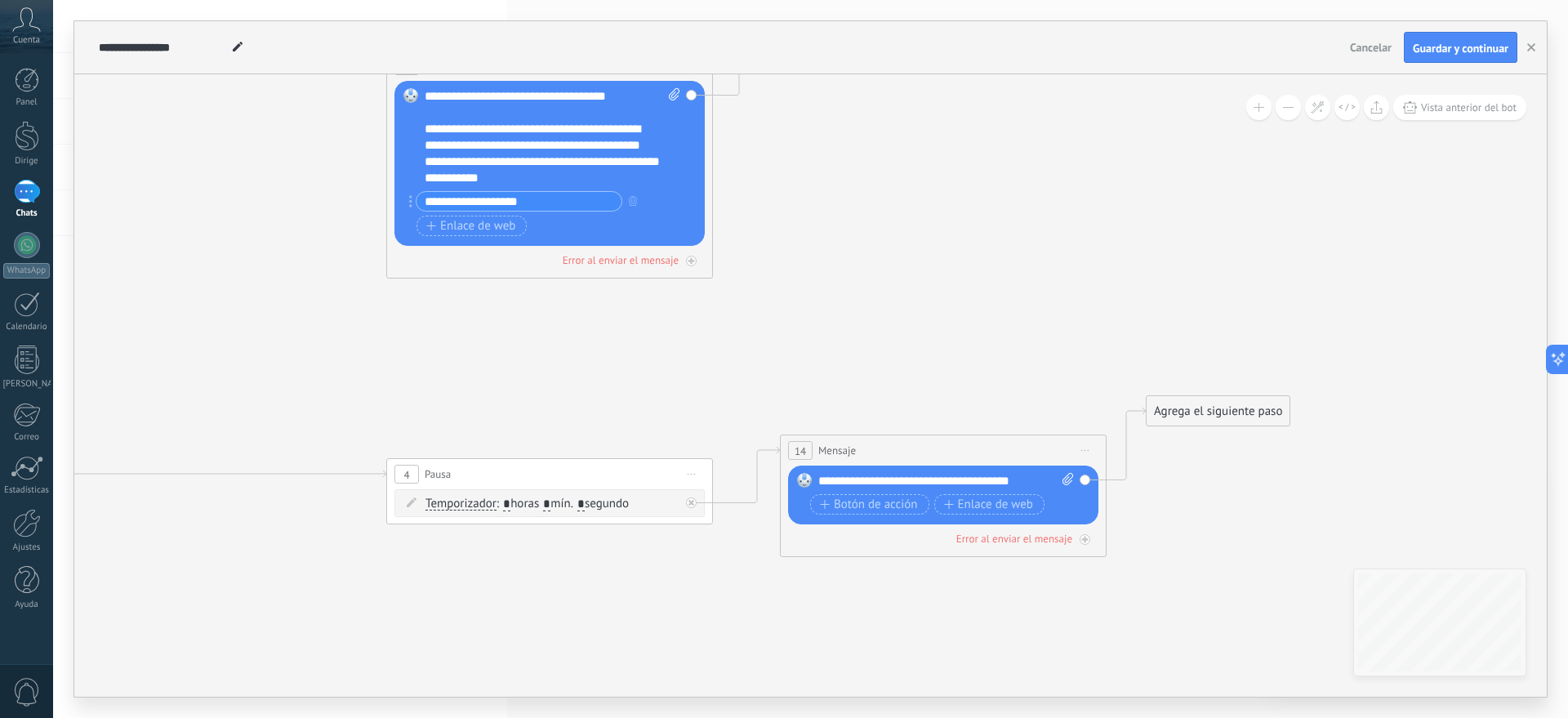 drag, startPoint x: 504, startPoint y: 464, endPoint x: 509, endPoint y: 391, distance: 73.17103 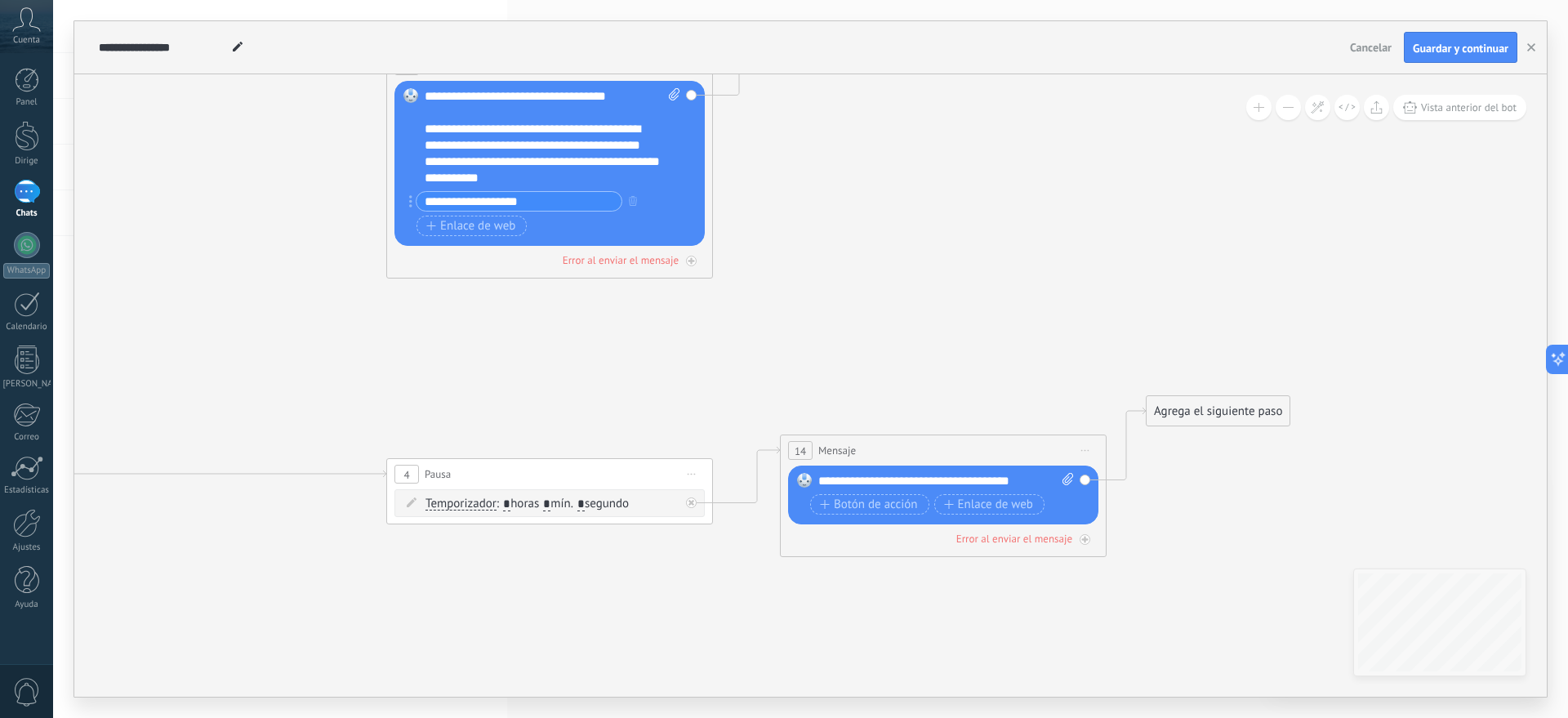 click on "4
Pausa
*****
Iniciar vista previa aquí
Cambiar nombre
Duplicar
[GEOGRAPHIC_DATA]" at bounding box center (550, 474) 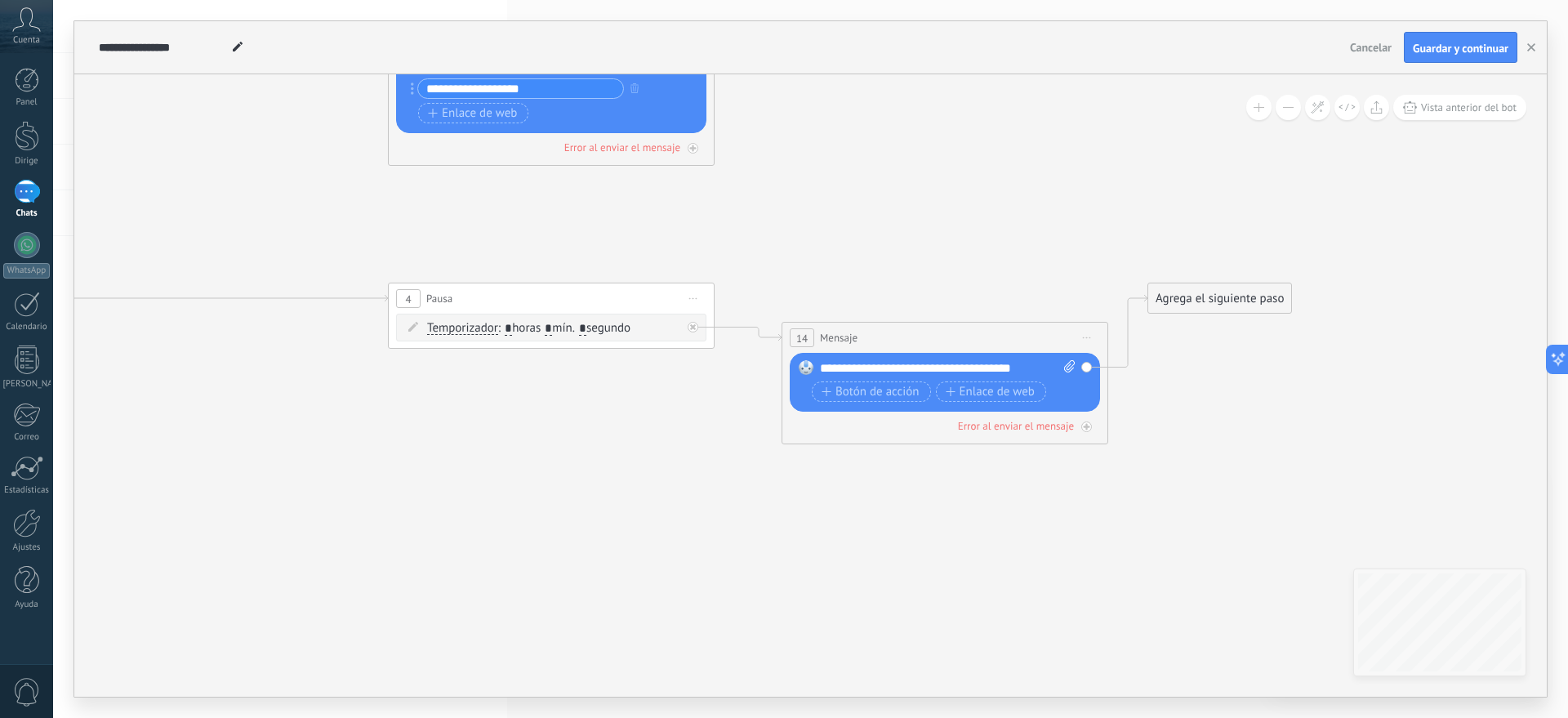 drag, startPoint x: 512, startPoint y: 336, endPoint x: 512, endPoint y: 265, distance: 71 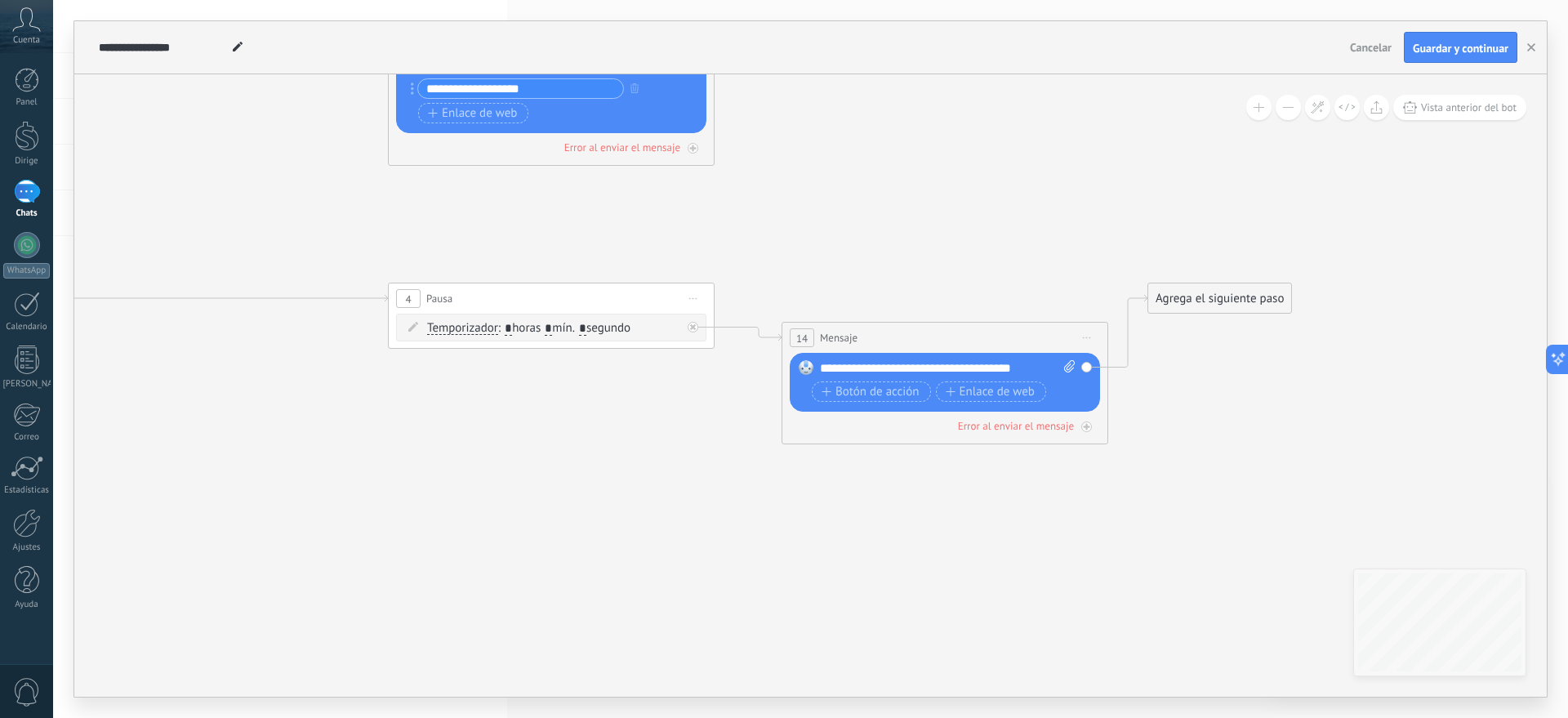 click 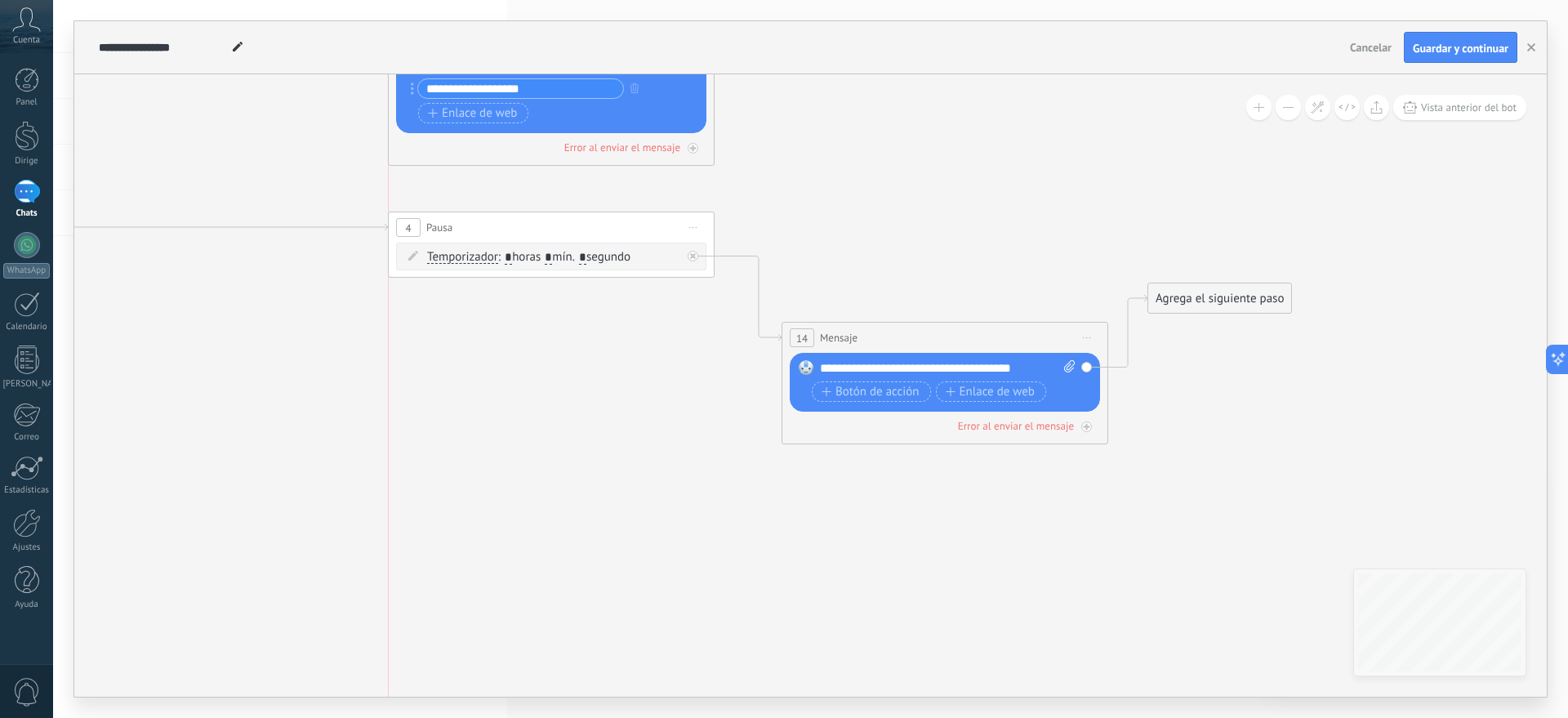 drag, startPoint x: 506, startPoint y: 297, endPoint x: 506, endPoint y: 227, distance: 70 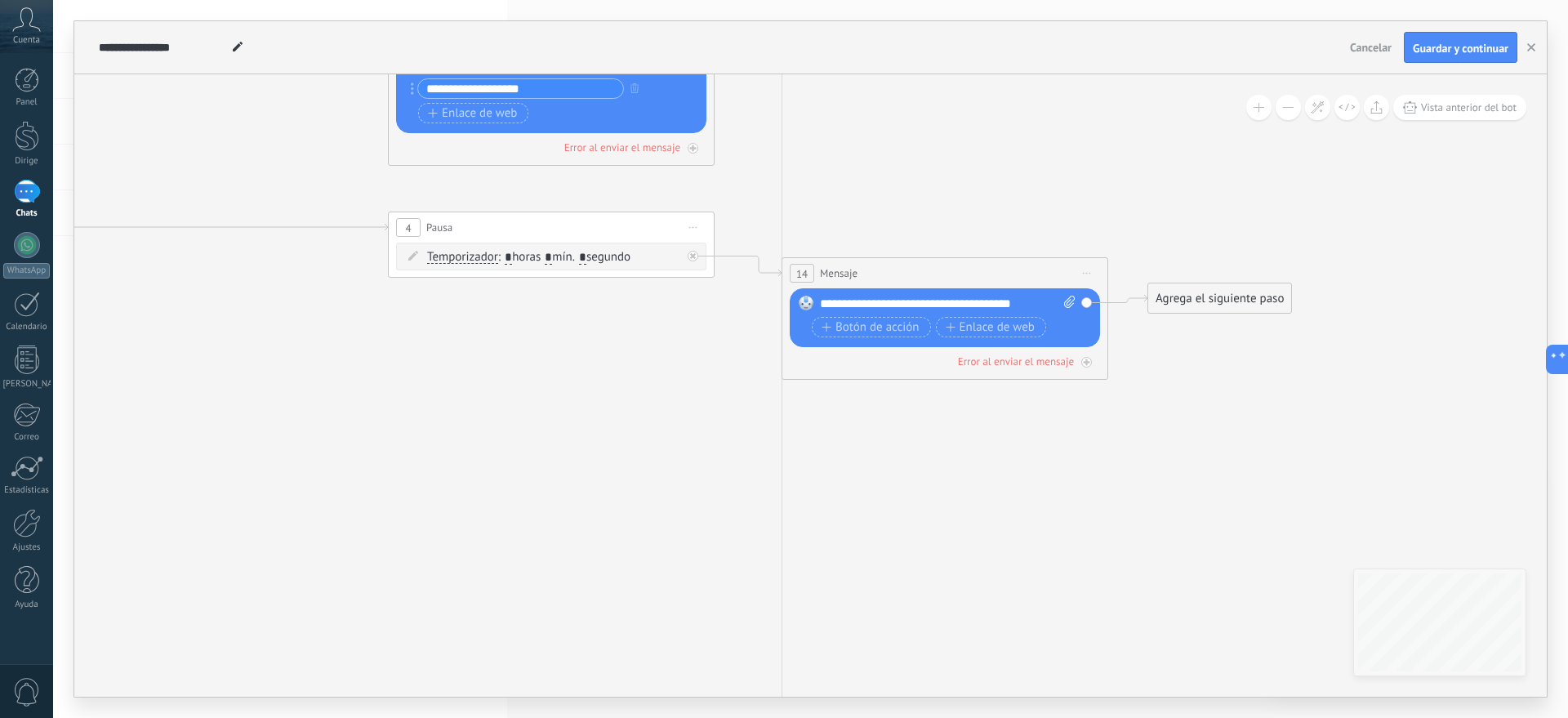 drag, startPoint x: 838, startPoint y: 332, endPoint x: 831, endPoint y: 267, distance: 65.37584 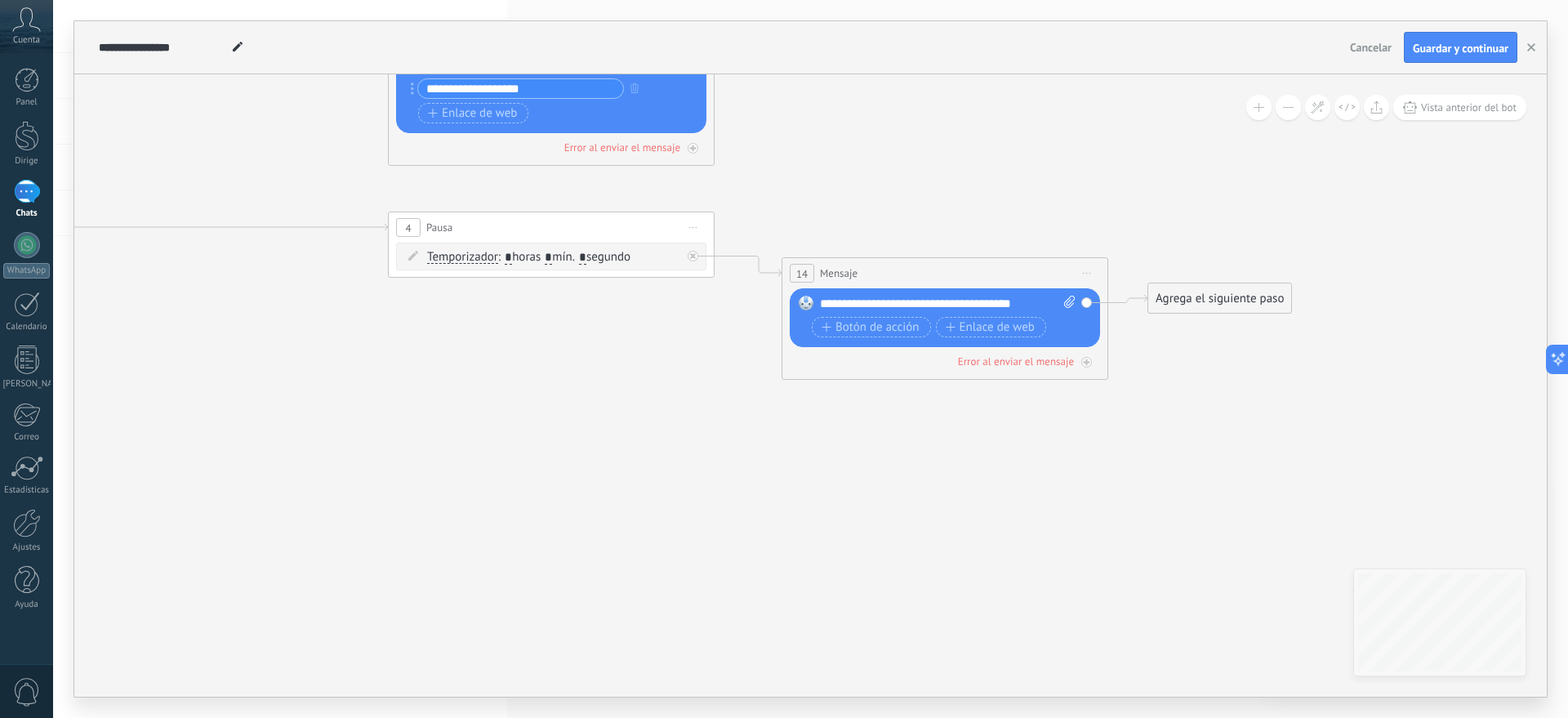 click 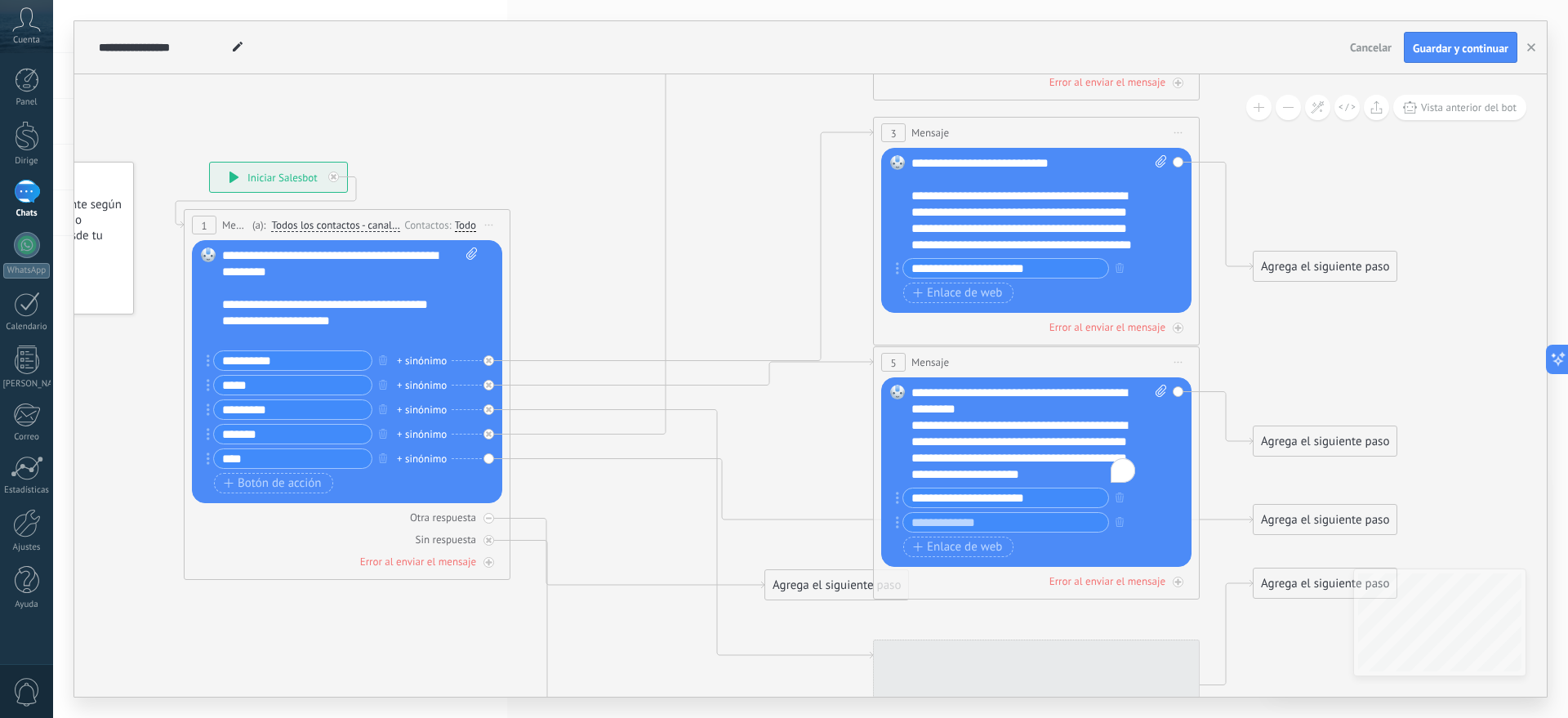 drag, startPoint x: 906, startPoint y: 597, endPoint x: 1391, endPoint y: 319, distance: 559.025 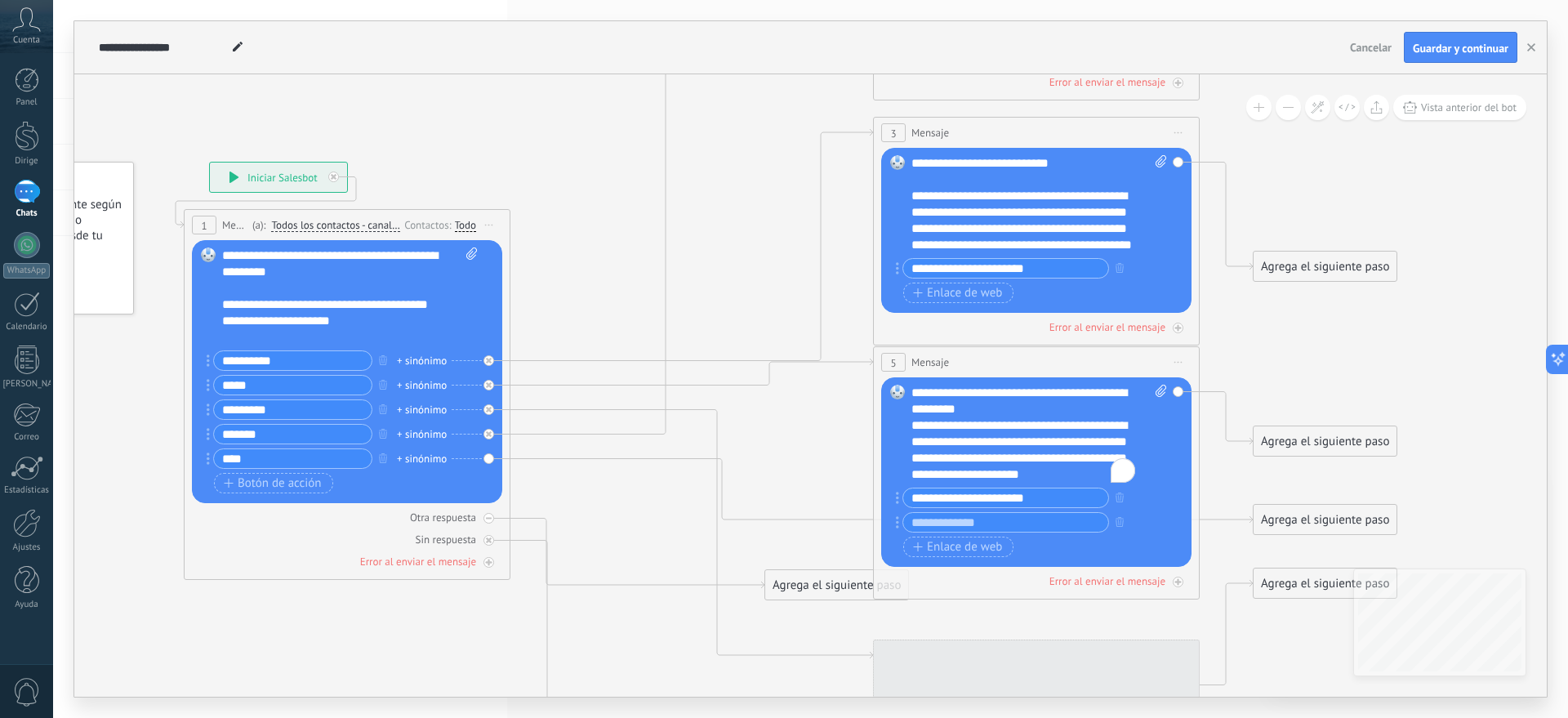 click 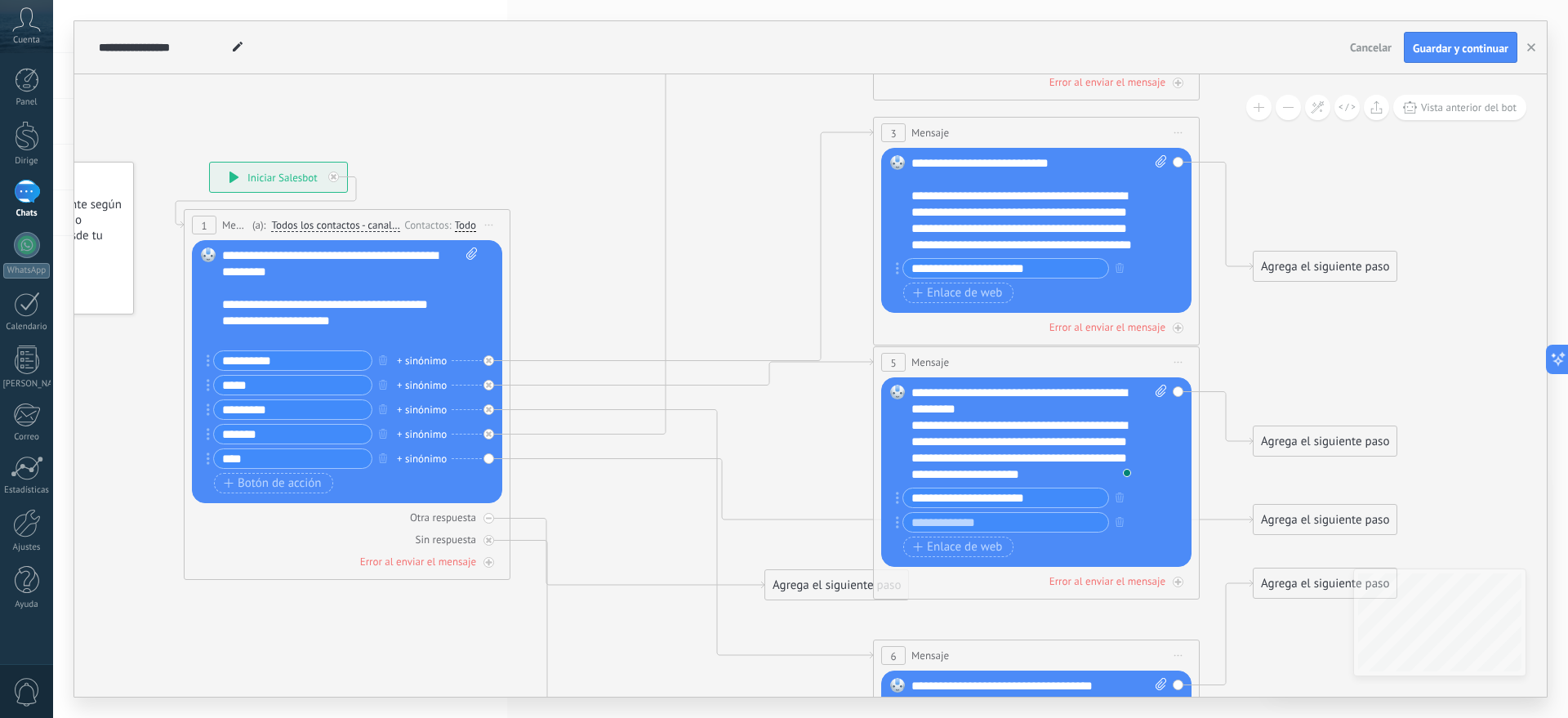 click on "Reemplazar
Quitar
Convertir a mensaje de voz
Arrastre la imagen aquí para adjuntarla.
Añadir imagen
Subir
Arrastrar y soltar
Archivo no encontrado
Escribe tu mensaje..." at bounding box center [347, 372] 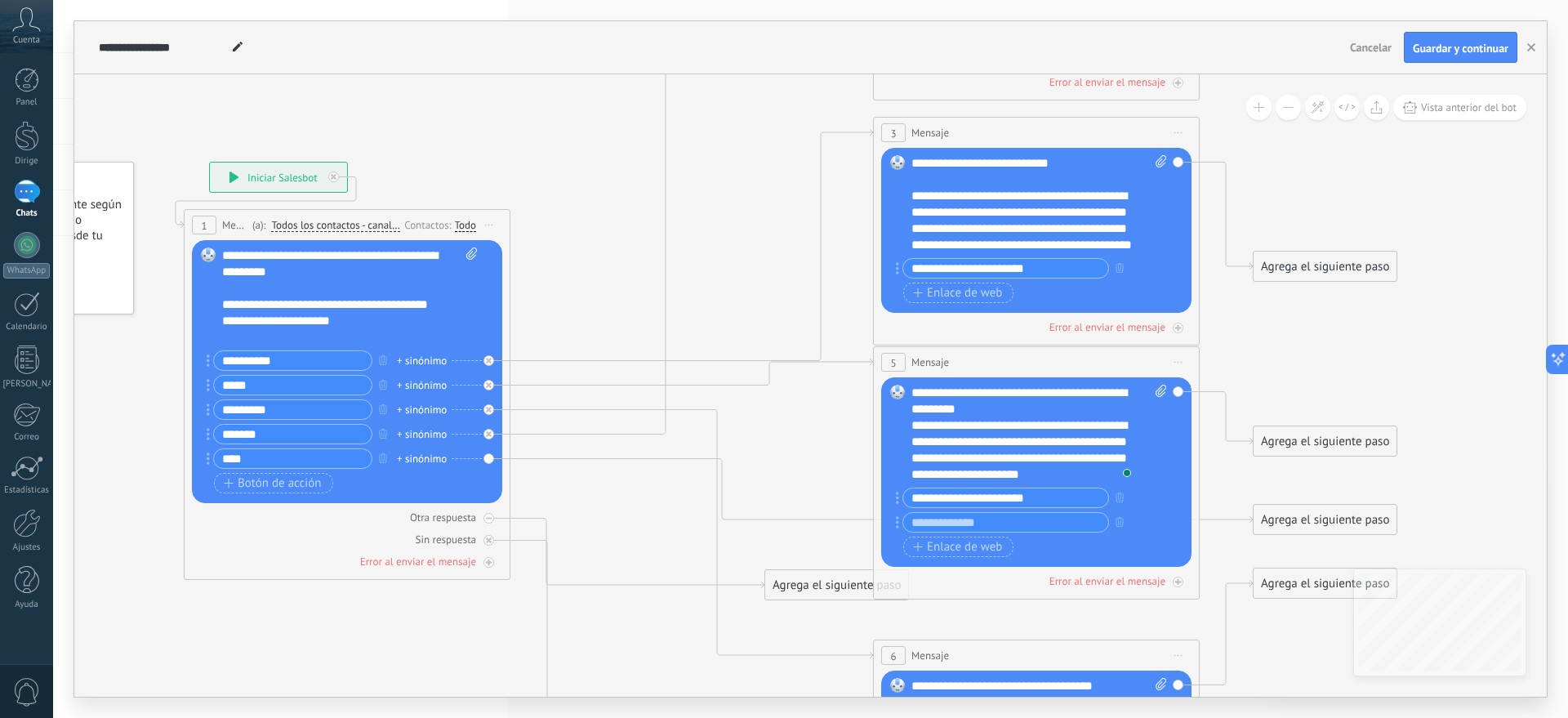 click on "Reemplazar
Quitar
Convertir a mensaje de voz
Arrastre la imagen aquí para adjuntarla.
Añadir imagen
Subir
Arrastrar y soltar
Archivo no encontrado
Escribe tu mensaje..." at bounding box center (347, 372) 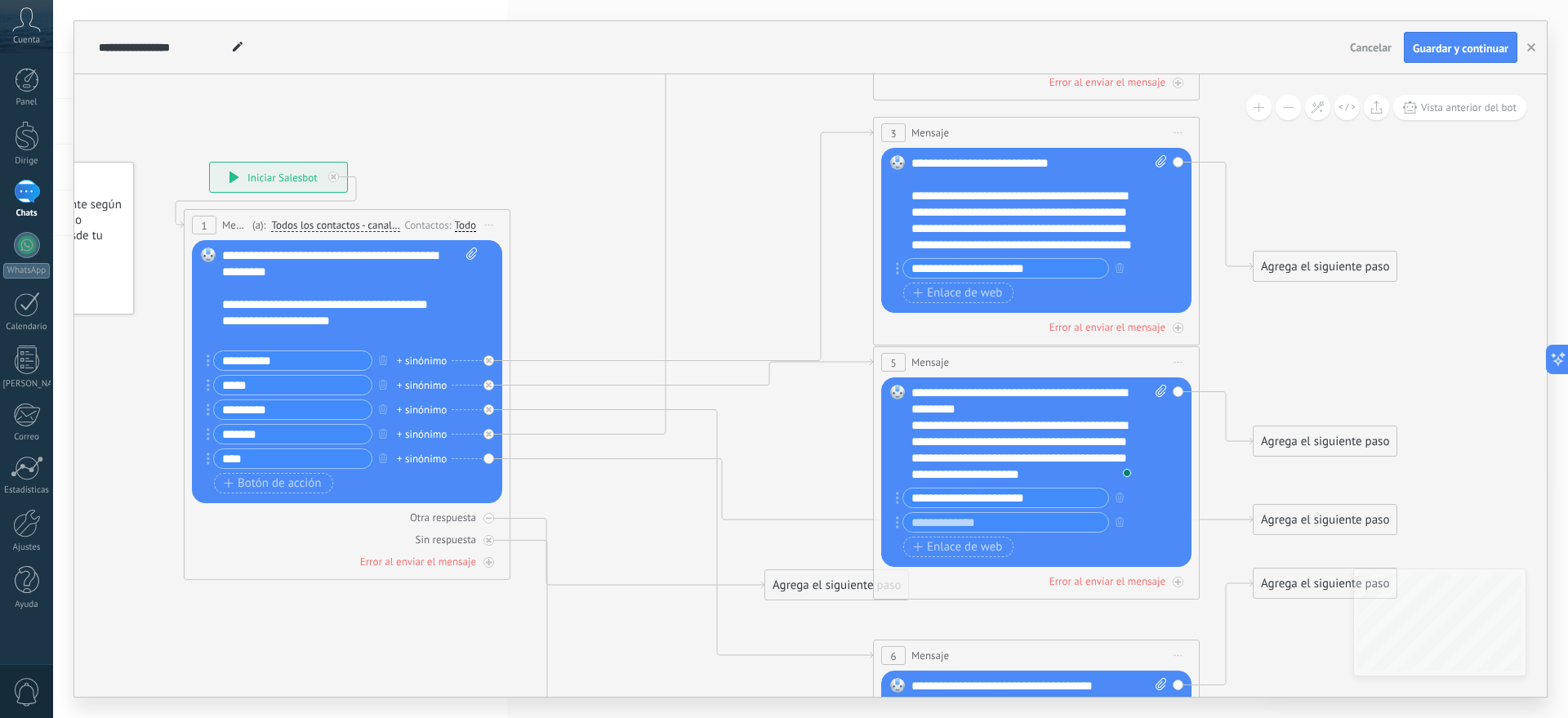click on "Reemplazar
Quitar
Convertir a mensaje de voz
Arrastre la imagen aquí para adjuntarla.
Añadir imagen
Subir
Arrastrar y soltar
Archivo no encontrado
Escribe tu mensaje..." at bounding box center [347, 372] 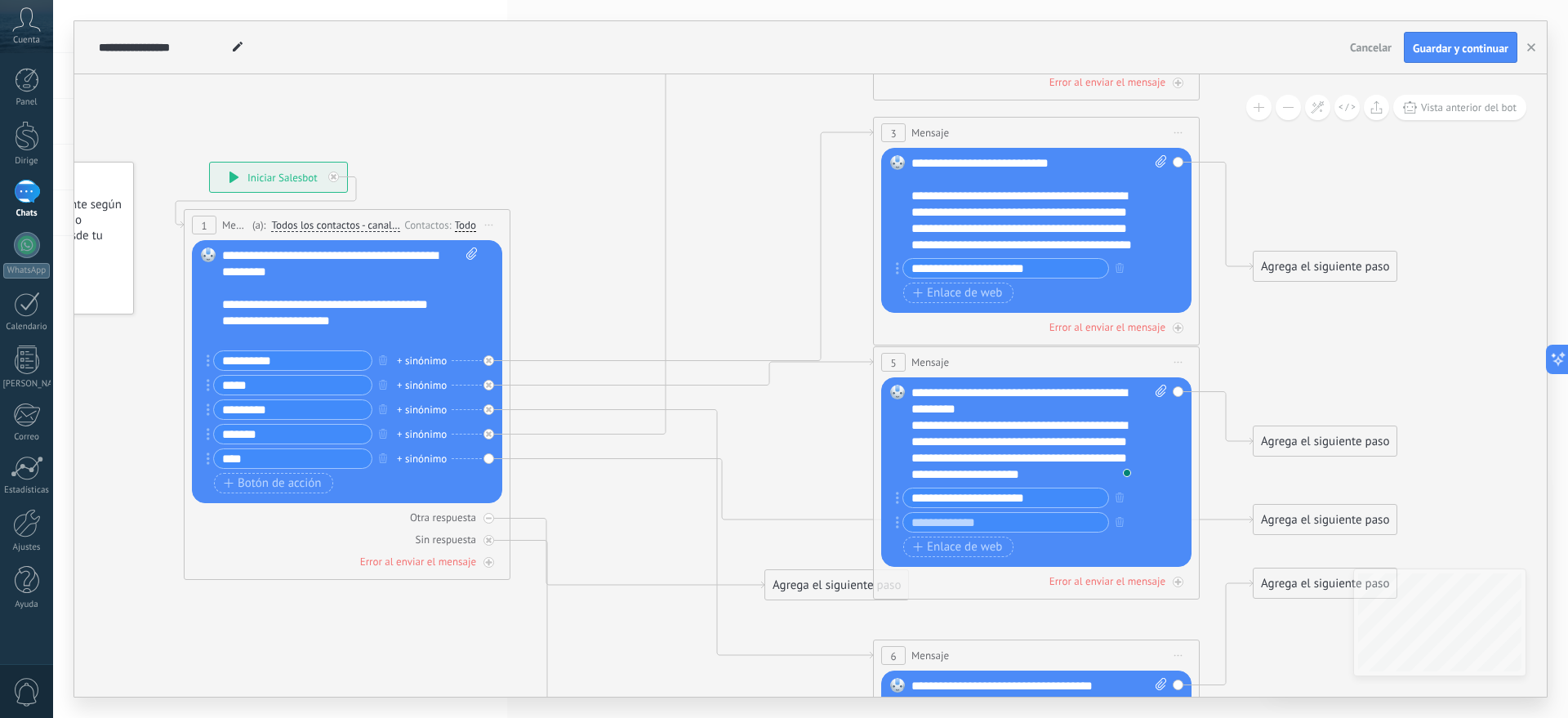click on "+ sinónimo" at bounding box center [421, 458] 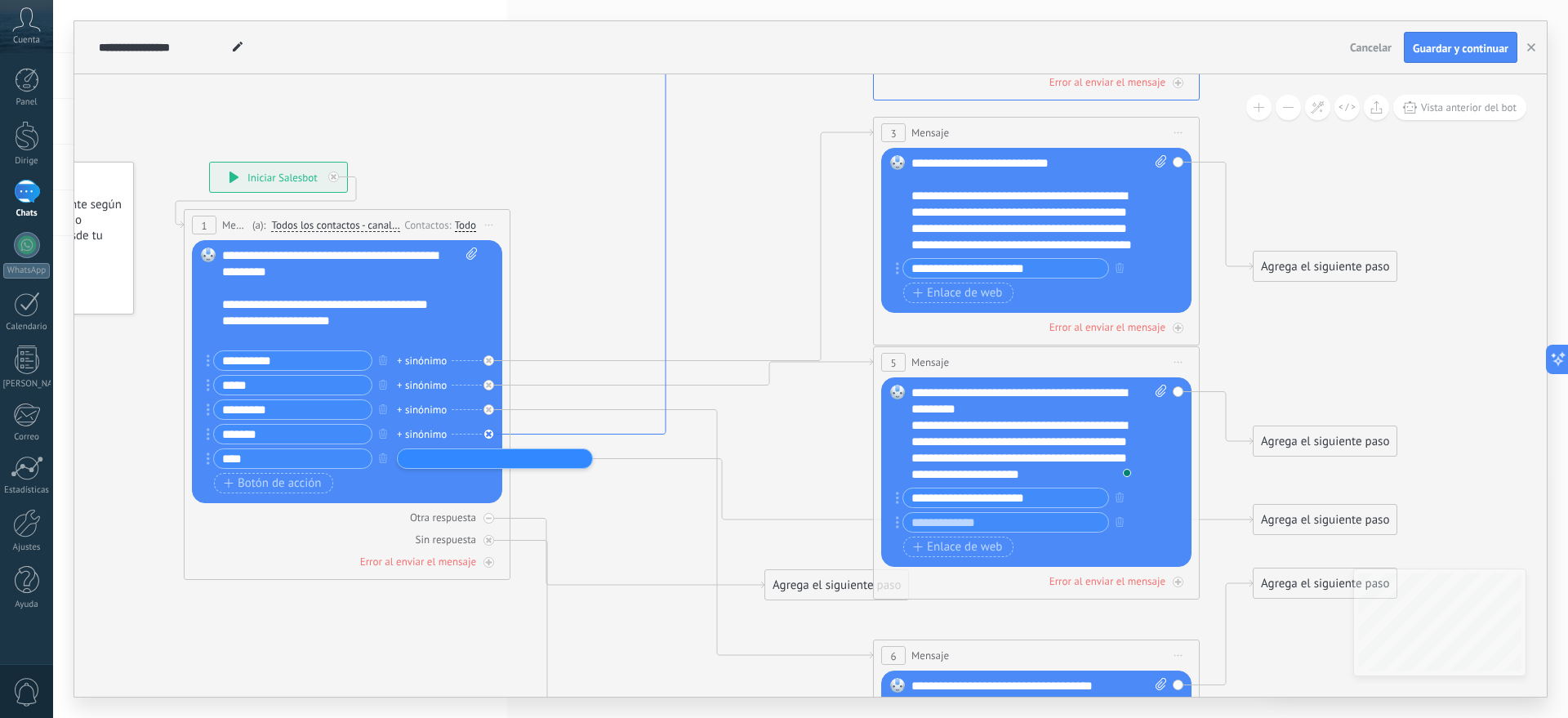 click 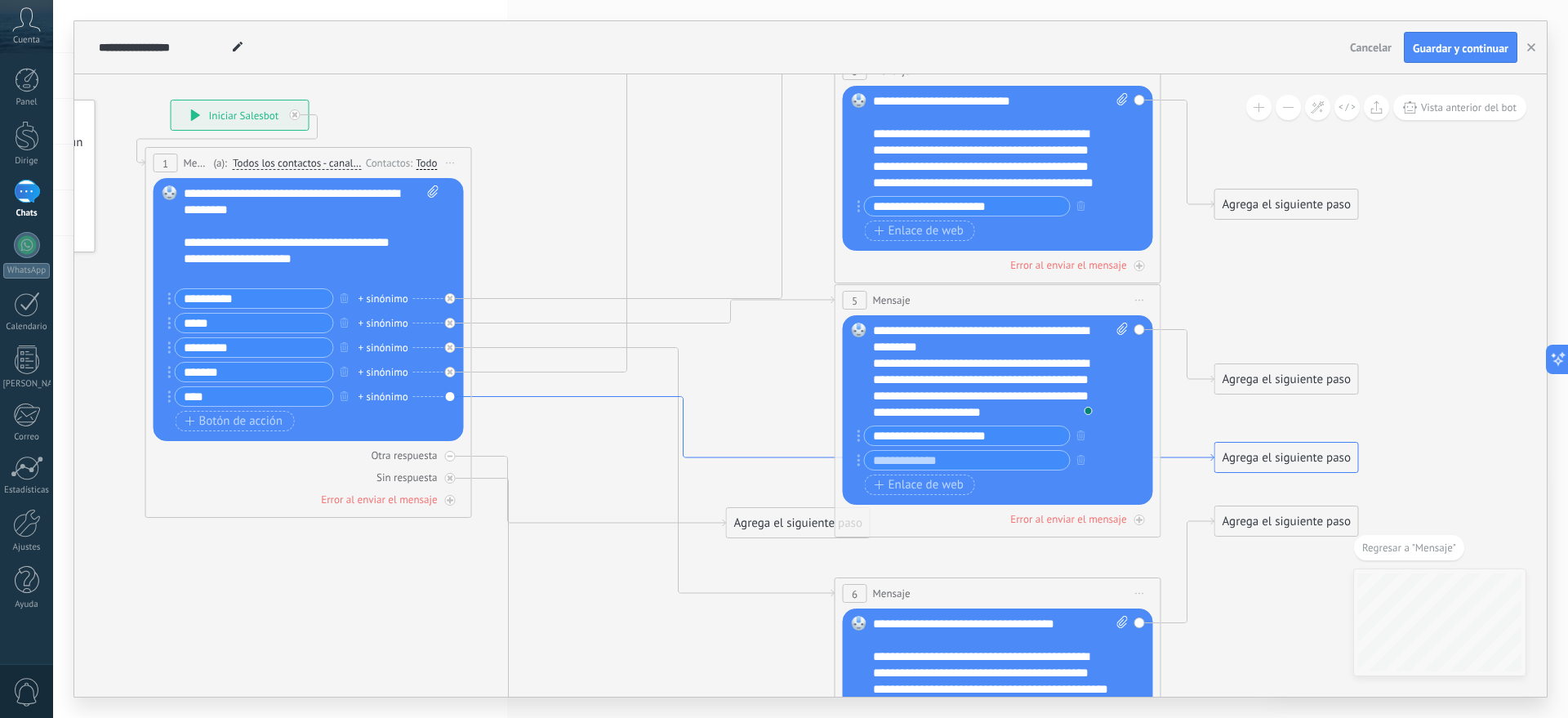 drag, startPoint x: 356, startPoint y: 561, endPoint x: 556, endPoint y: 396, distance: 259.27784 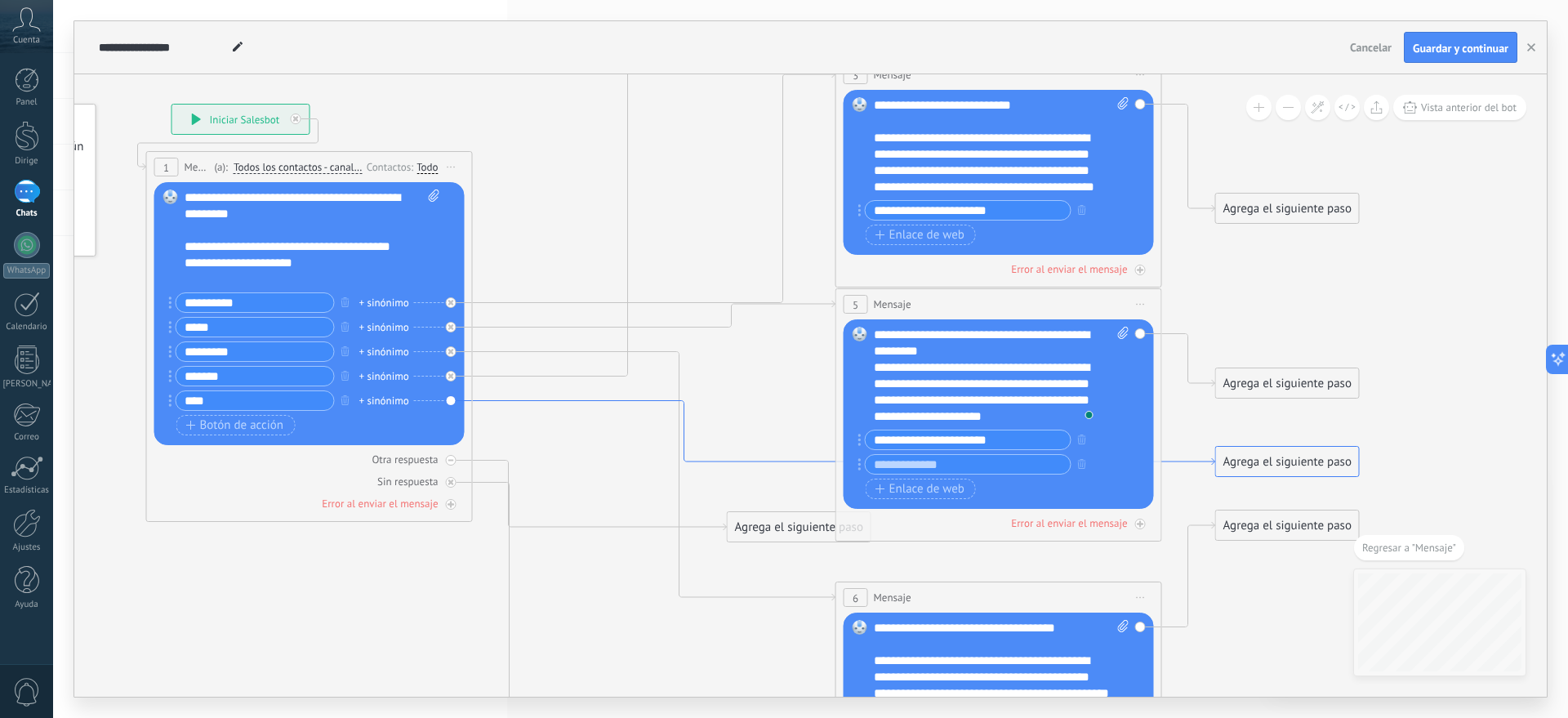 click 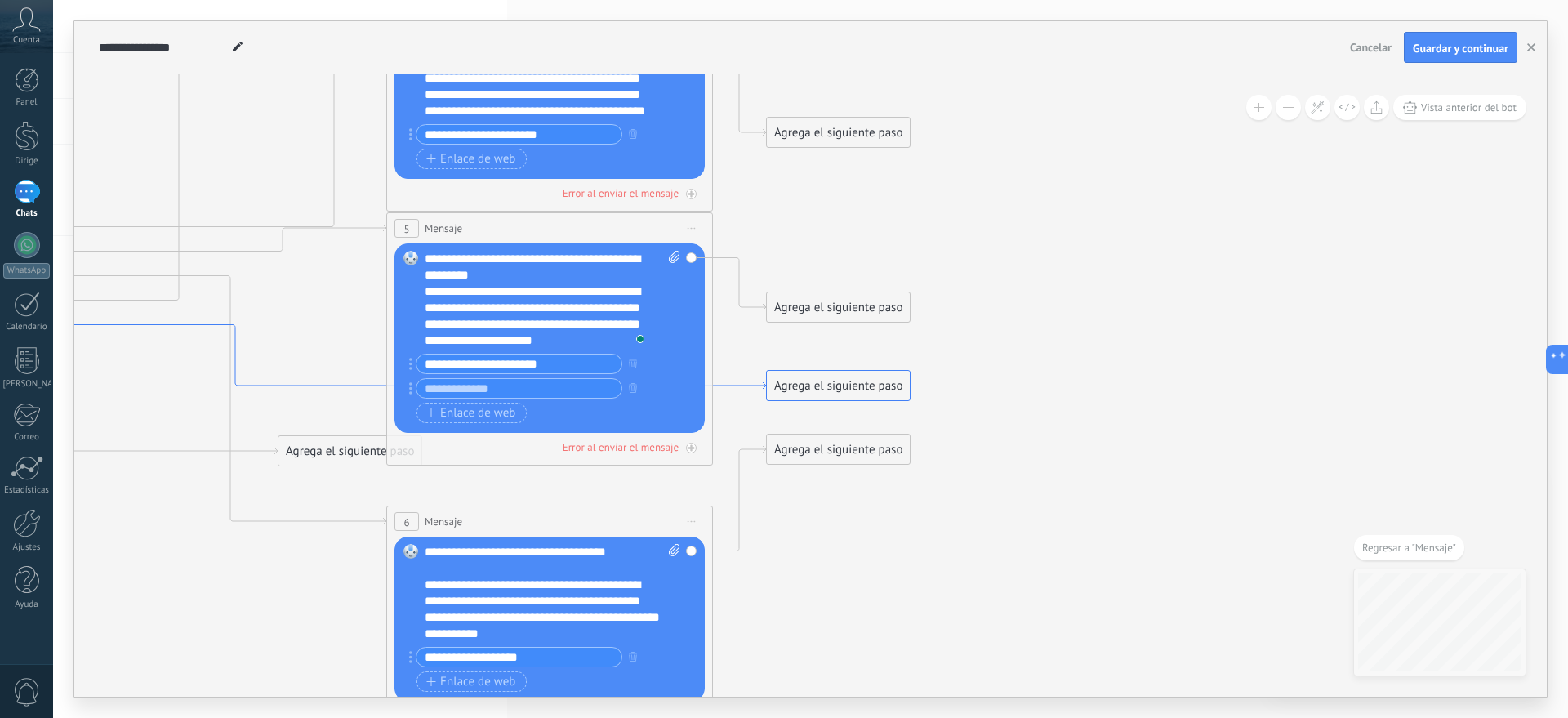 click 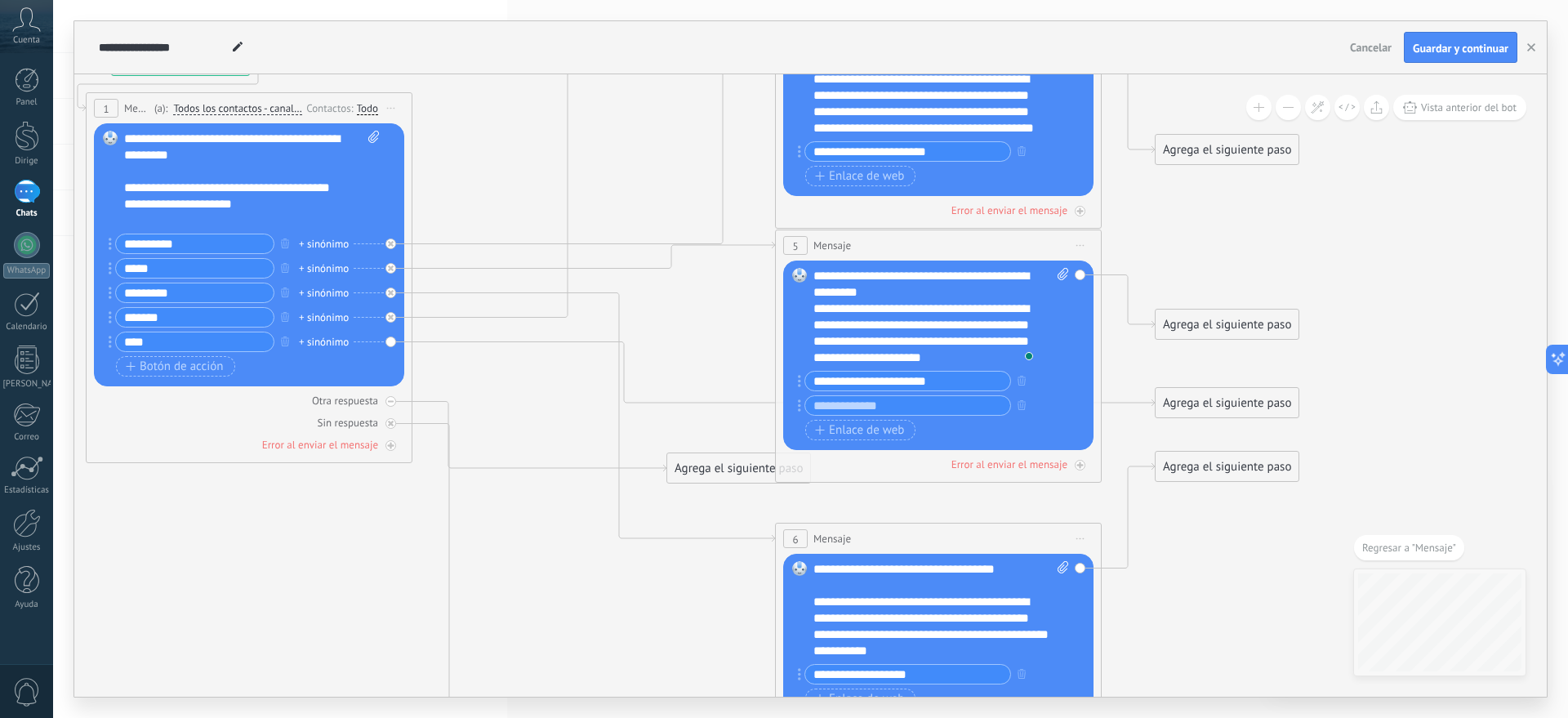 drag, startPoint x: 924, startPoint y: 625, endPoint x: 1312, endPoint y: 593, distance: 389.31735 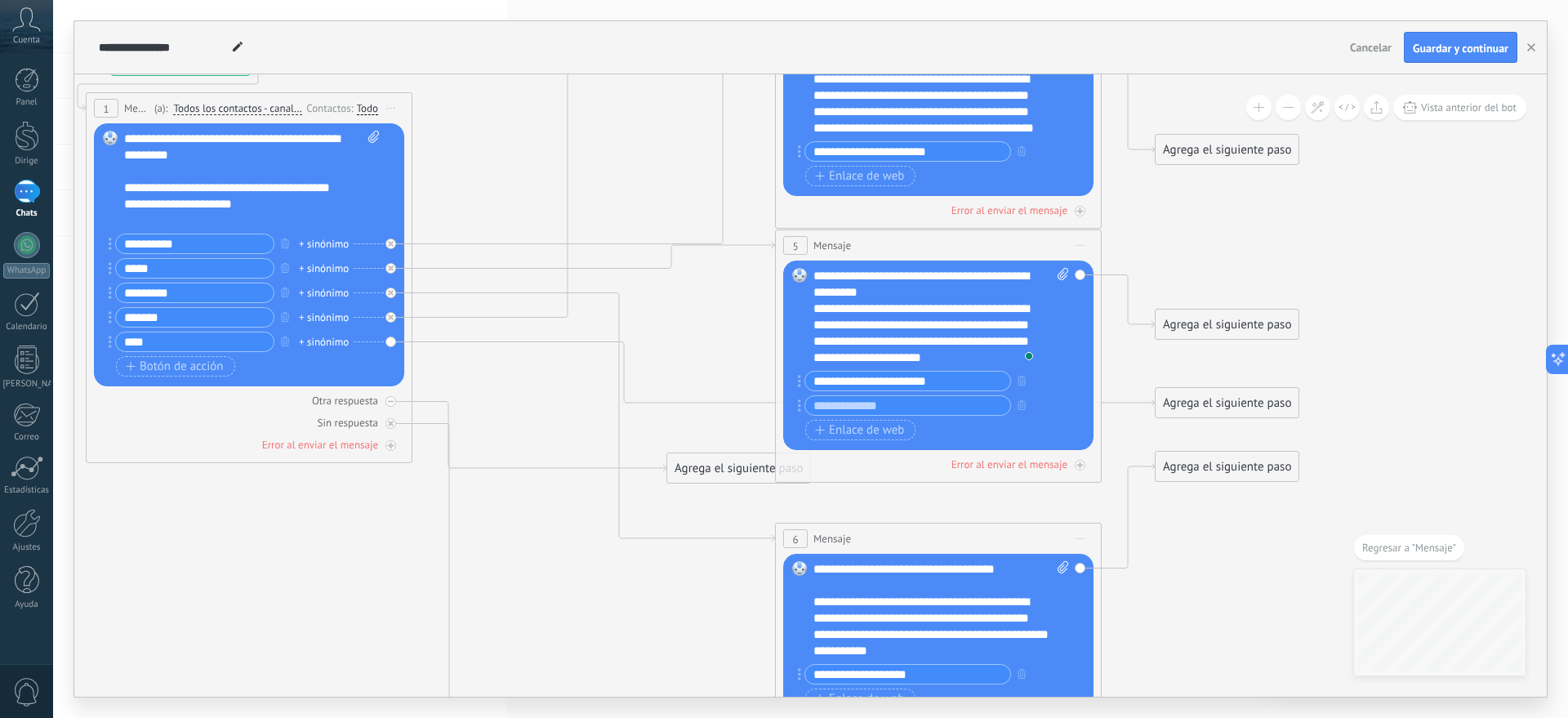 click on "Reemplazar
Quitar
Convertir a mensaje de voz
Arrastre la imagen aquí para adjuntarla.
Añadir imagen
Subir
Arrastrar y soltar
Archivo no encontrado
Escribe tu mensaje..." at bounding box center [249, 255] 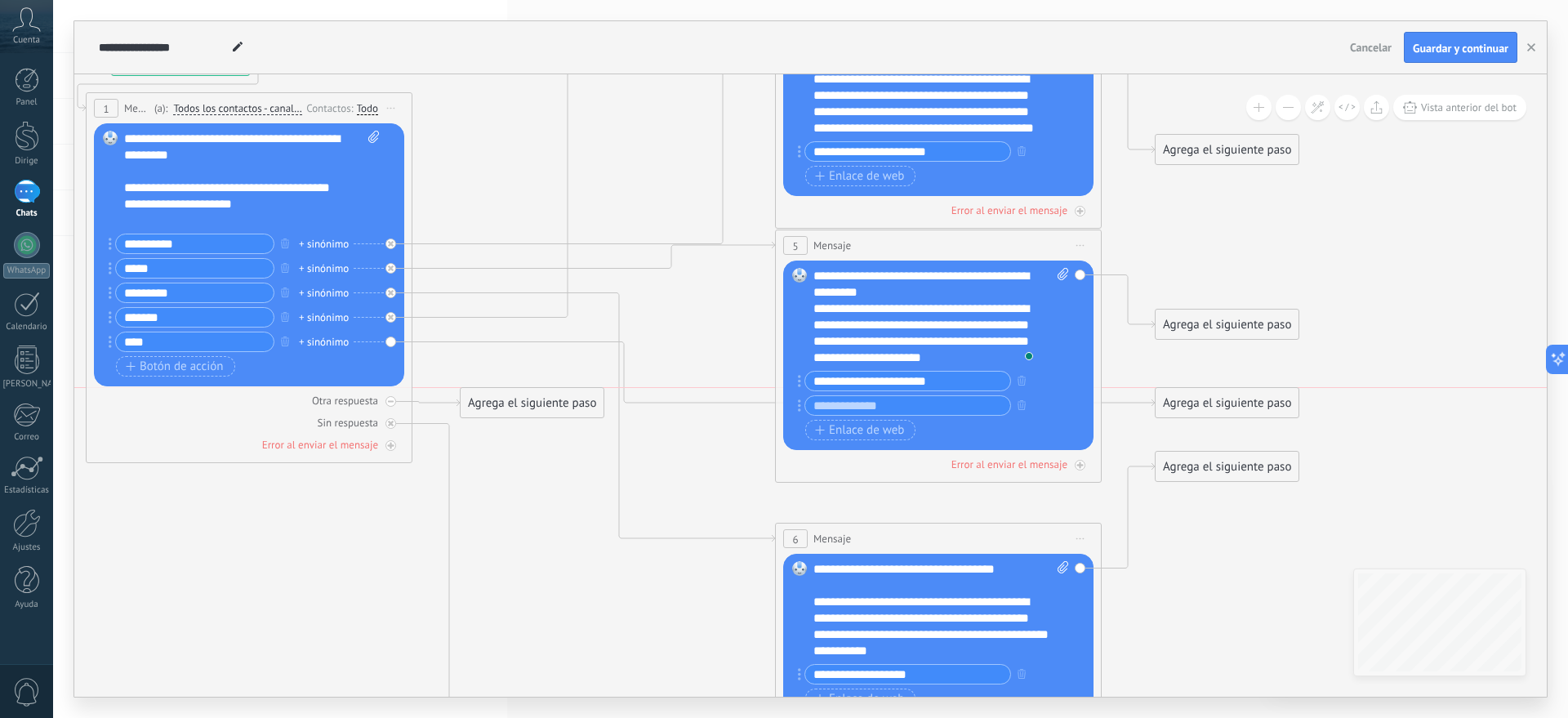 drag, startPoint x: 696, startPoint y: 467, endPoint x: 490, endPoint y: 399, distance: 216.9332 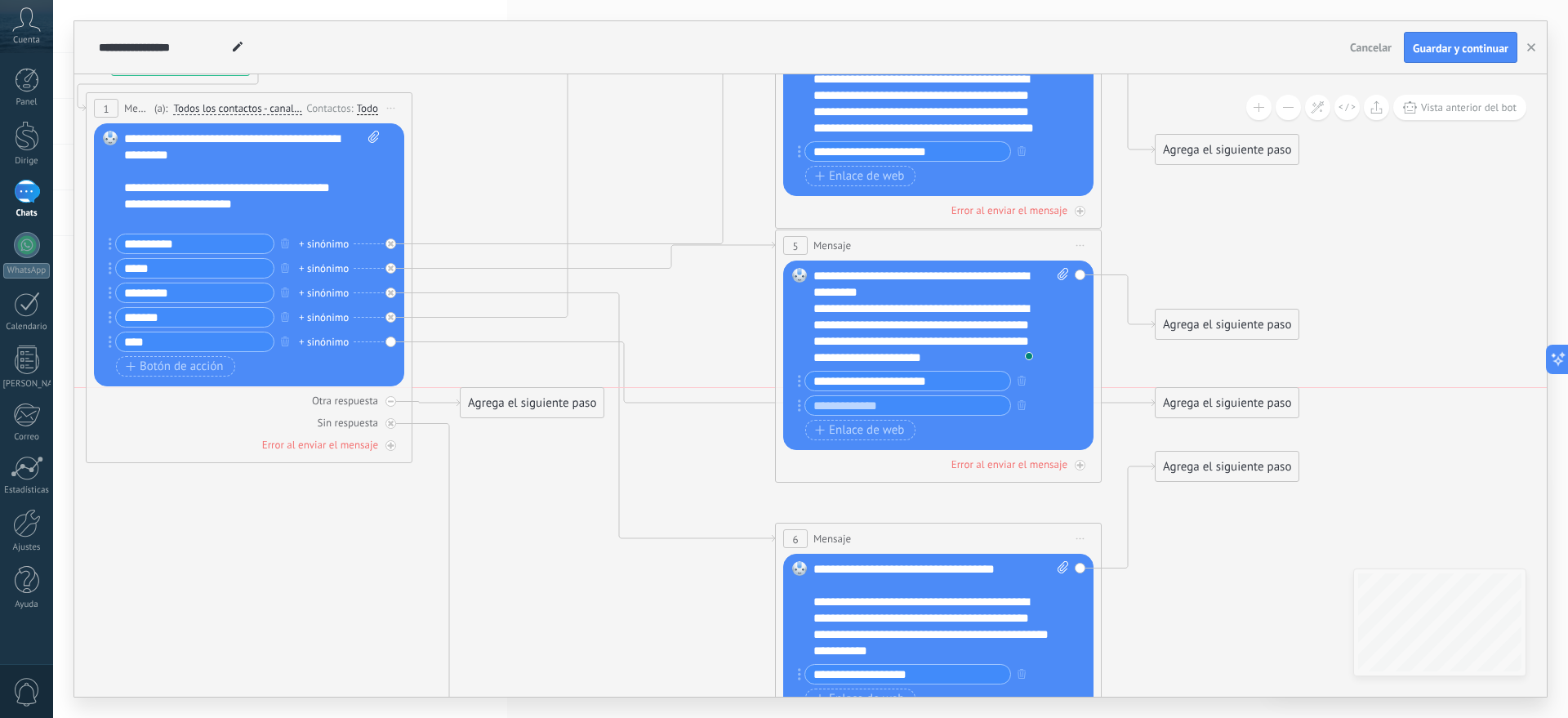 click on "Agrega el siguiente paso" at bounding box center [532, 403] 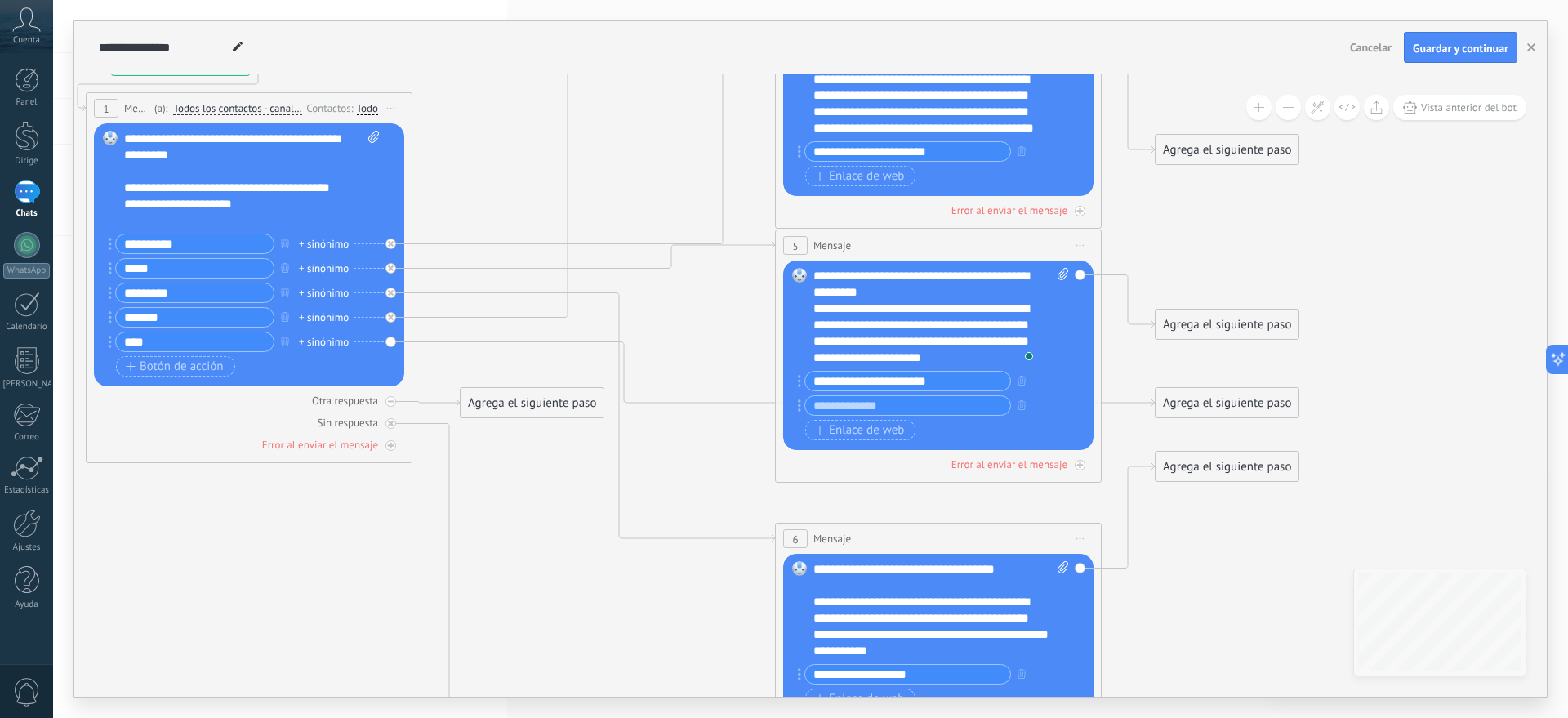 drag, startPoint x: 388, startPoint y: 444, endPoint x: 396, endPoint y: 457, distance: 15.264338 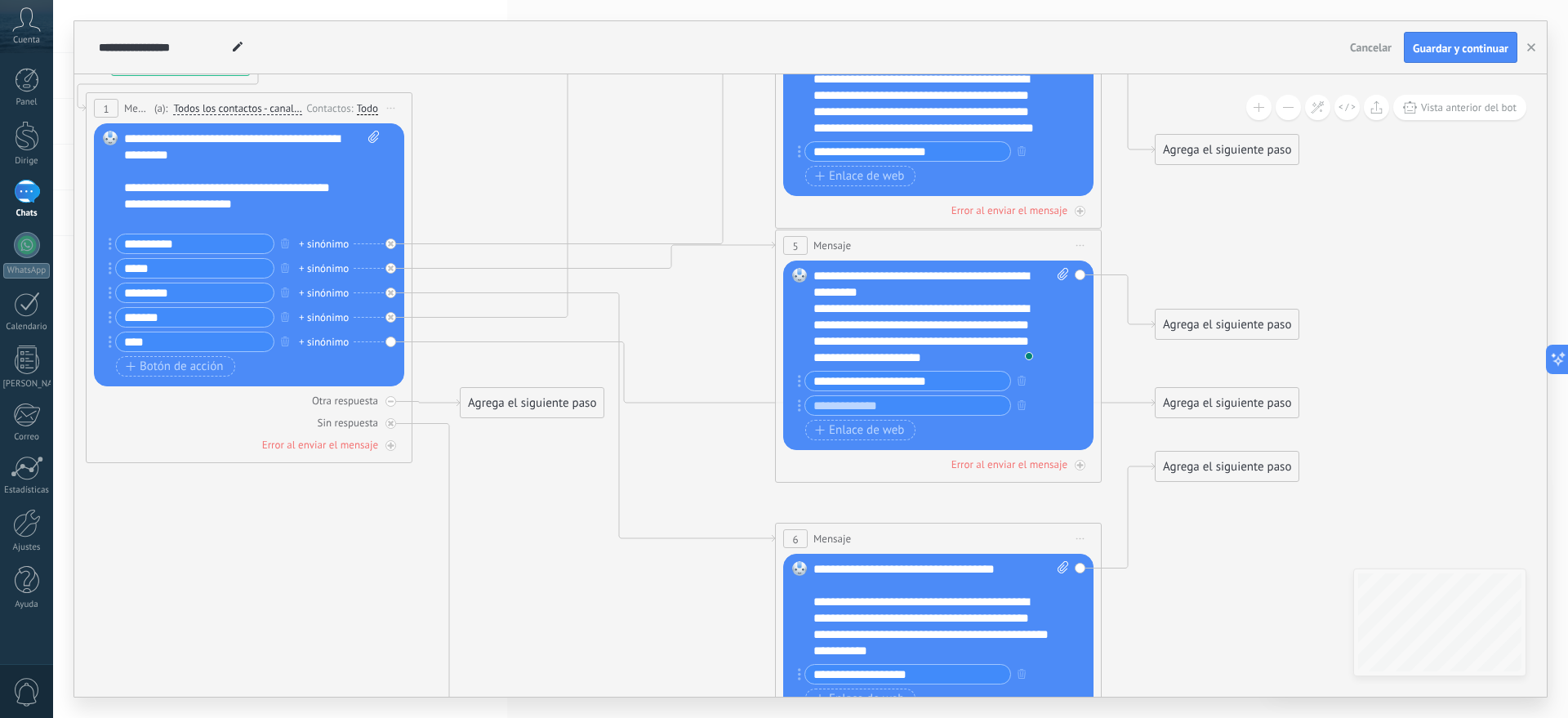 click on "1
Mensaje
*******
(a):
Todos los contactos - canales seleccionados
Todos los contactos - canales seleccionados
Todos los contactos - canal primario
Contacto principal - canales seleccionados
Contacto principal - canal primario
Todos los contactos - canales seleccionados
Todos los contactos - canales seleccionados
Todos los contactos - canal primario" at bounding box center [249, 278] 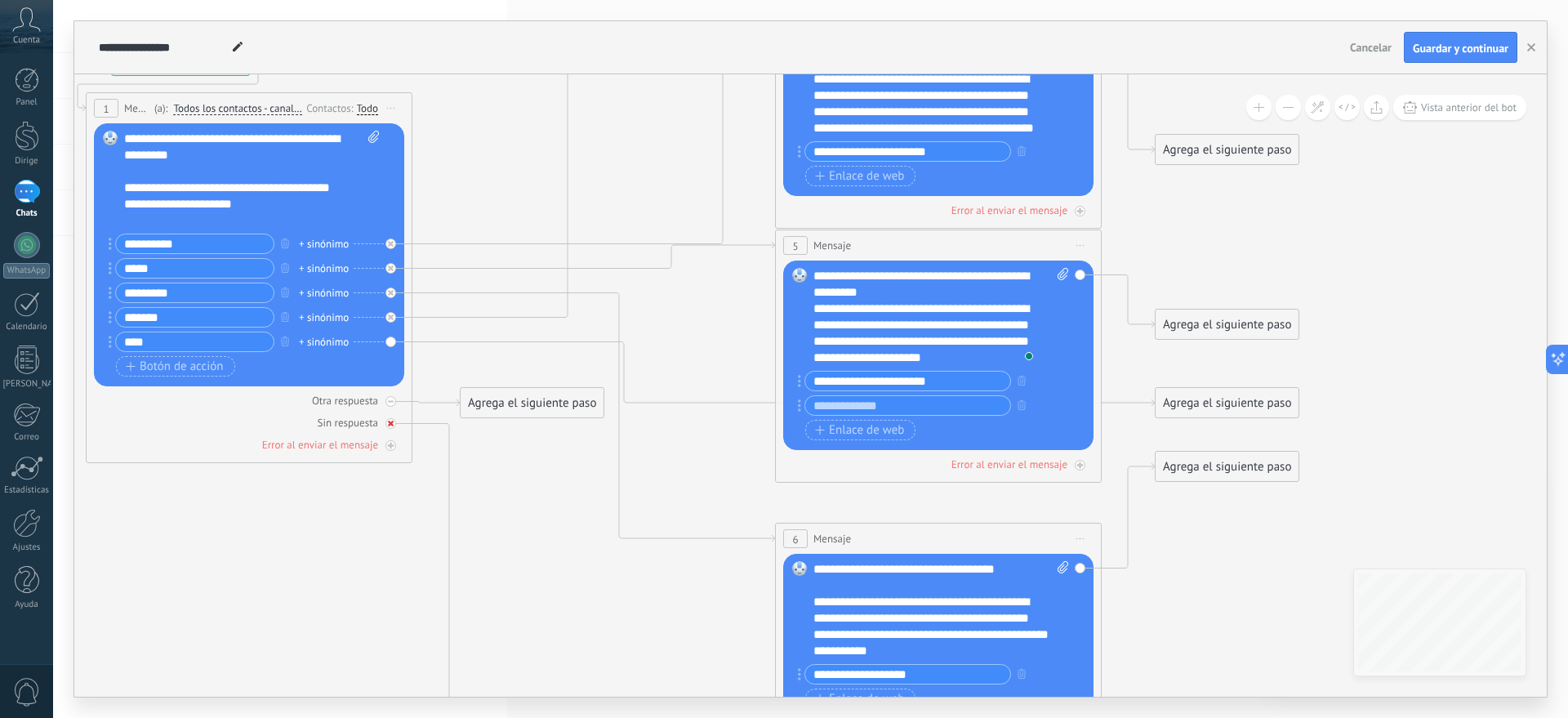 click at bounding box center (390, 423) 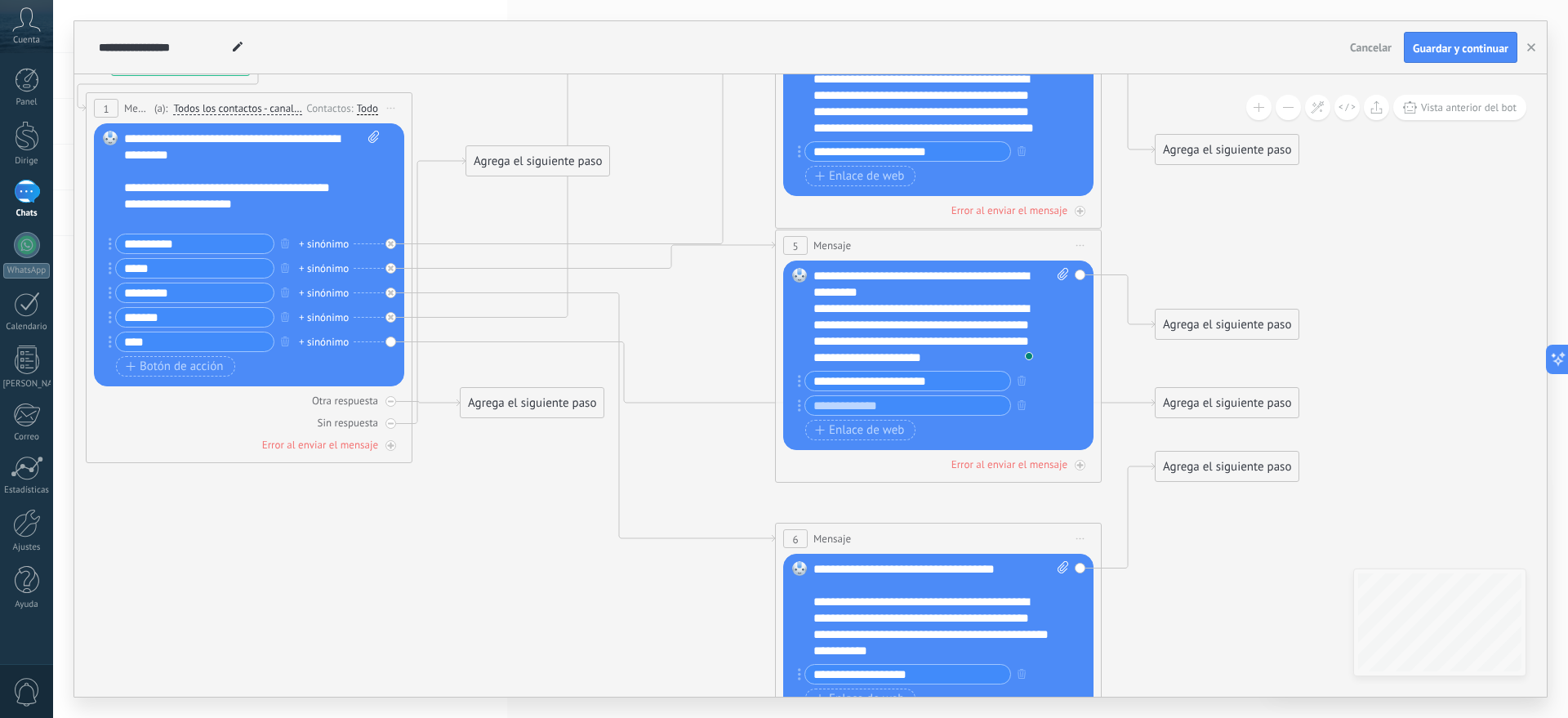 click on "Reemplazar
Quitar
Convertir a mensaje de voz
Arrastre la imagen aquí para adjuntarla.
Añadir imagen
Subir
Arrastrar y soltar
Archivo no encontrado
Escribe tu mensaje..." at bounding box center [249, 255] 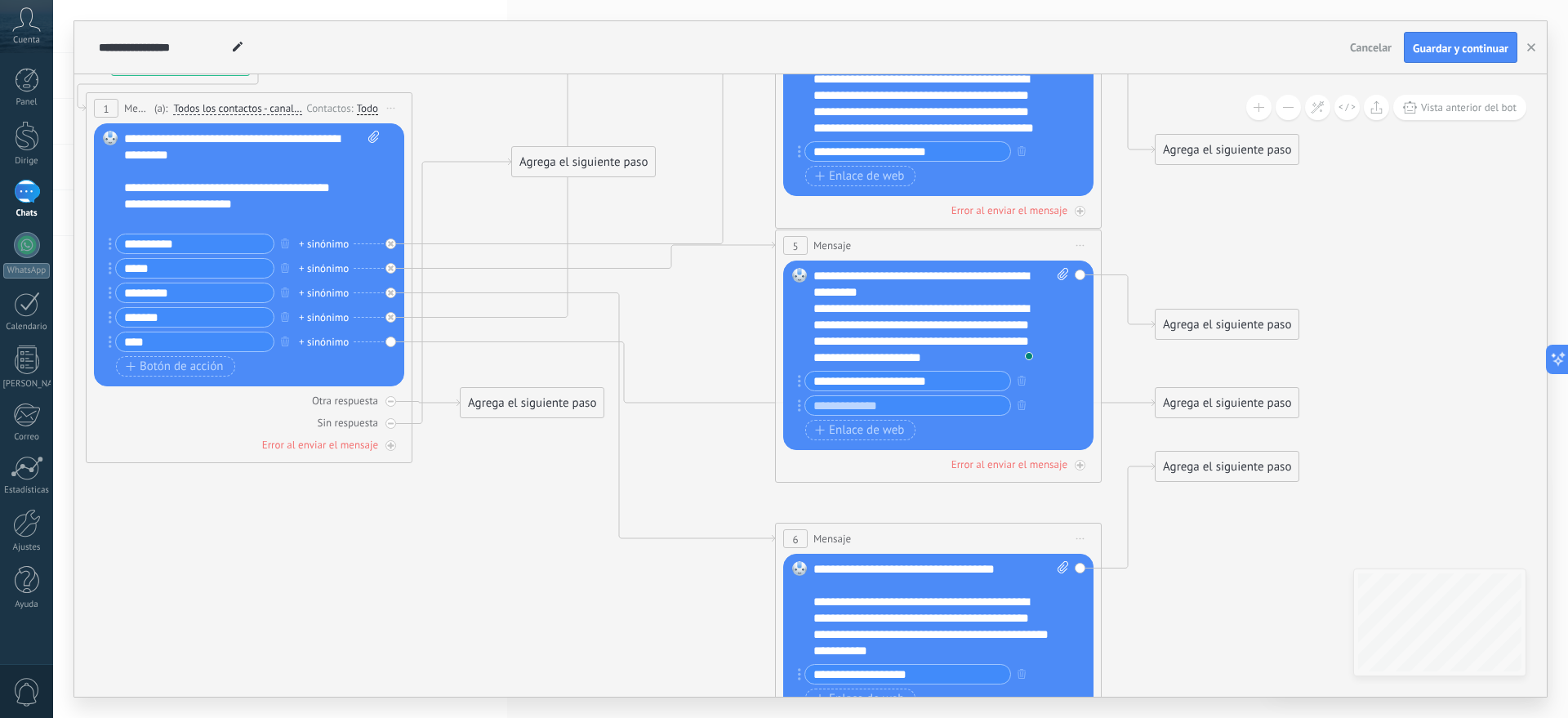 drag, startPoint x: 514, startPoint y: 155, endPoint x: 559, endPoint y: 156, distance: 45.01111 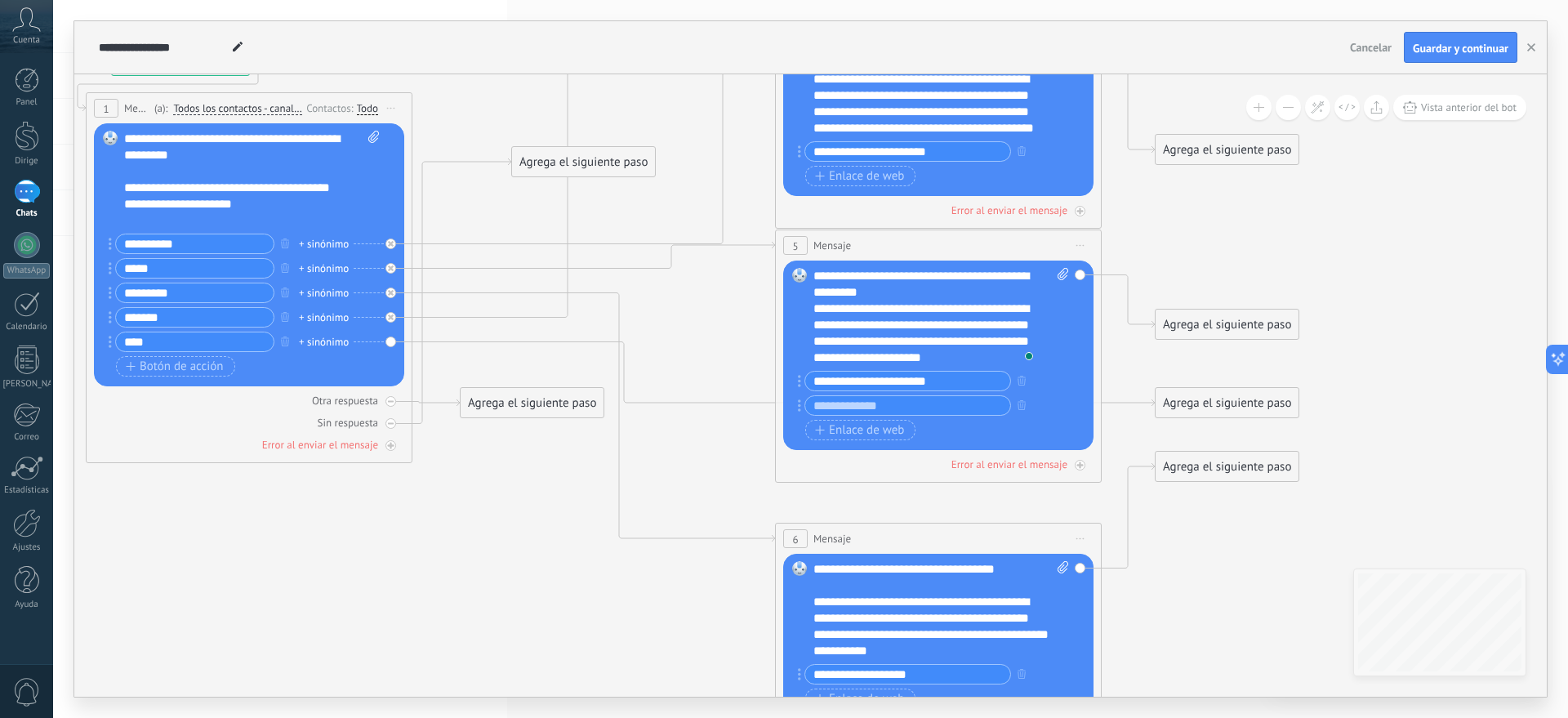 click on "Agrega el siguiente paso" at bounding box center (583, 162) 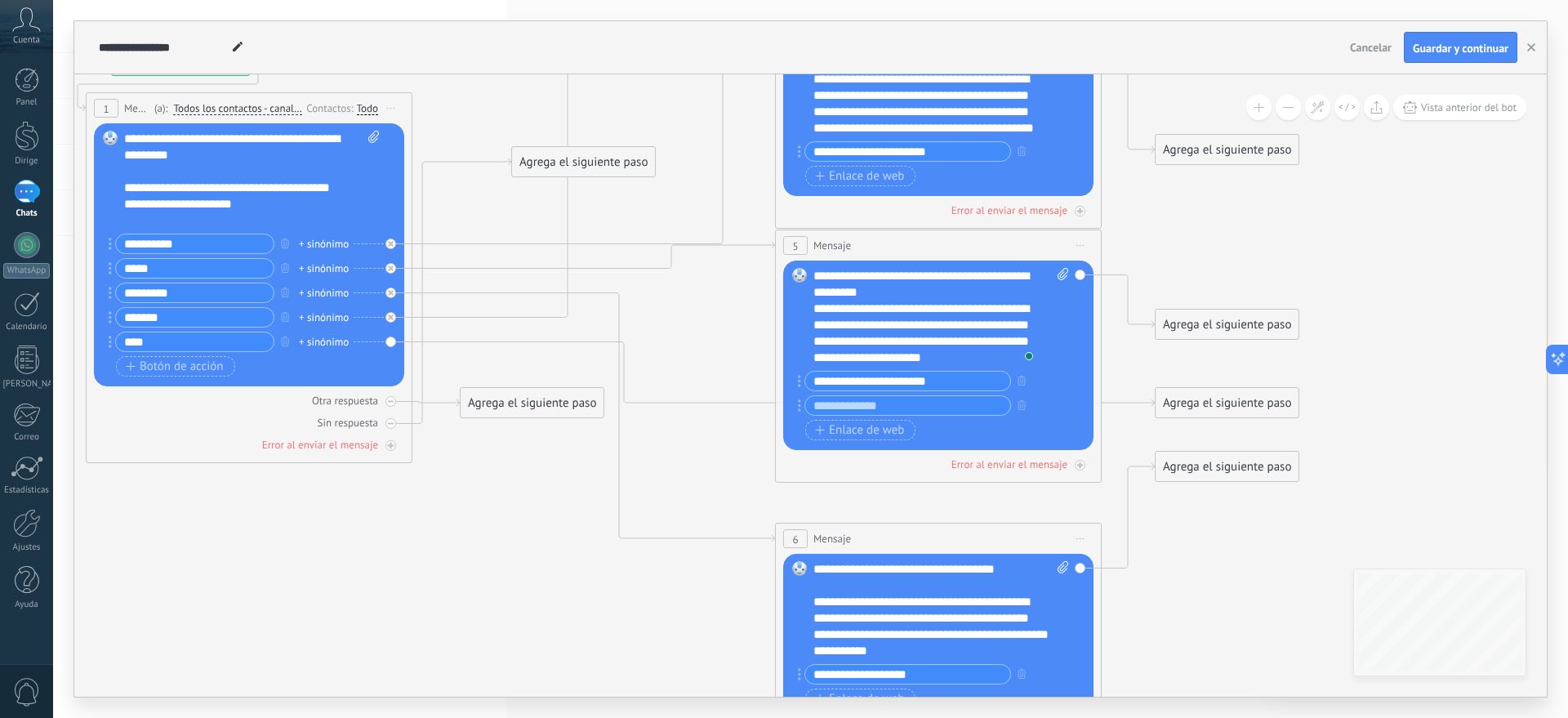 click on "Reemplazar
Quitar
Convertir a mensaje de voz
Arrastre la imagen aquí para adjuntarla.
Añadir imagen
Subir
Arrastrar y soltar
Archivo no encontrado
Escribe tu mensaje..." at bounding box center [249, 255] 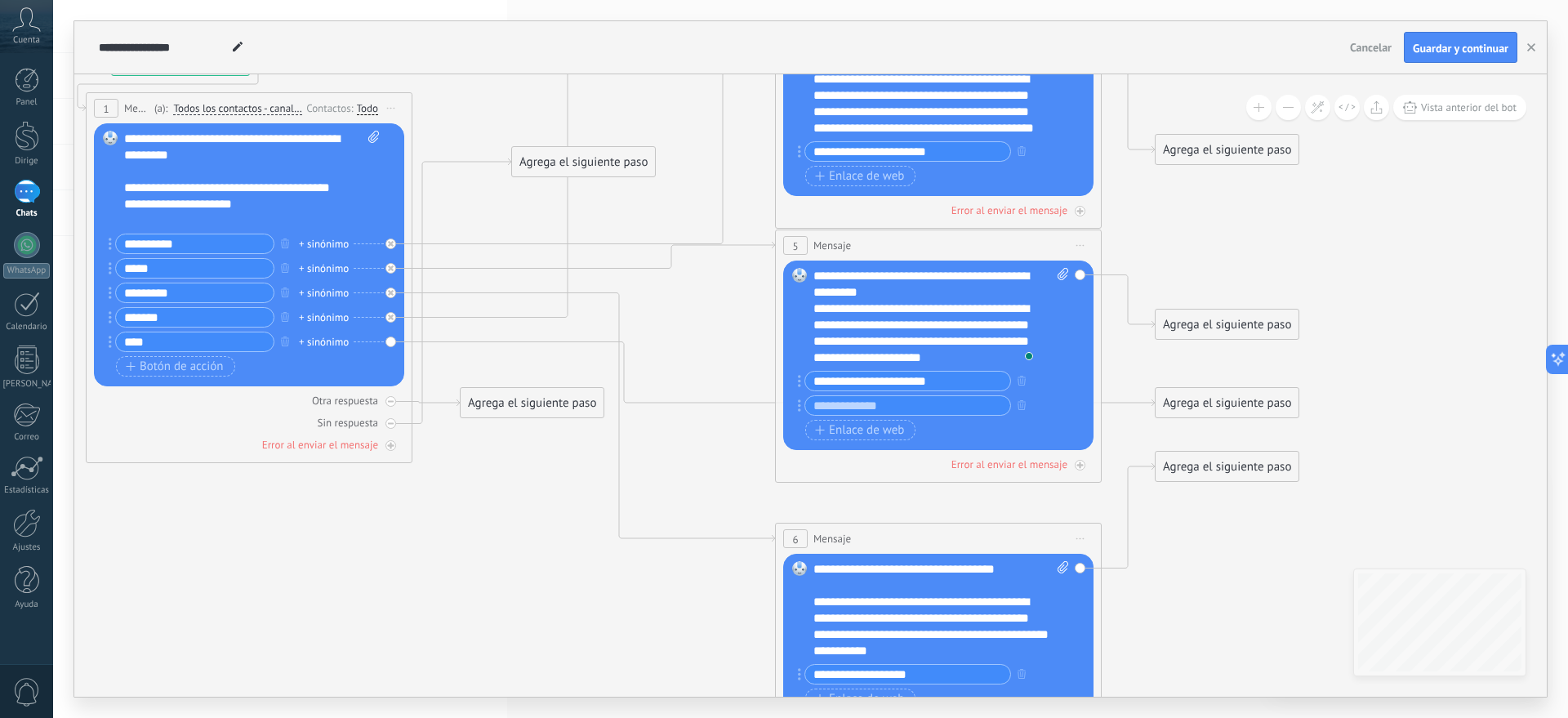 click on "Reemplazar
Quitar
Convertir a mensaje de voz
Arrastre la imagen aquí para adjuntarla.
Añadir imagen
Subir
Arrastrar y soltar
Archivo no encontrado
Escribe tu mensaje..." at bounding box center [249, 255] 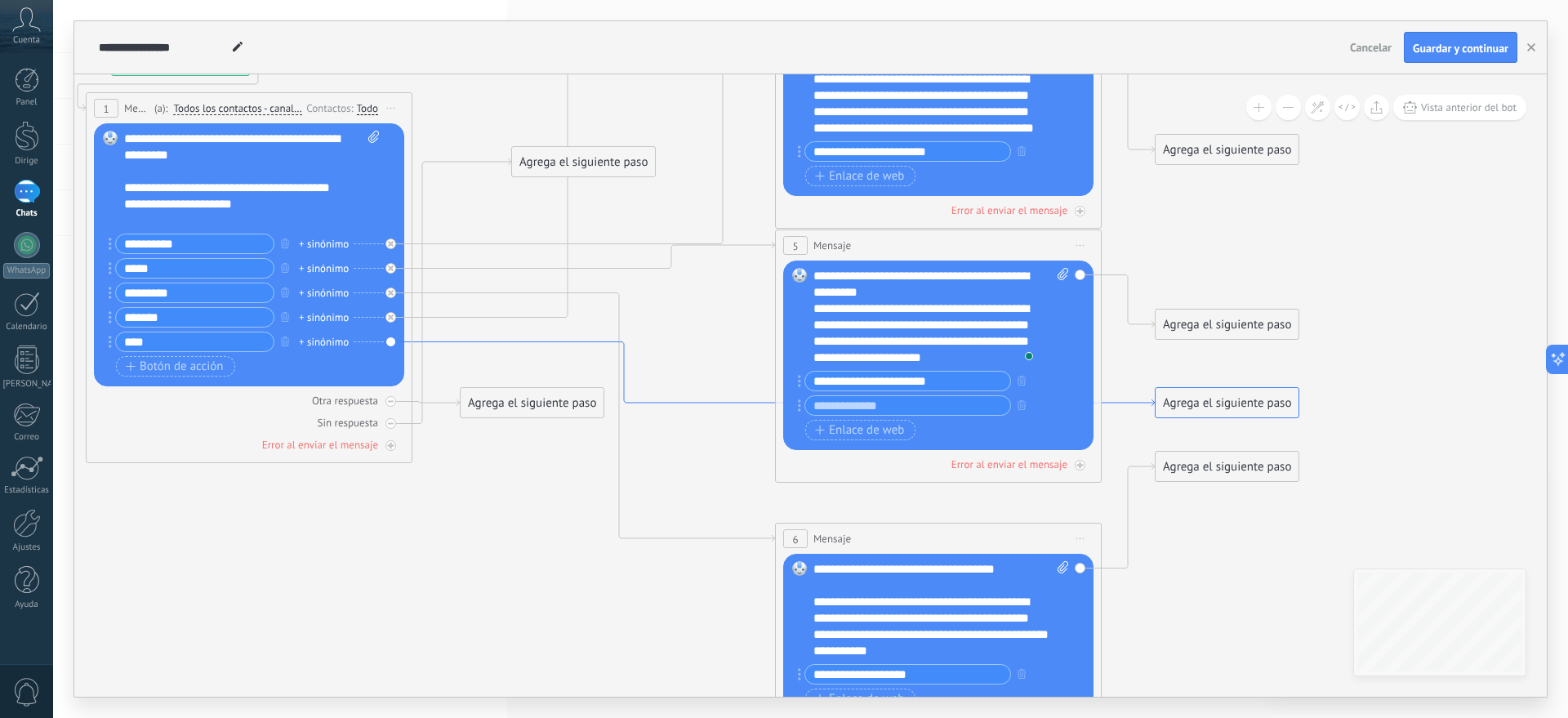 drag, startPoint x: 390, startPoint y: 341, endPoint x: 461, endPoint y: 337, distance: 71.1126 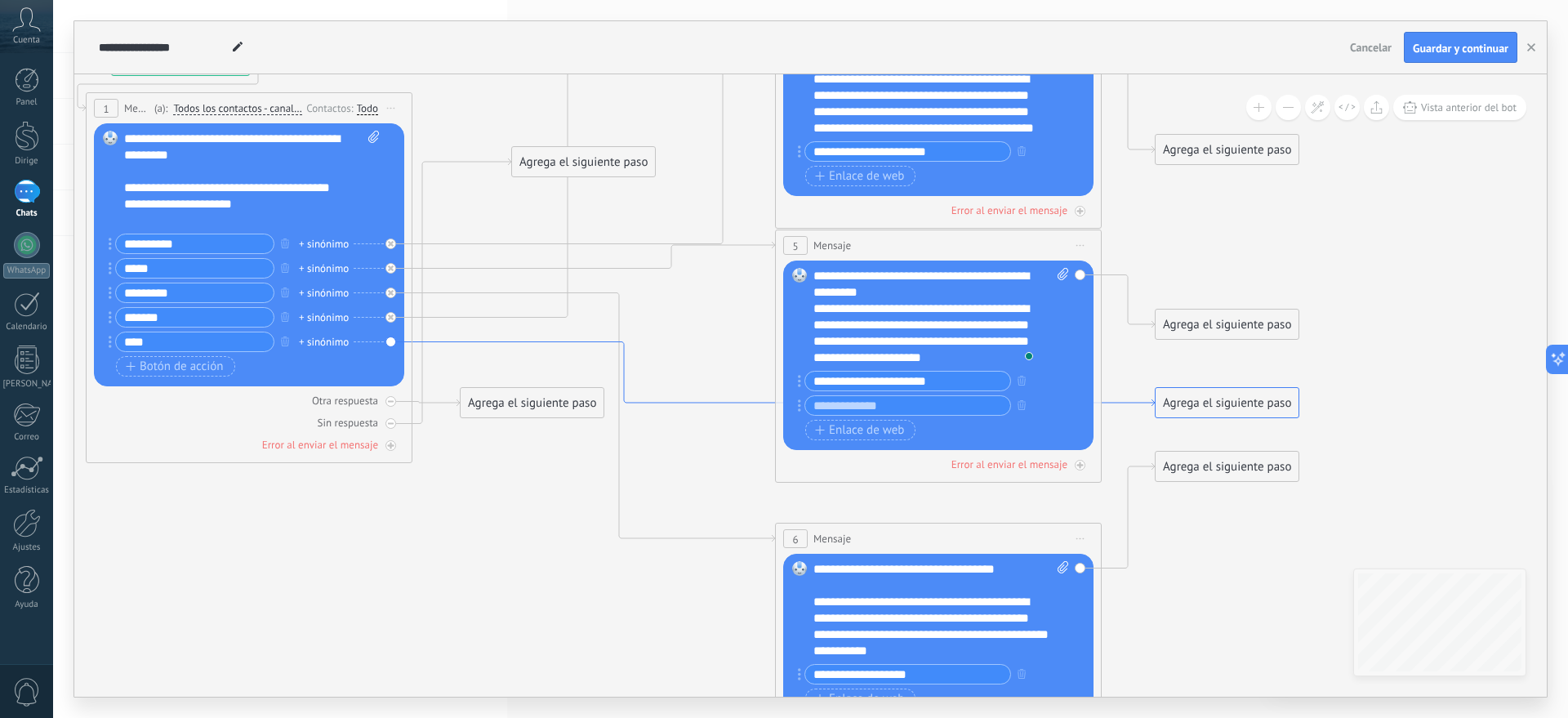 click on "**********" at bounding box center [111, 45] 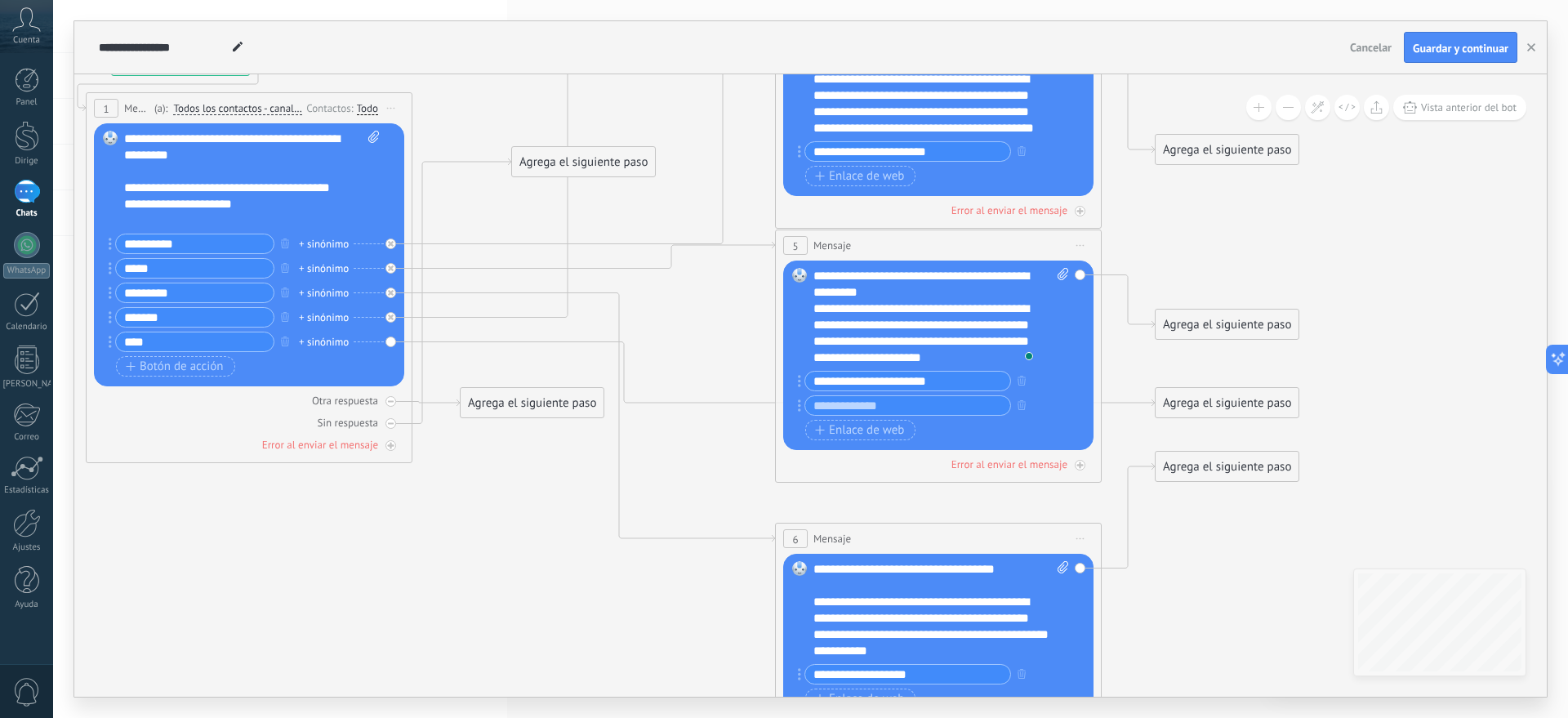 click on "Reemplazar
Quitar
Convertir a mensaje de voz
Arrastre la imagen aquí para adjuntarla.
Añadir imagen
Subir
Arrastrar y soltar
Archivo no encontrado
Escribe tu mensaje..." at bounding box center [249, 255] 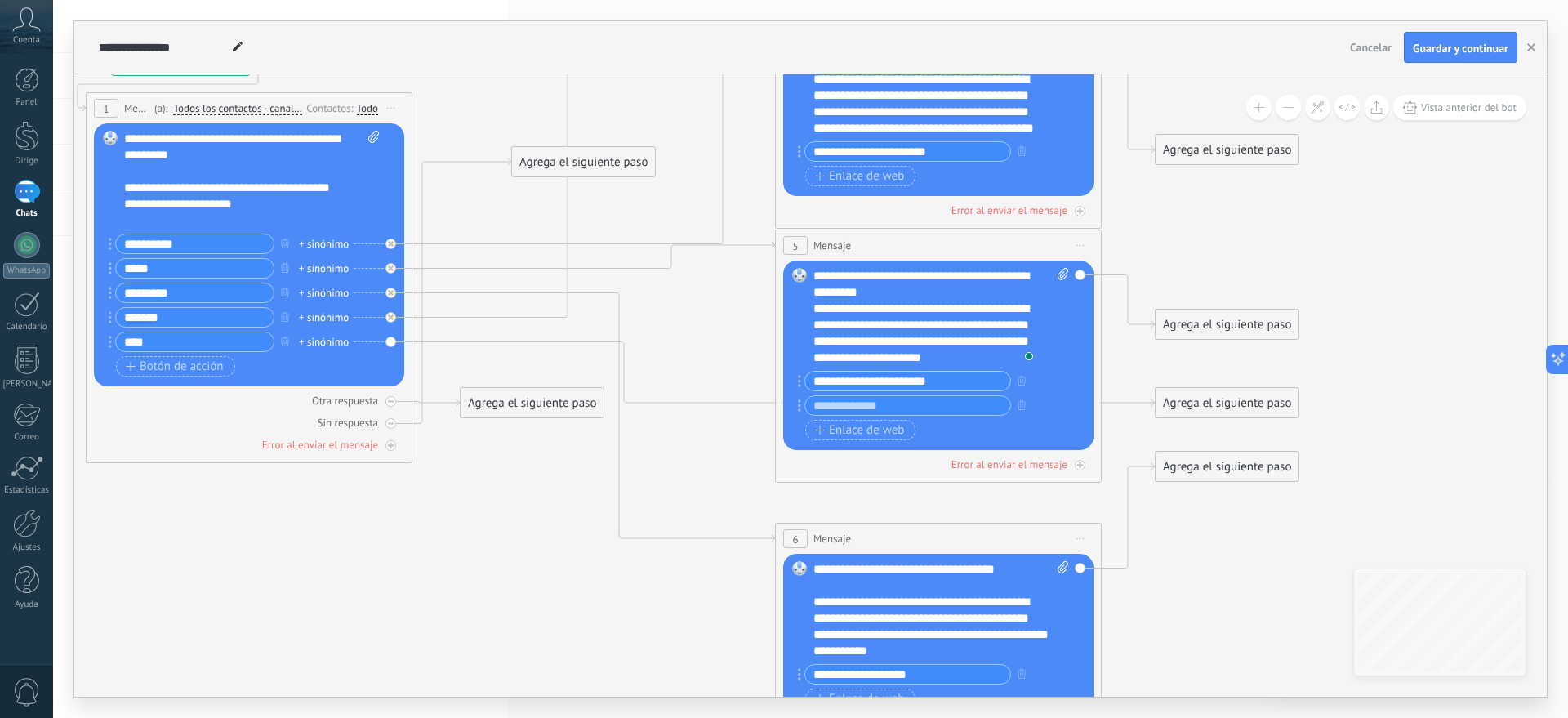 click on "Reemplazar
Quitar
Convertir a mensaje de voz
Arrastre la imagen aquí para adjuntarla.
Añadir imagen
Subir
Arrastrar y soltar
Archivo no encontrado
Escribe tu mensaje..." at bounding box center (249, 255) 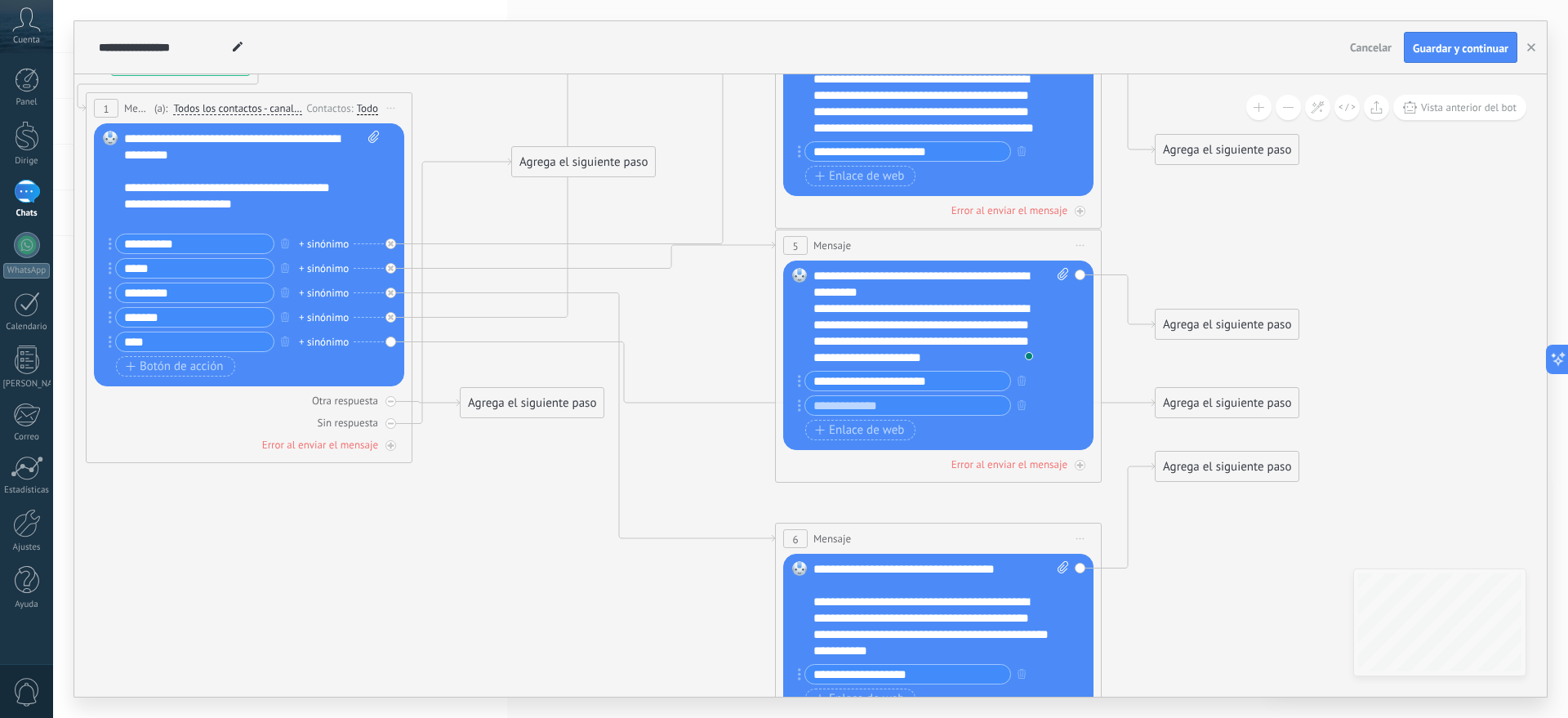 click on "Reemplazar
Quitar
Convertir a mensaje de voz
Arrastre la imagen aquí para adjuntarla.
Añadir imagen
Subir
Arrastrar y soltar
Archivo no encontrado
Escribe tu mensaje..." at bounding box center [249, 255] 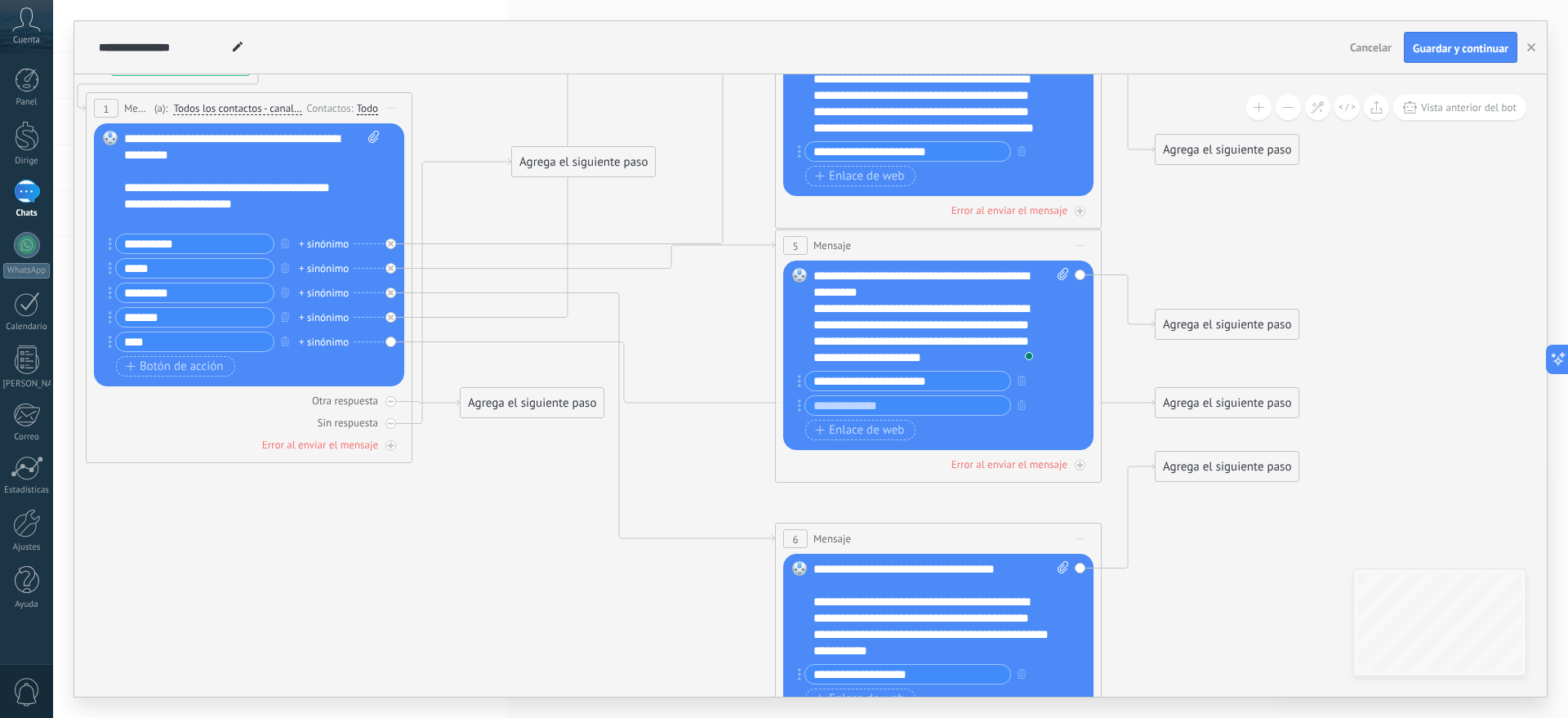 click on "Reemplazar
Quitar
Convertir a mensaje de voz
Arrastre la imagen aquí para adjuntarla.
Añadir imagen
Subir
Arrastrar y soltar
Archivo no encontrado
Escribe tu mensaje..." at bounding box center [249, 255] 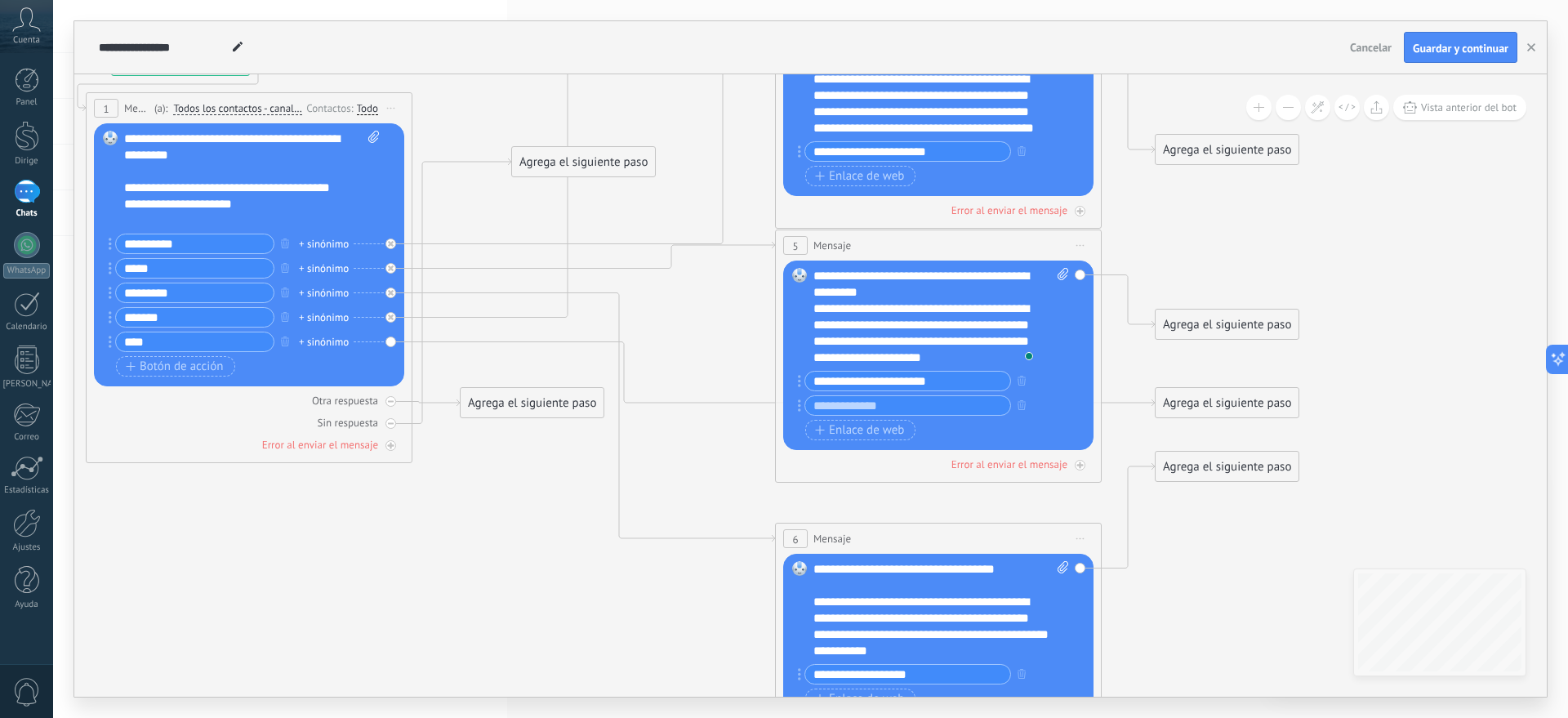 click on "+ sinónimo" at bounding box center [323, 341] 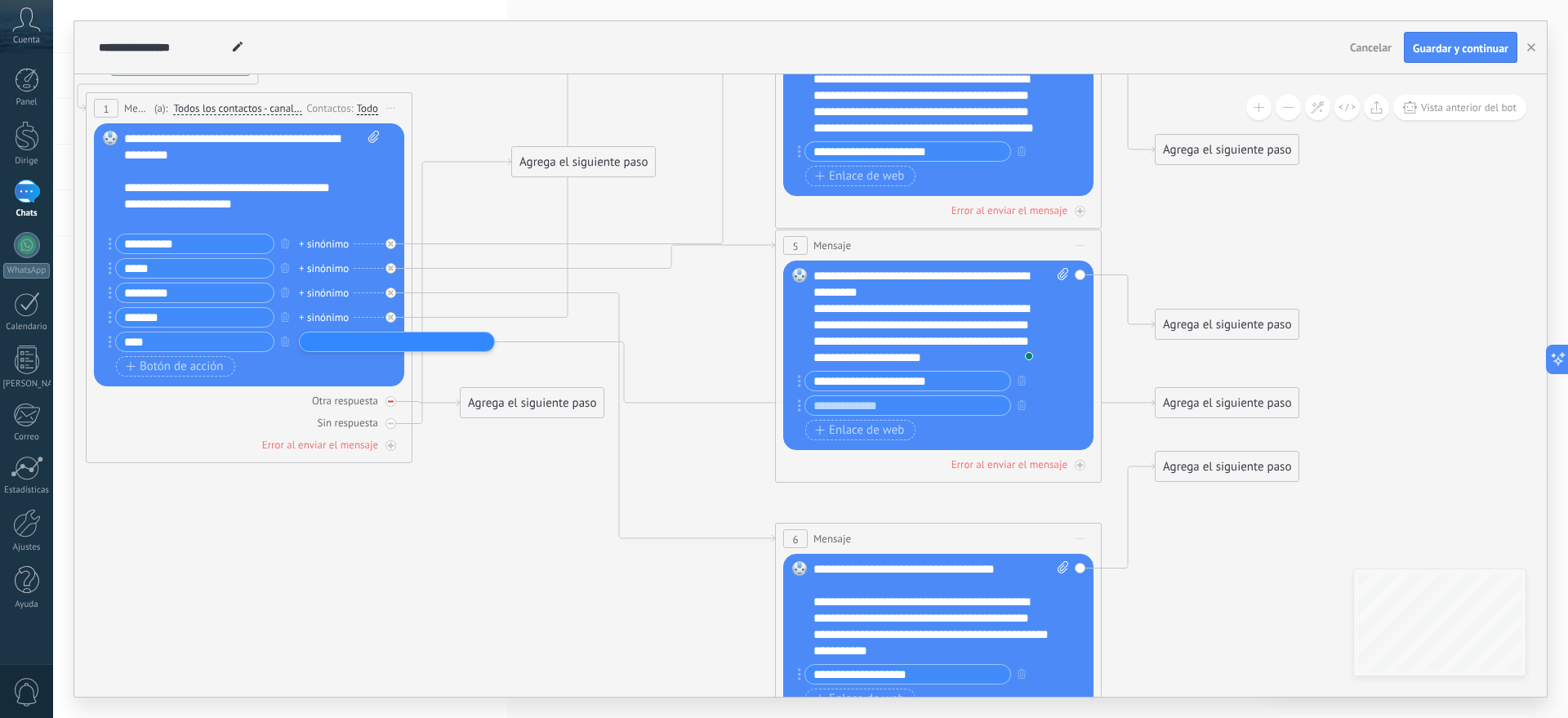 click on "Otra respuesta" at bounding box center [249, 400] 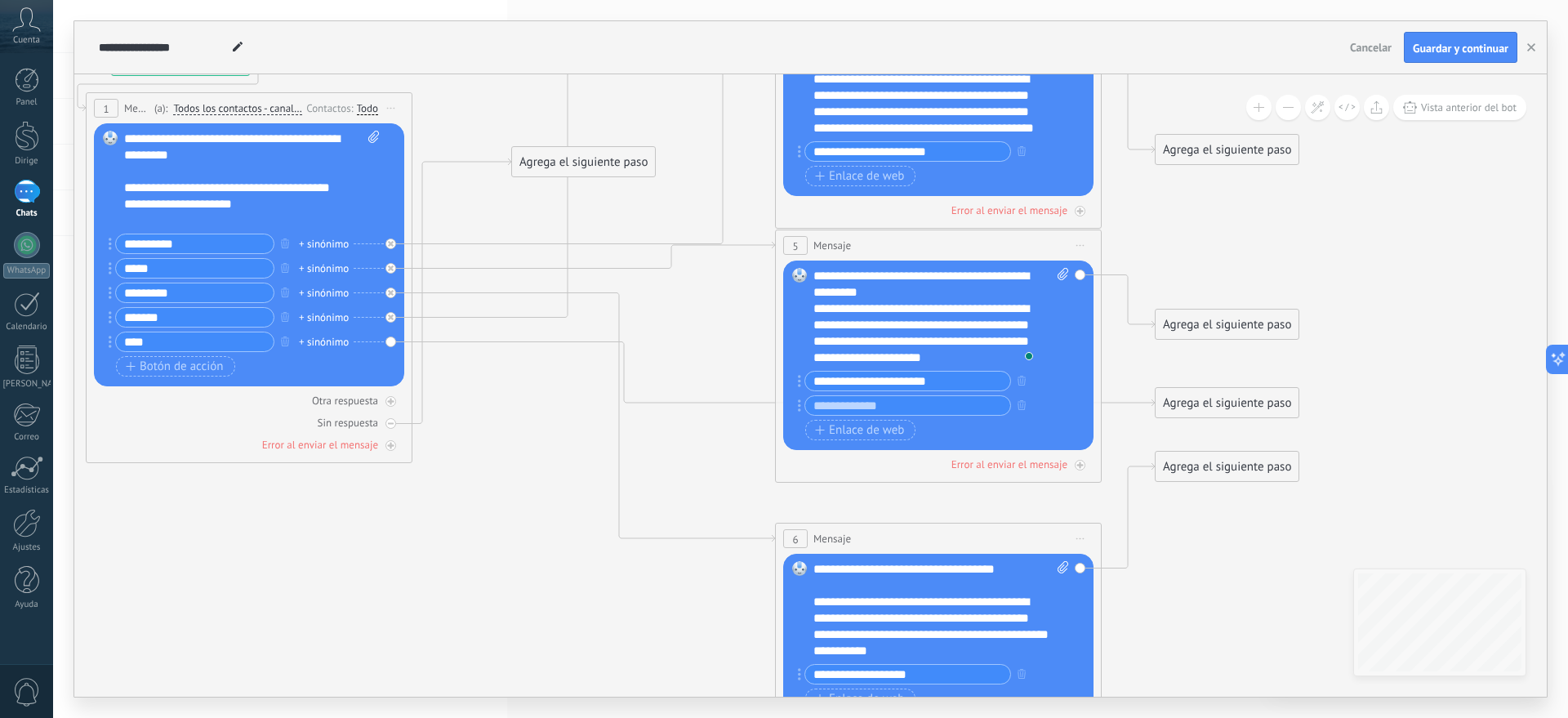 click on "Reemplazar
Quitar
Convertir a mensaje de voz
Arrastre la imagen aquí para adjuntarla.
Añadir imagen
Subir
Arrastrar y soltar
Archivo no encontrado
Escribe tu mensaje..." at bounding box center [249, 255] 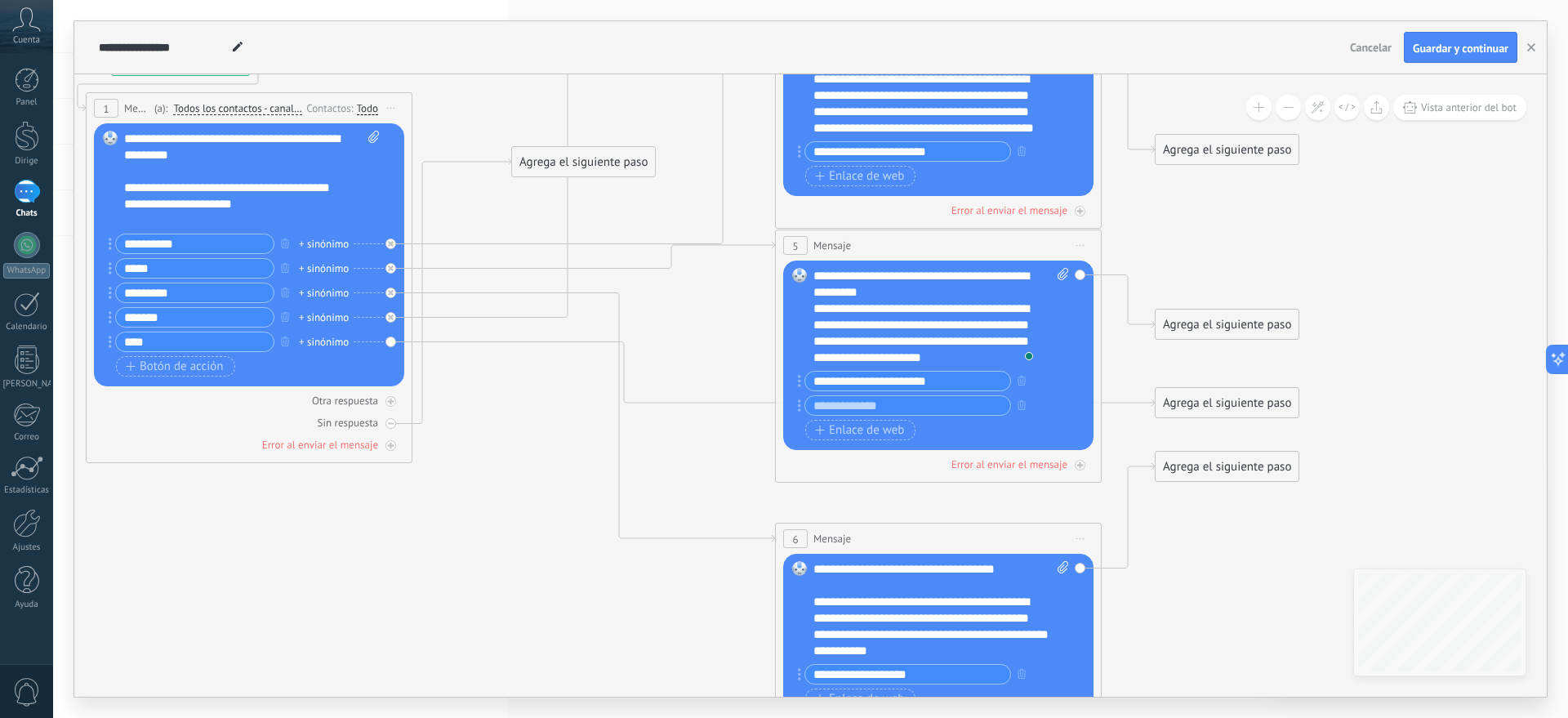 click on "Reemplazar
Quitar
Convertir a mensaje de voz
Arrastre la imagen aquí para adjuntarla.
Añadir imagen
Subir
Arrastrar y soltar
Archivo no encontrado
Escribe tu mensaje..." at bounding box center (249, 255) 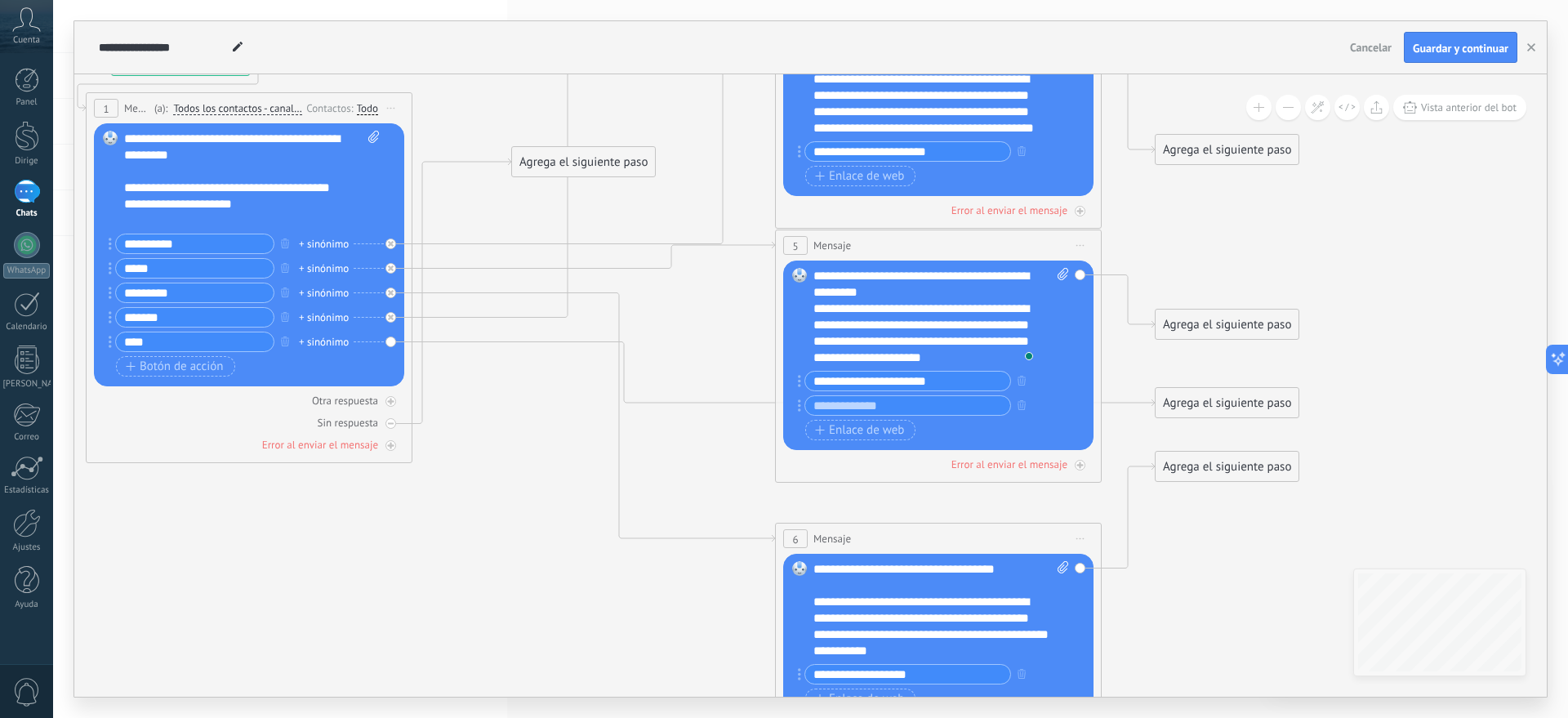 drag, startPoint x: 392, startPoint y: 342, endPoint x: 477, endPoint y: 97, distance: 259.32605 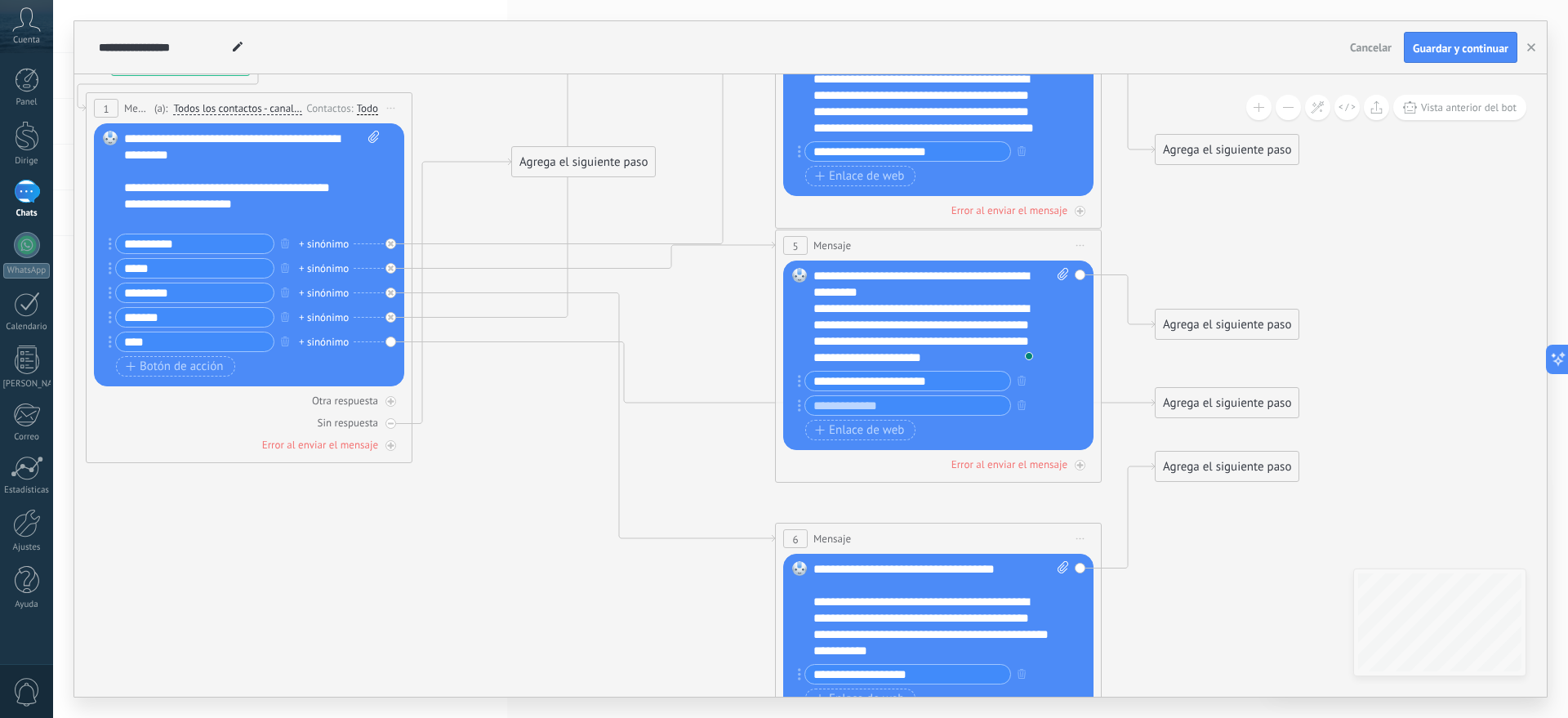 click 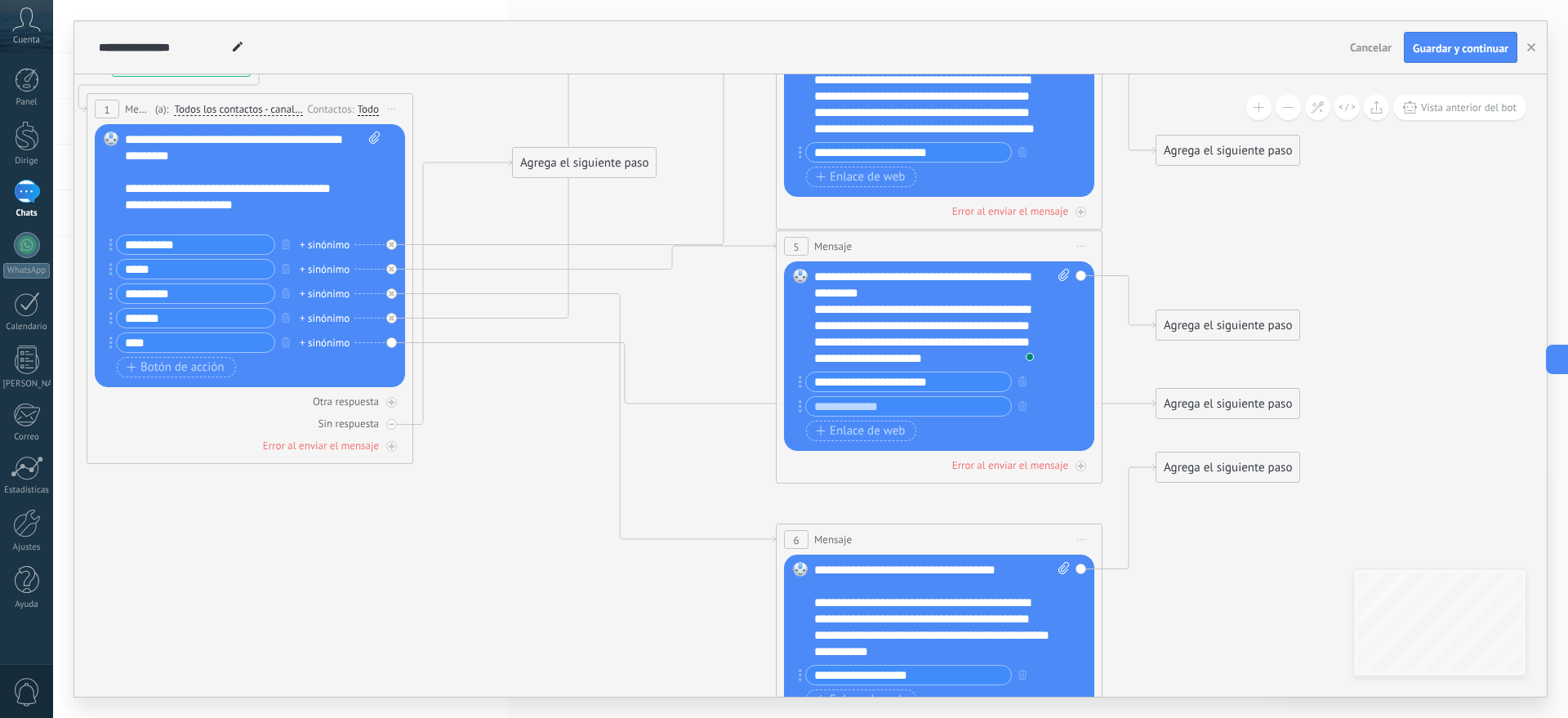 click on "Reemplazar
Quitar
Convertir a mensaje de voz
Arrastre la imagen aquí para adjuntarla.
Añadir imagen
Subir
Arrastrar y soltar
Archivo no encontrado
Escribe tu mensaje..." at bounding box center [250, 256] 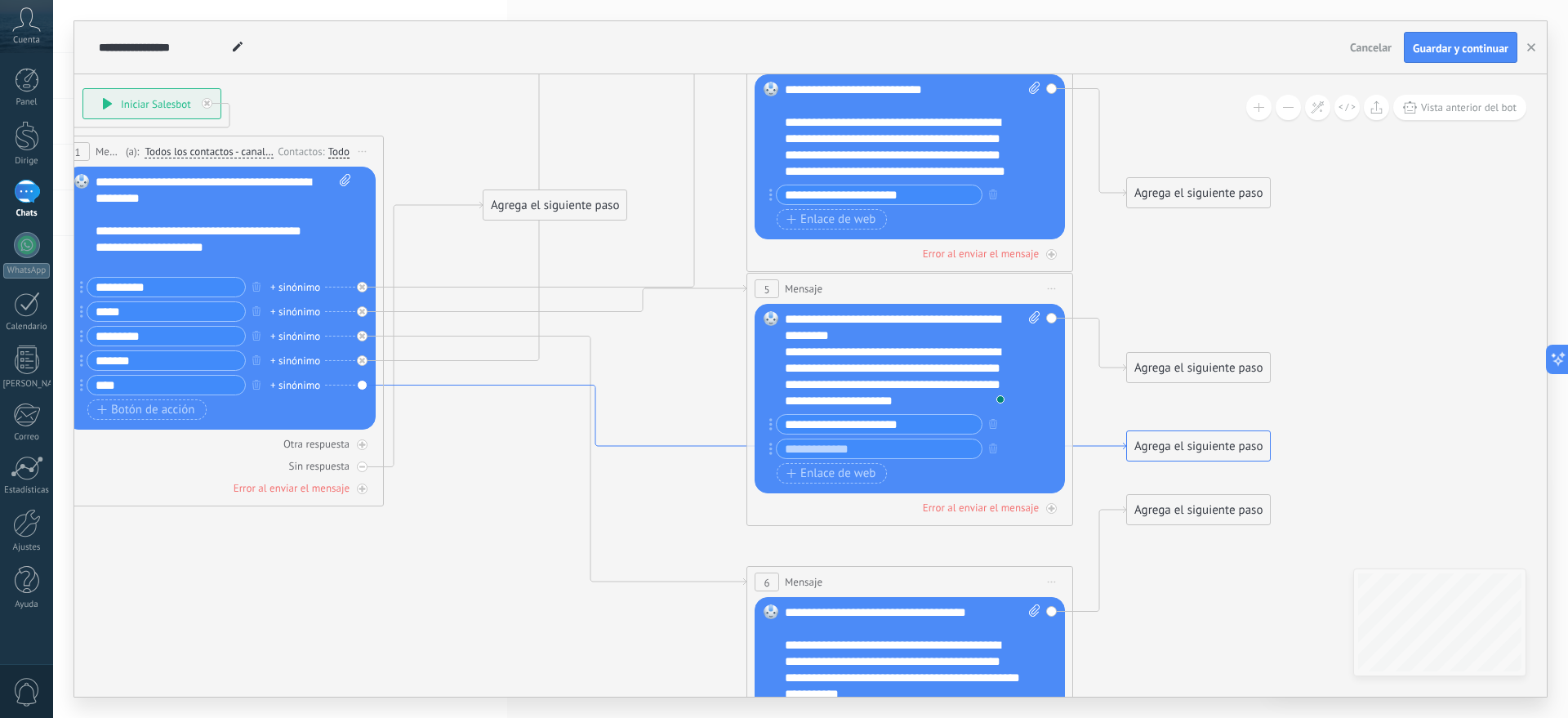 drag, startPoint x: 674, startPoint y: 399, endPoint x: 644, endPoint y: 442, distance: 52.430907 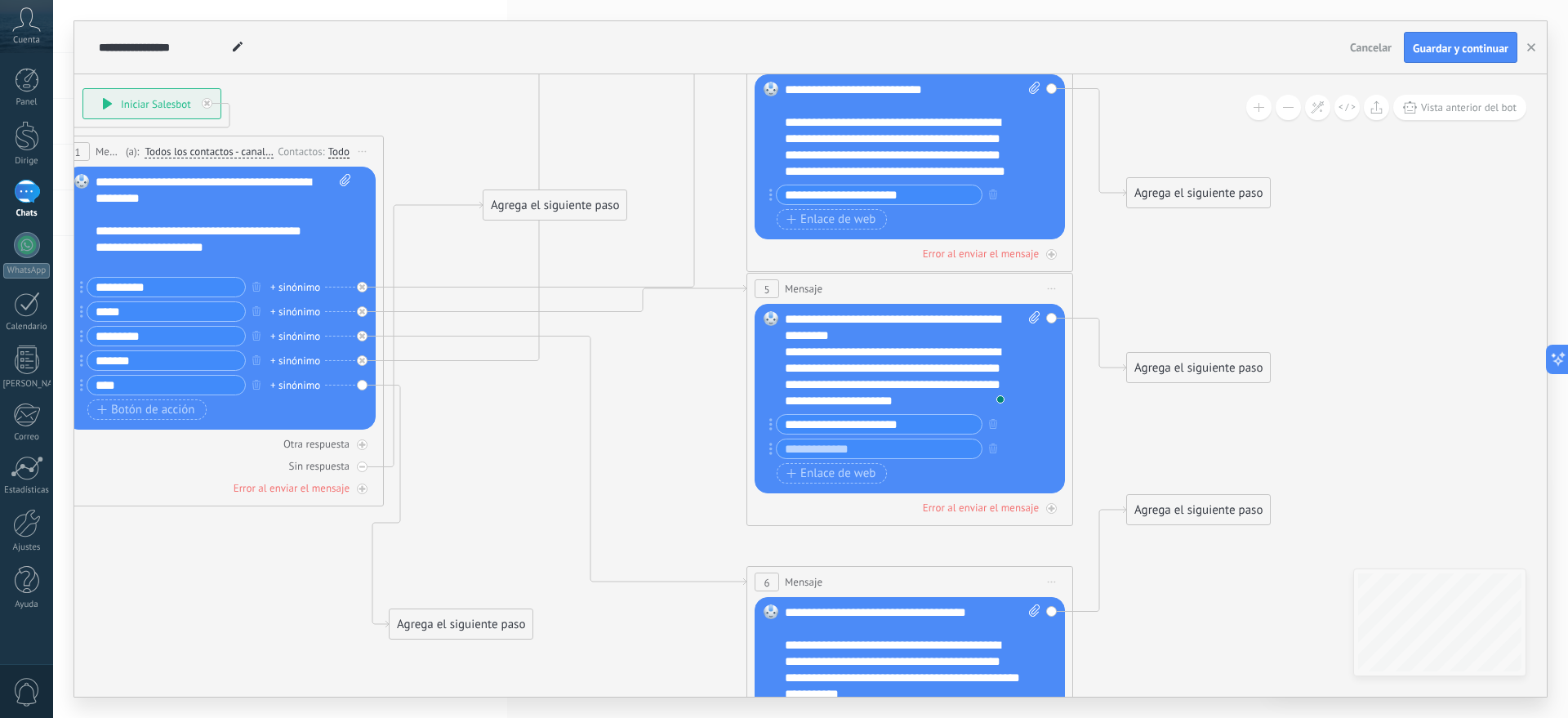 drag, startPoint x: 1196, startPoint y: 449, endPoint x: 463, endPoint y: 621, distance: 752.91 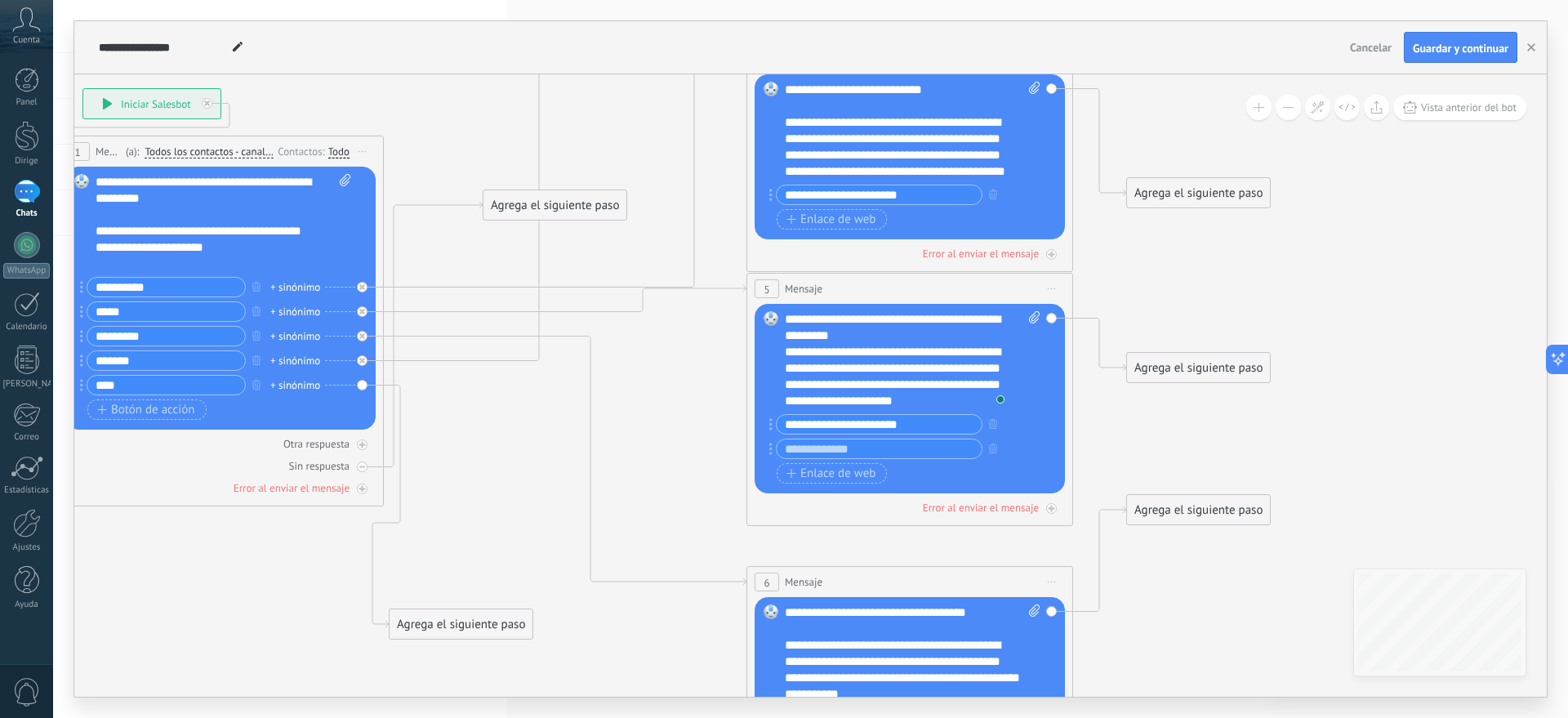 click on "Agrega el siguiente paso" at bounding box center [461, 624] 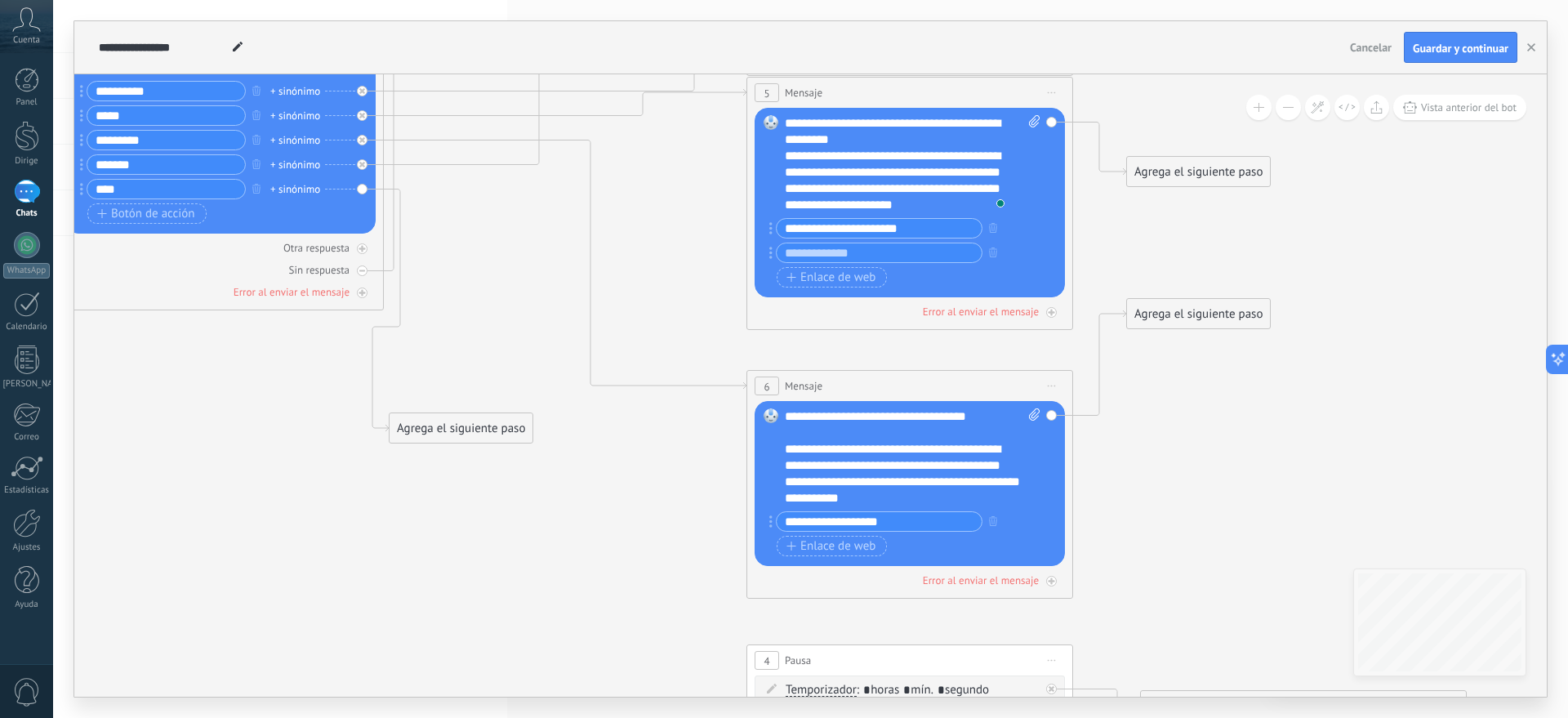 click on "Agrega el siguiente paso" at bounding box center (461, 428) 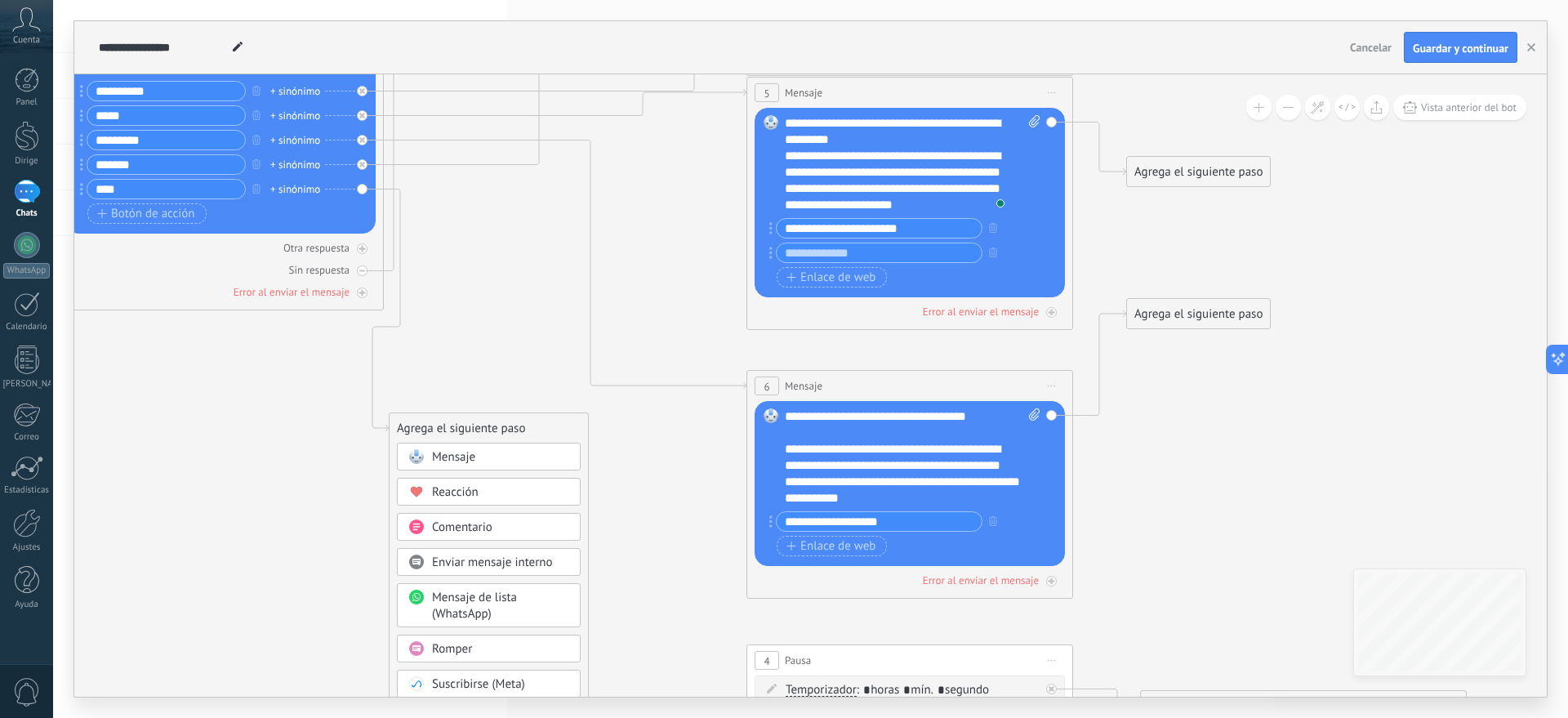 click on "Mensaje" at bounding box center [501, 457] 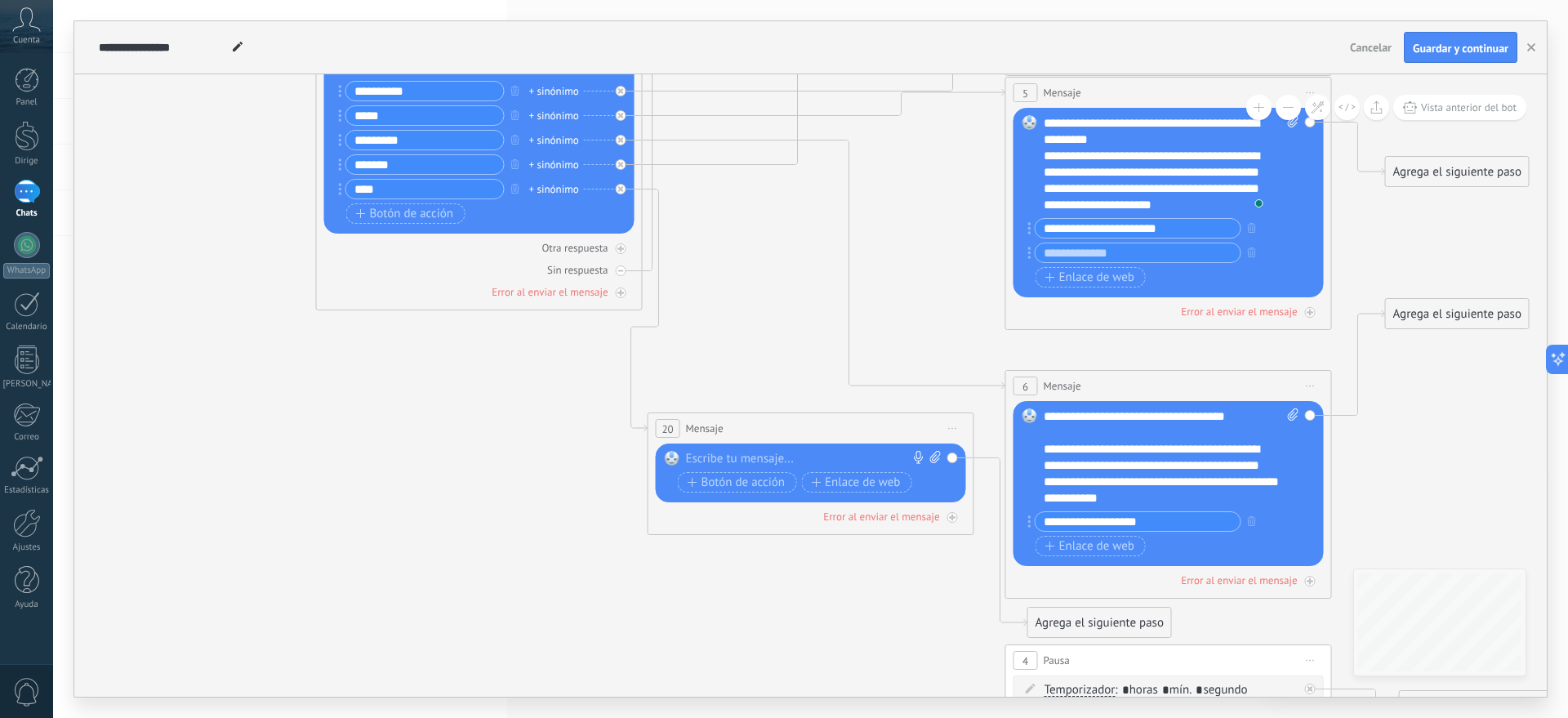 click at bounding box center [807, 459] 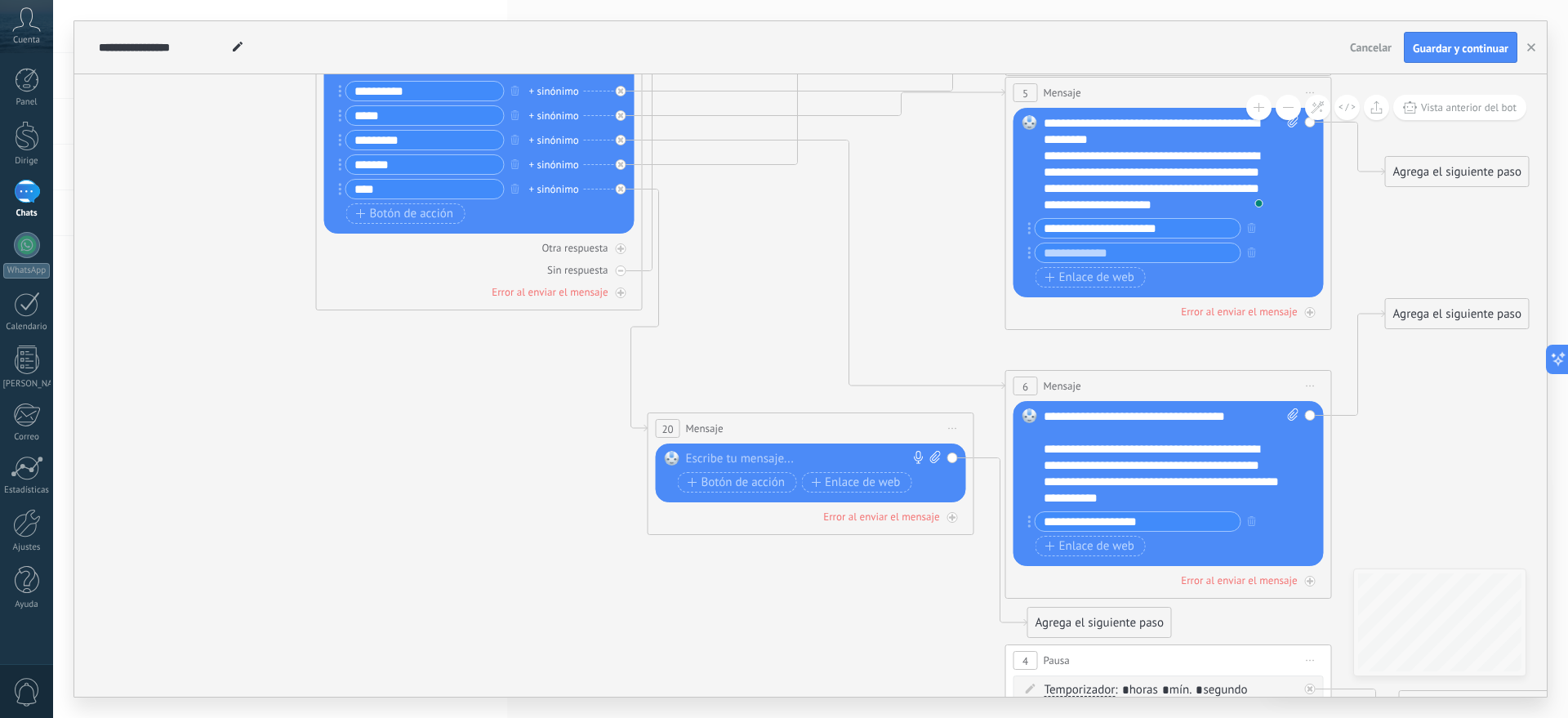 paste 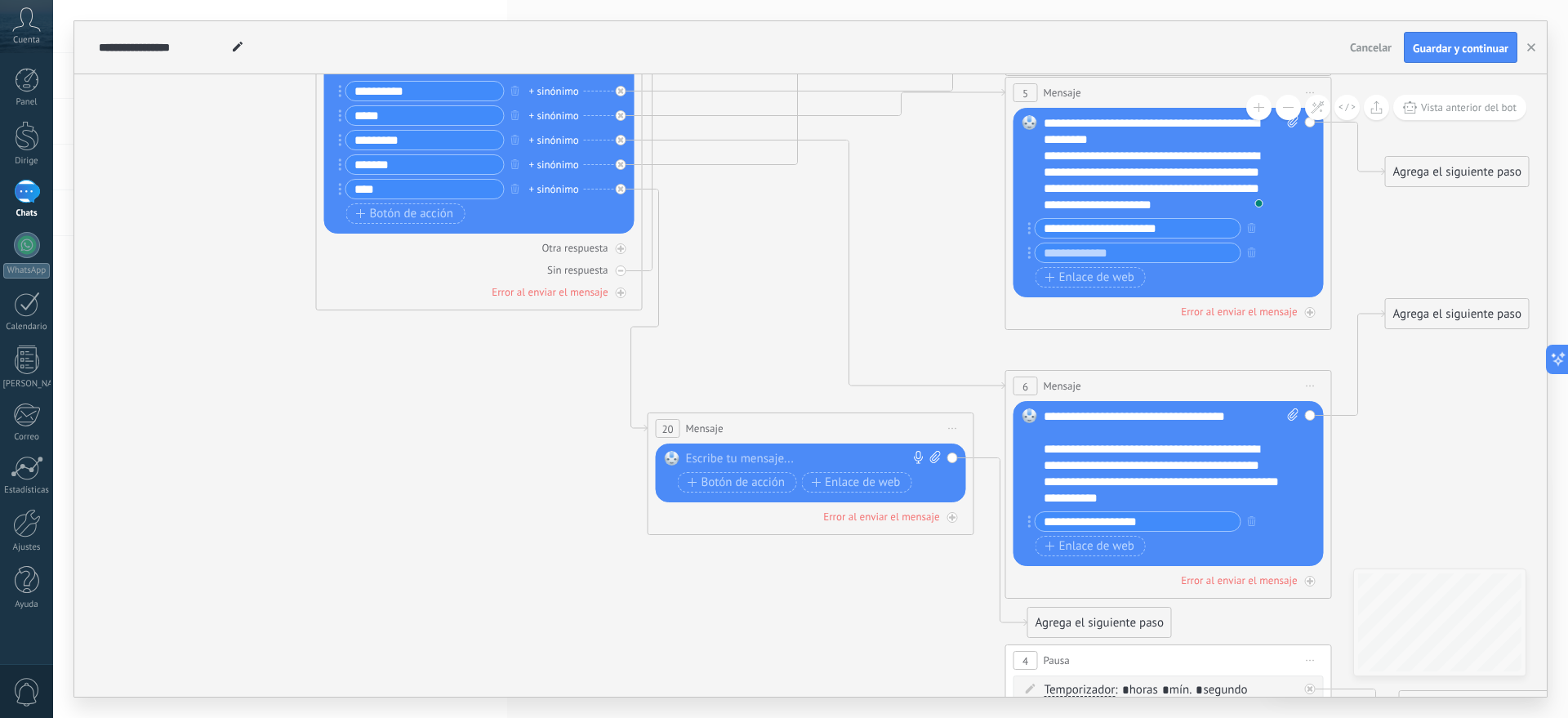 type 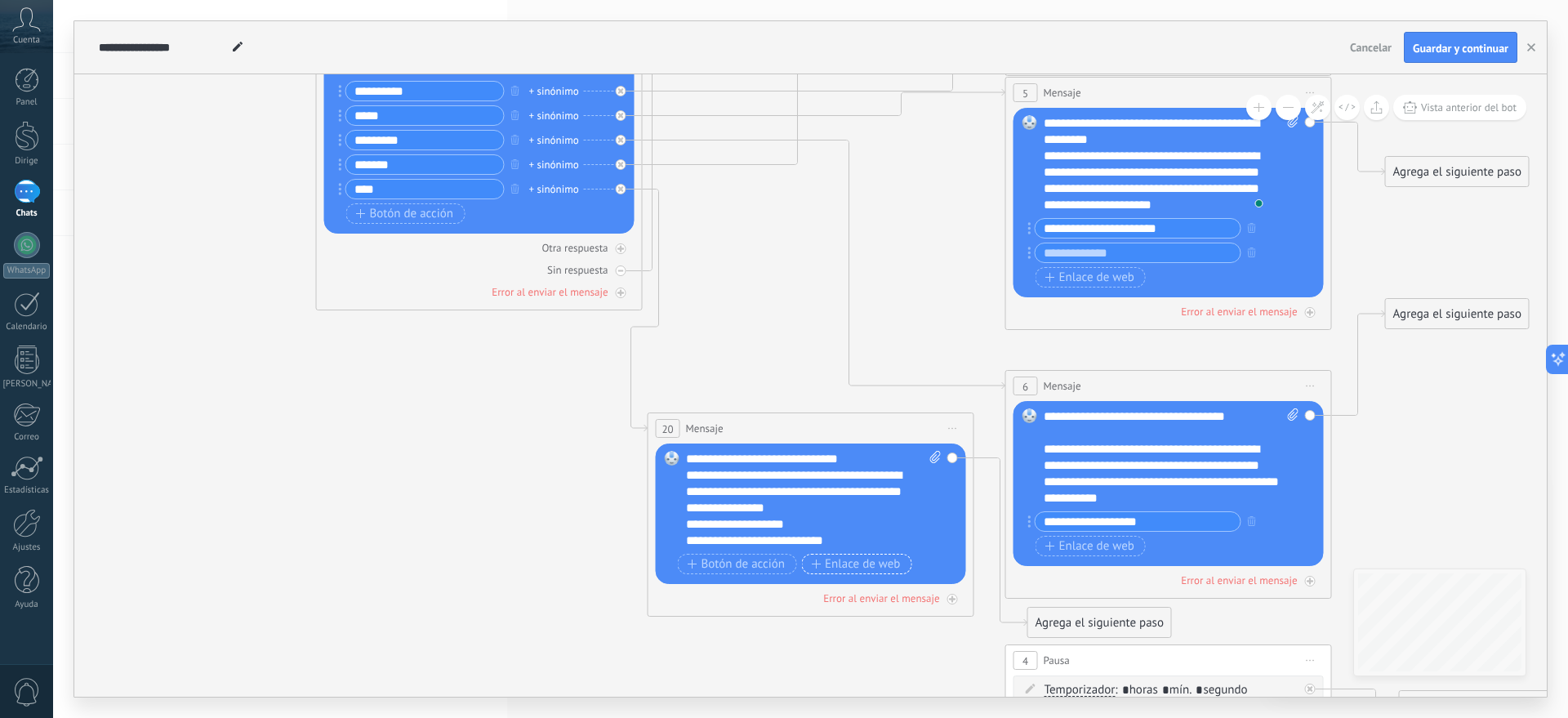 click on "Enlace de web" at bounding box center (862, 564) 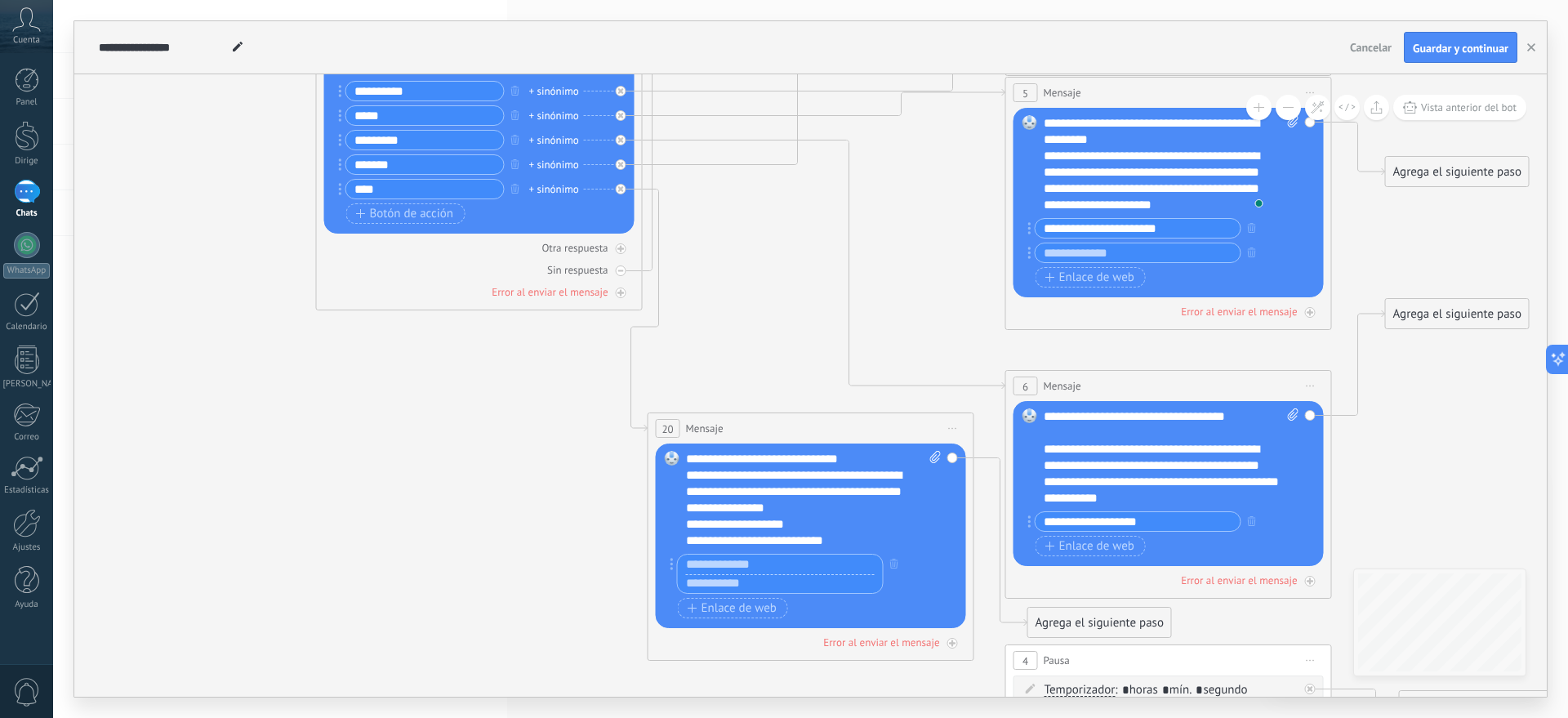 click at bounding box center [780, 564] 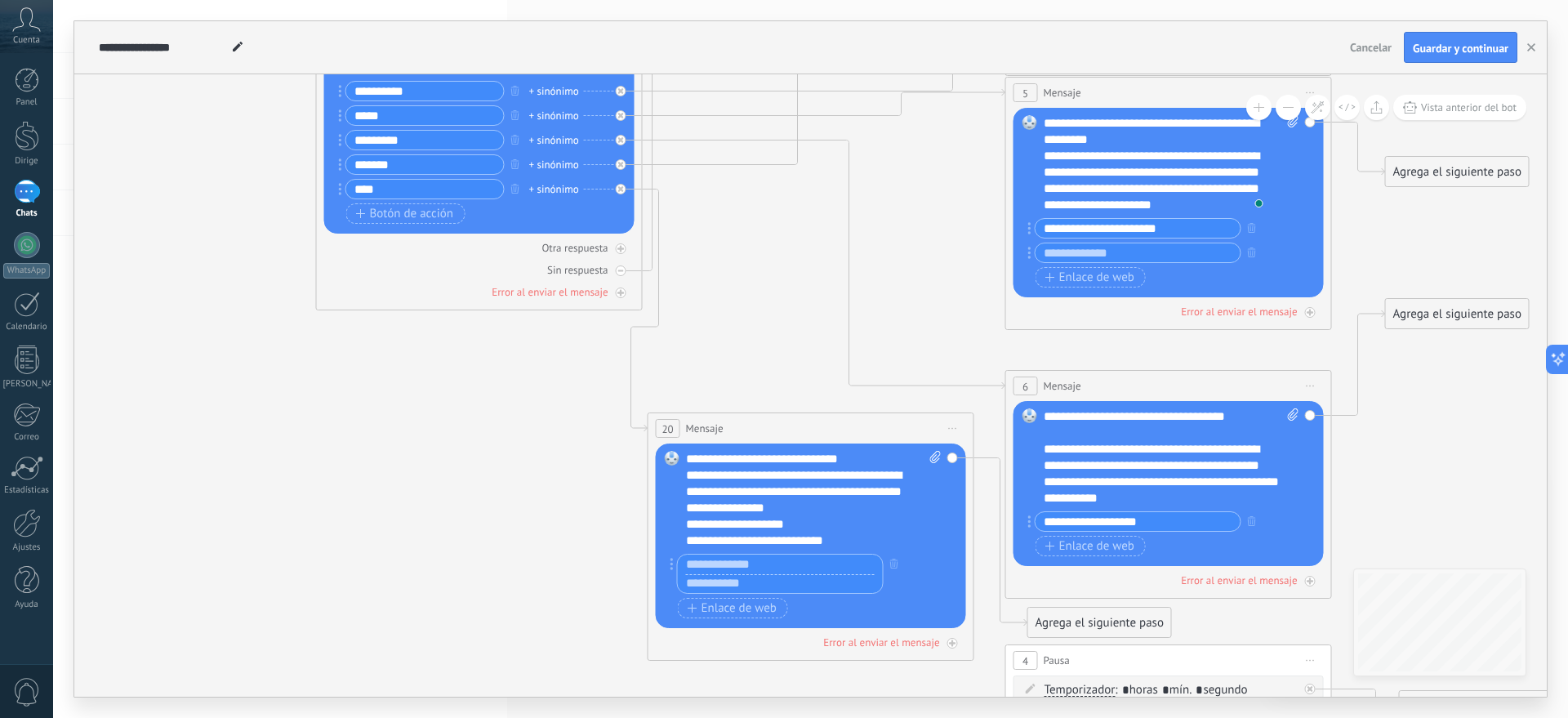 paste on "**********" 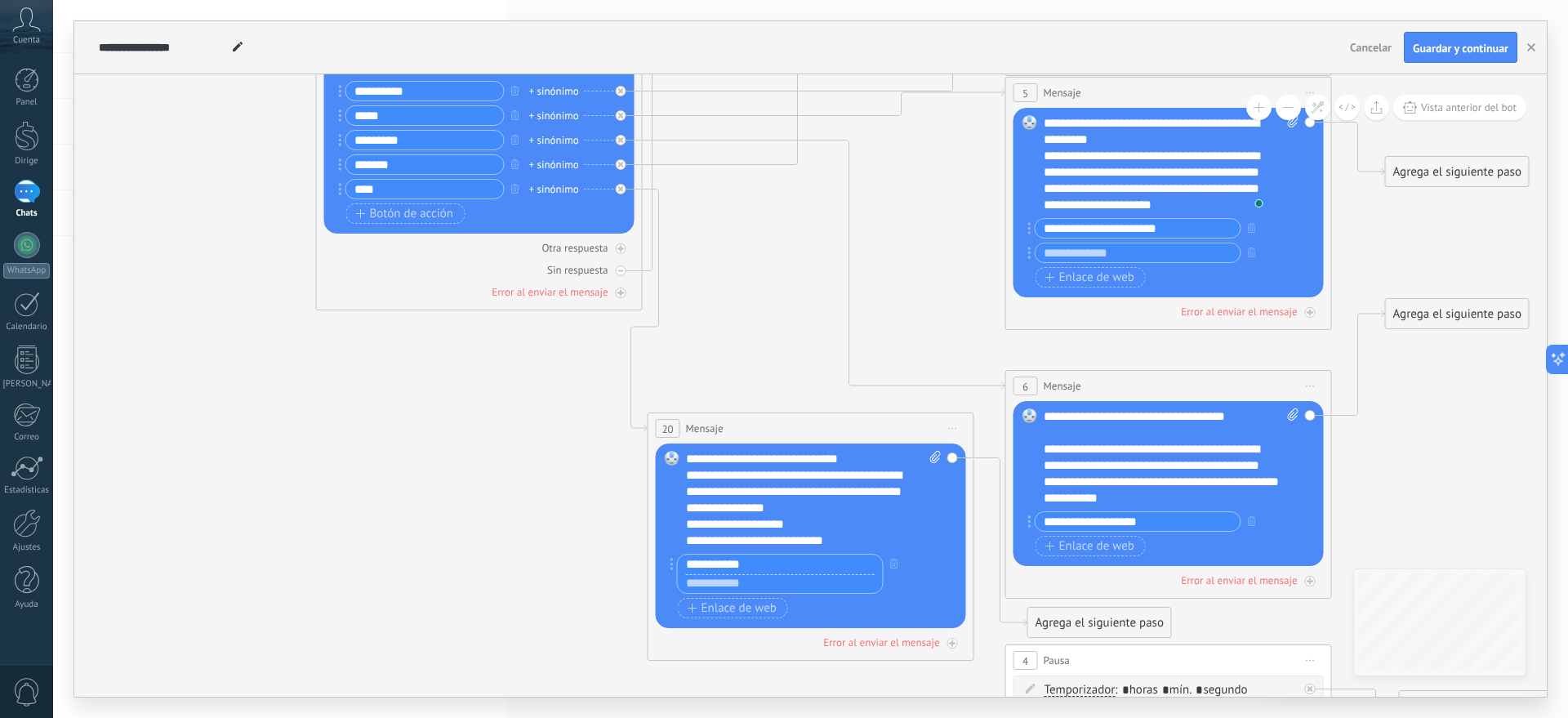 type on "**********" 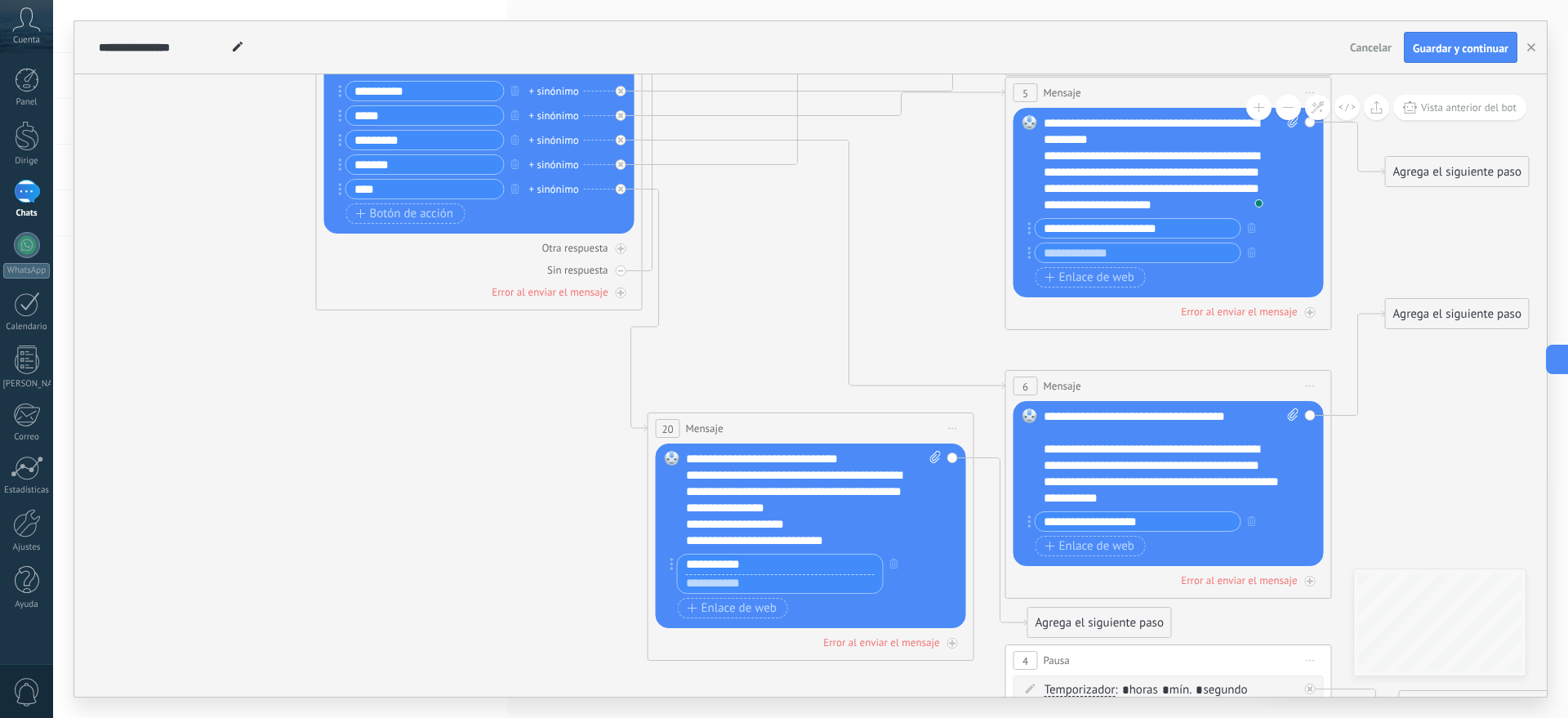 click at bounding box center (780, 584) 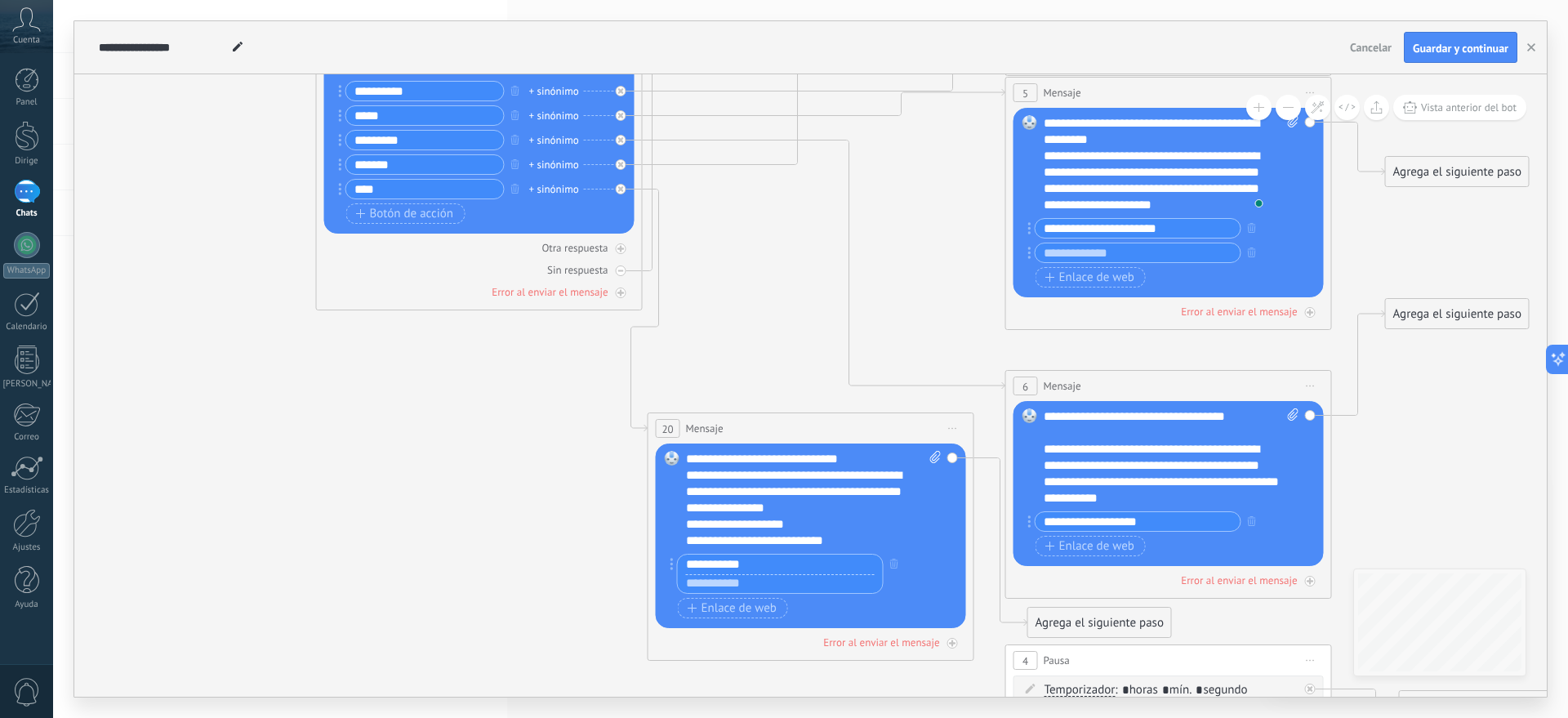 paste on "**********" 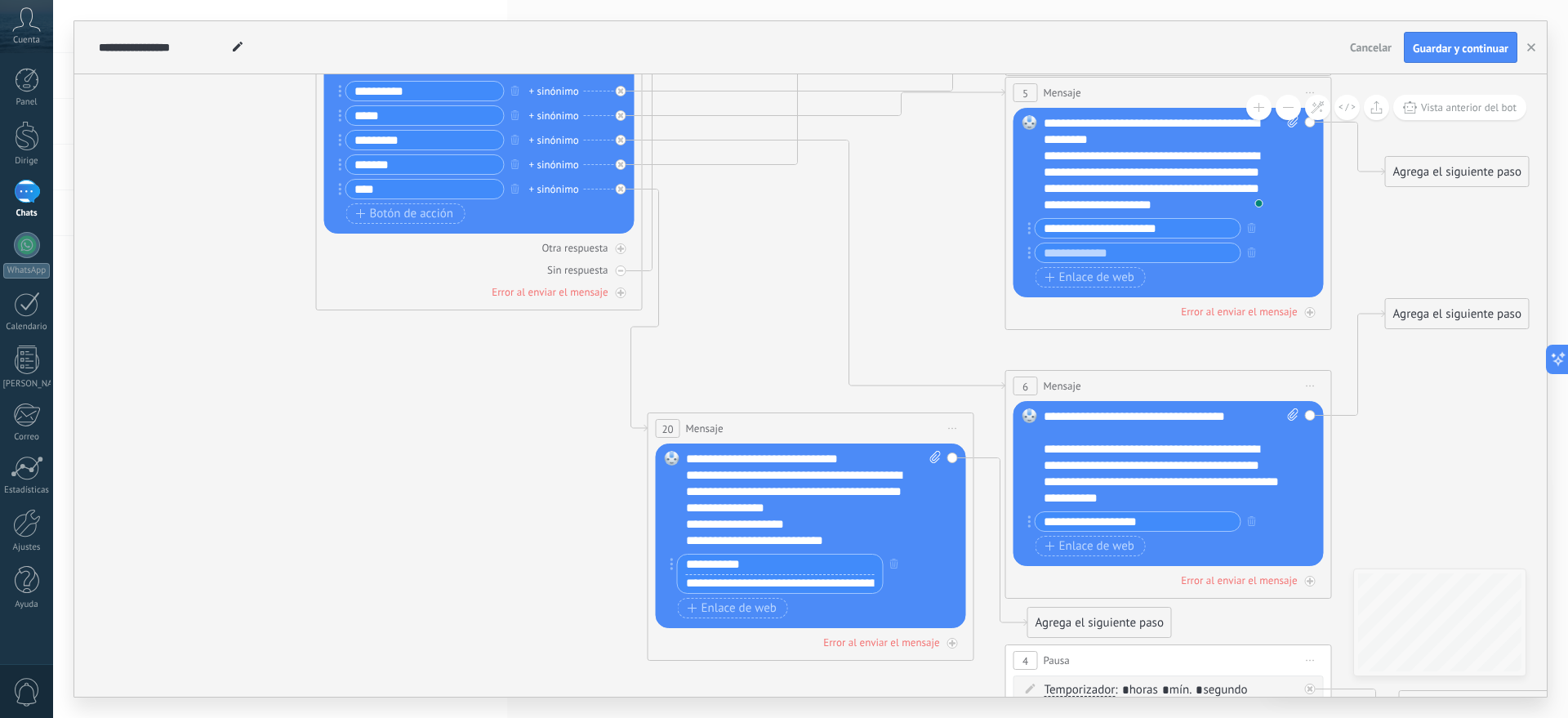 scroll, scrollTop: 0, scrollLeft: 43, axis: horizontal 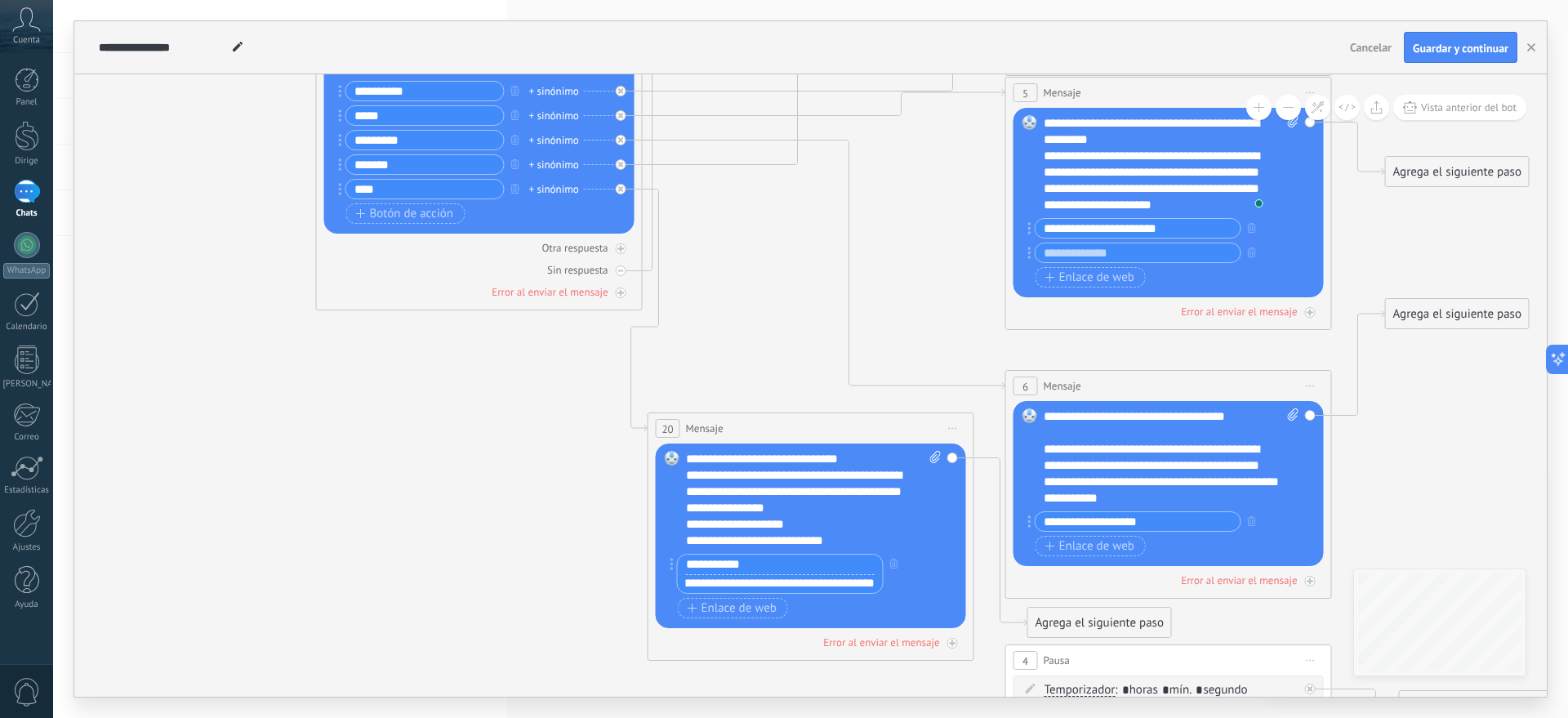 type on "**********" 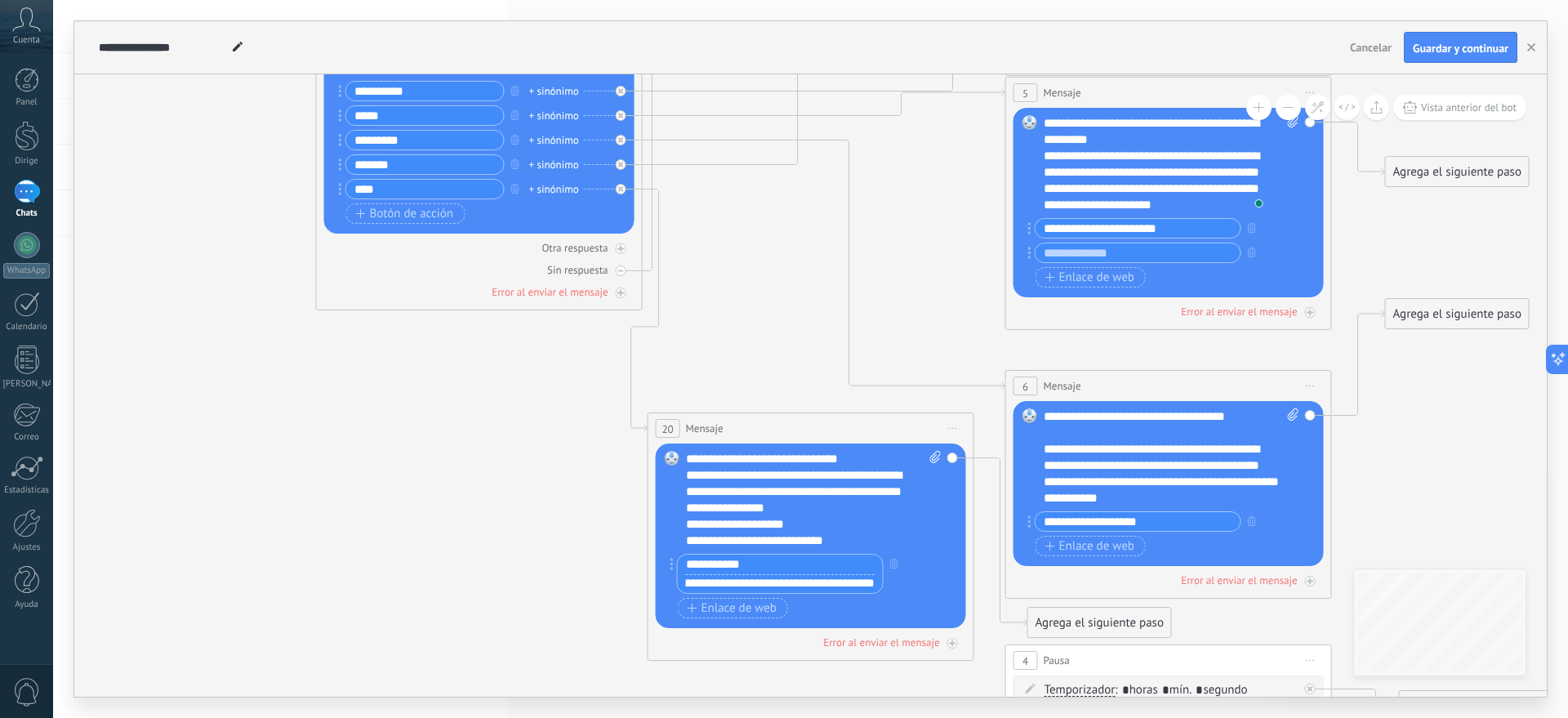 click 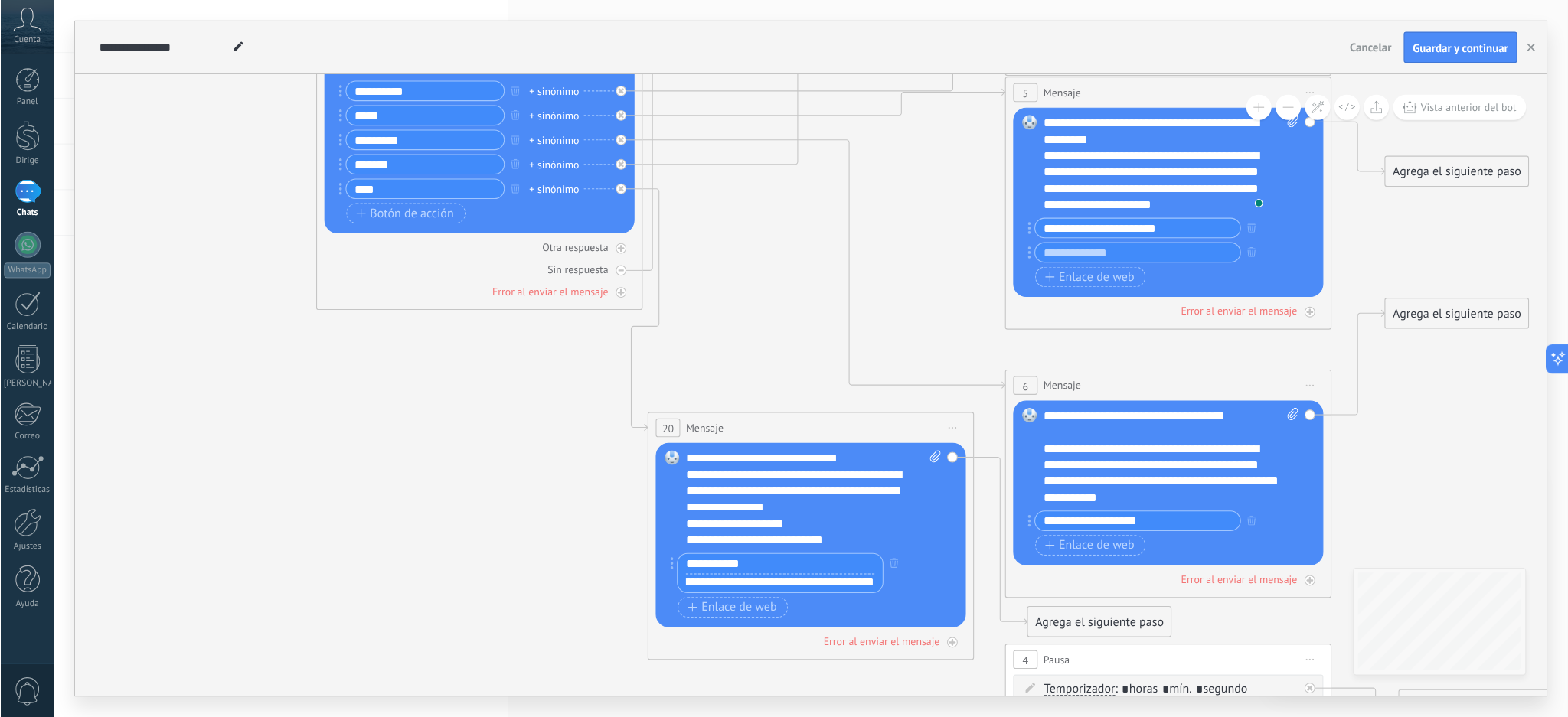 scroll, scrollTop: 0, scrollLeft: 0, axis: both 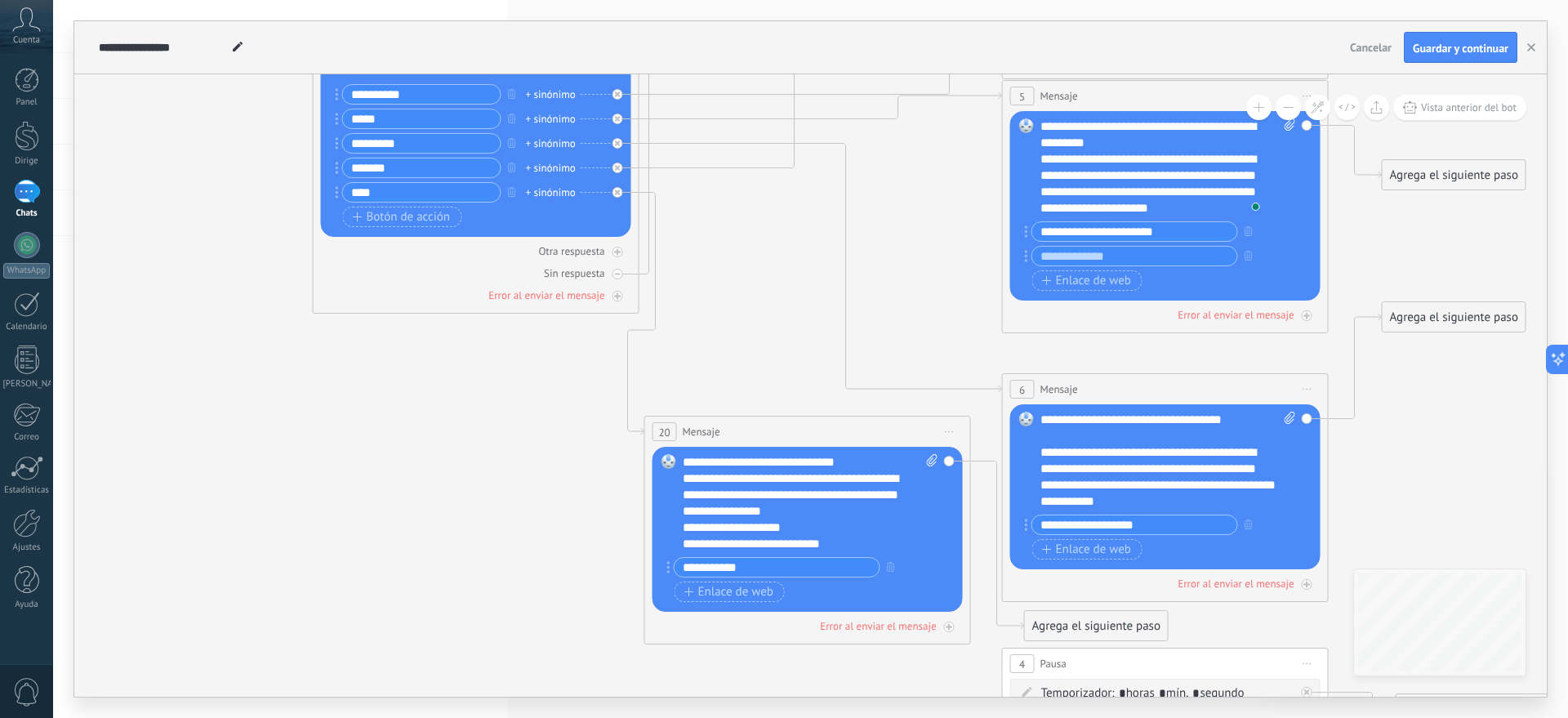 drag, startPoint x: 497, startPoint y: 413, endPoint x: 530, endPoint y: 371, distance: 53.41348 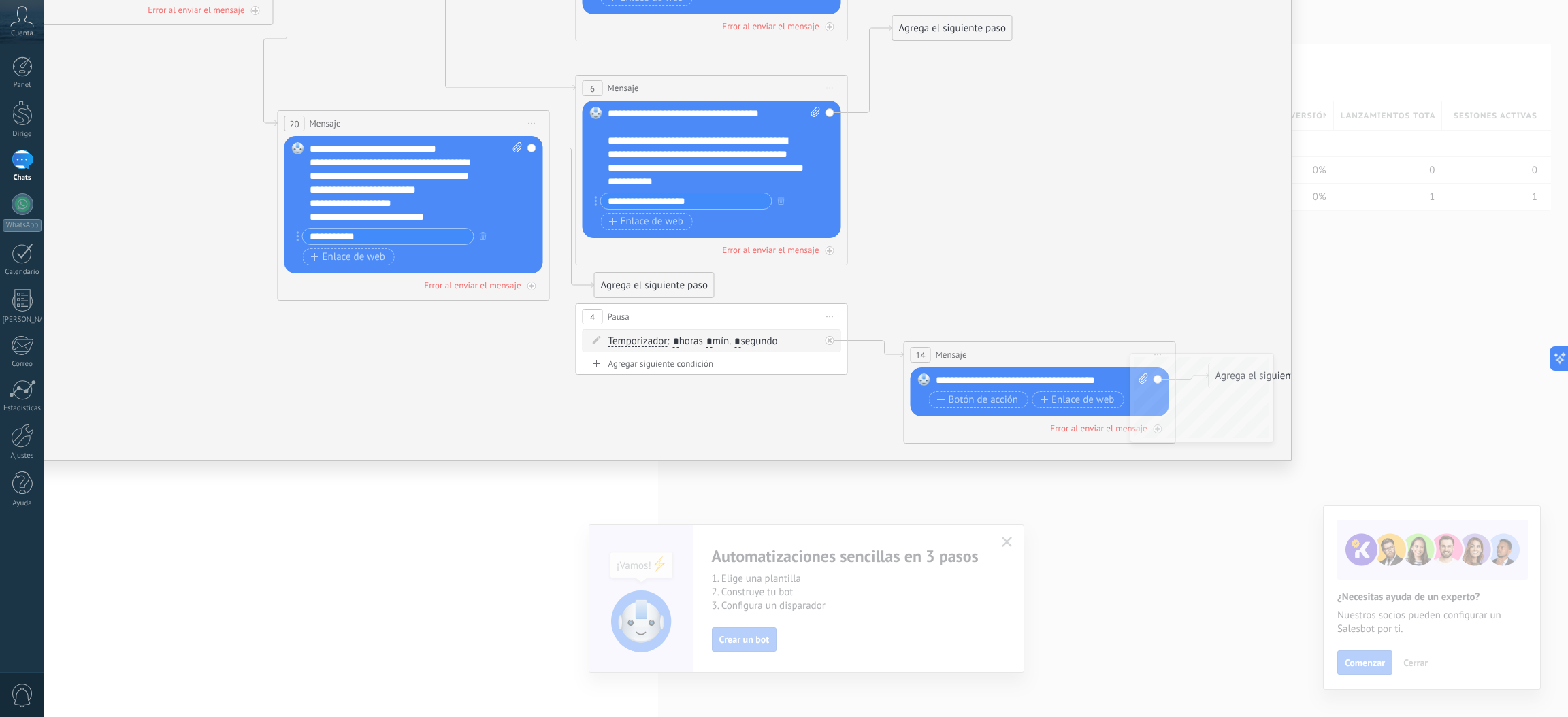 scroll, scrollTop: 40, scrollLeft: 0, axis: vertical 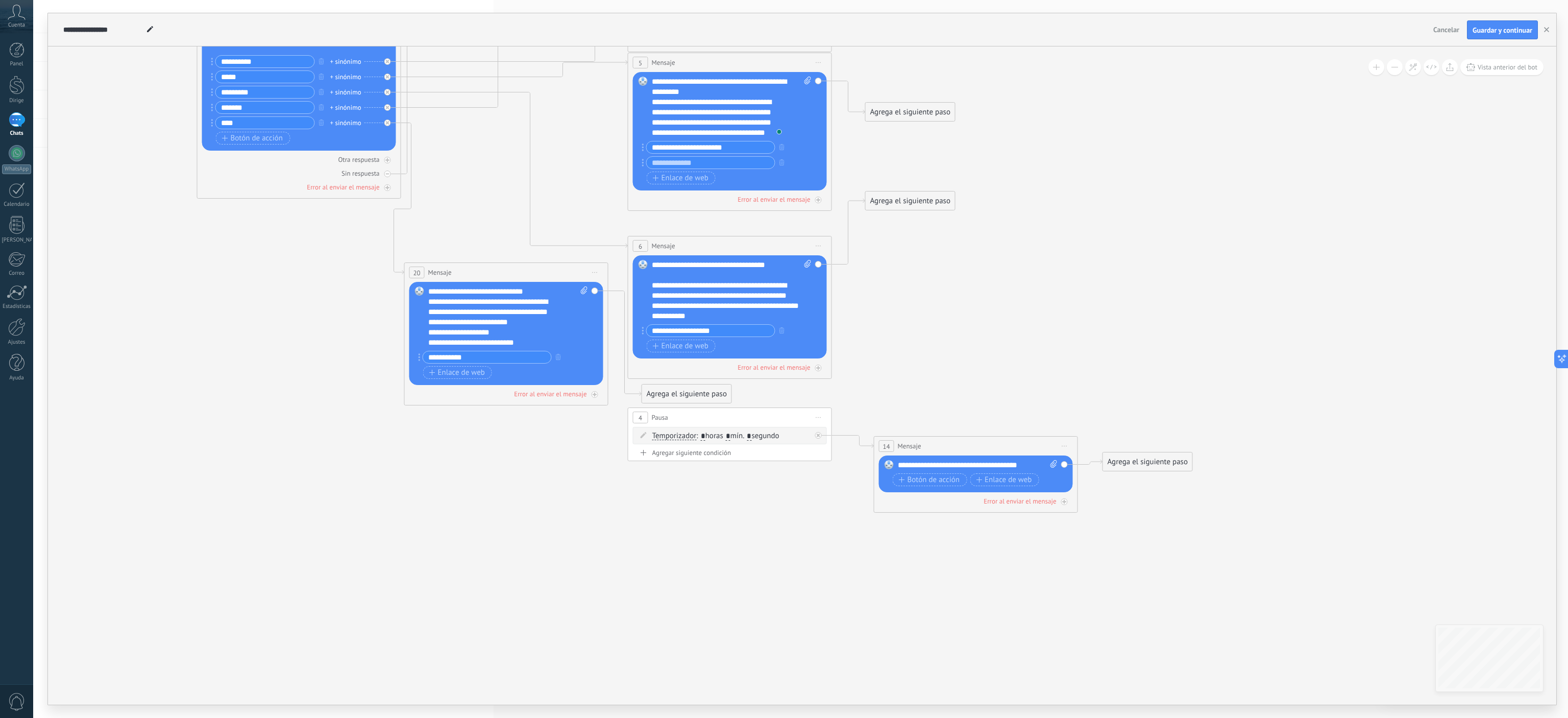 drag, startPoint x: 695, startPoint y: 6, endPoint x: 993, endPoint y: 318, distance: 431.44872 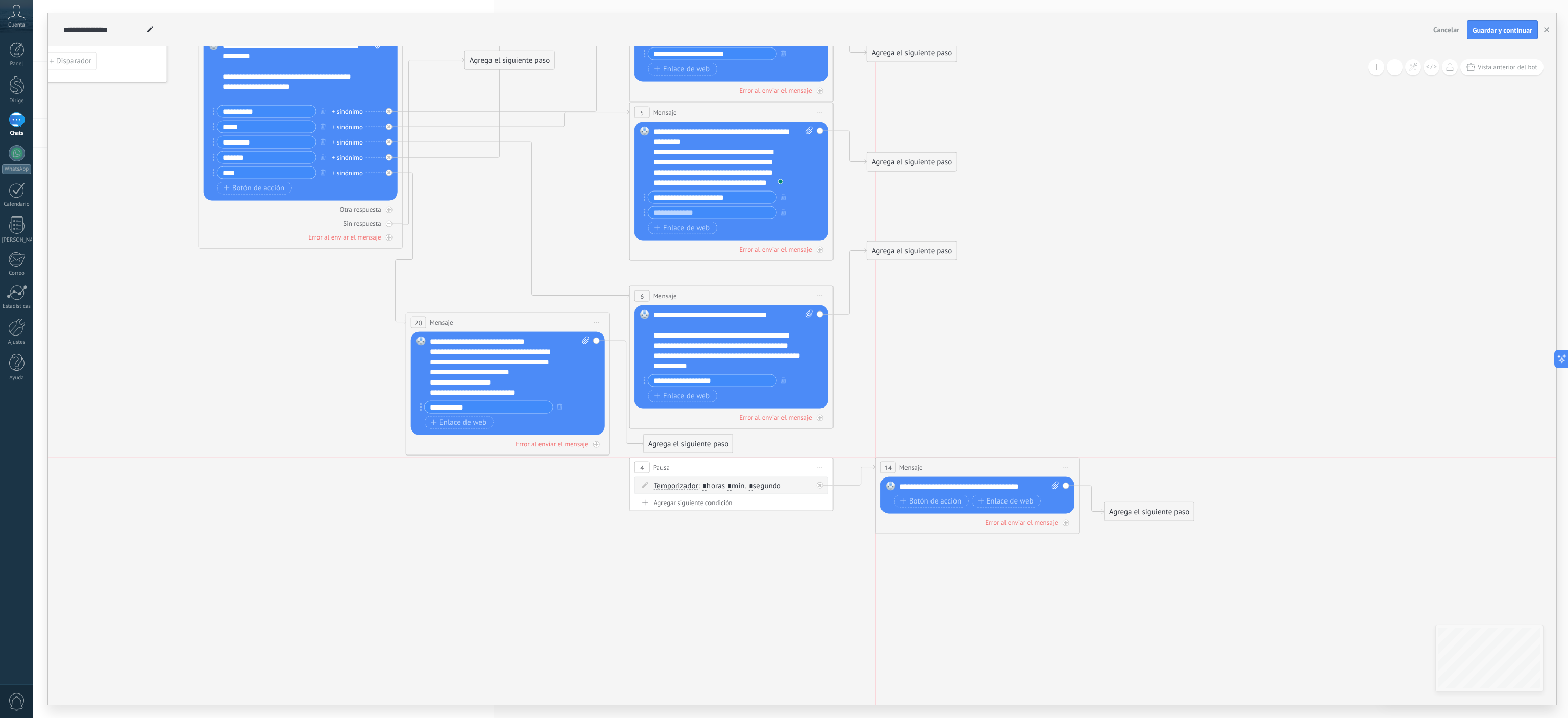 drag, startPoint x: 949, startPoint y: 494, endPoint x: 946, endPoint y: 462, distance: 32.140317 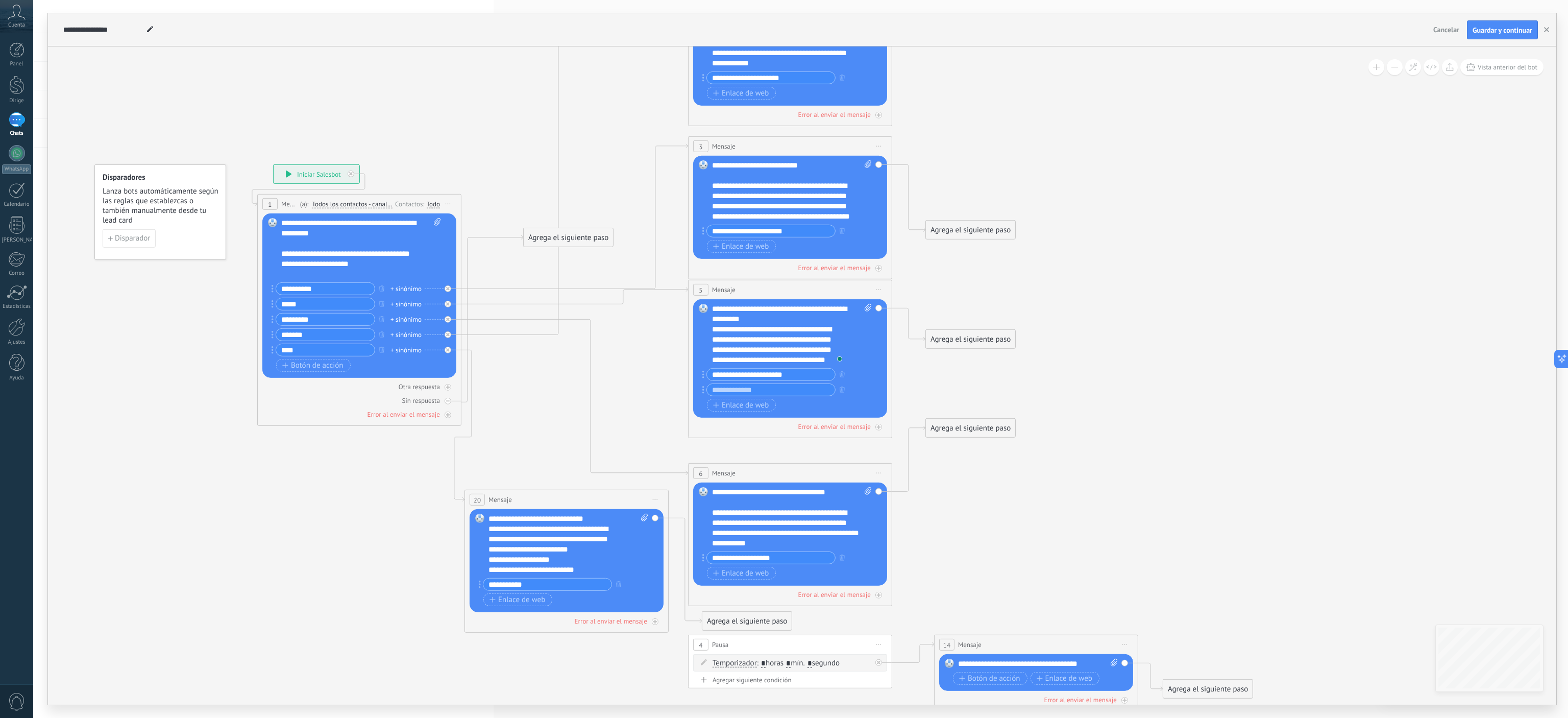 drag, startPoint x: 1106, startPoint y: 427, endPoint x: 1164, endPoint y: 457, distance: 65.2993 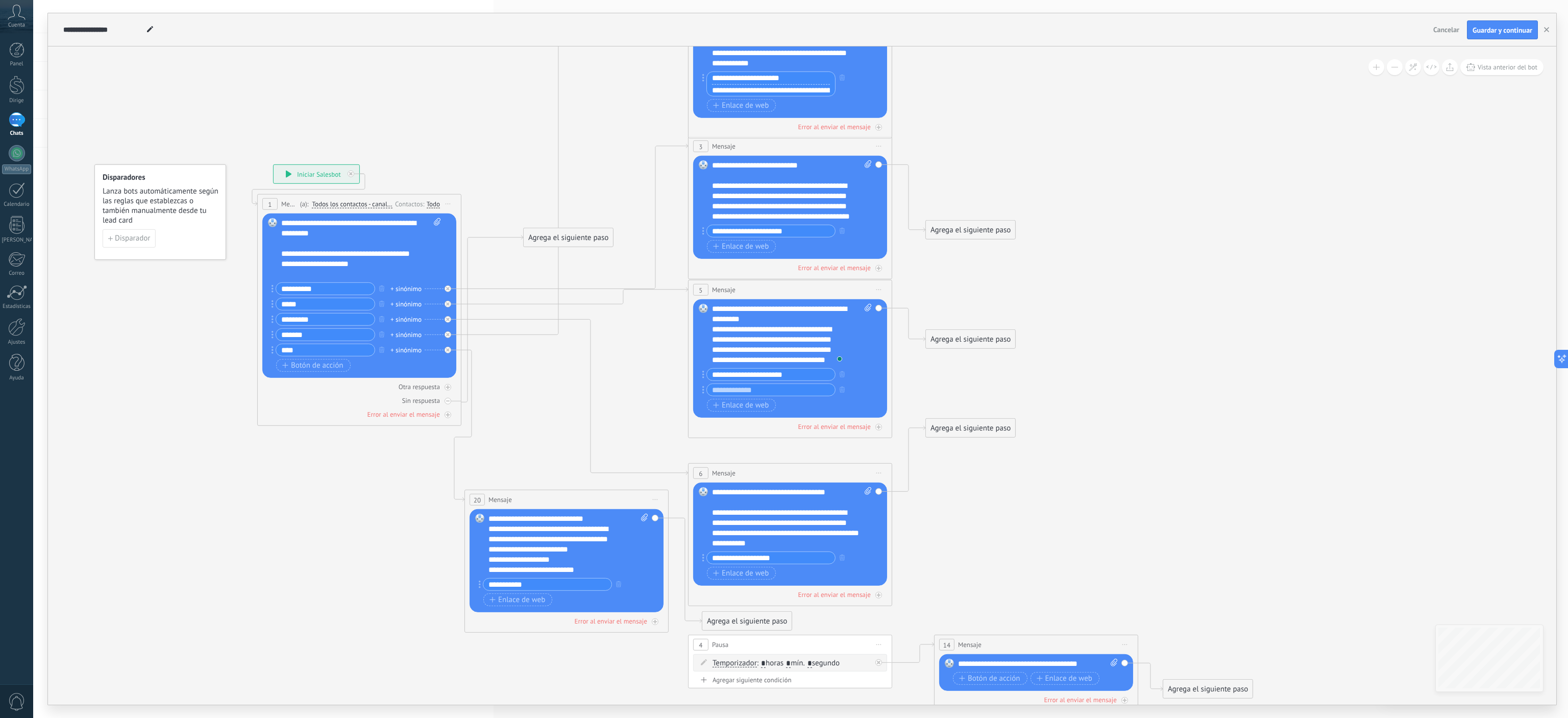drag, startPoint x: 776, startPoint y: 81, endPoint x: 1009, endPoint y: 140, distance: 240.3539 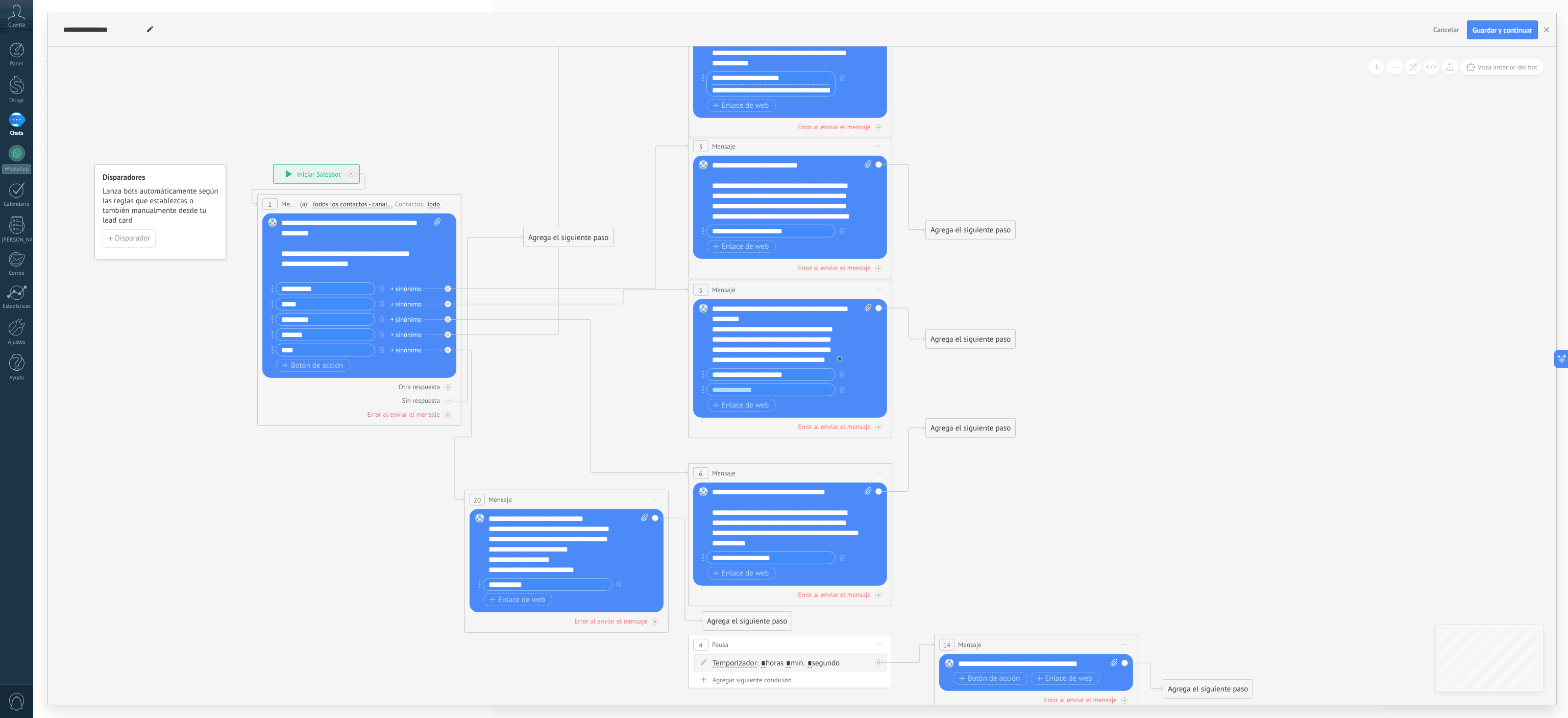 click on "**********" at bounding box center [273, 164] 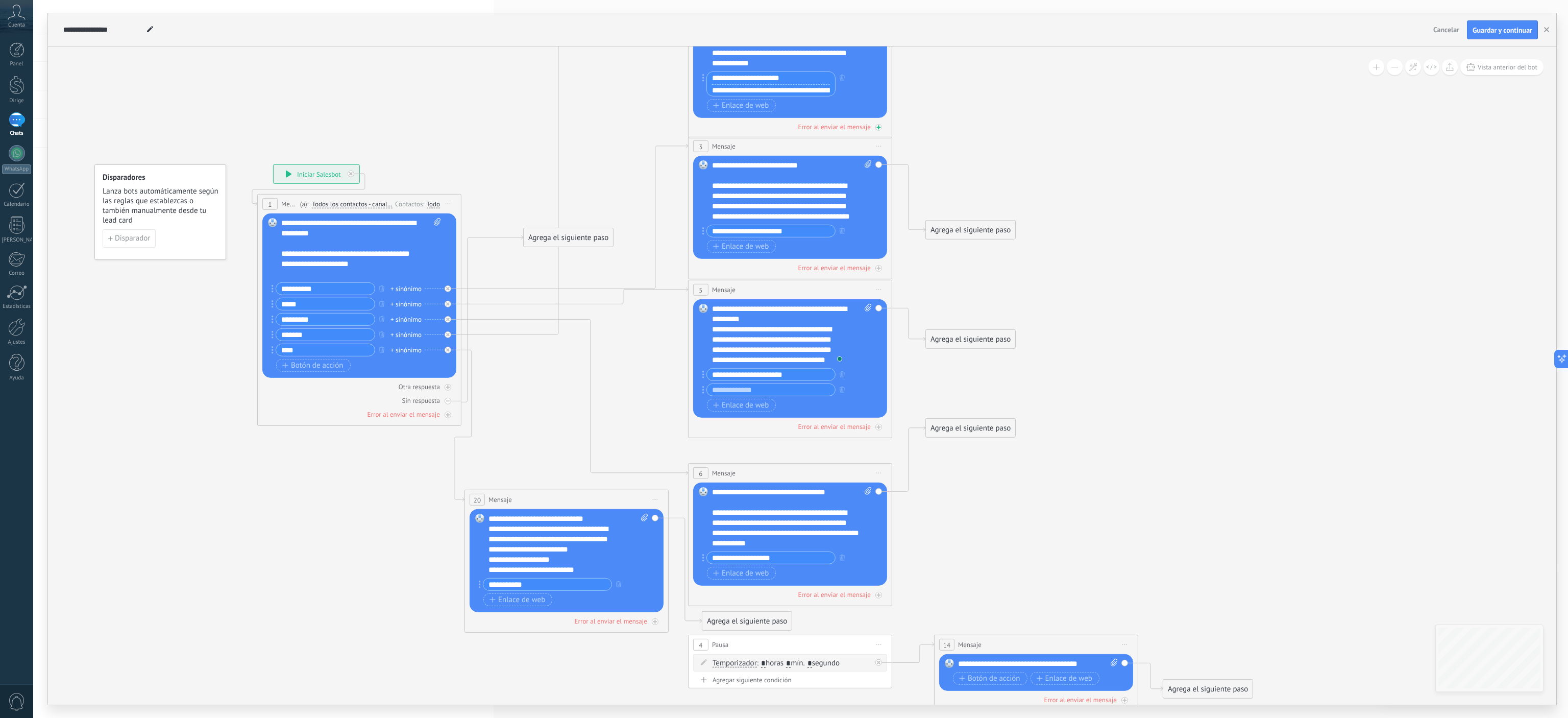 drag, startPoint x: 888, startPoint y: 117, endPoint x: 745, endPoint y: 125, distance: 143.2236 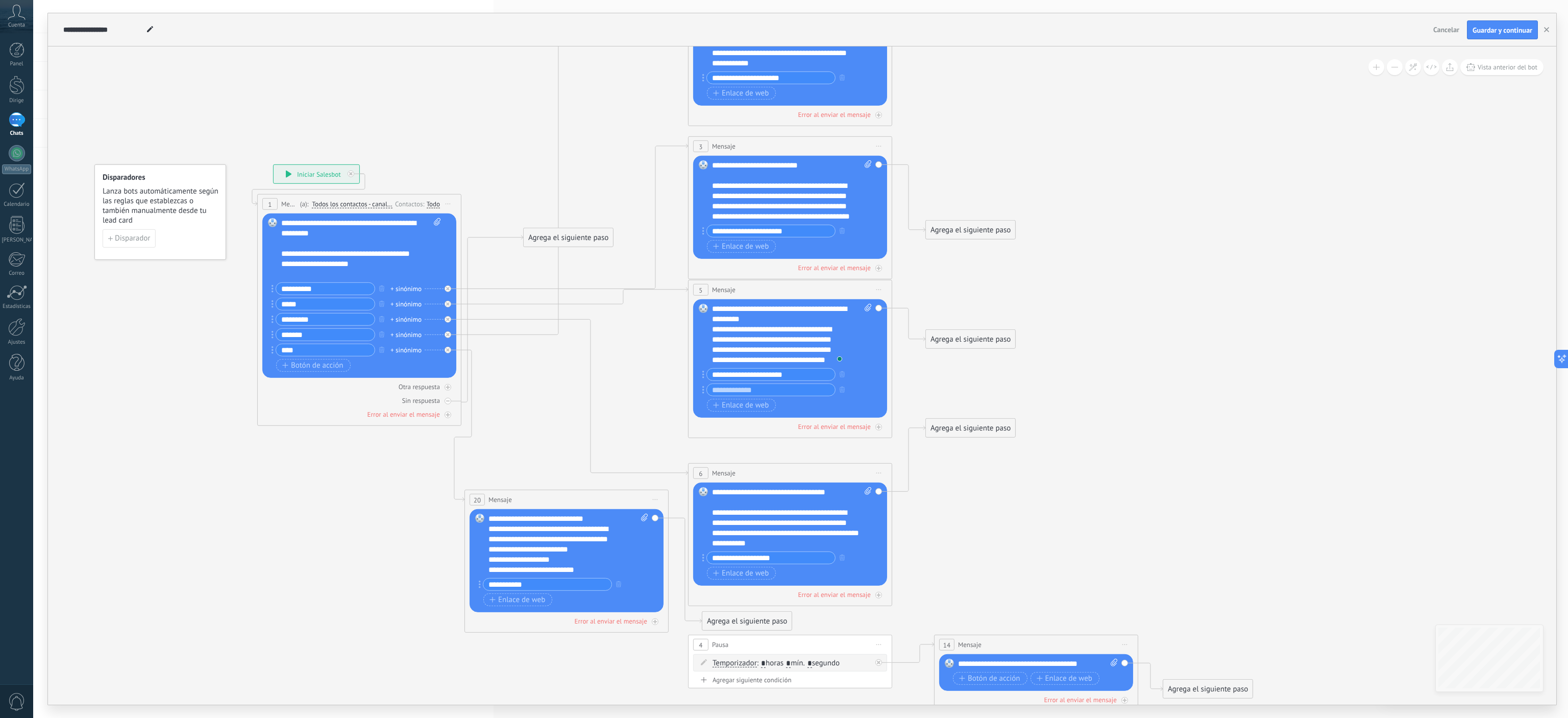 drag, startPoint x: 708, startPoint y: 123, endPoint x: 662, endPoint y: 119, distance: 46.173586 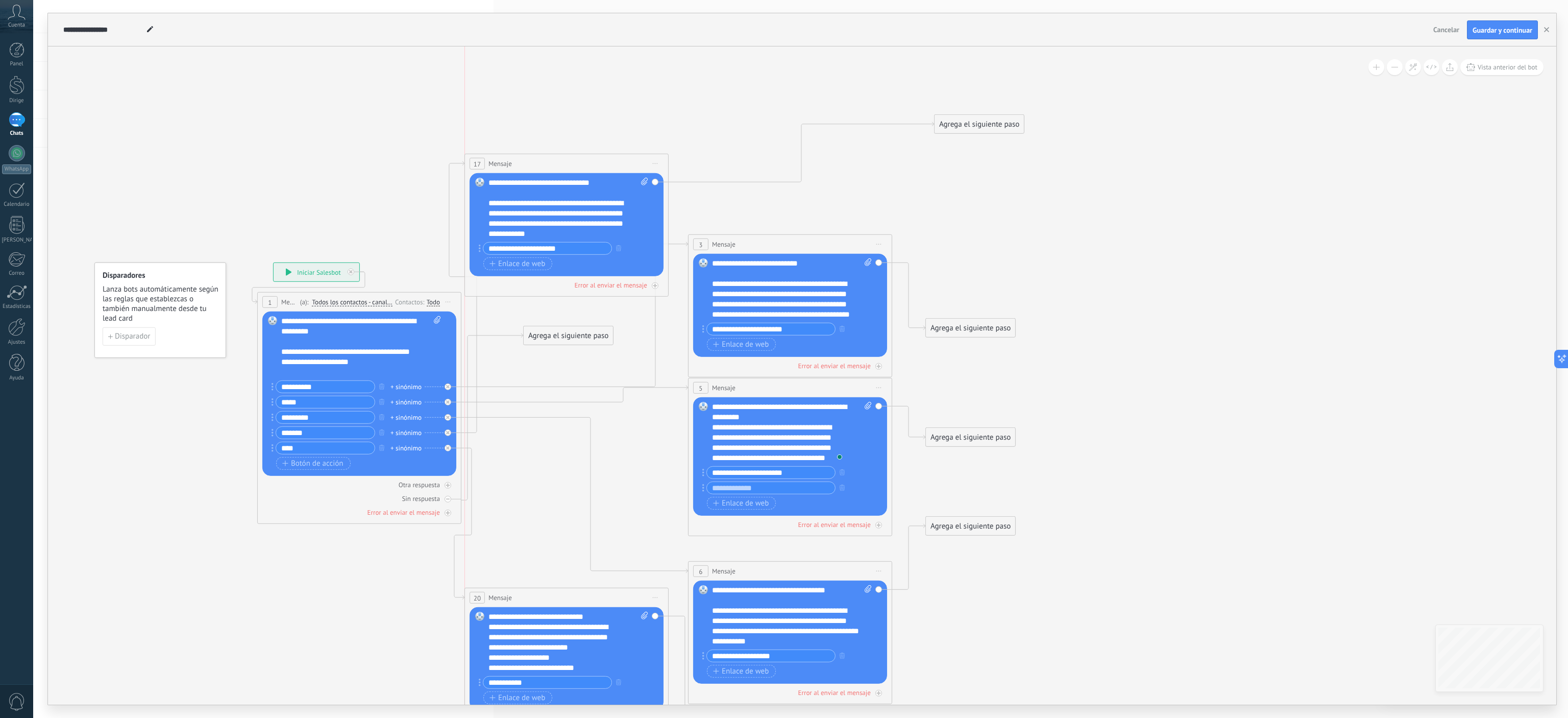 drag, startPoint x: 798, startPoint y: 84, endPoint x: 577, endPoint y: 156, distance: 232.43279 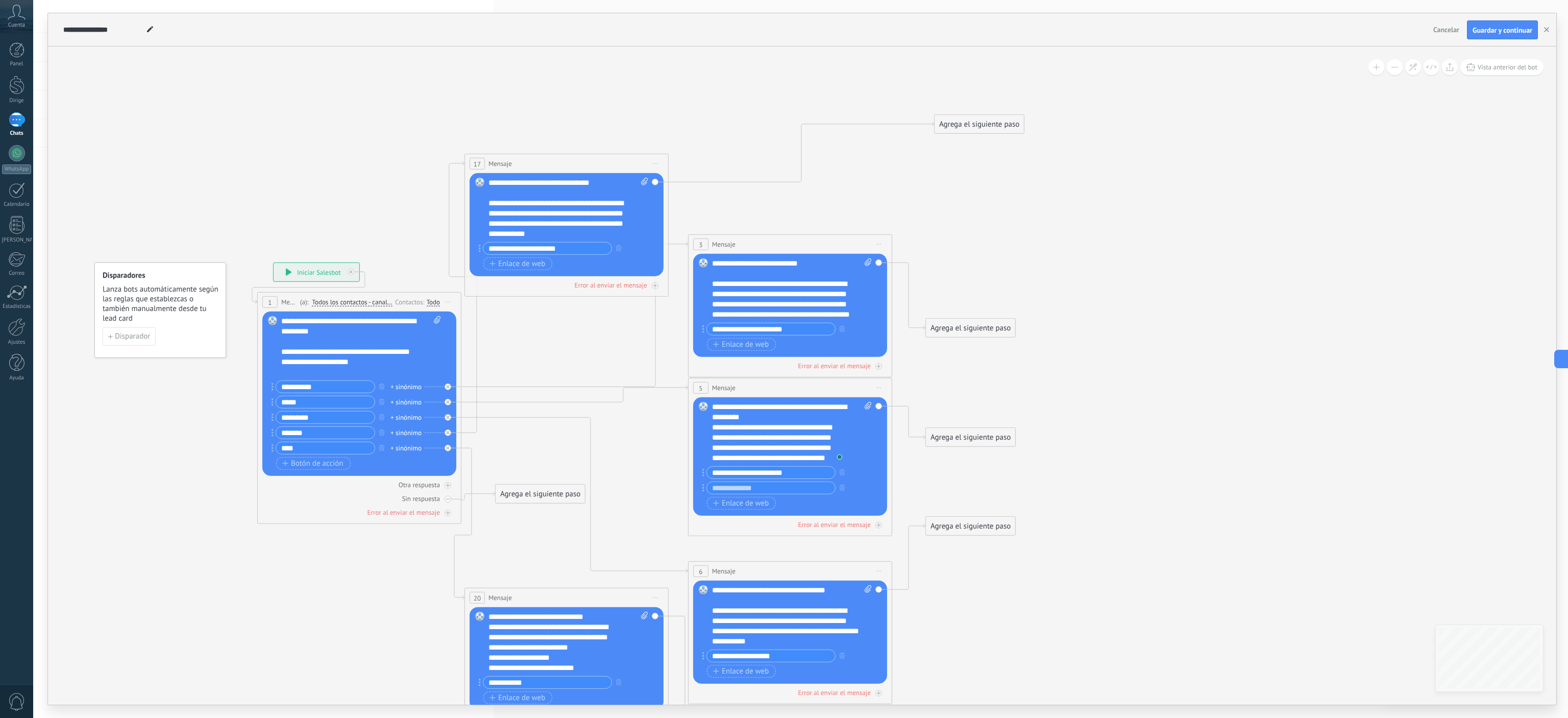 drag, startPoint x: 578, startPoint y: 339, endPoint x: 550, endPoint y: 497, distance: 160.4618 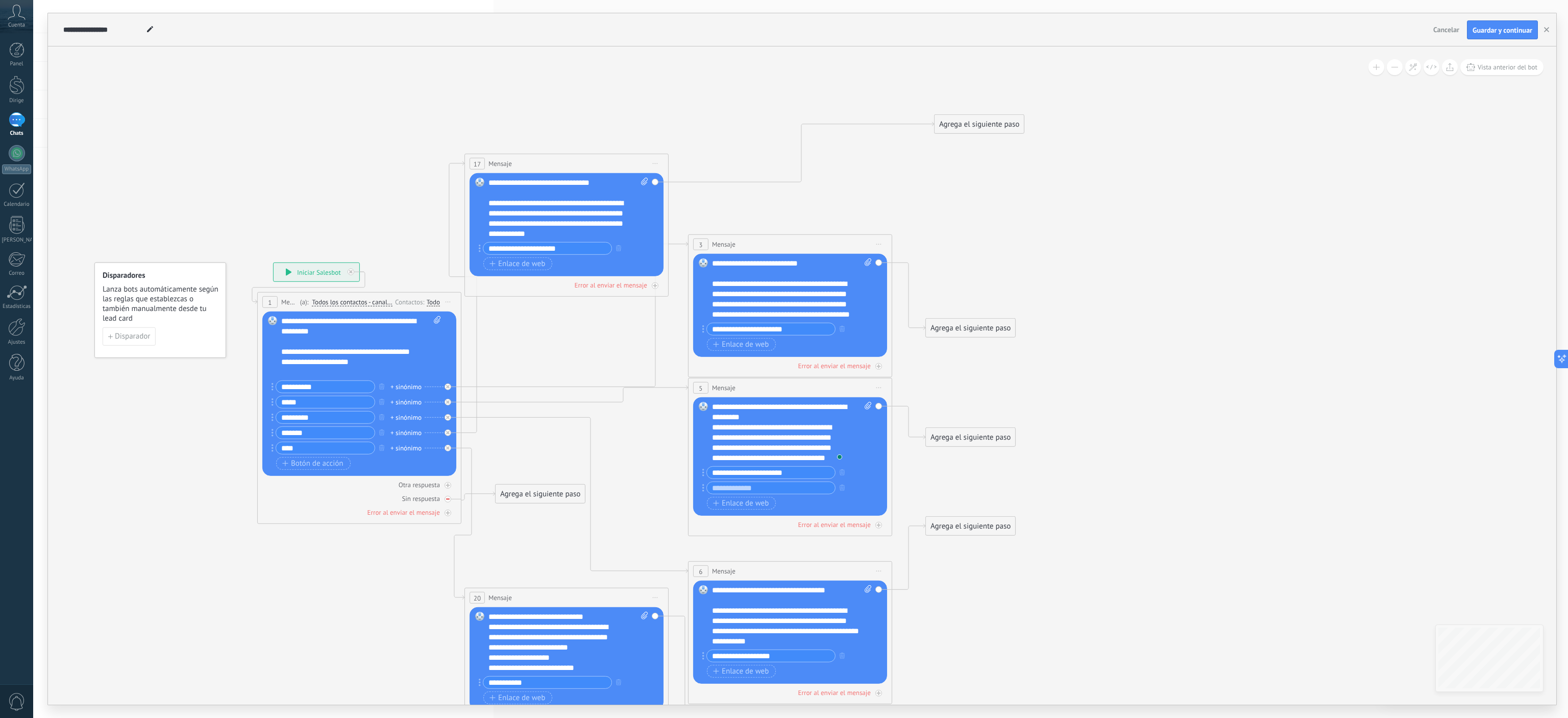 click 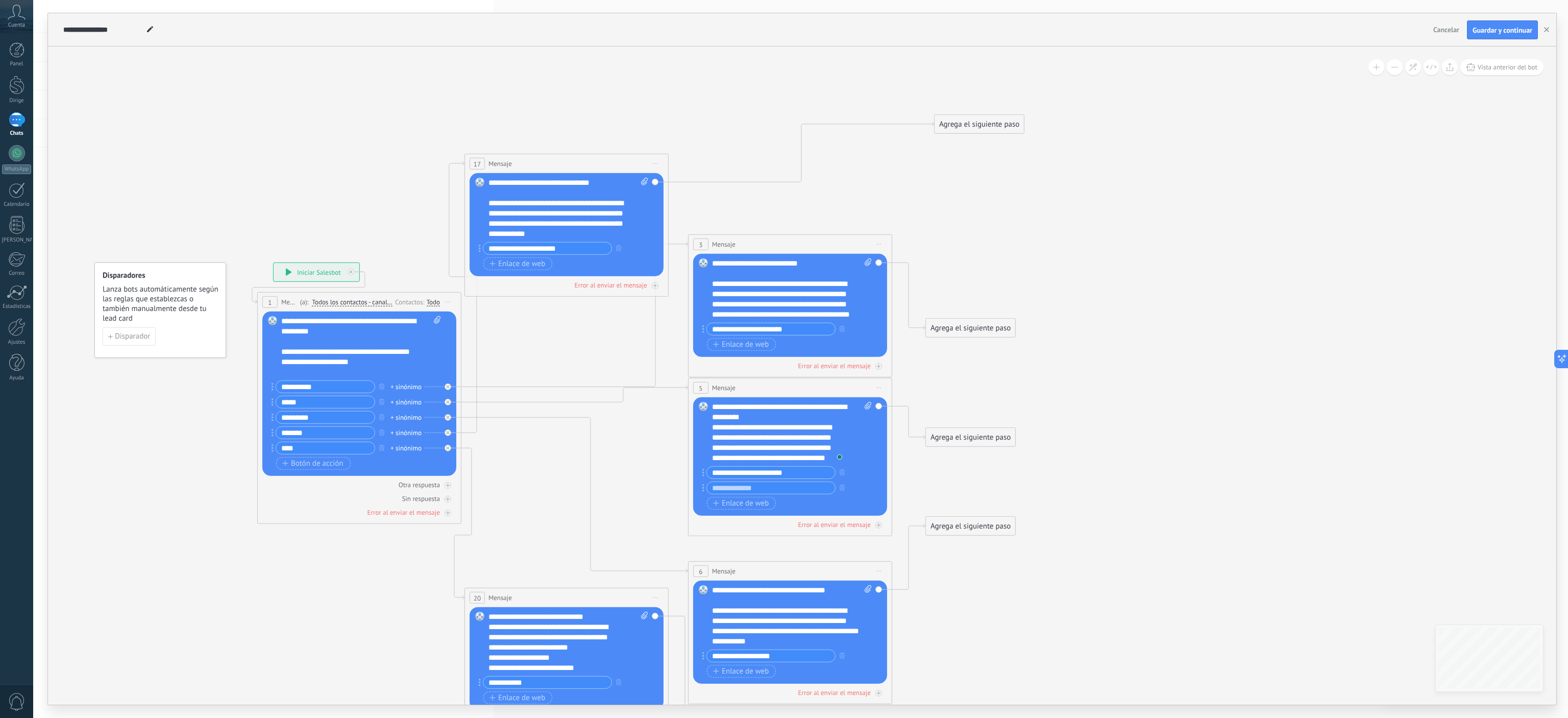 click on "Reemplazar
Quitar
Convertir a mensaje de voz
Arrastre la imagen aquí para adjuntarla.
Añadir imagen
Subir
Arrastrar y soltar
Archivo no encontrado
Escribe tu mensaje..." at bounding box center [567, 225] 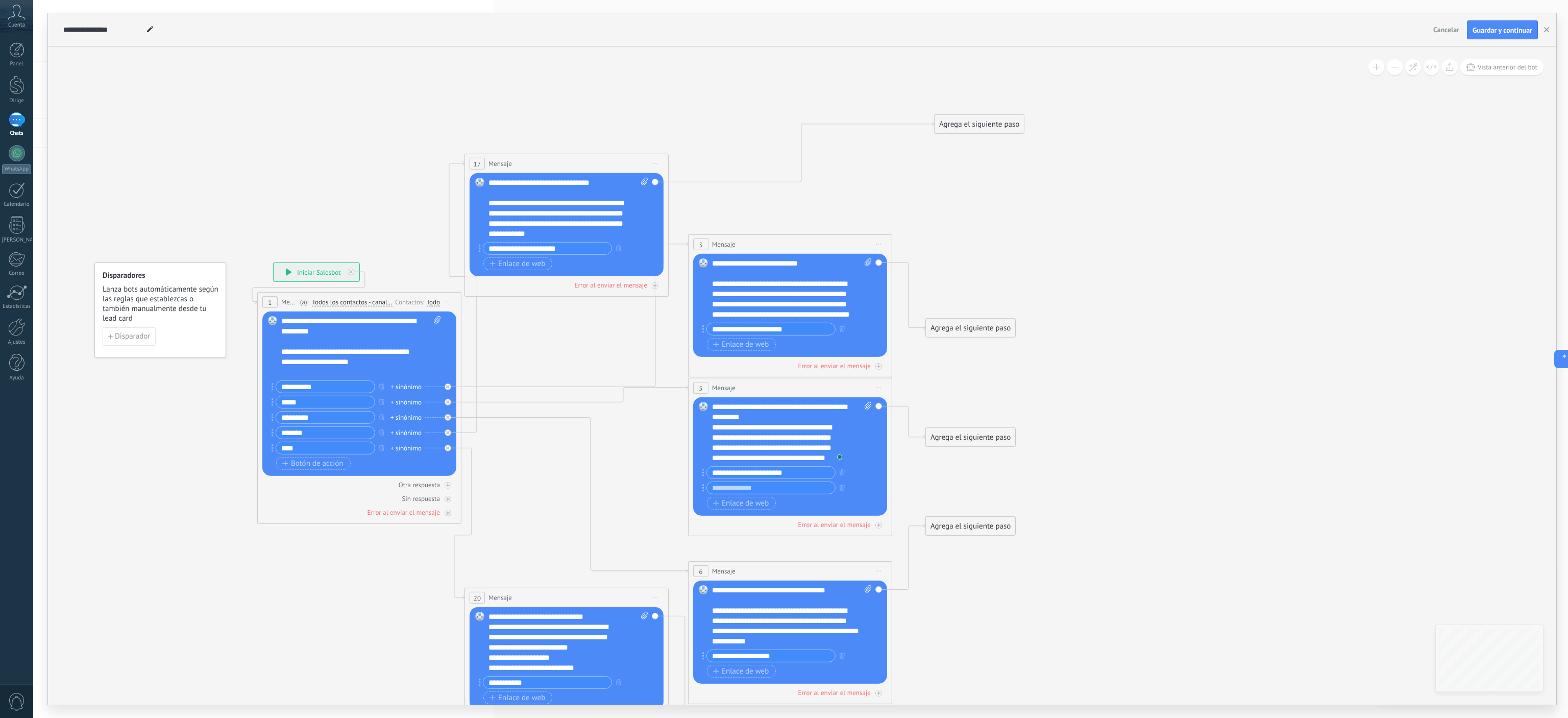 click on "Reemplazar
Quitar
Convertir a mensaje de voz
Arrastre la imagen aquí para adjuntarla.
Añadir imagen
Subir
Arrastrar y soltar
Archivo no encontrado
Escribe tu mensaje..." at bounding box center (567, 225) 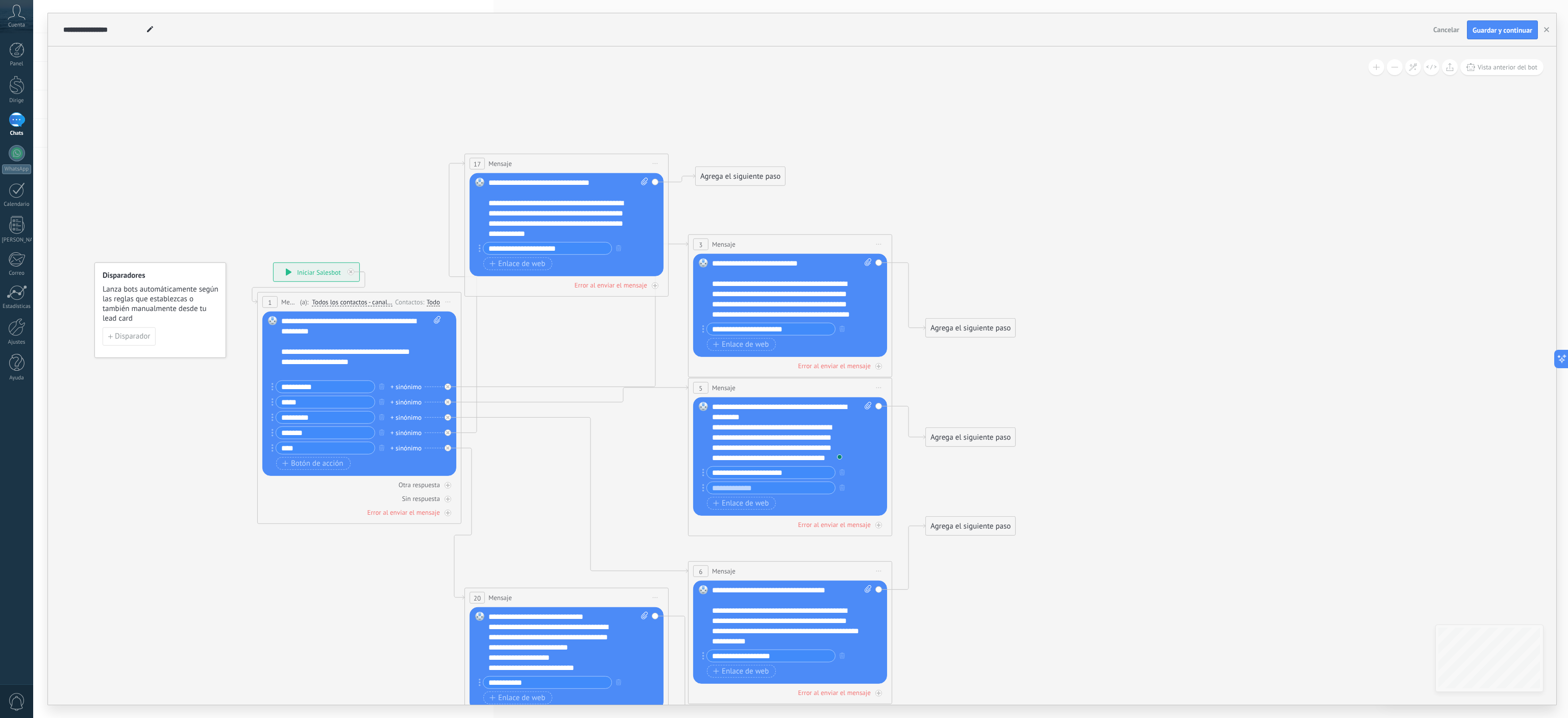 drag, startPoint x: 951, startPoint y: 129, endPoint x: 739, endPoint y: 174, distance: 216.72333 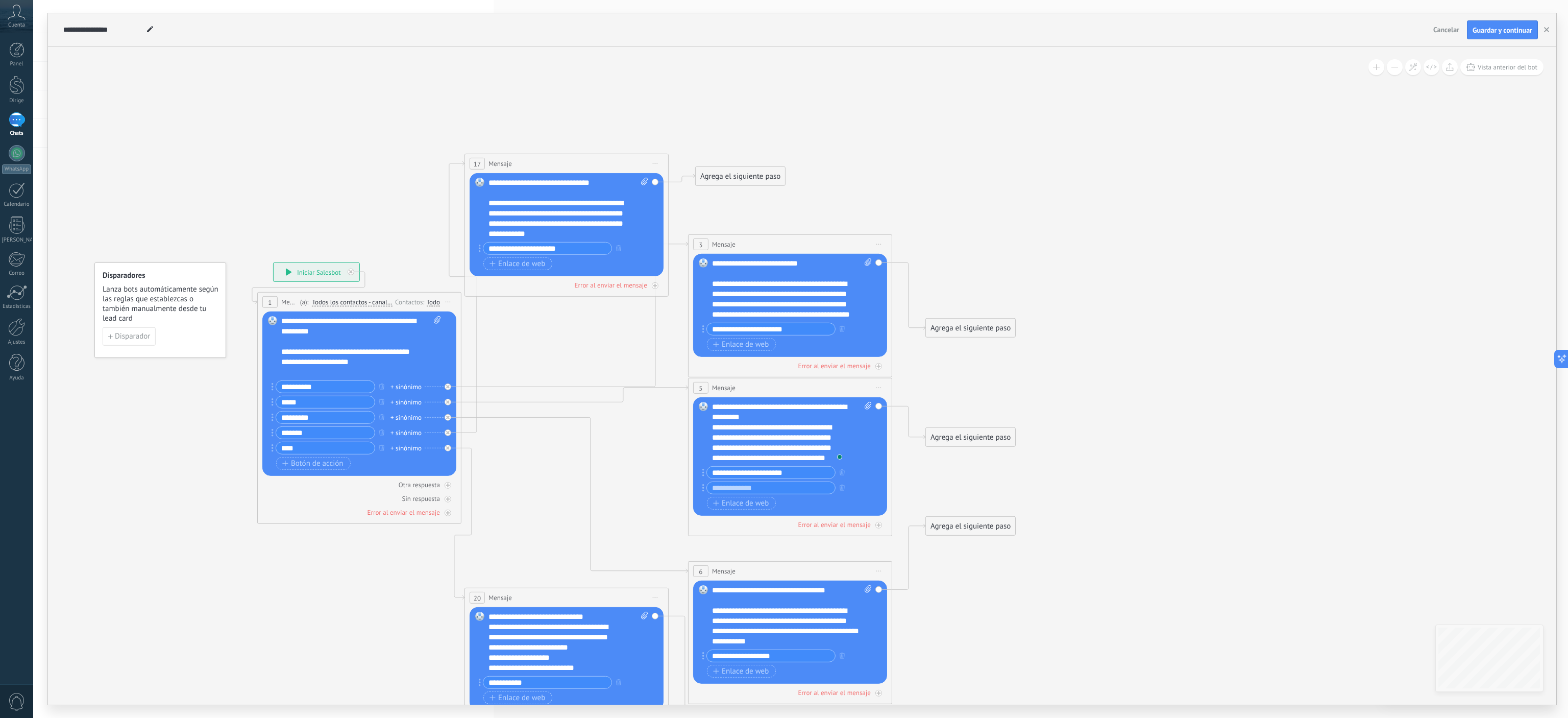 click 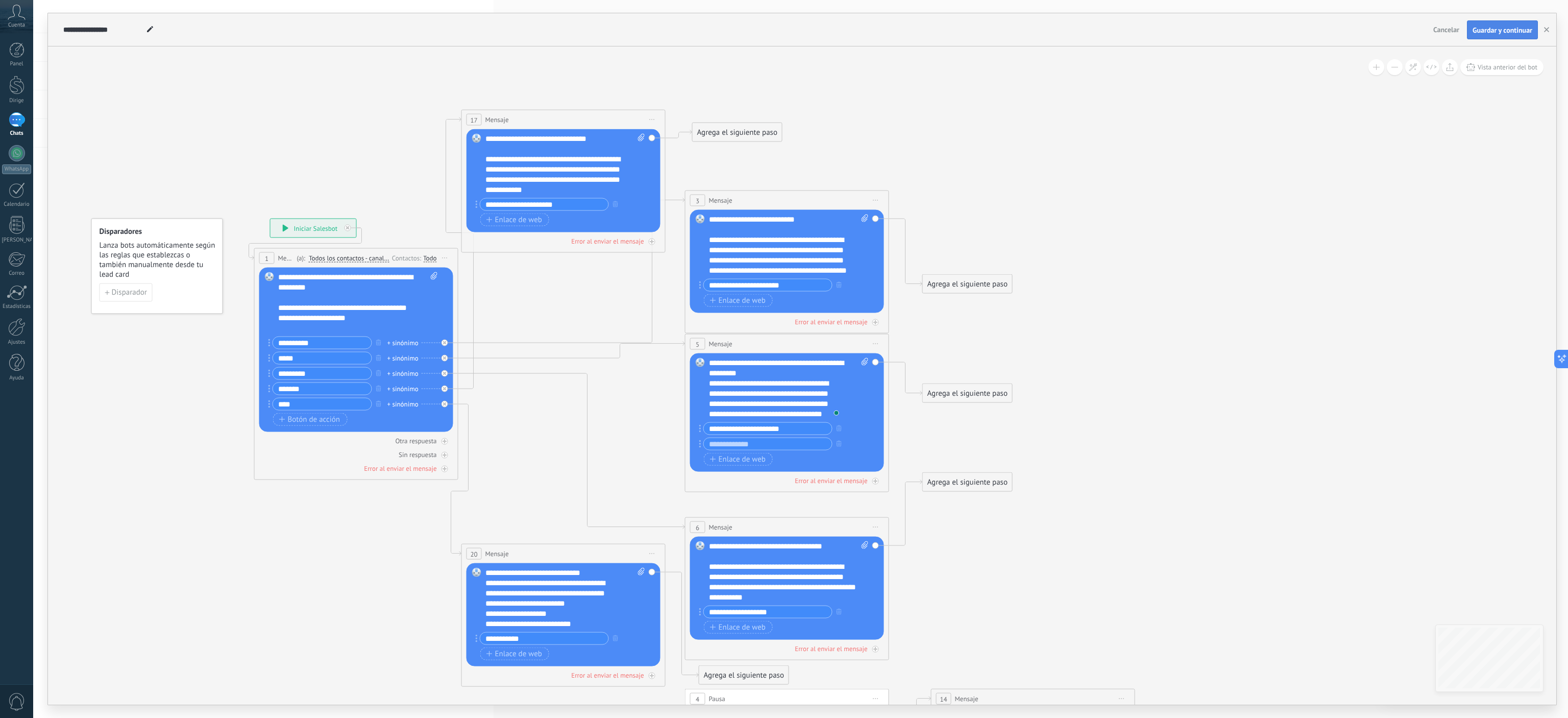 click on "Guardar y continuar" at bounding box center (1502, 30) 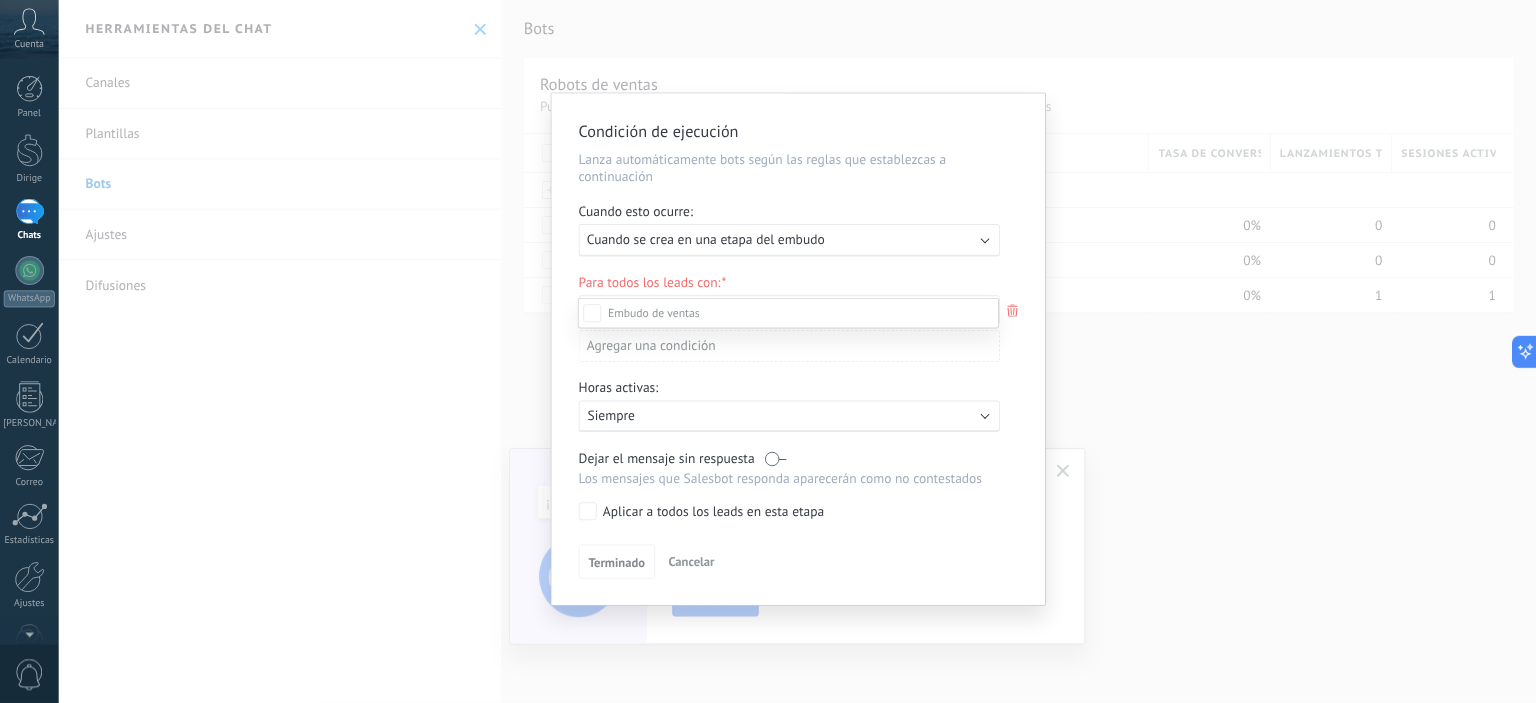 scroll, scrollTop: 58, scrollLeft: 0, axis: vertical 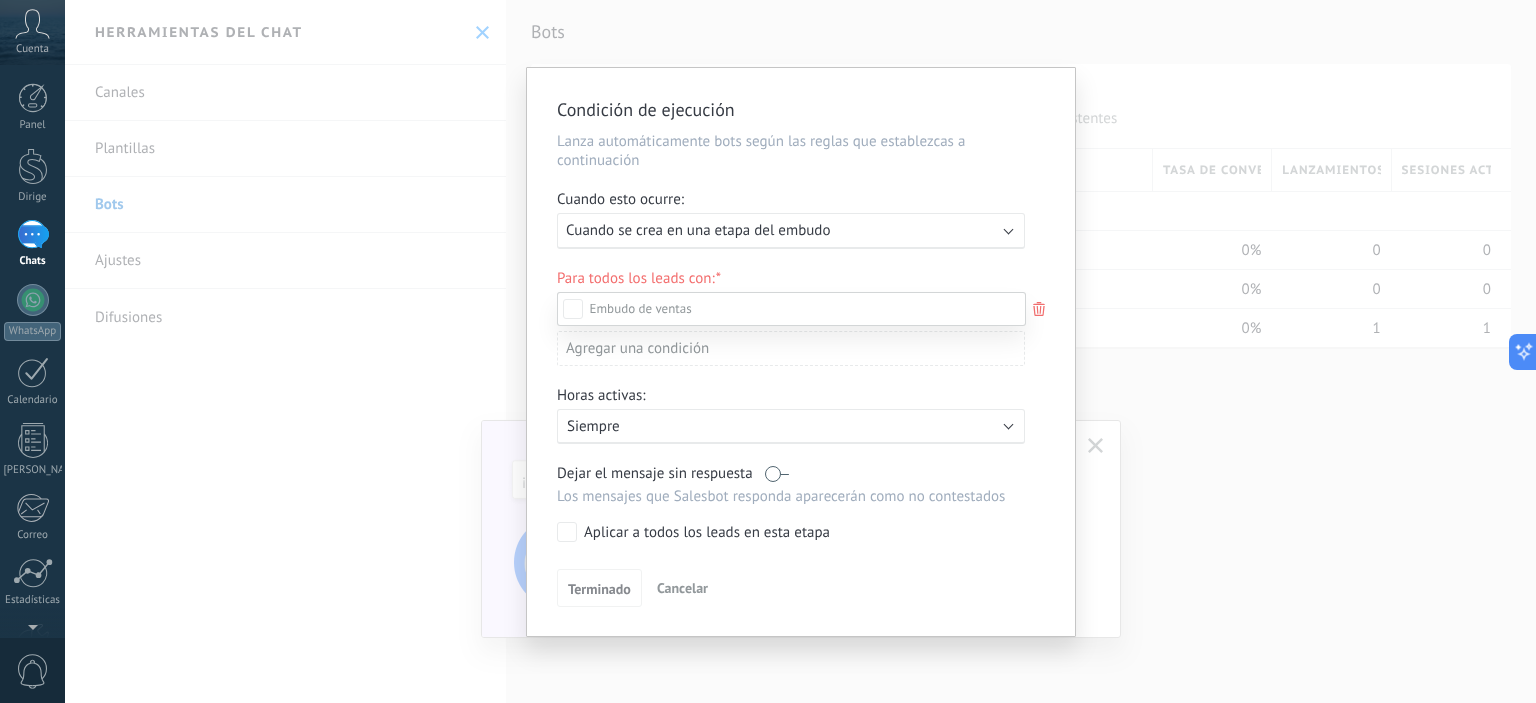 drag, startPoint x: 2728, startPoint y: 46, endPoint x: 985, endPoint y: 20, distance: 1743.1938 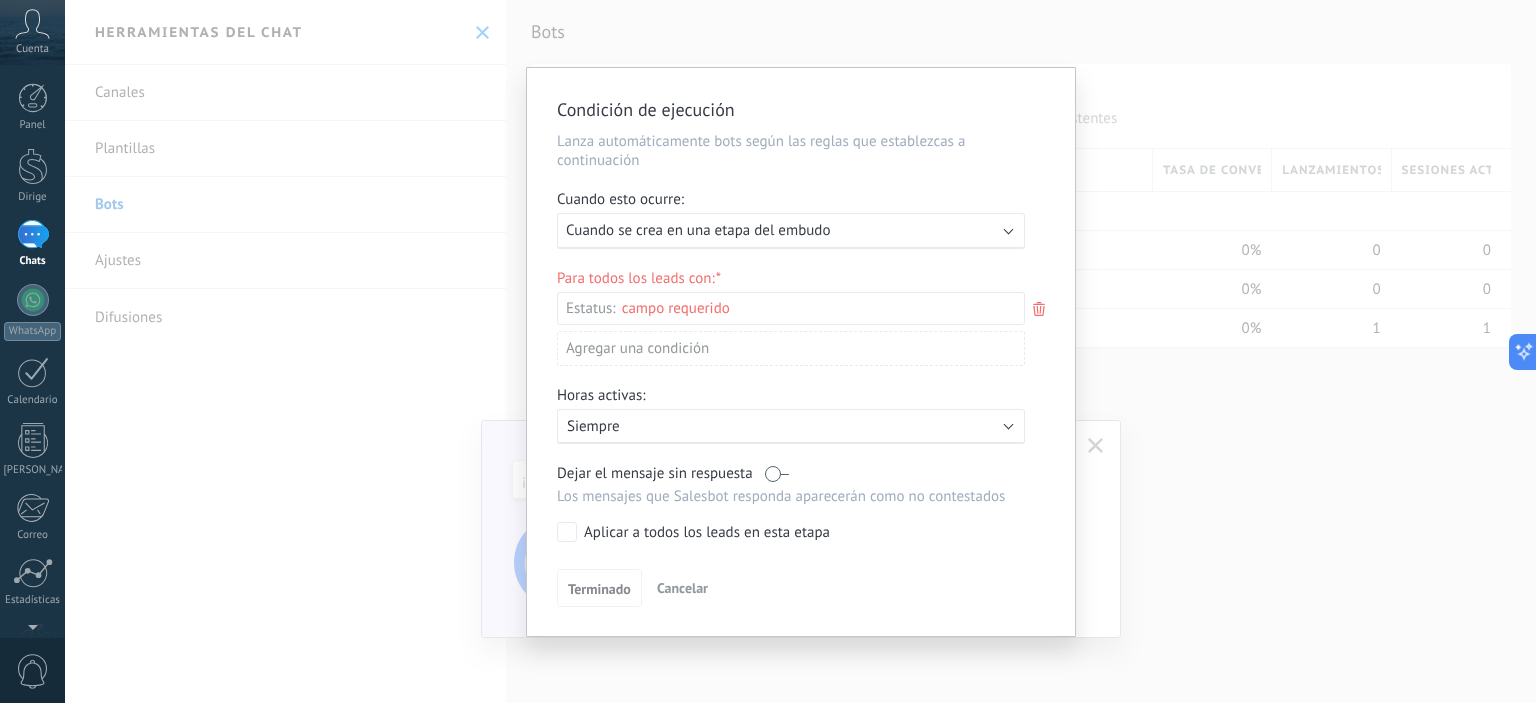 click on "Clientes potenciales entrantes Contacto inicial Negociación Debate contractual Discusión de contrato Logrado con éxito Venta Perdido" at bounding box center (0, 0) 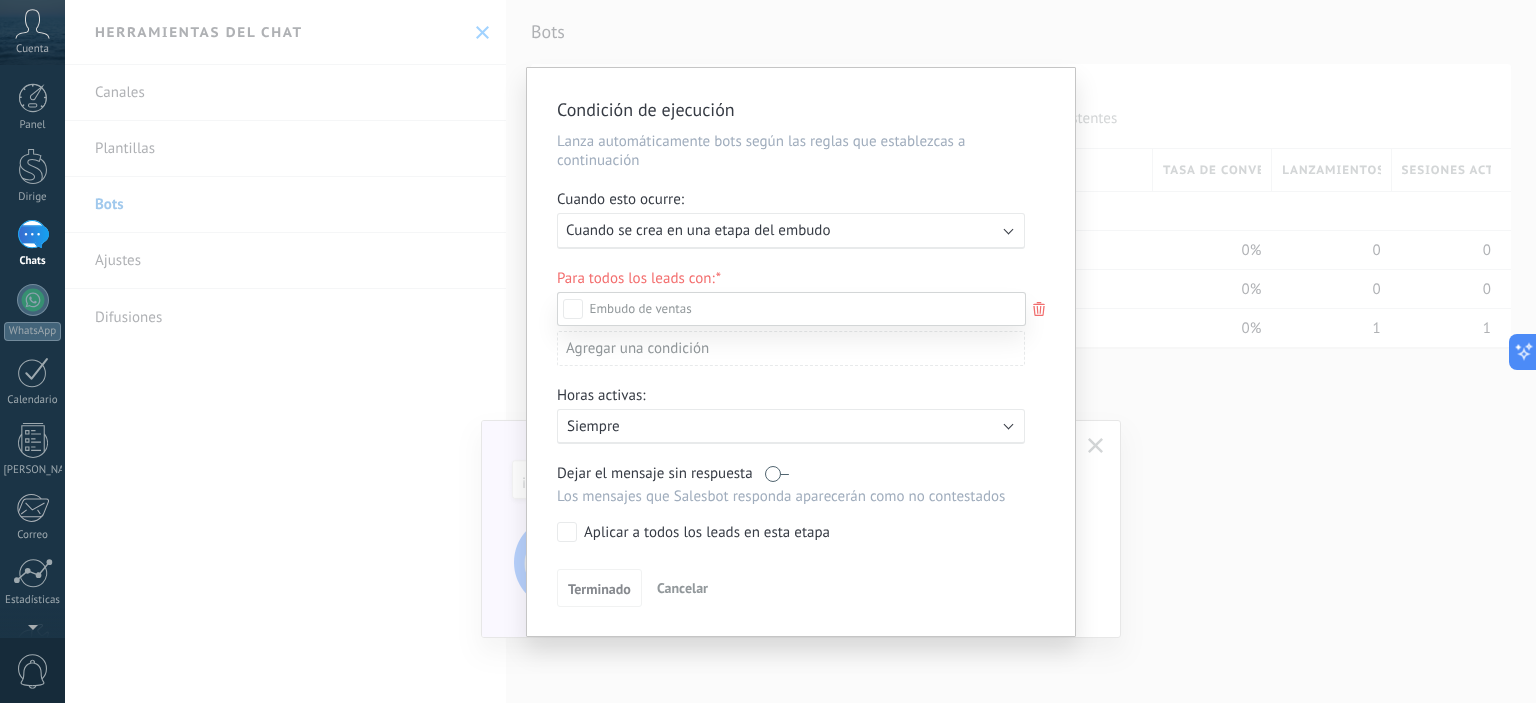 click at bounding box center [800, 351] 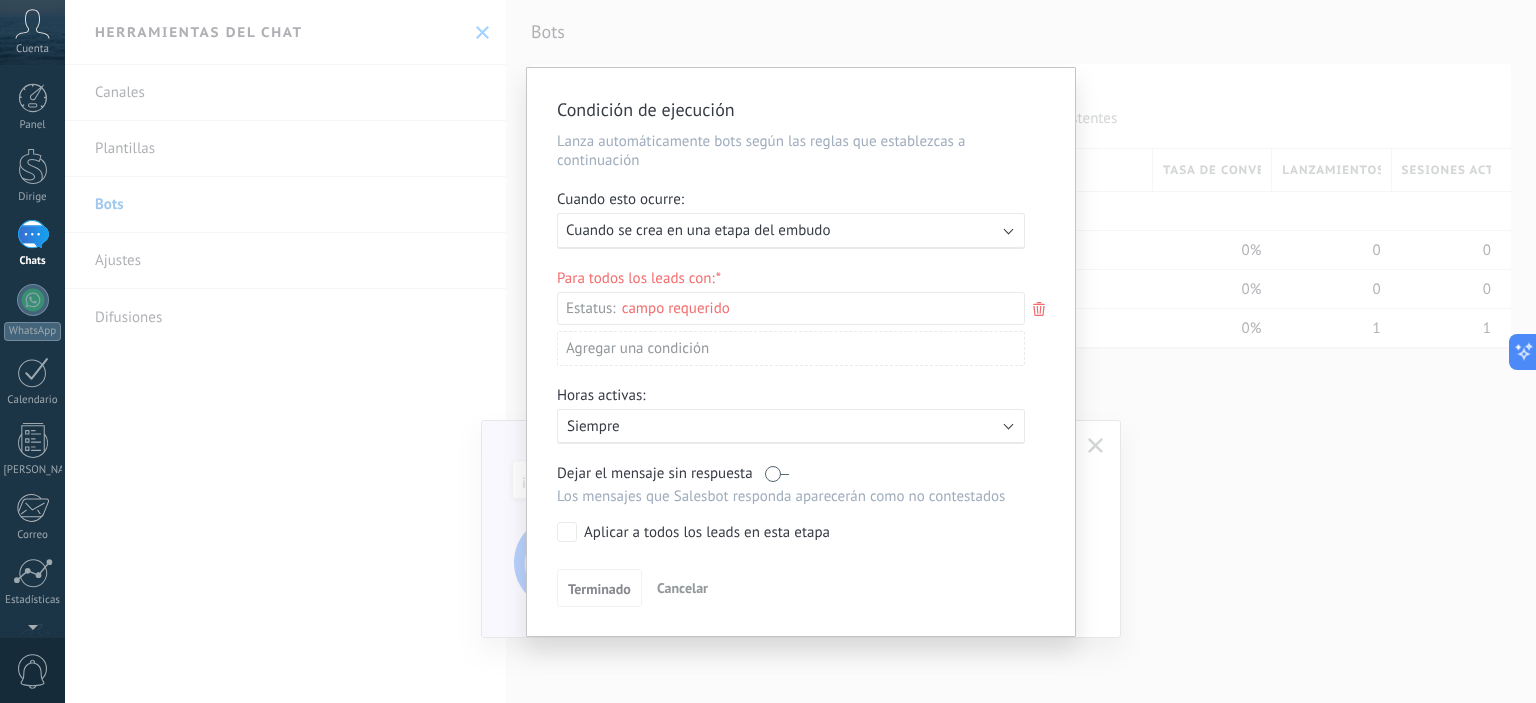 click on "Cuando se crea en una etapa del embudo" at bounding box center (698, 230) 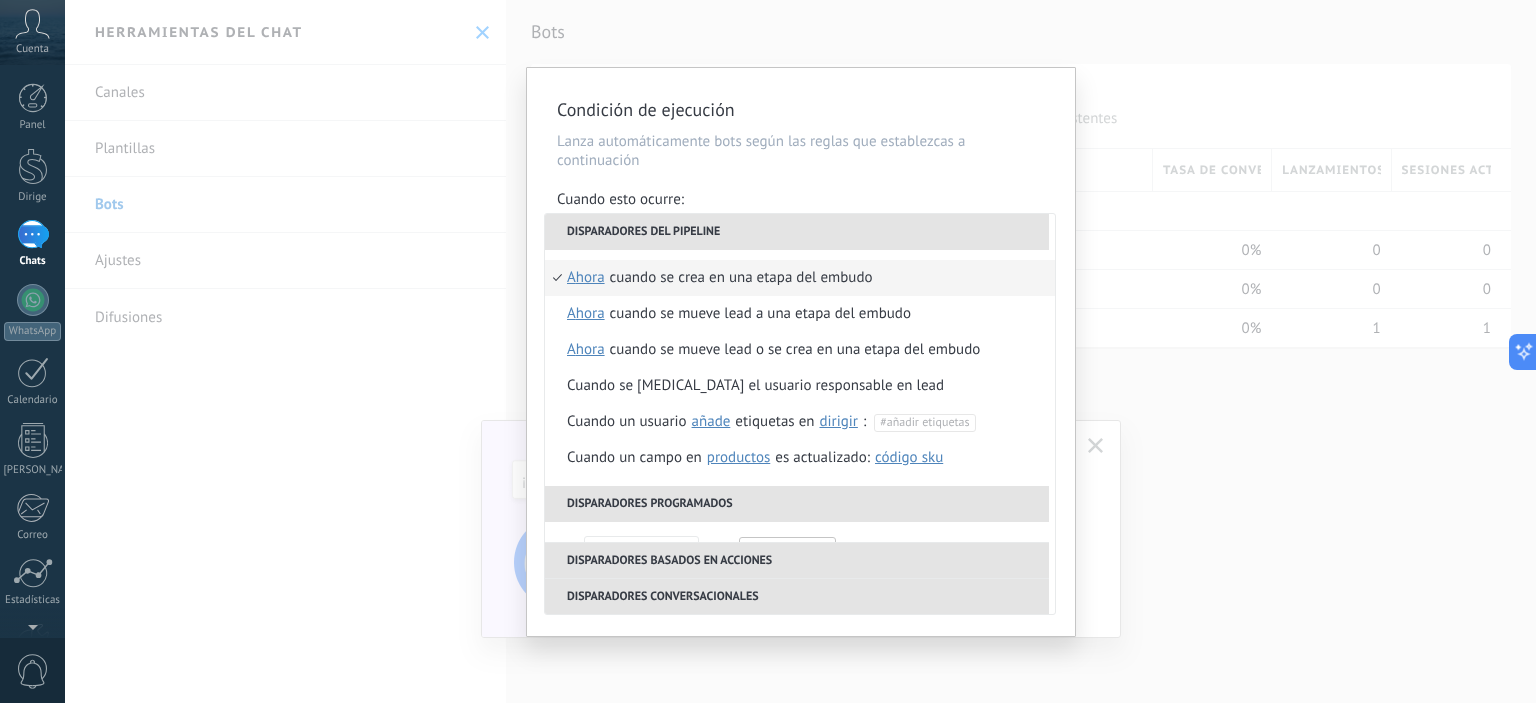 click on "Lanza automáticamente bots según las reglas que establezcas a continuación" at bounding box center (801, 151) 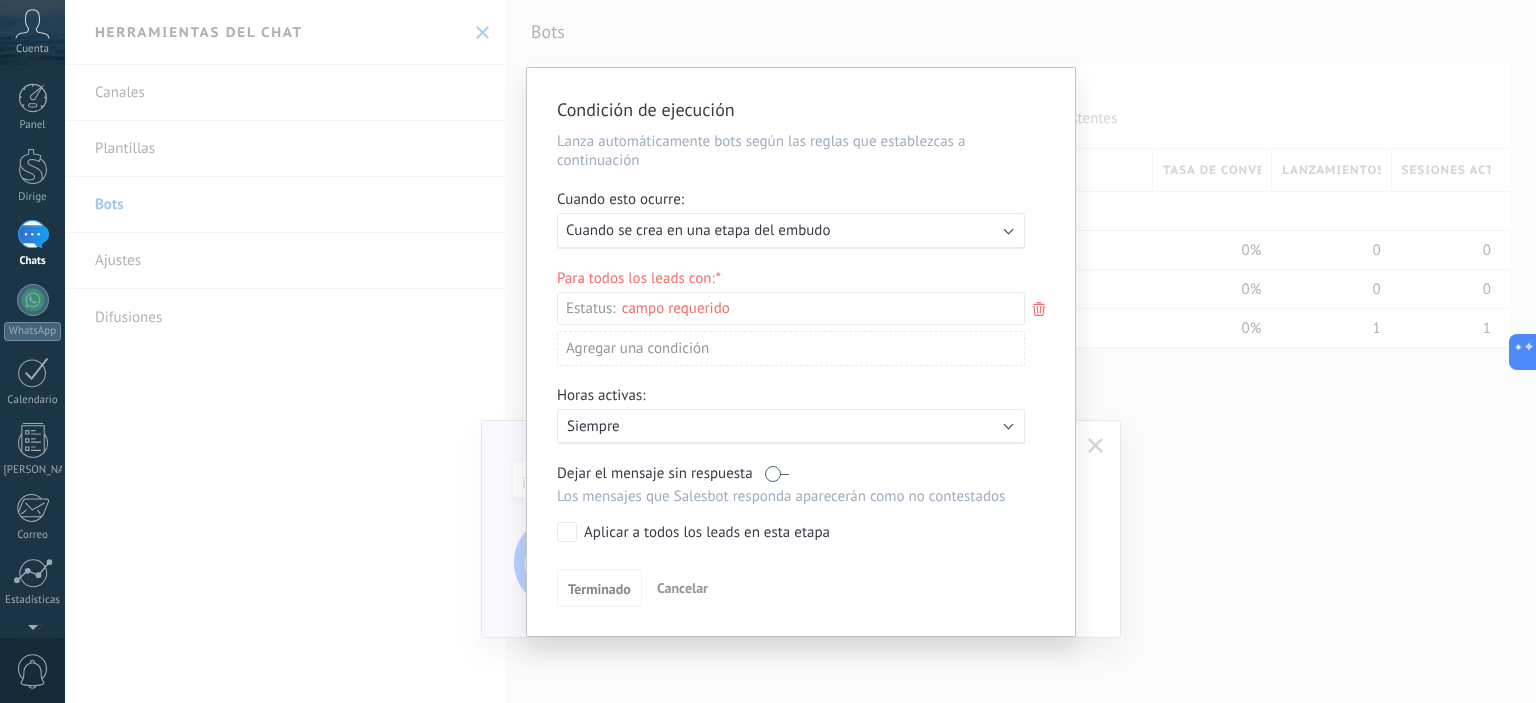 click on "Condición de ejecución  Lanza automáticamente bots según las reglas que establezcas a continuación Cuando esto ocurre: Ejecutar:  Cuando se crea en una etapa del embudo  Para todos los leads con: Estatus: Clientes potenciales entrantes Contacto inicial Negociación Debate contractual Discusión de contrato Logrado con éxito Venta Perdido Agregar una condición Horas activas: Activo:  Siempre Dejar el mensaje sin respuesta Los mensajes que Salesbot responda aparecerán como no contestados Aplicar a todos los leads en esta etapa Terminado Cancelar
Elige una plantilla Construye tu bot Configurar el disparador" at bounding box center (800, 351) 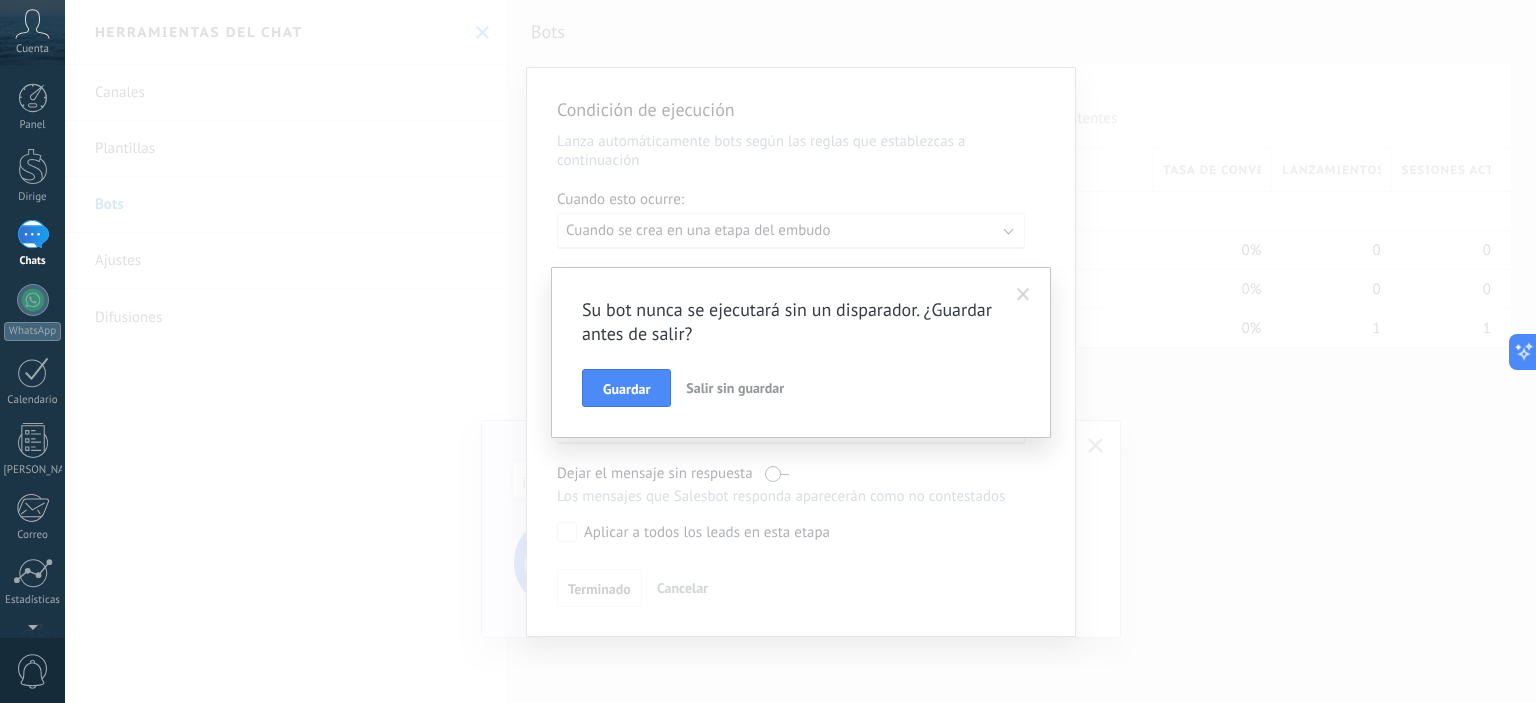 click at bounding box center (1023, 295) 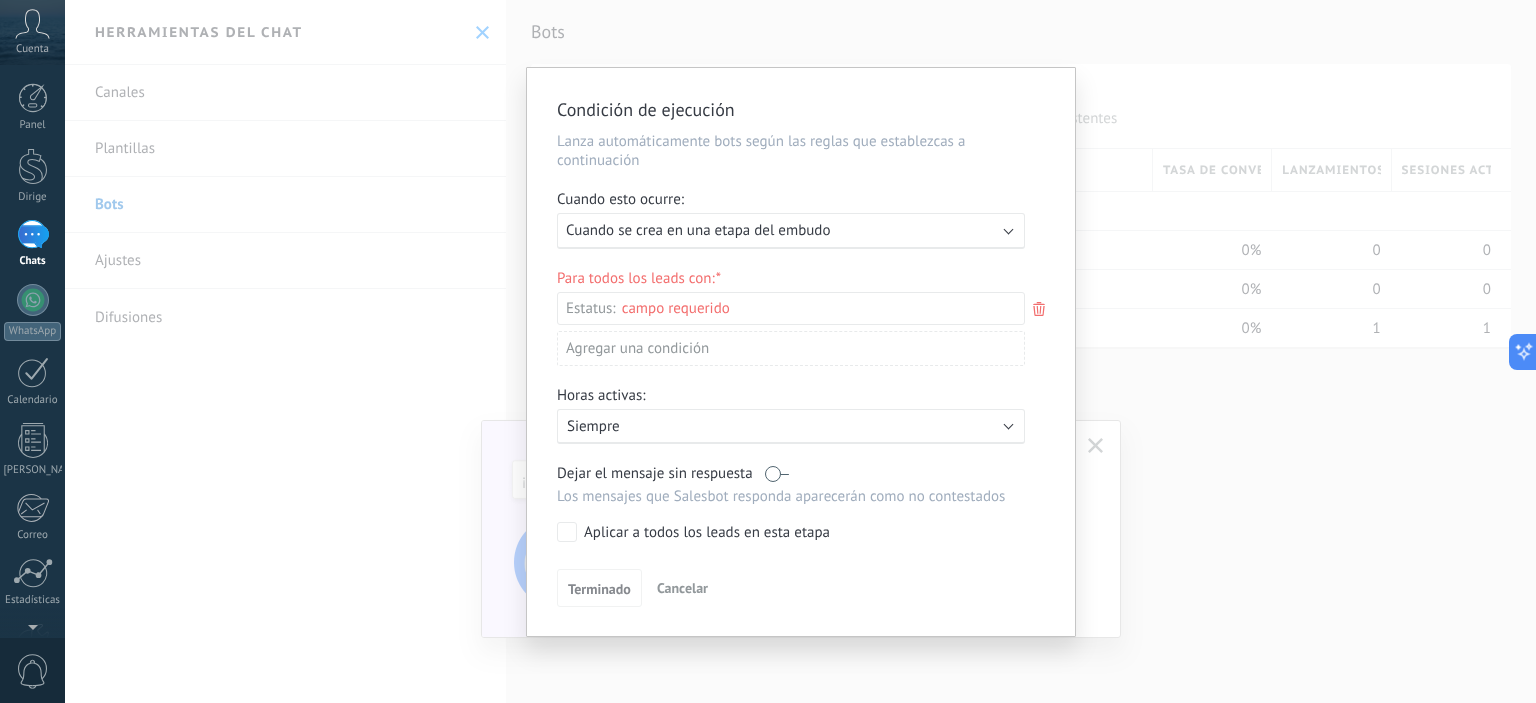 click on "Cuando se crea en una etapa del embudo" at bounding box center (698, 230) 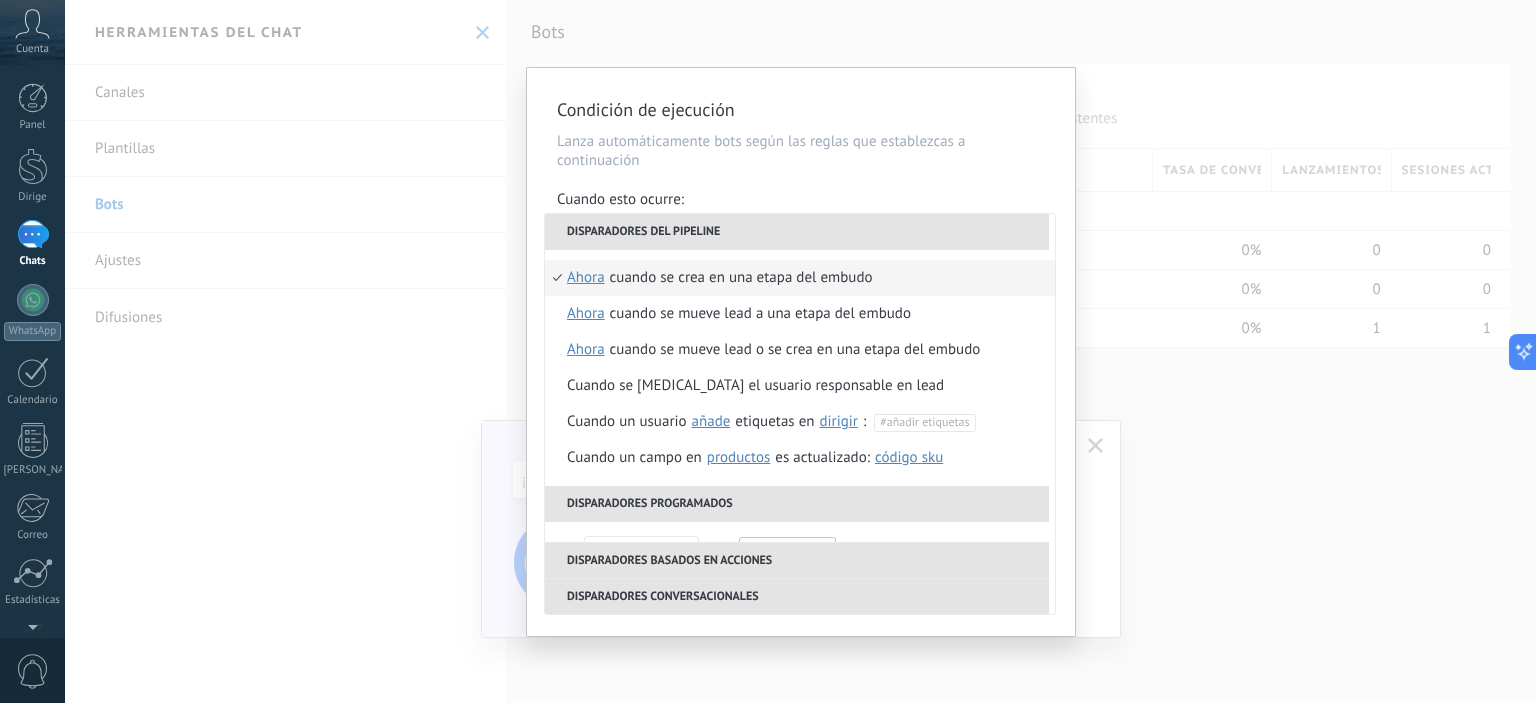 click on "Cuando esto ocurre:" at bounding box center [801, 201] 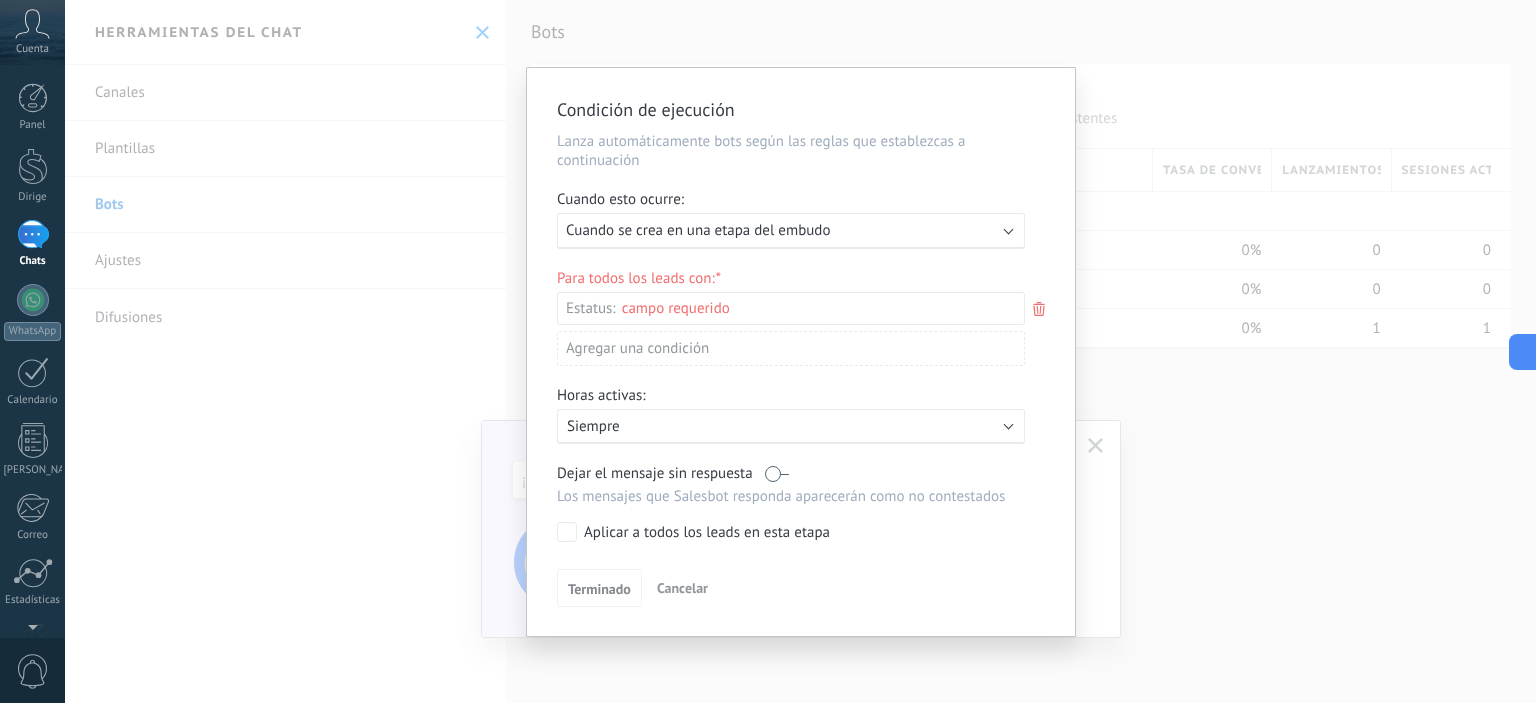 click on "Clientes potenciales entrantes Contacto inicial Negociación Debate contractual Discusión de contrato Logrado con éxito Venta Perdido" at bounding box center [0, 0] 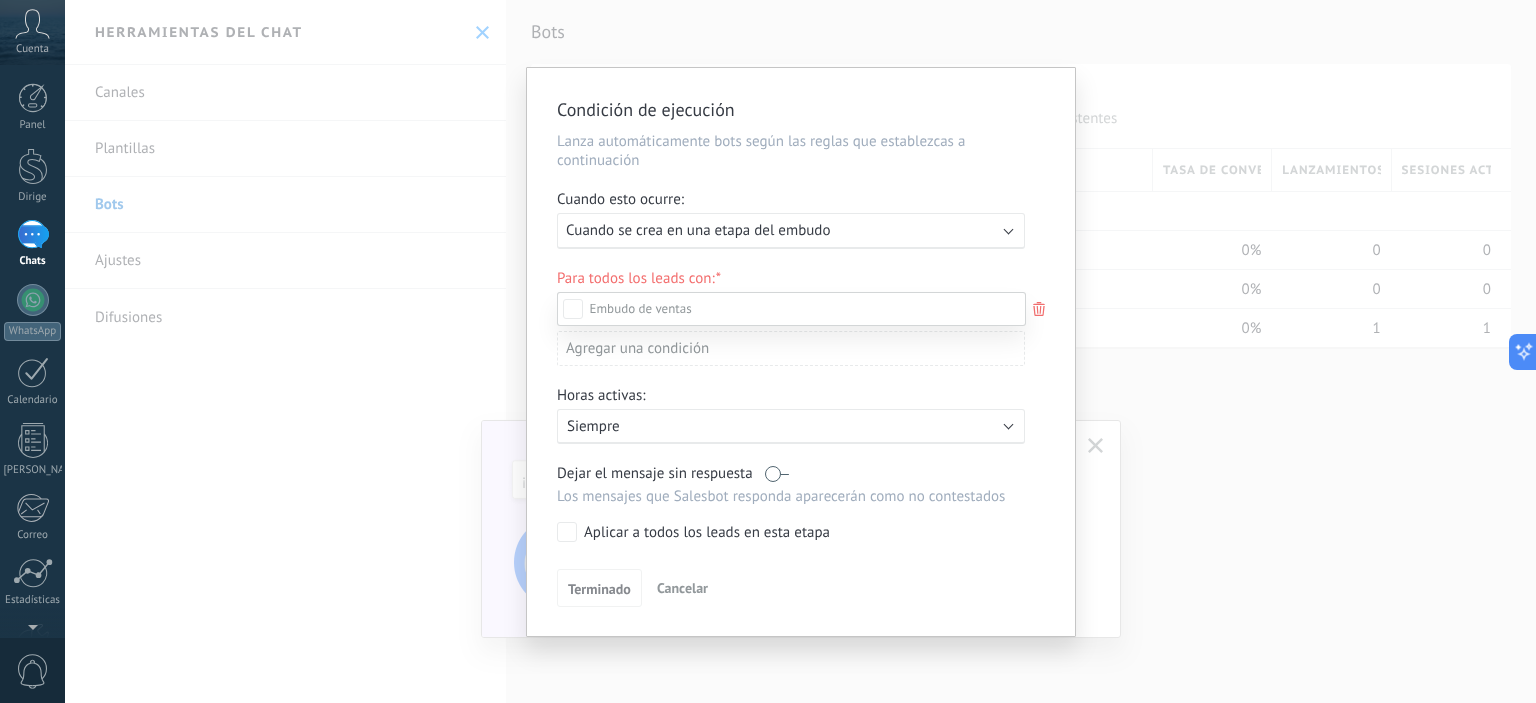 click at bounding box center [791, 309] 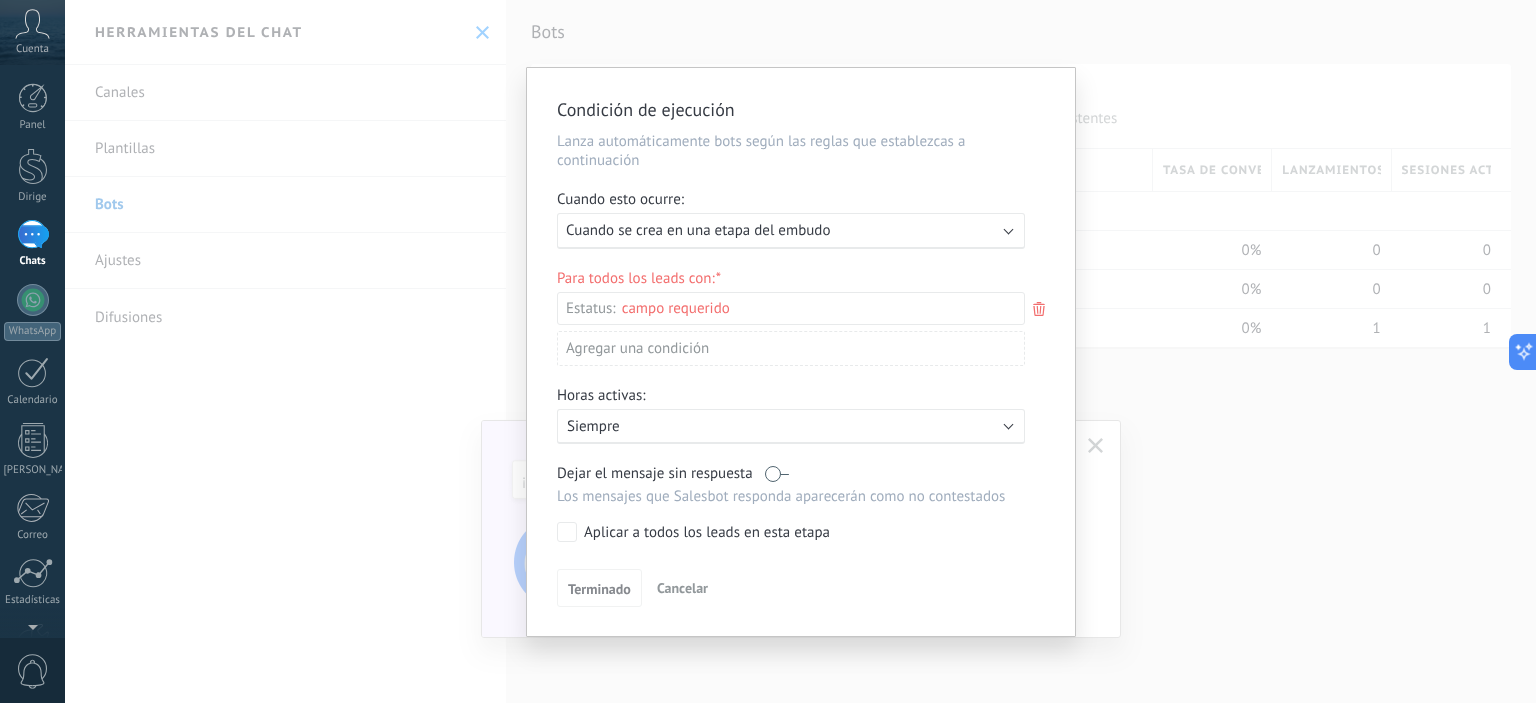 click on "Clientes potenciales entrantes Contacto inicial Negociación Debate contractual Discusión de contrato Logrado con éxito Venta Perdido" at bounding box center (0, 0) 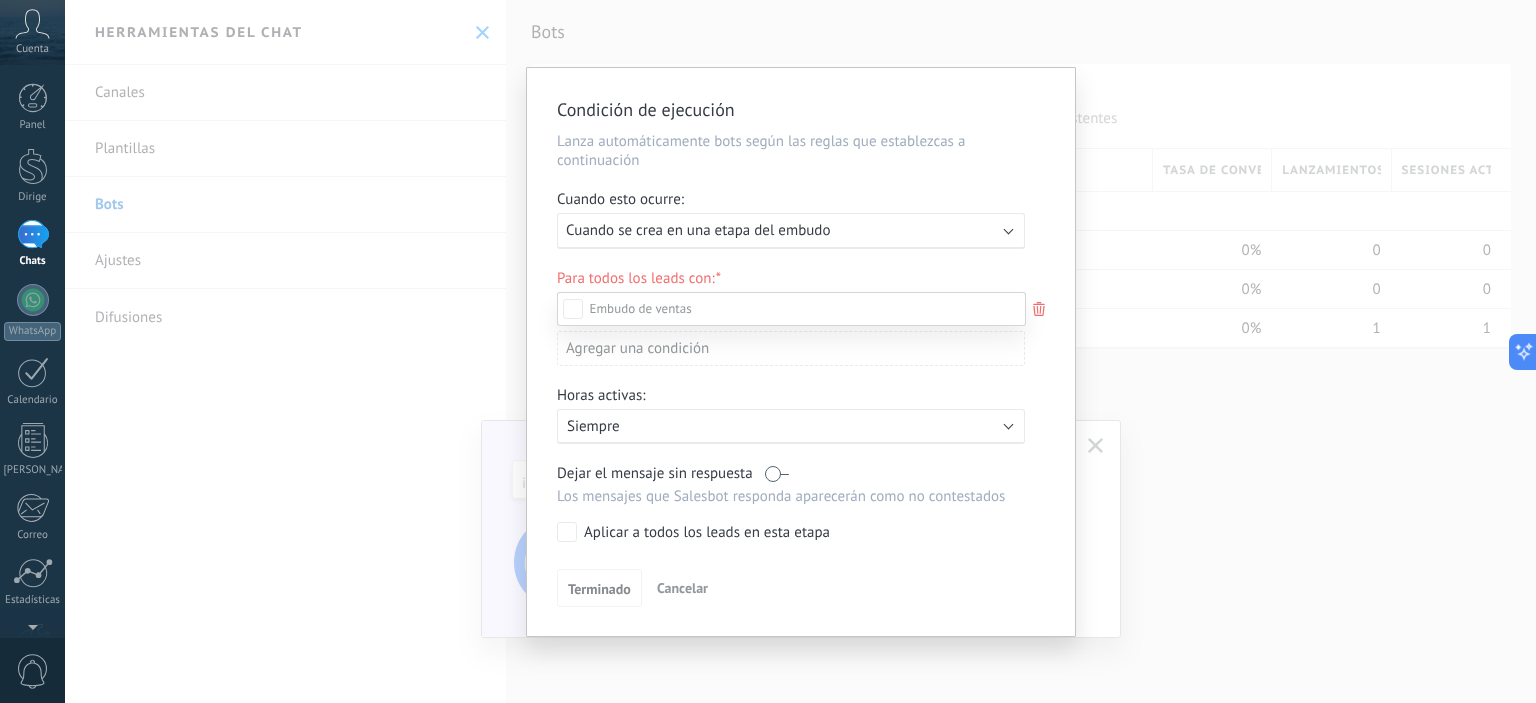 click on "Contacto inicial" at bounding box center (0, 0) 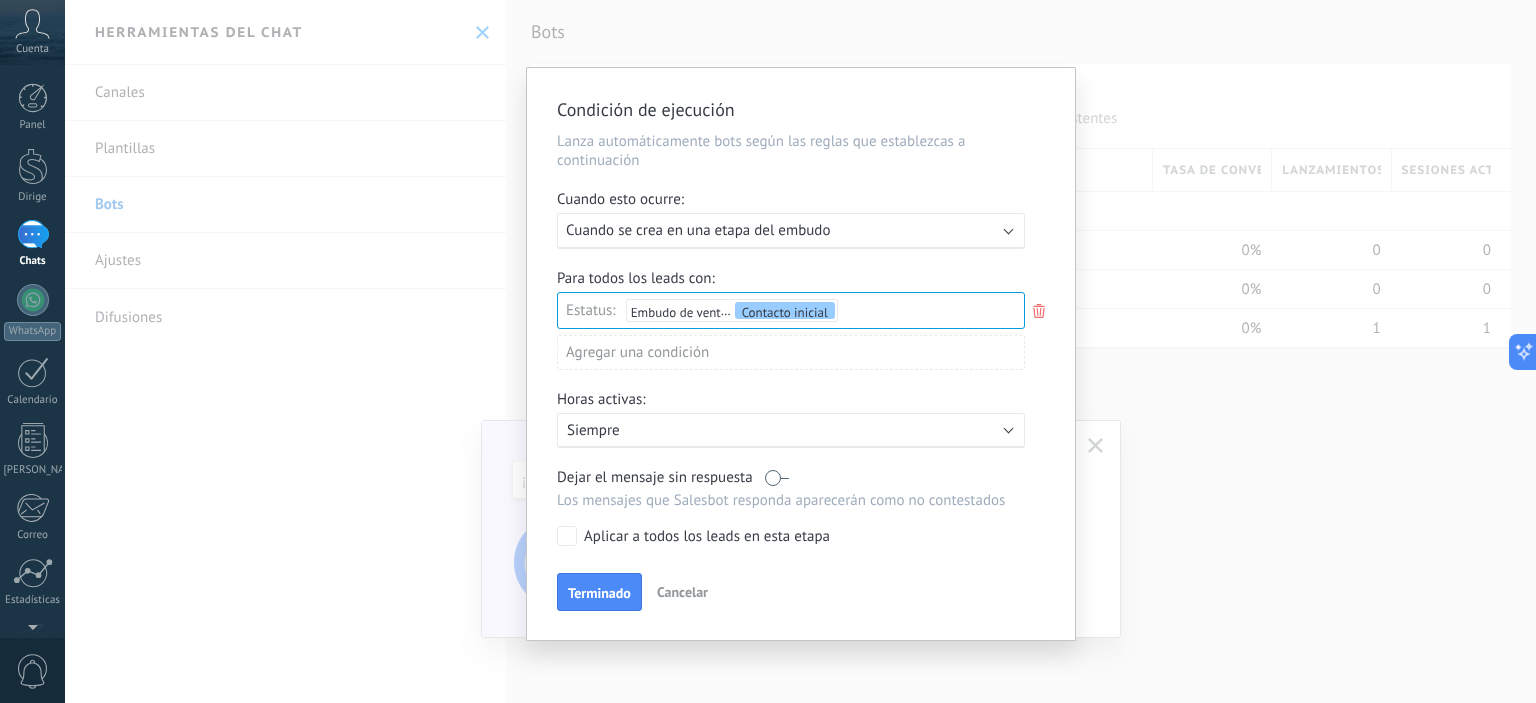 click on "Agregar una condición" at bounding box center [791, 352] 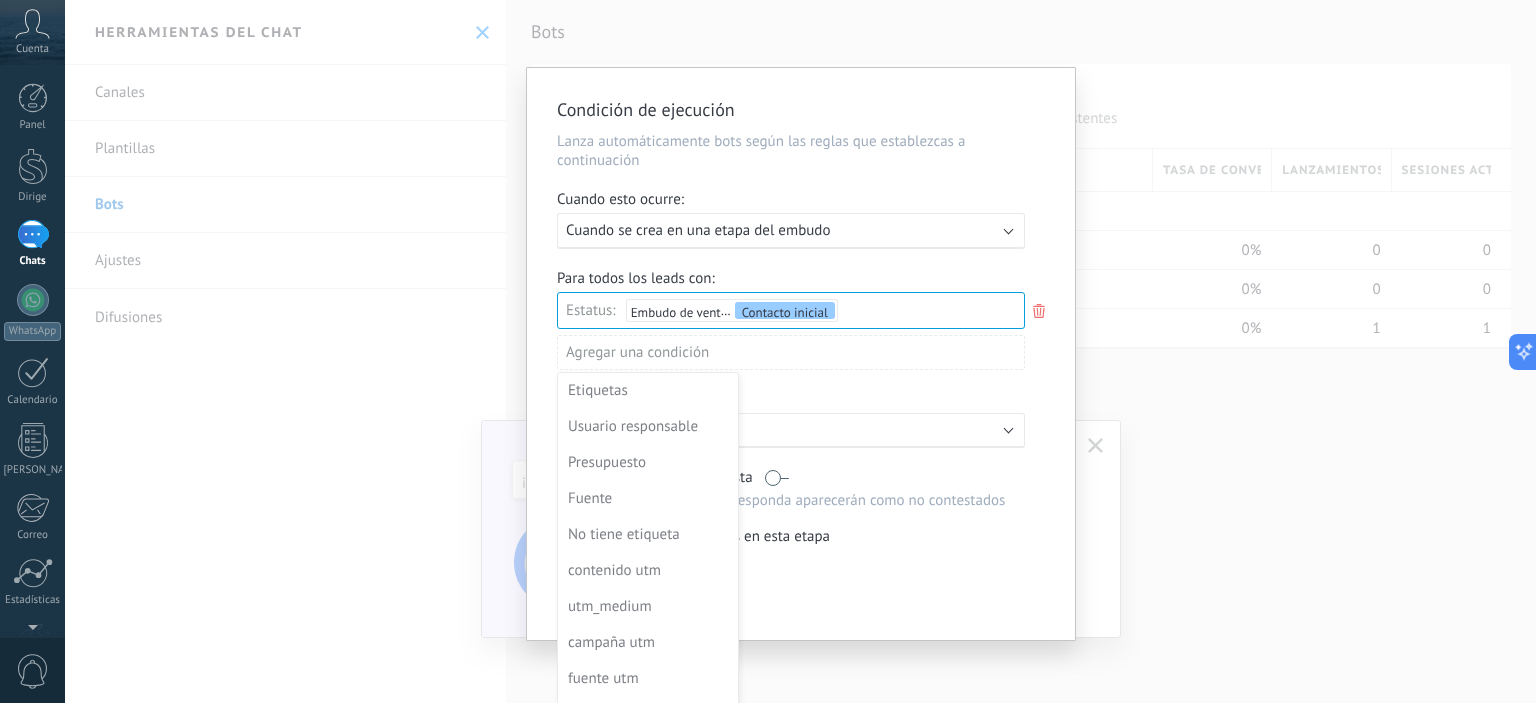 click at bounding box center (801, 354) 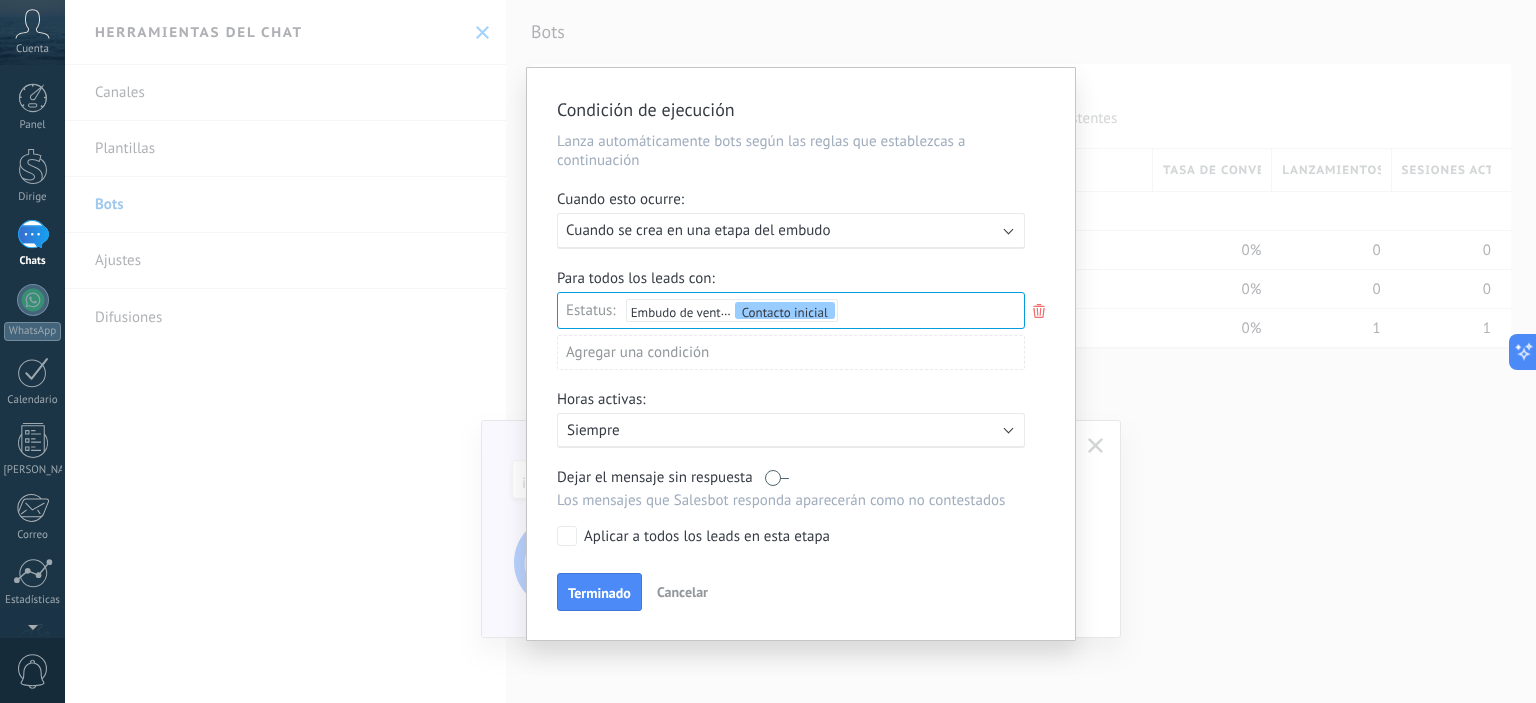 click on "Agregar una condición" at bounding box center [791, 352] 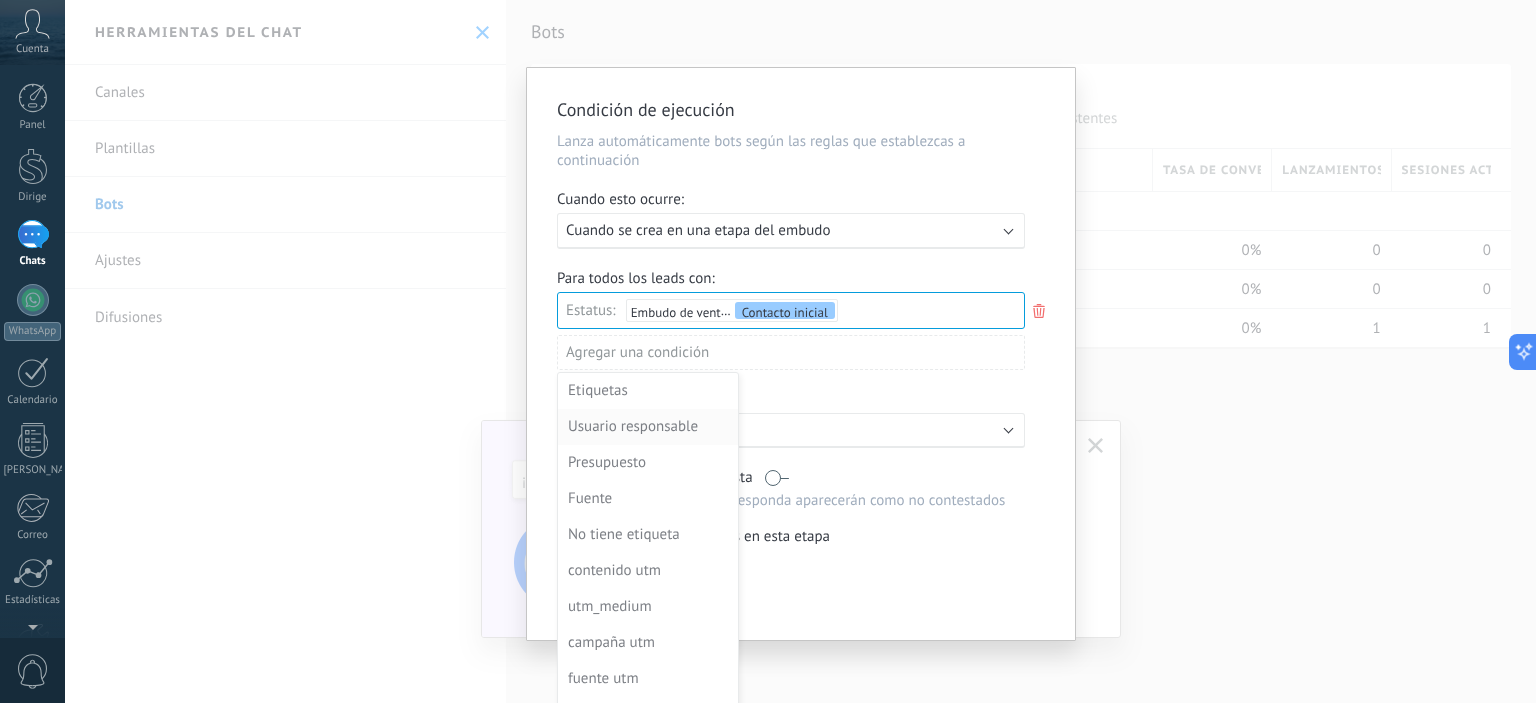 scroll, scrollTop: 180, scrollLeft: 0, axis: vertical 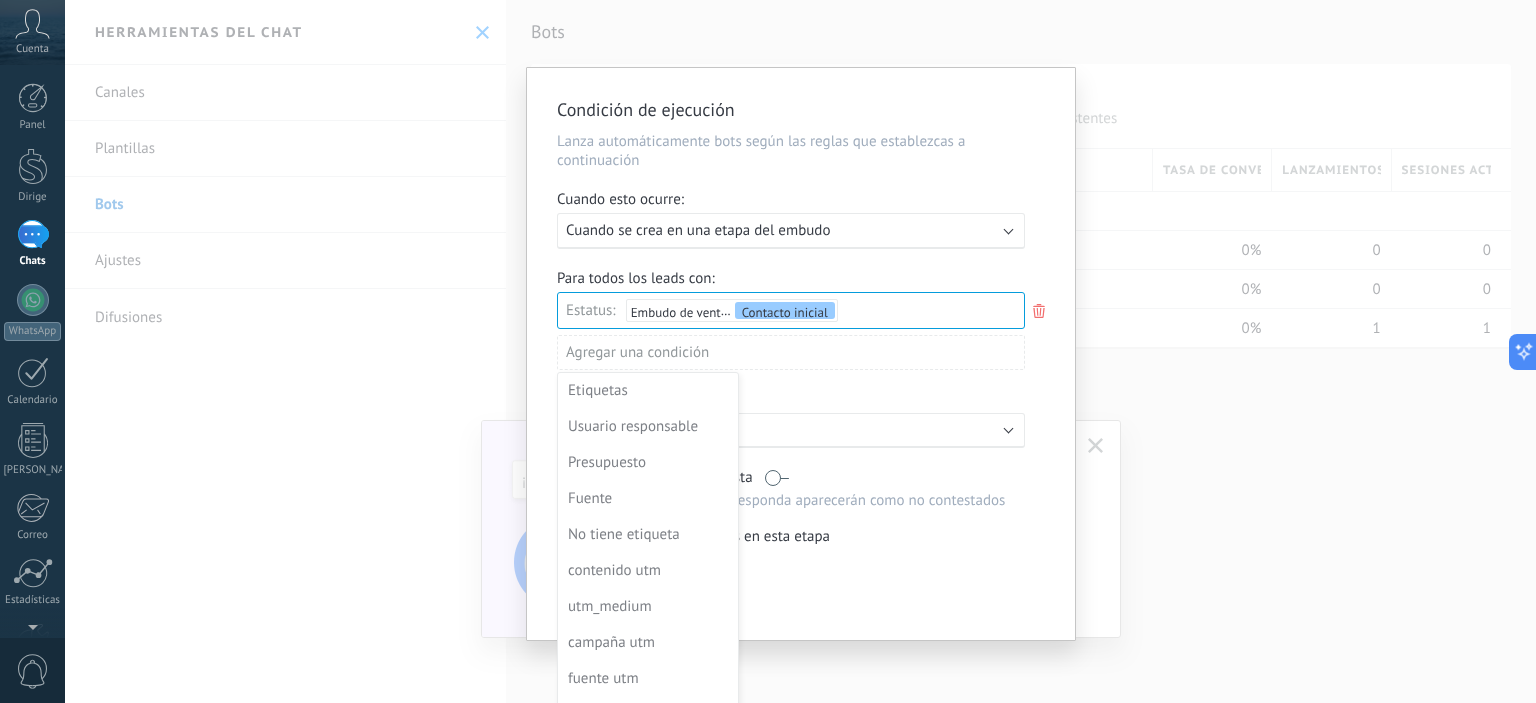 click at bounding box center (801, 354) 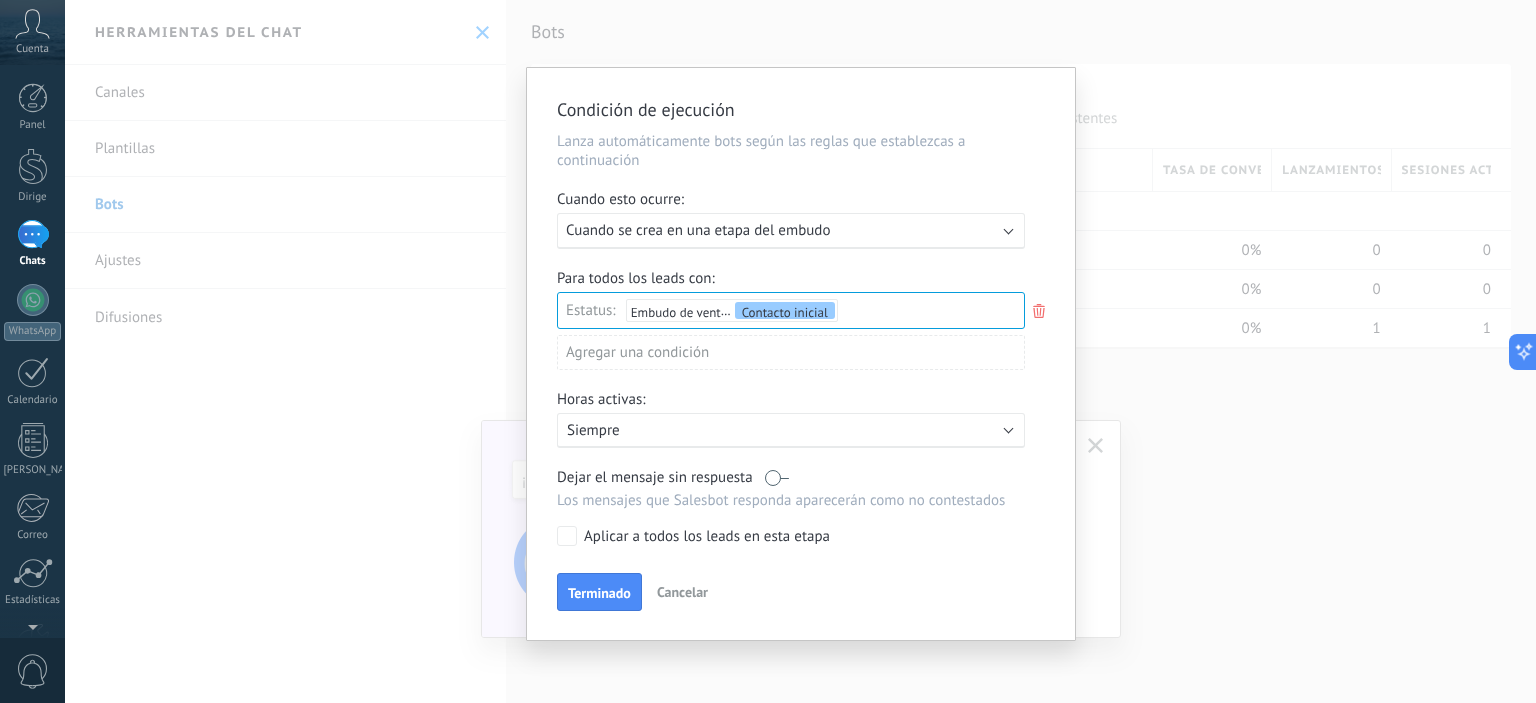click at bounding box center (777, 477) 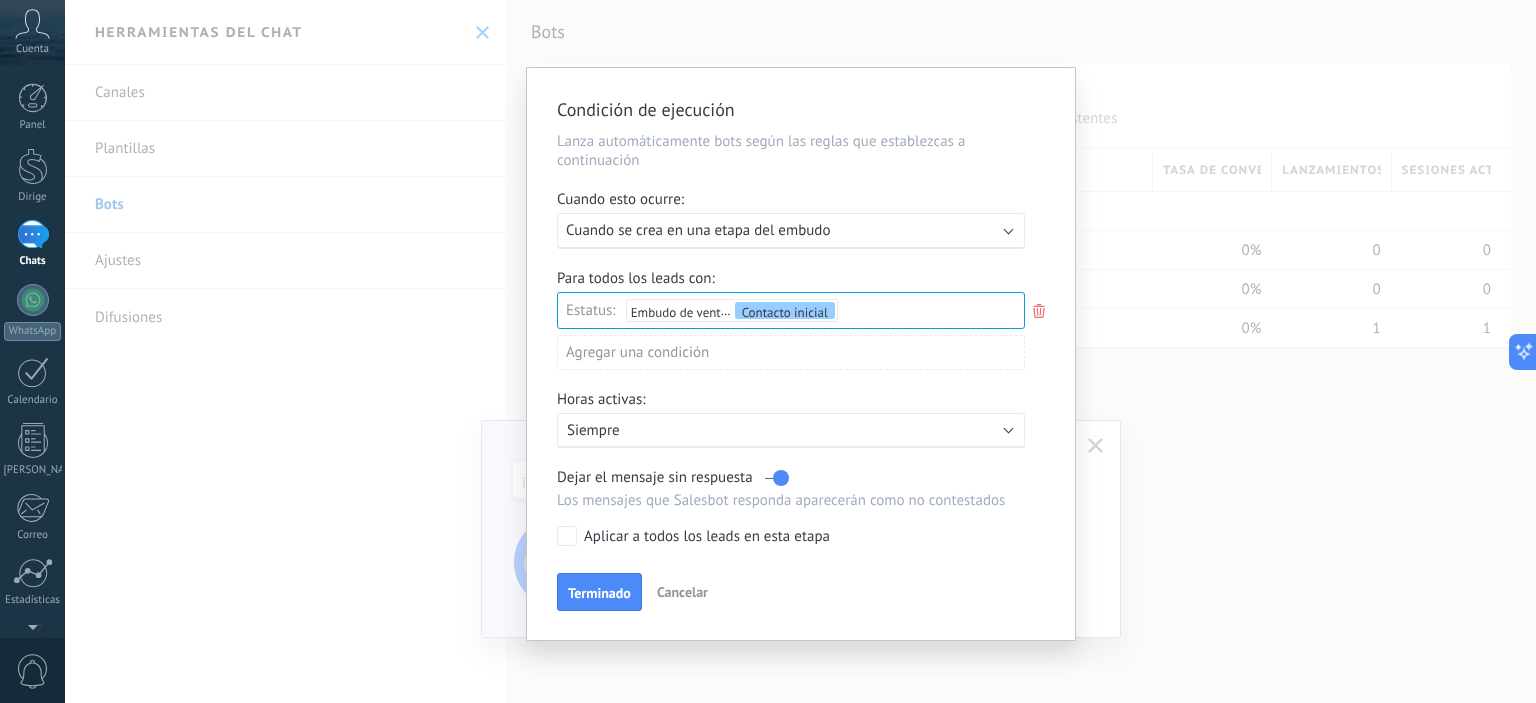 click at bounding box center (777, 477) 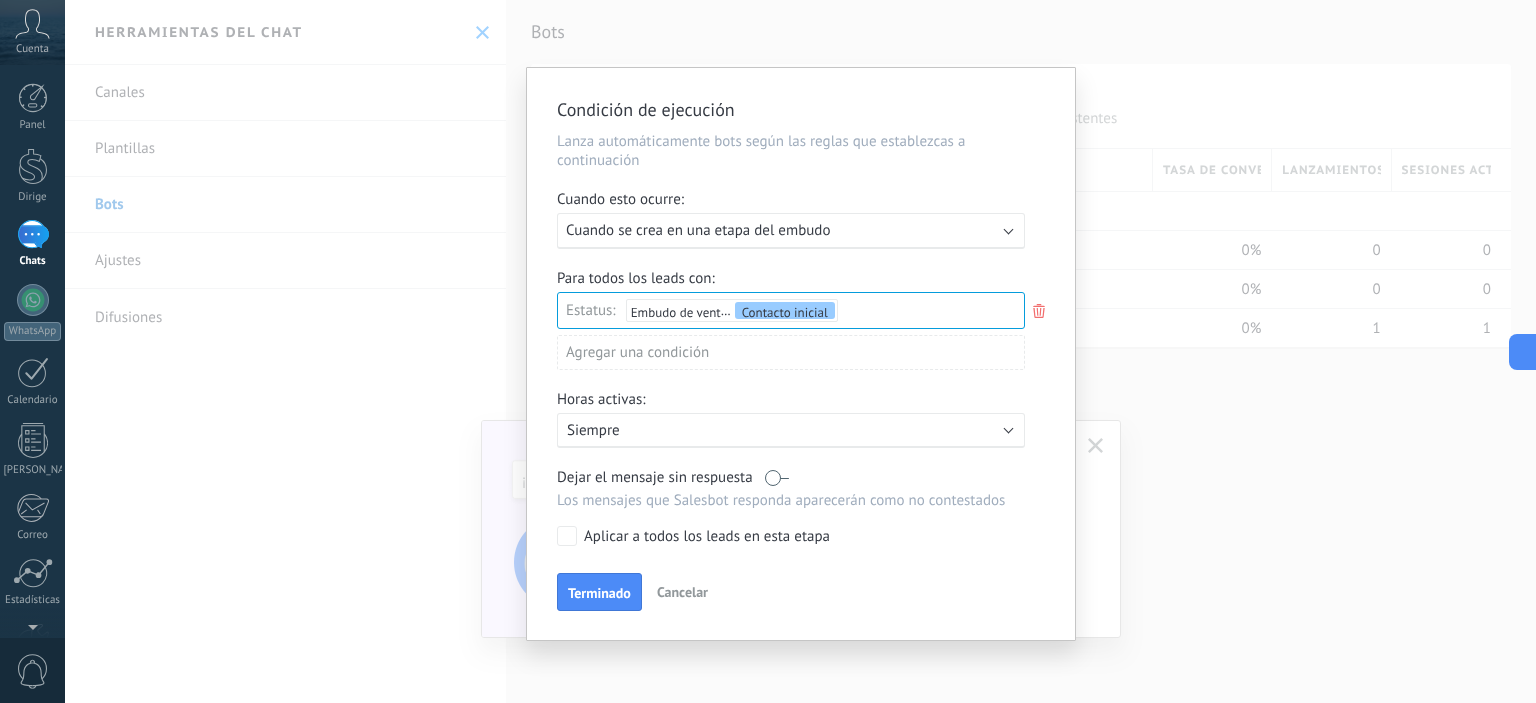 click on "Los mensajes que Salesbot responda aparecerán como no contestados" at bounding box center [791, 500] 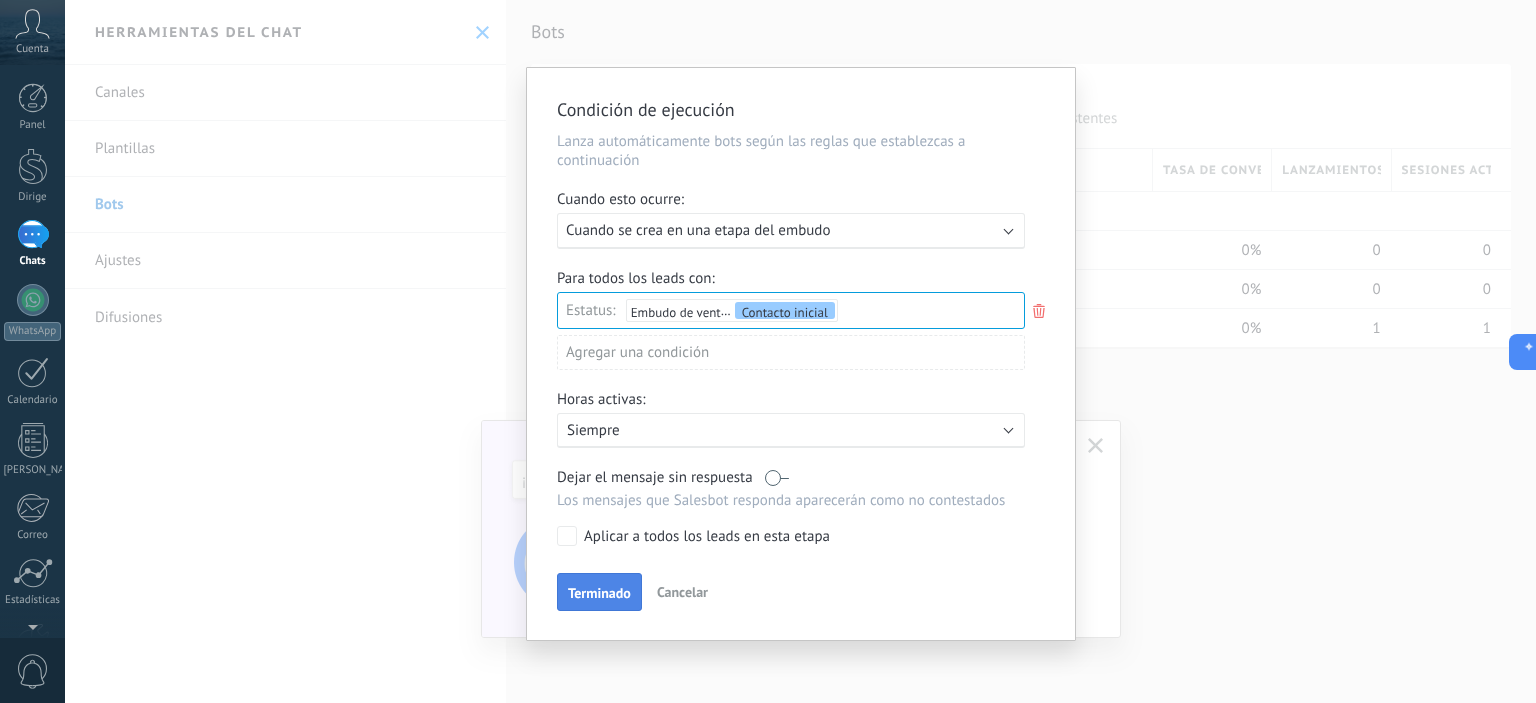 click on "Terminado" at bounding box center (599, 593) 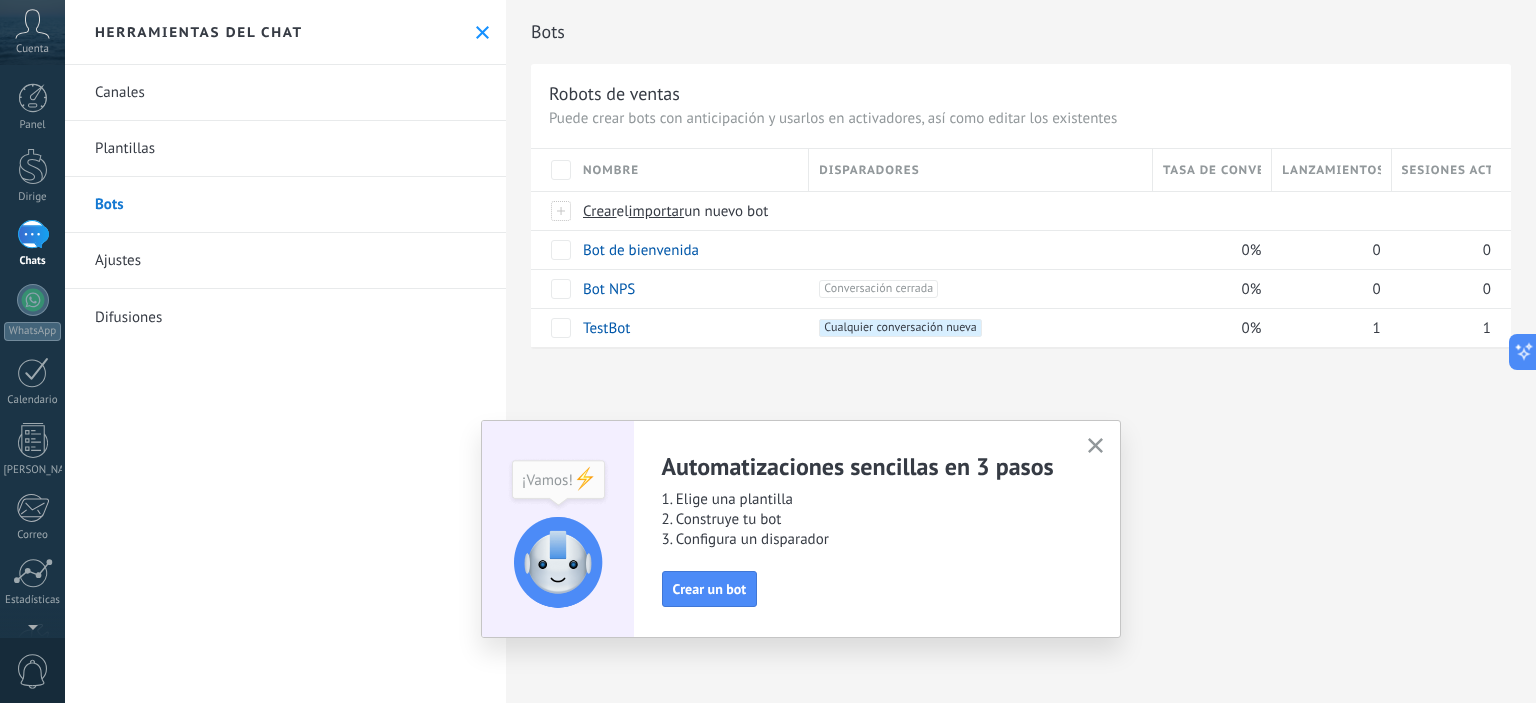 click 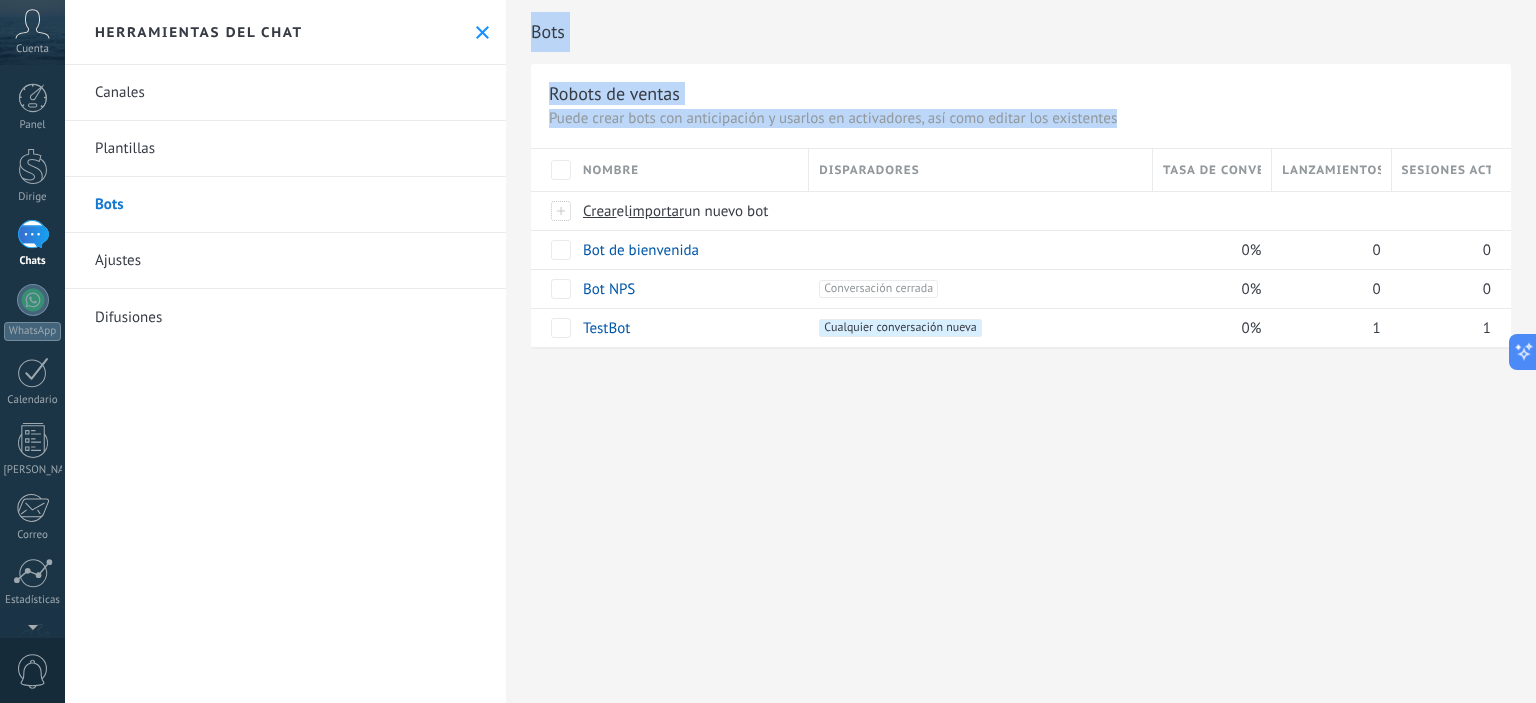 drag, startPoint x: 966, startPoint y: 490, endPoint x: 478, endPoint y: 551, distance: 491.79773 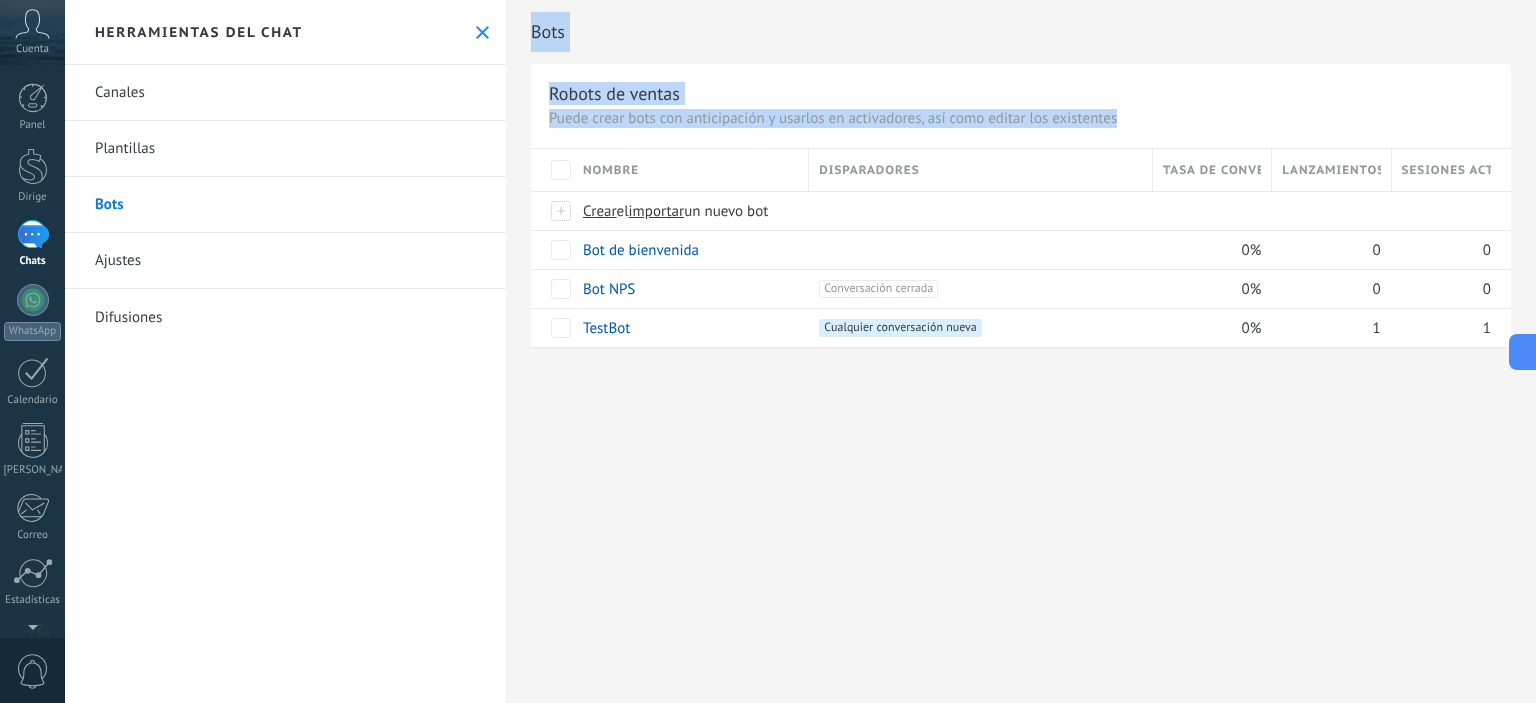 click on "Bots Robots de ventas Puede crear bots con anticipación y usarlos en activadores, así como editar los existentes Actualizar a Avanzado Nombre Disparadores Tasa de conversión Lanzamientos totales Sesiones activas        Crear  el  importar  un nuevo bot              Bot de bienvenida 0% 0 0        Bot NPS +1 Conversación cerrada +0 0% 0 0        TestBot +1 Cualquier conversación nueva +0 0% 1 1 Mostrar más avanzado Seguimiento de clics en enlaces Reducir links largos y rastrear clics: cuando se habilita, los URLs que envías serán reemplazados con links de rastreo. Una vez clickeados, un evento se registrará en el feed del lead. Abajo seleccione las fuentes que utilizan esta característica WhatsApp Business Potenciar la IA ruso Inglés Español portugués Indonesio turco Inglés Última actualización: Actualizar conjunto de datos Dejar el mensaje sin respuesta Cuando un usuario de Kommo se une a un chat, el bot entrará en modo descanso. Después de  5 minutos 10 minutos 15 minutos 30 minutos" at bounding box center (1021, 351) 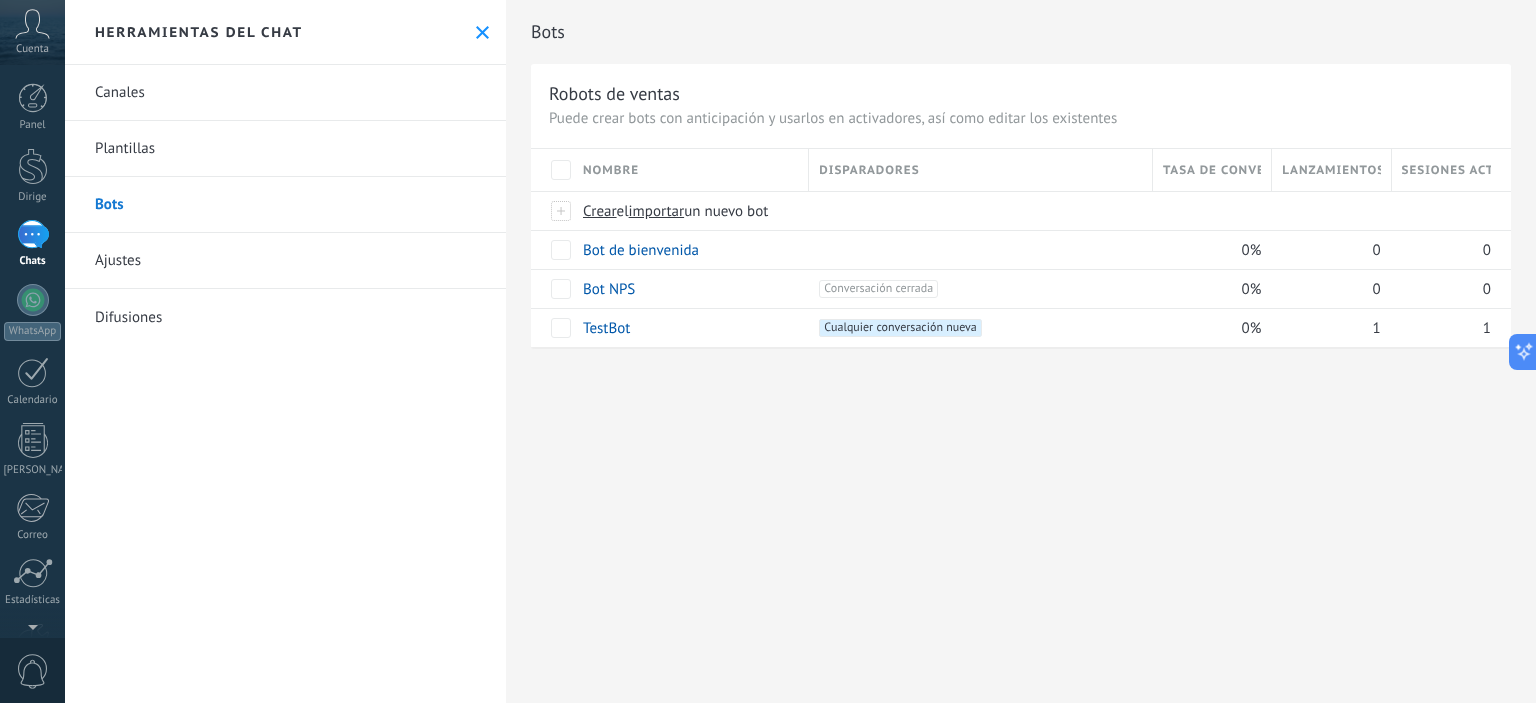 drag, startPoint x: 858, startPoint y: 459, endPoint x: 567, endPoint y: 425, distance: 292.97952 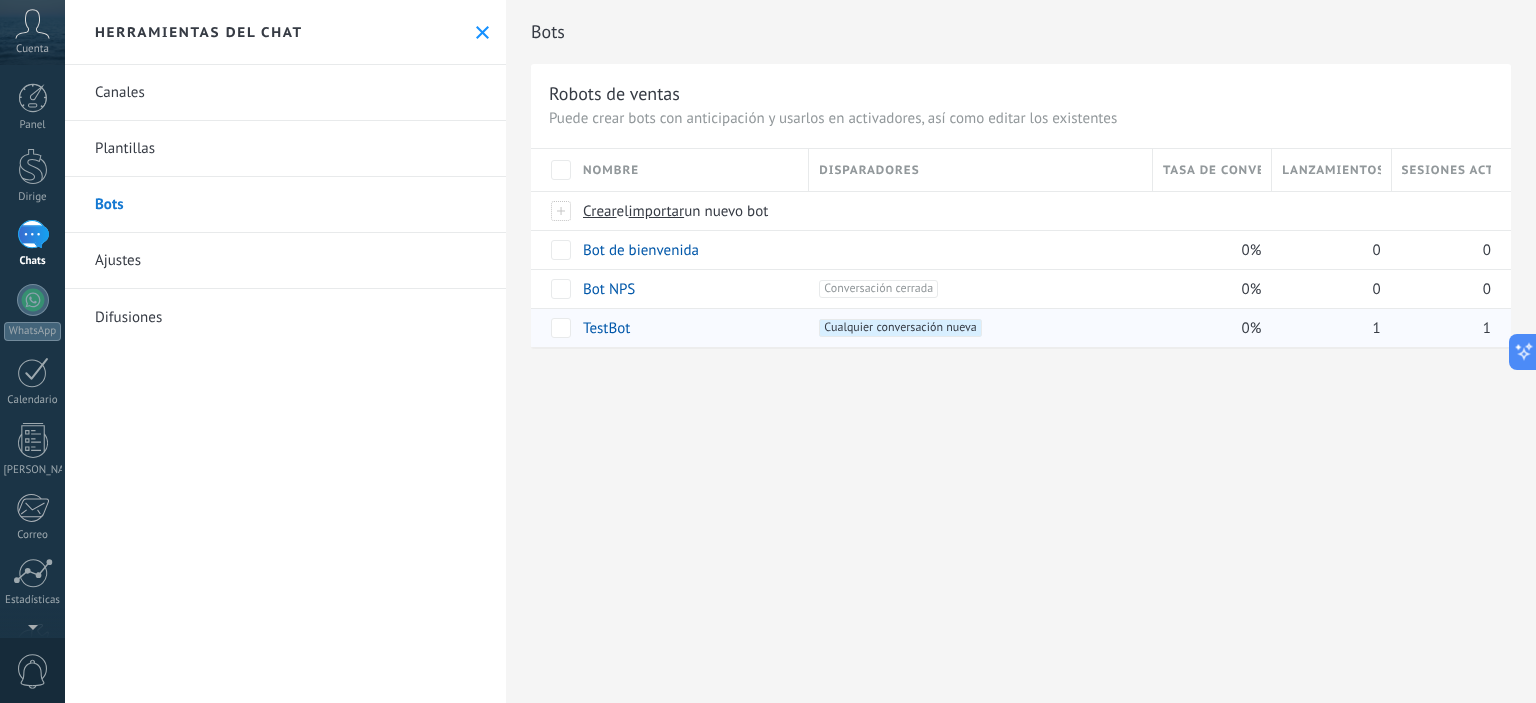 click on "TestBot" at bounding box center [606, 328] 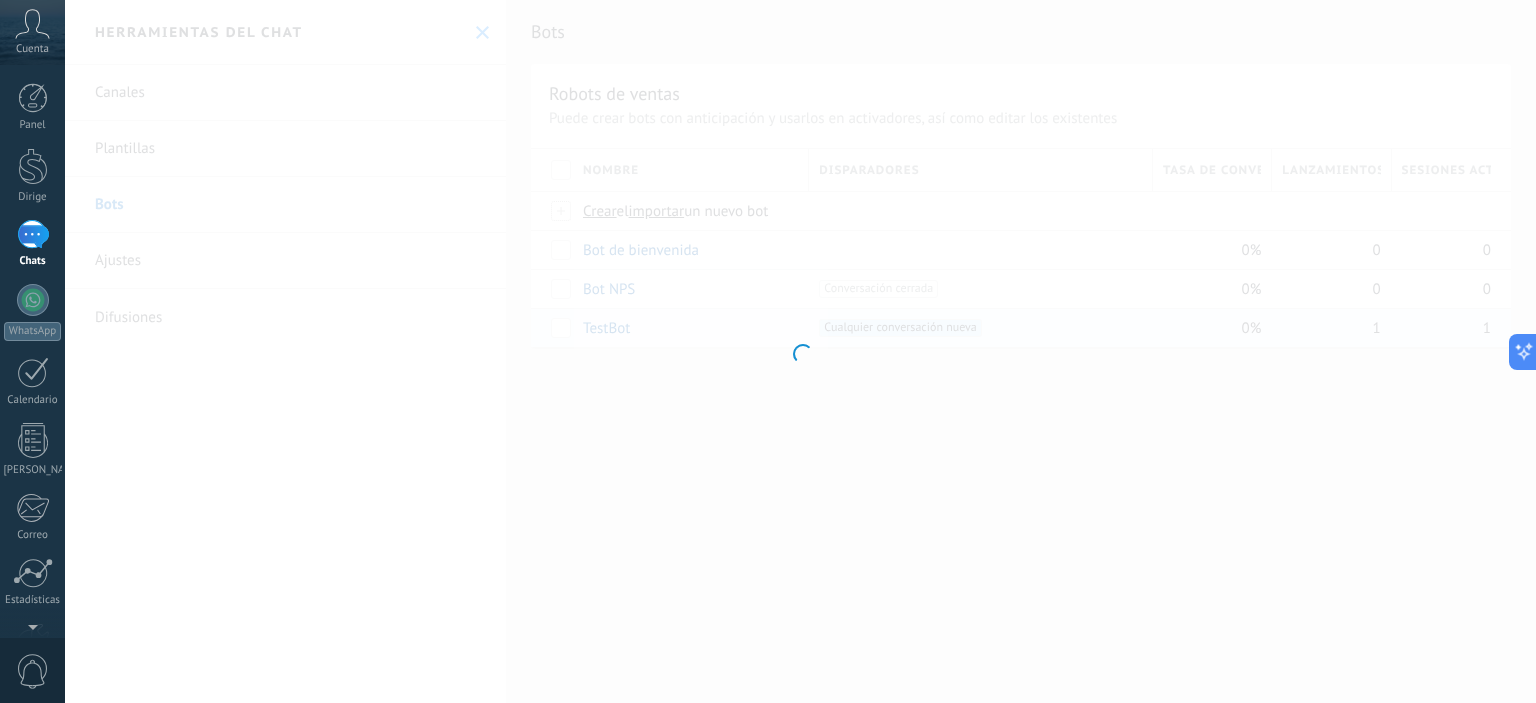 type on "*******" 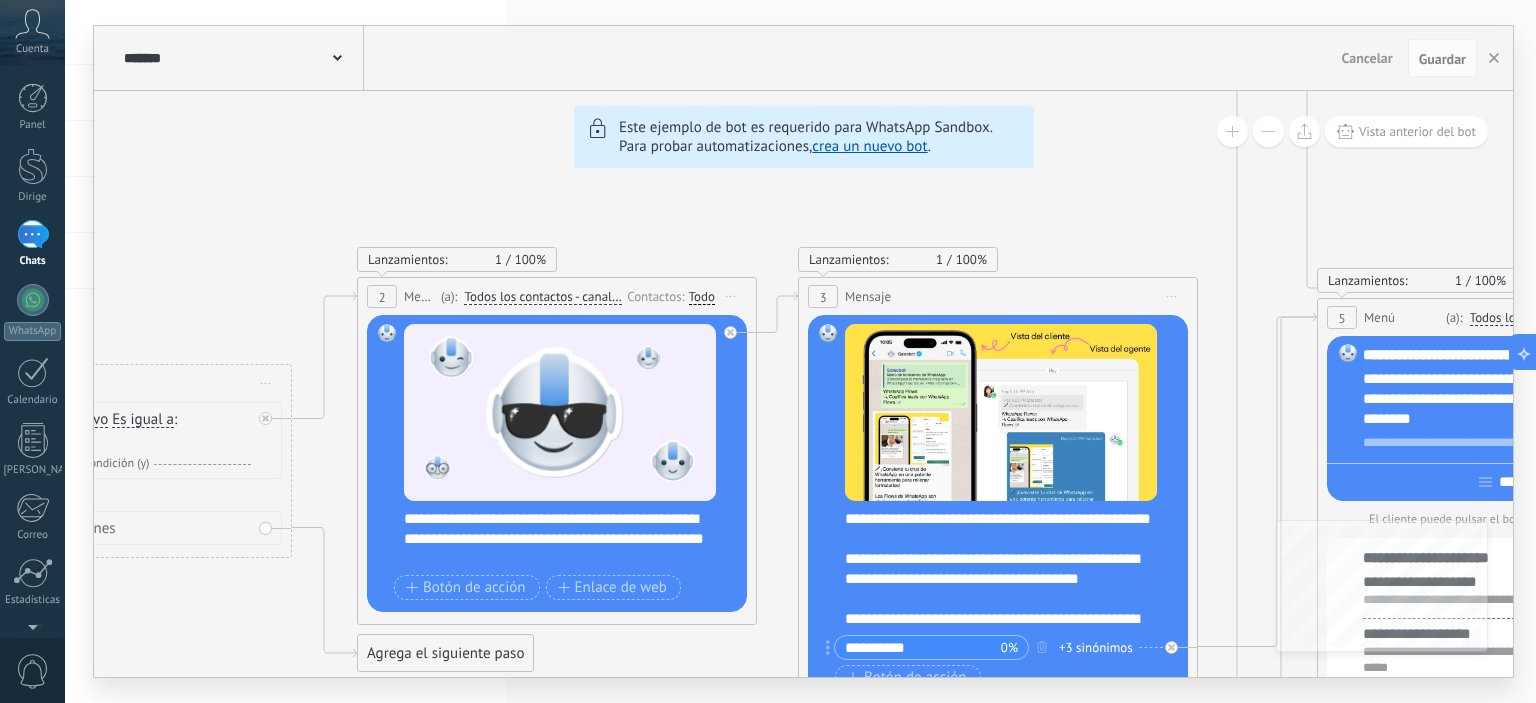 click on "6 Flows 7 List 8 Buttons 9 AI 10 Broadcast 11 Ads 12 Carousel 13 Verification 14 Get started 15 Get a demo" 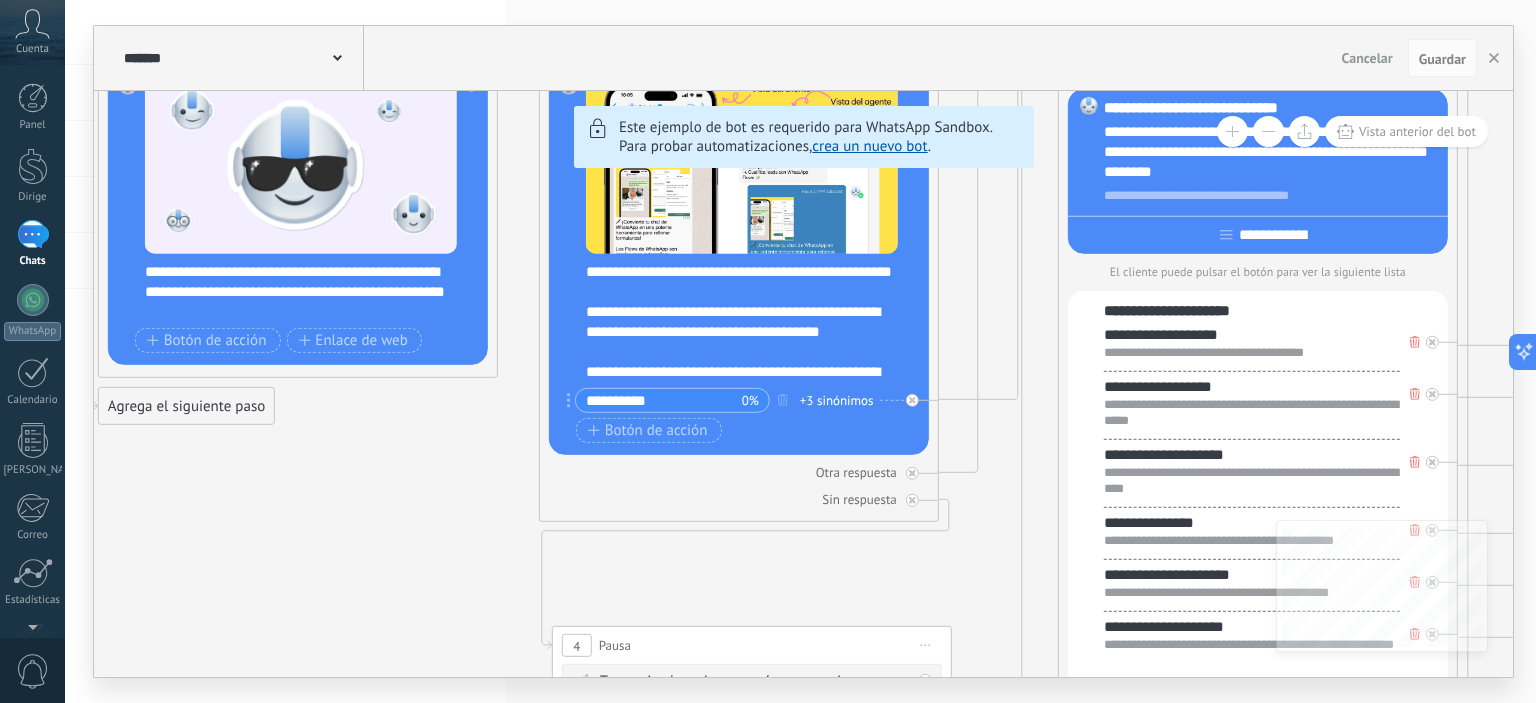 drag, startPoint x: 756, startPoint y: 570, endPoint x: 399, endPoint y: 624, distance: 361.06094 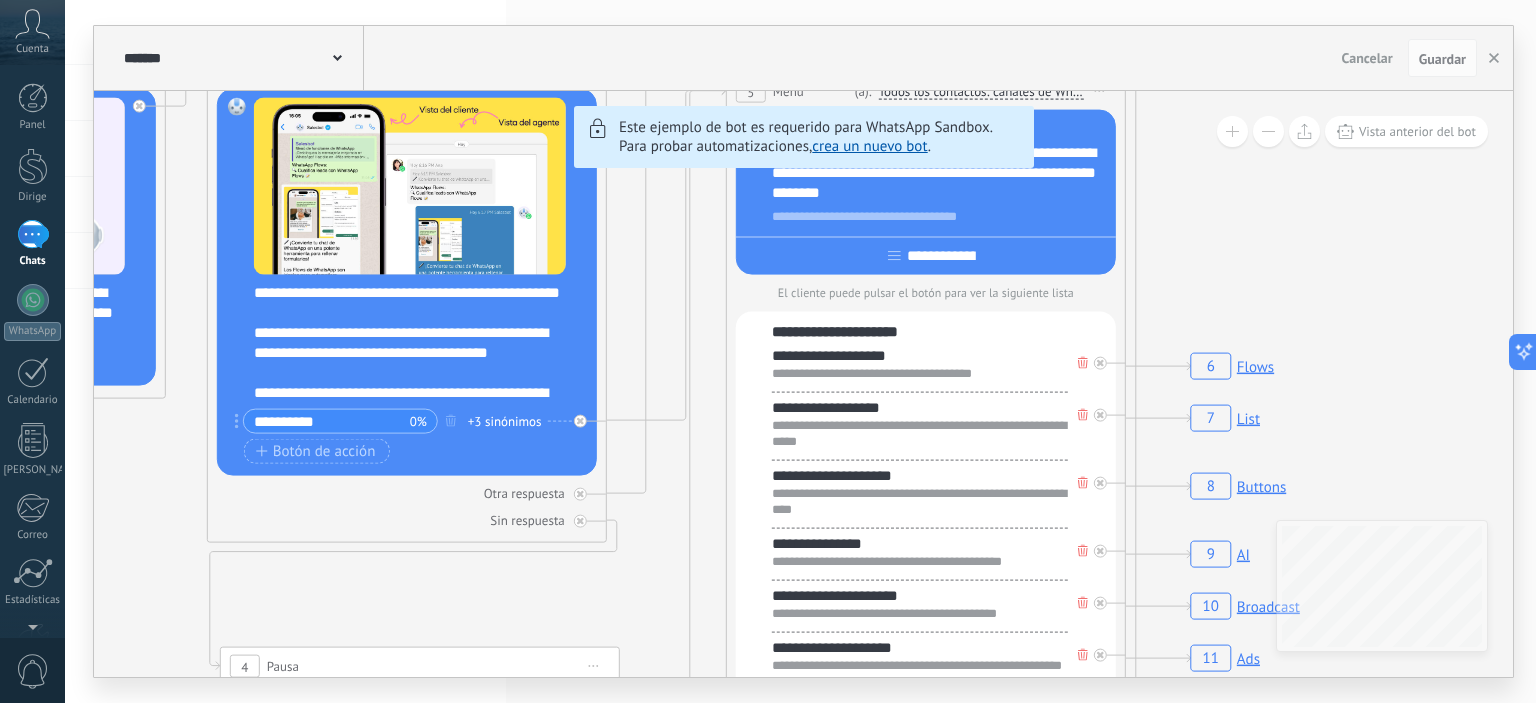 drag, startPoint x: 236, startPoint y: 571, endPoint x: 0, endPoint y: 614, distance: 239.88539 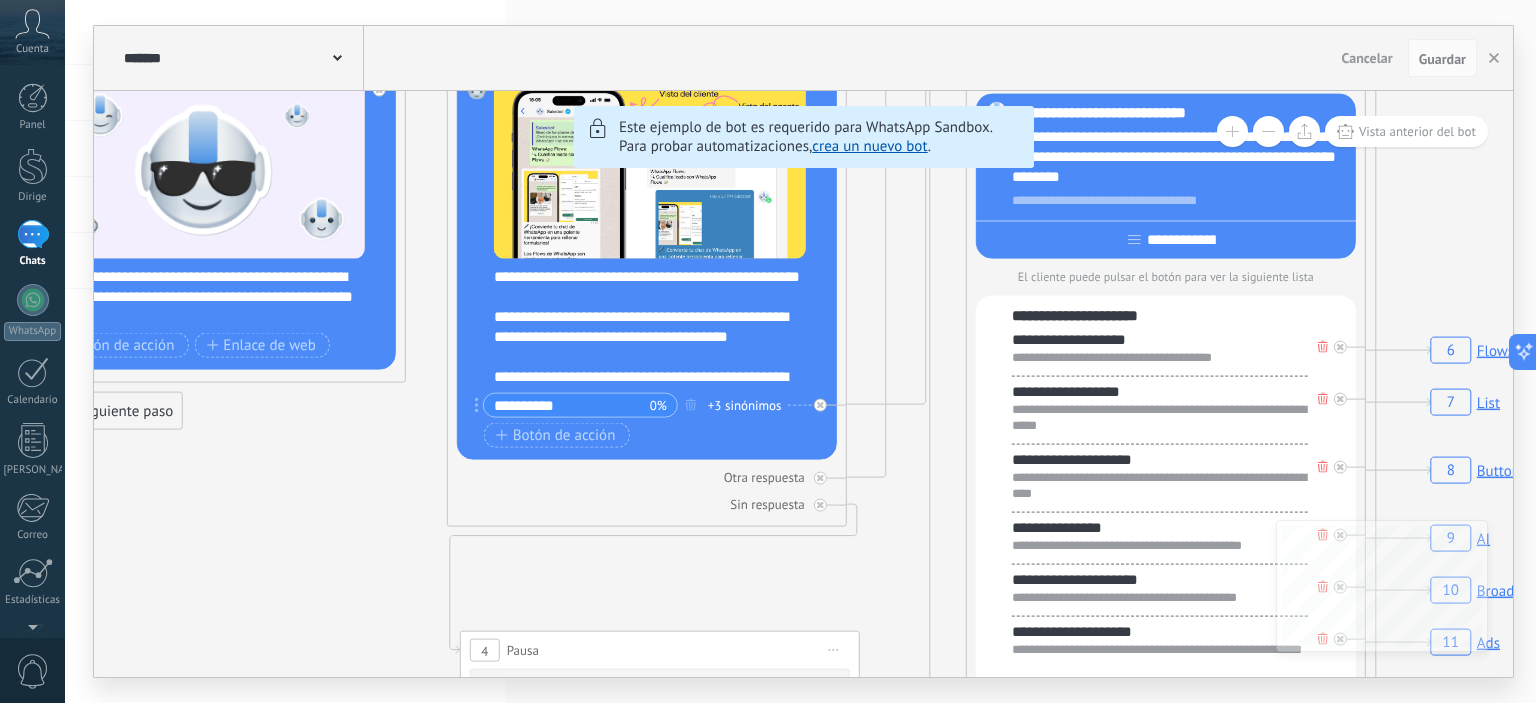 drag, startPoint x: 1295, startPoint y: 247, endPoint x: 1535, endPoint y: 195, distance: 245.56873 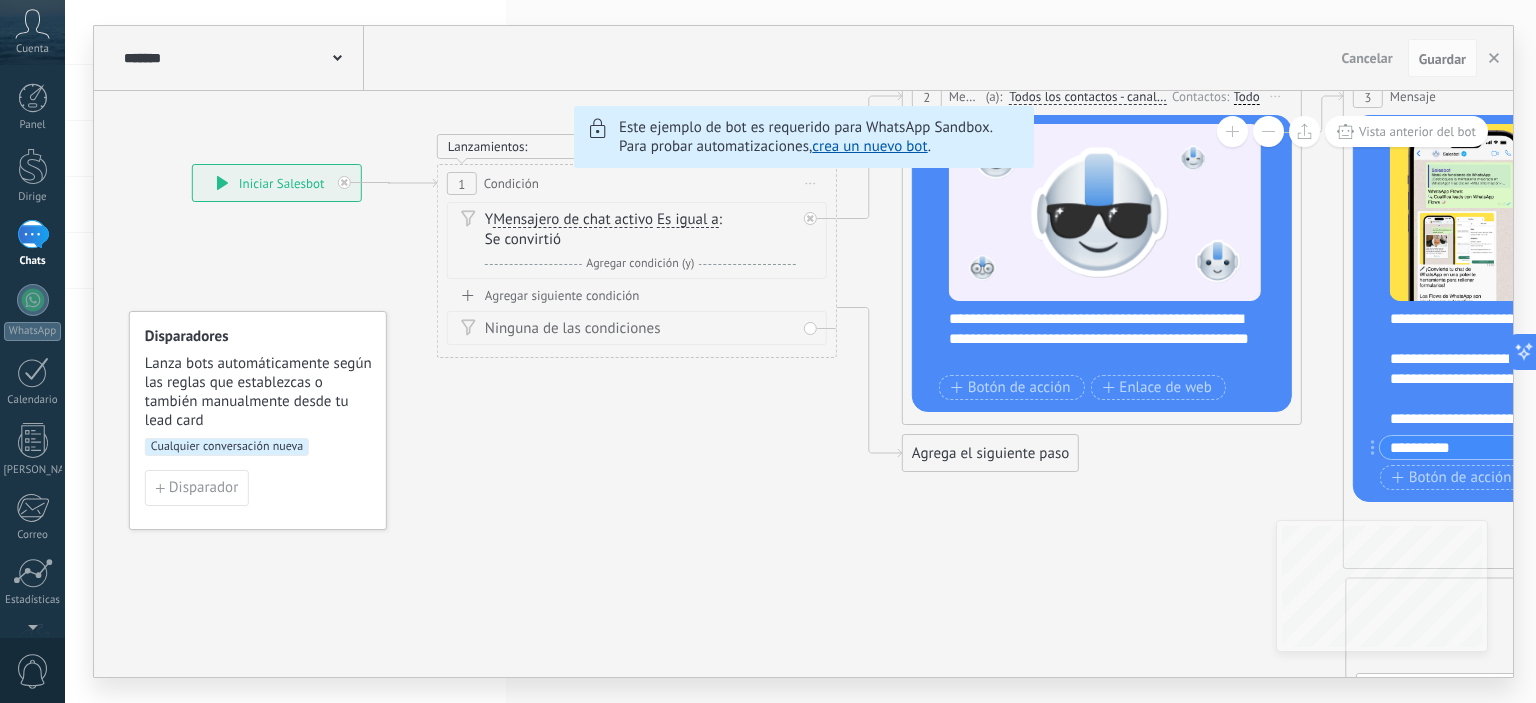 drag, startPoint x: 164, startPoint y: 516, endPoint x: 1060, endPoint y: 559, distance: 897.0312 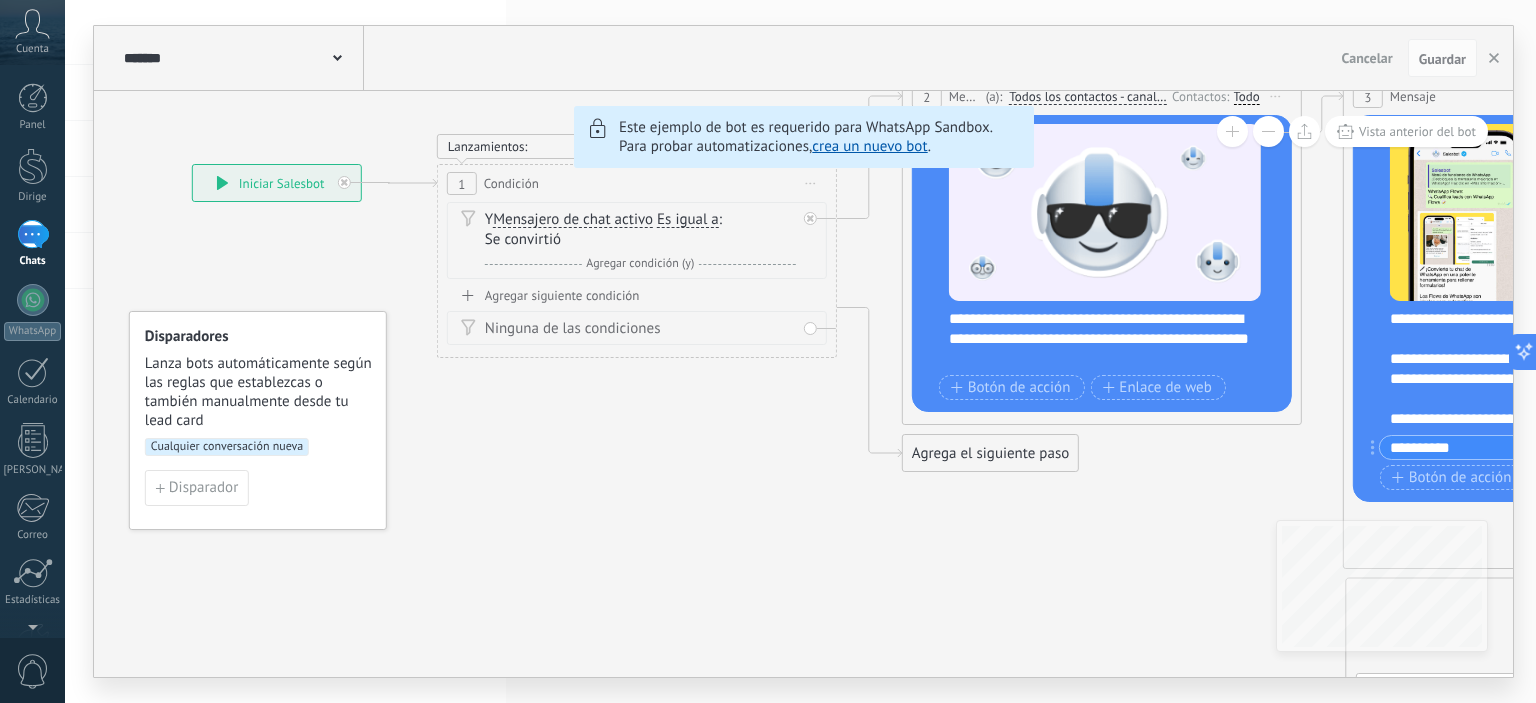 click on "6 Flows 7 List 8 Buttons 9 AI 10 Broadcast 11 Ads 12 Carousel 13 Verification 14 Get started 15 Get a demo 19 Close the bot" 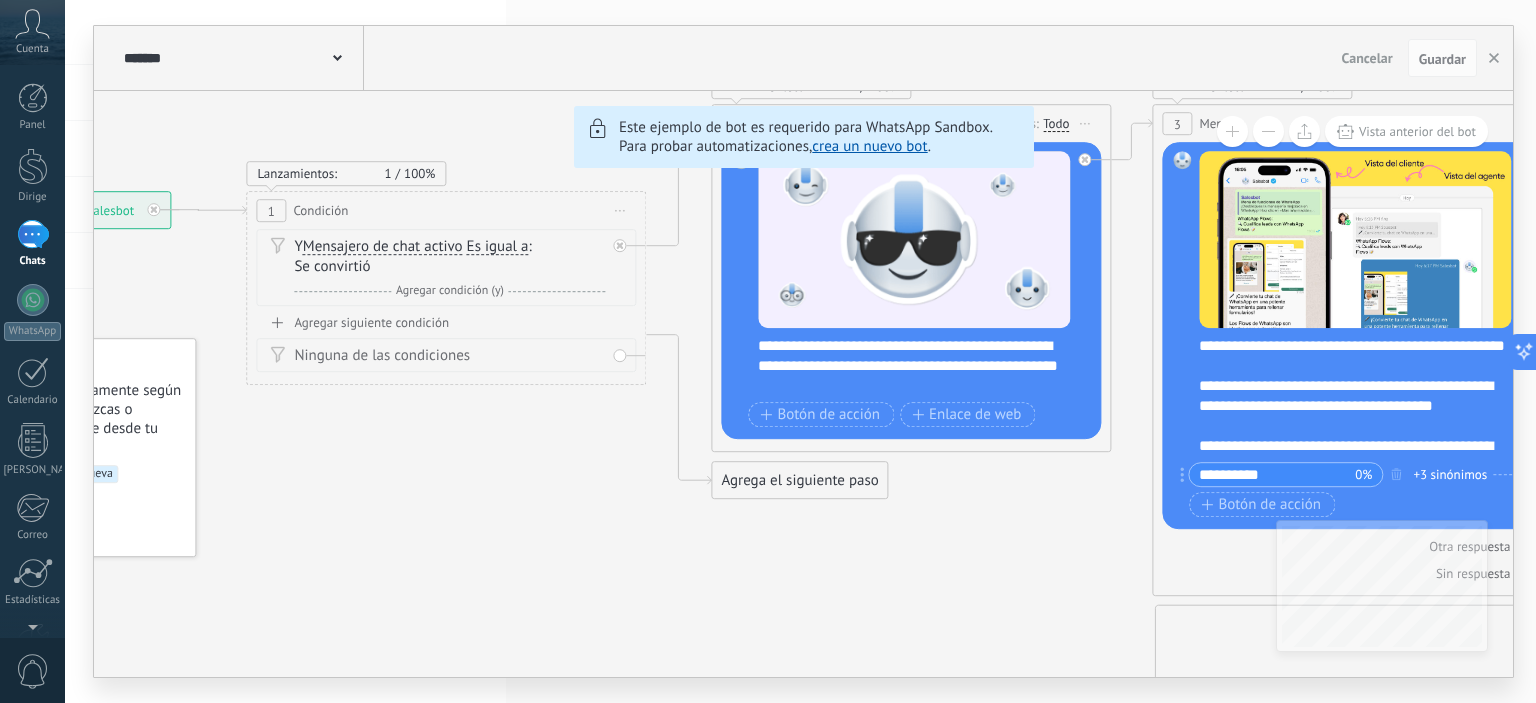 drag, startPoint x: 791, startPoint y: 597, endPoint x: 1017, endPoint y: 566, distance: 228.1162 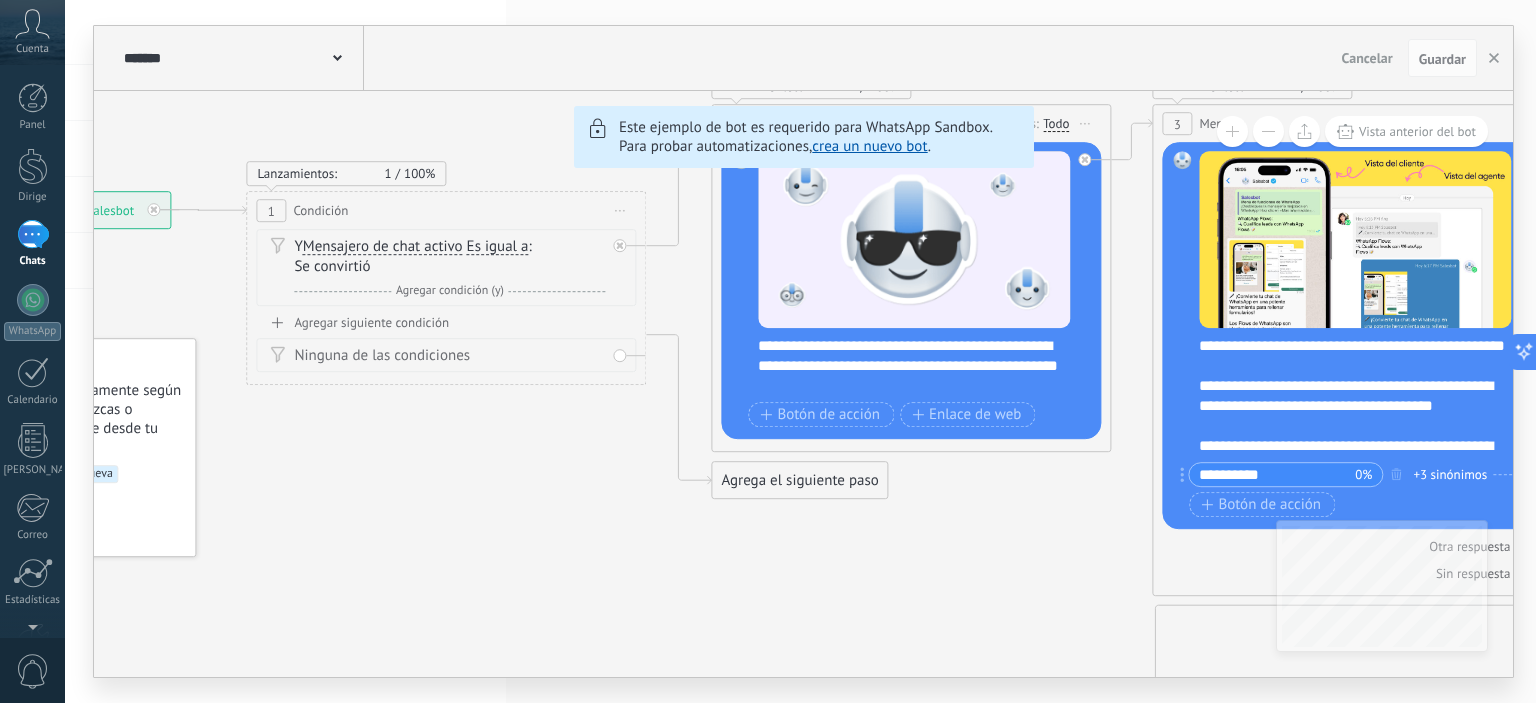 click on "6 Flows 7 List 8 Buttons 9 AI 10 Broadcast 11 Ads 12 Carousel 13 Verification 14 Get started 15 Get a demo 19 Close the bot" 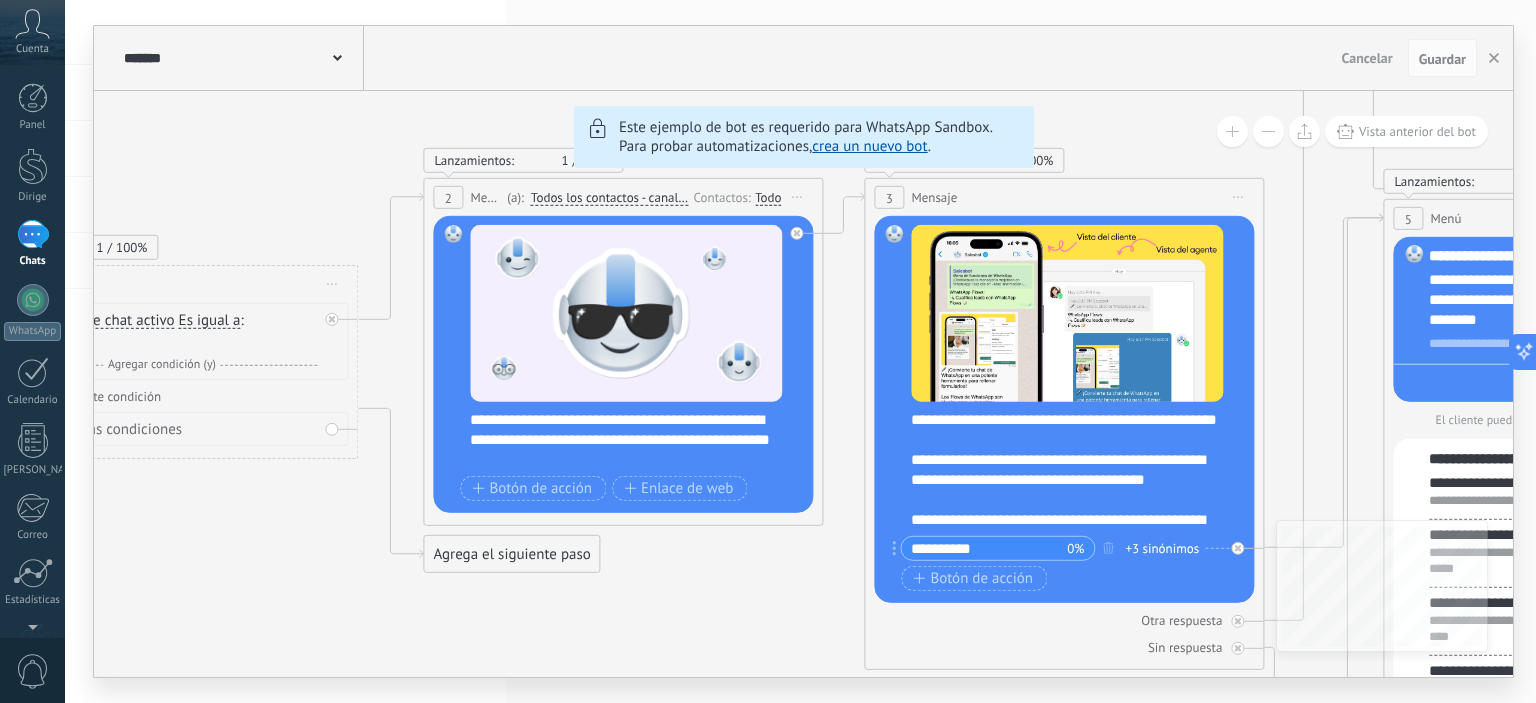 drag, startPoint x: 1030, startPoint y: 556, endPoint x: 743, endPoint y: 630, distance: 296.38657 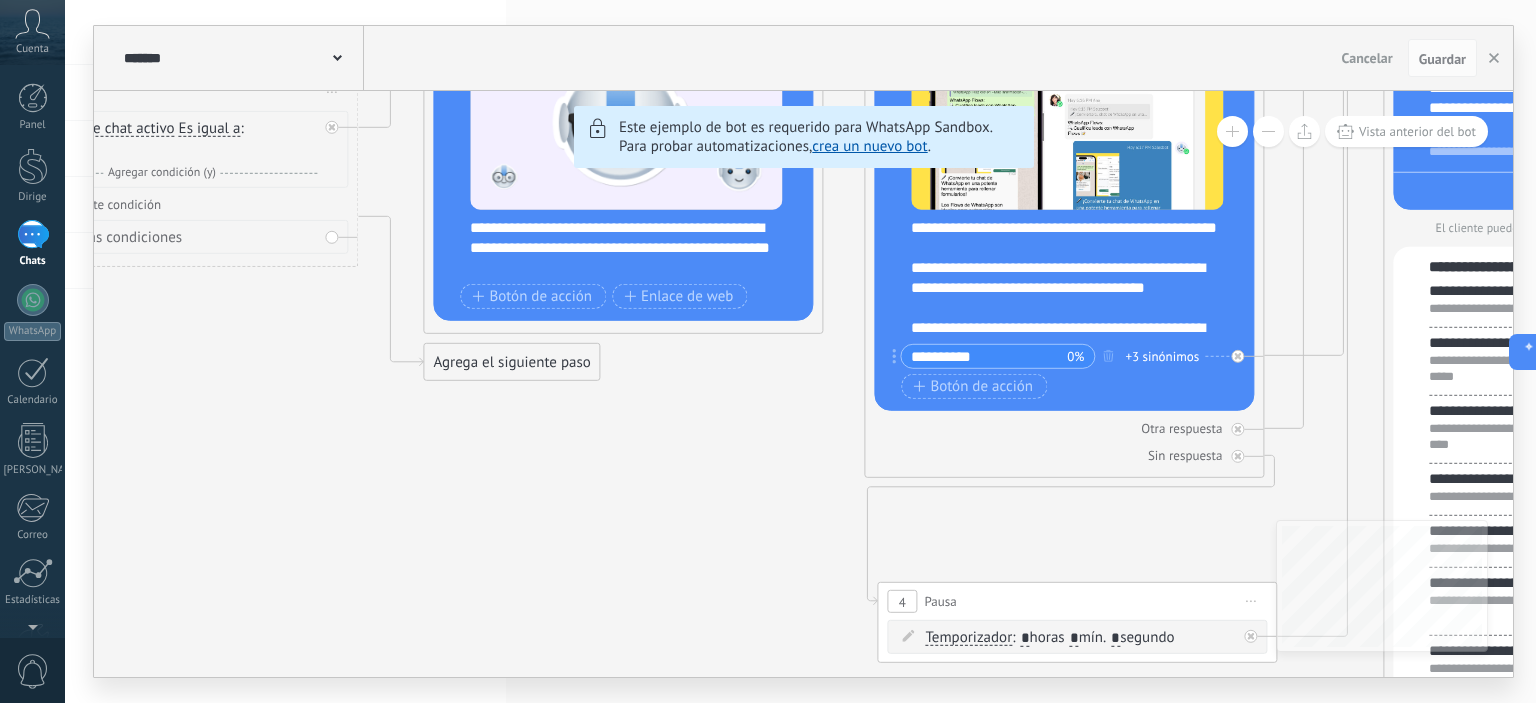 click on "6 Flows 7 List 8 Buttons 9 AI 10 Broadcast 11 Ads 12 Carousel 13 Verification 14 Get started 15 Get a demo 19 Close the bot" 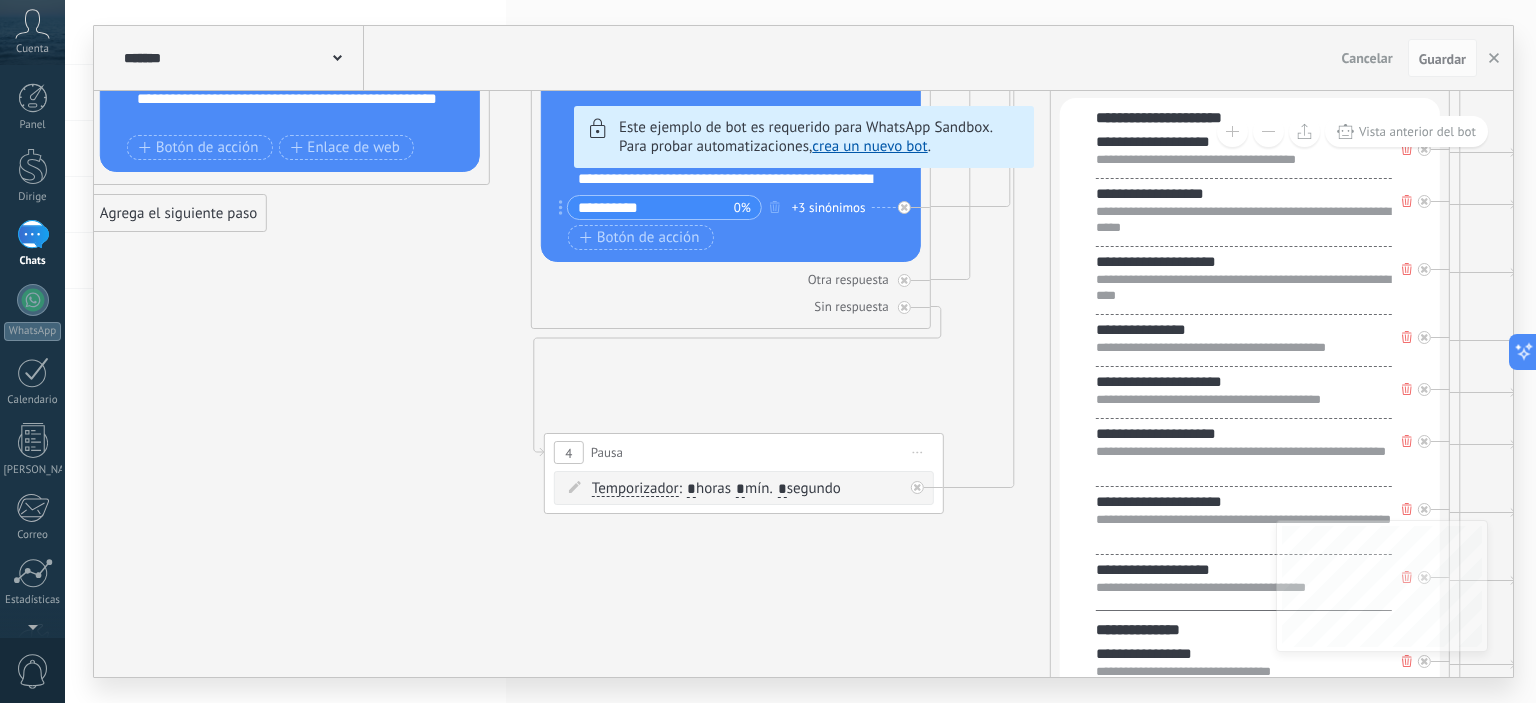 drag, startPoint x: 744, startPoint y: 581, endPoint x: 448, endPoint y: 547, distance: 297.9463 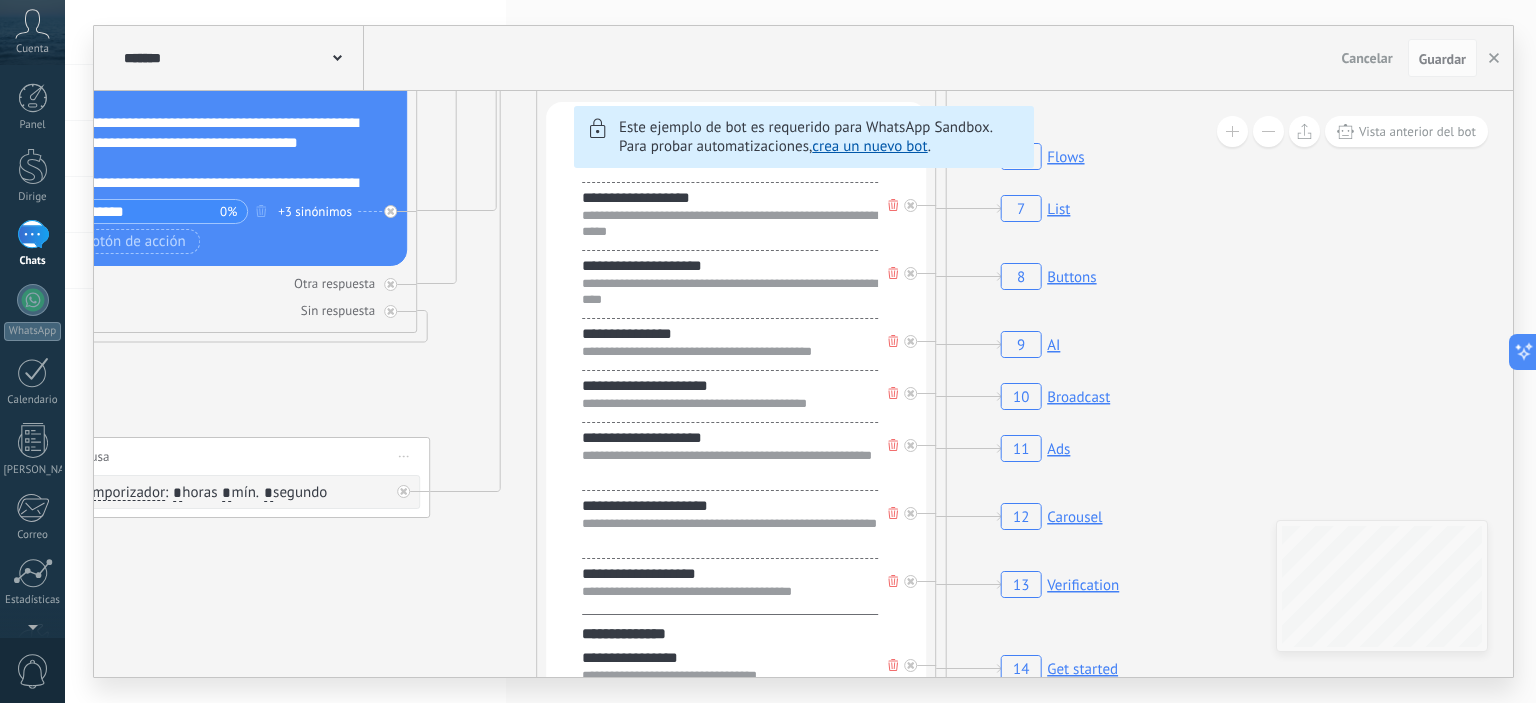 drag, startPoint x: 920, startPoint y: 611, endPoint x: 418, endPoint y: 622, distance: 502.1205 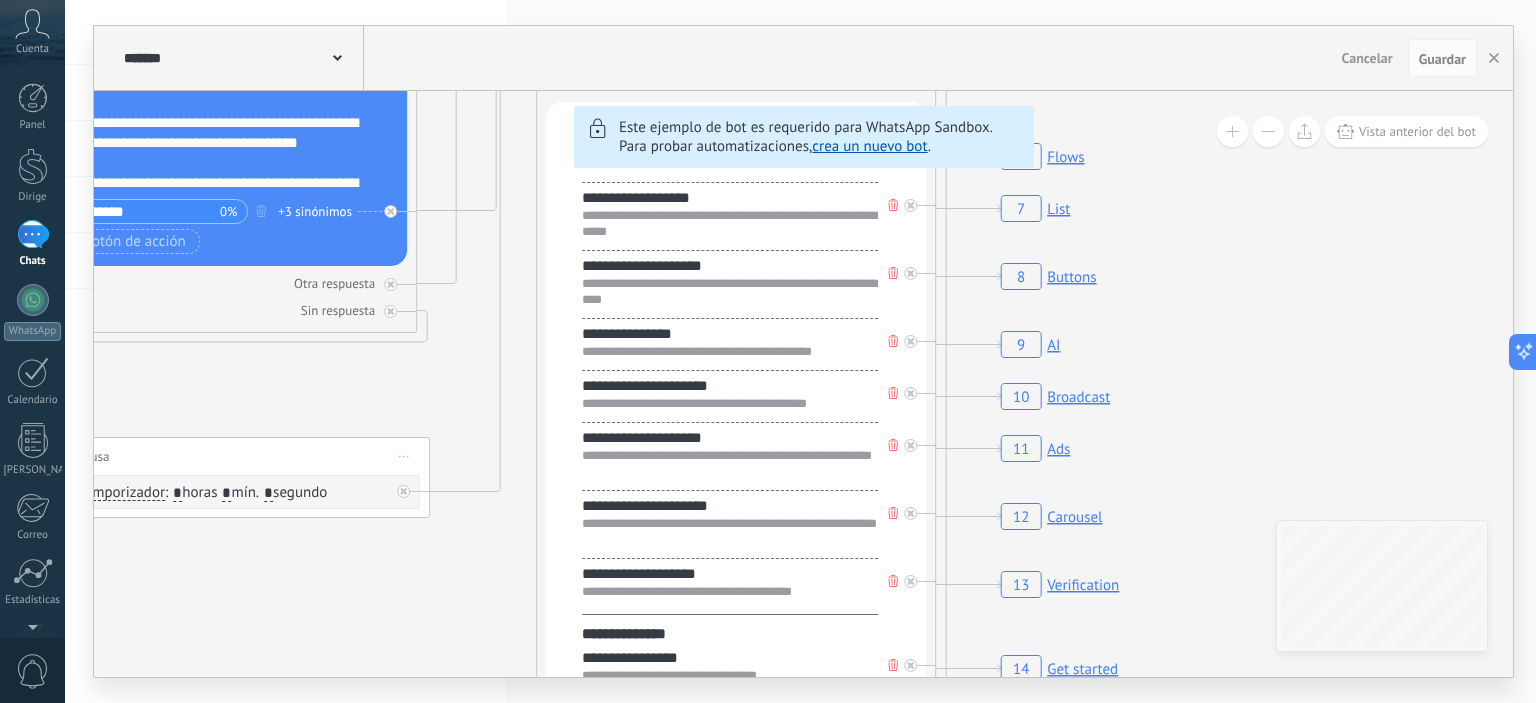 click on "6 Flows 7 List 8 Buttons 9 AI 10 Broadcast 11 Ads 12 Carousel 13 Verification 14 Get started 15 Get a demo 19 Close the bot" 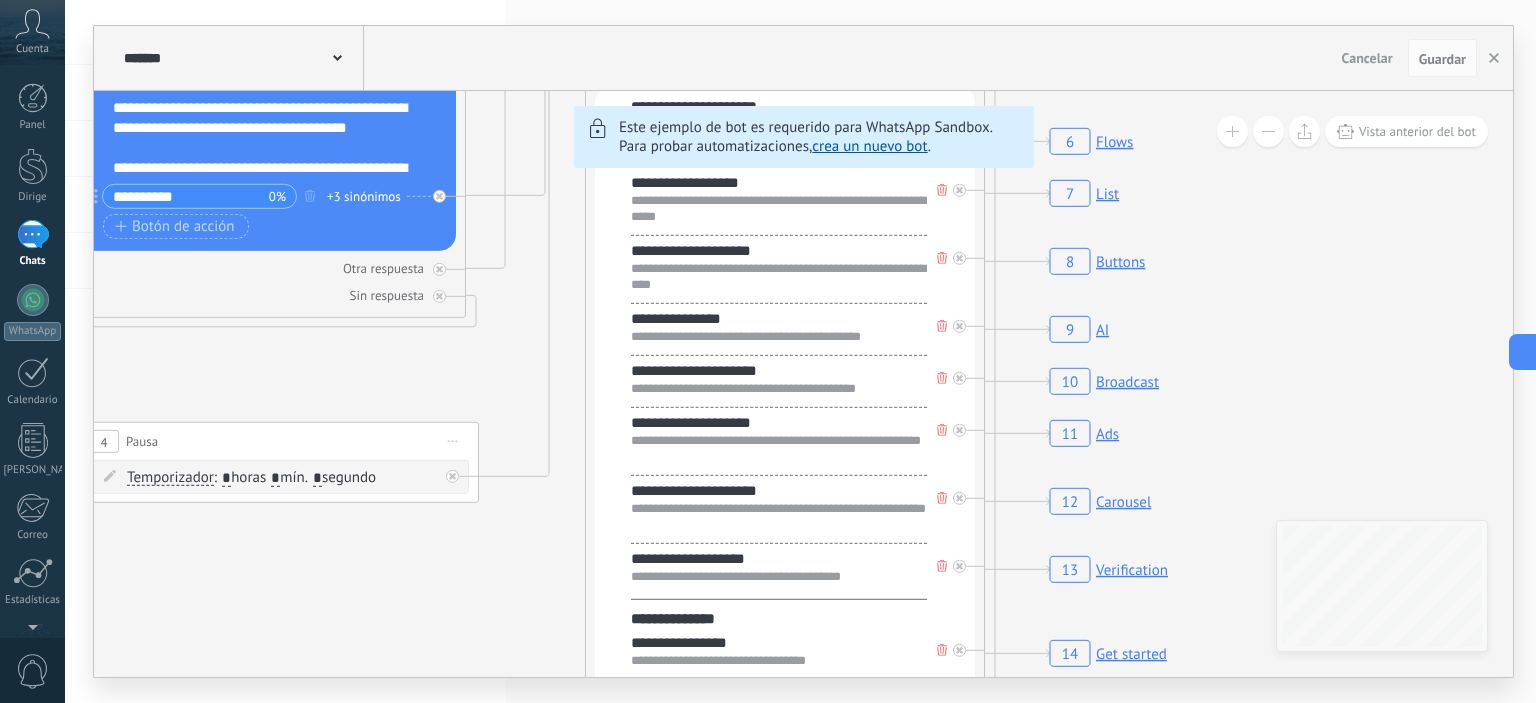 drag, startPoint x: 1428, startPoint y: 275, endPoint x: 1432, endPoint y: 235, distance: 40.1995 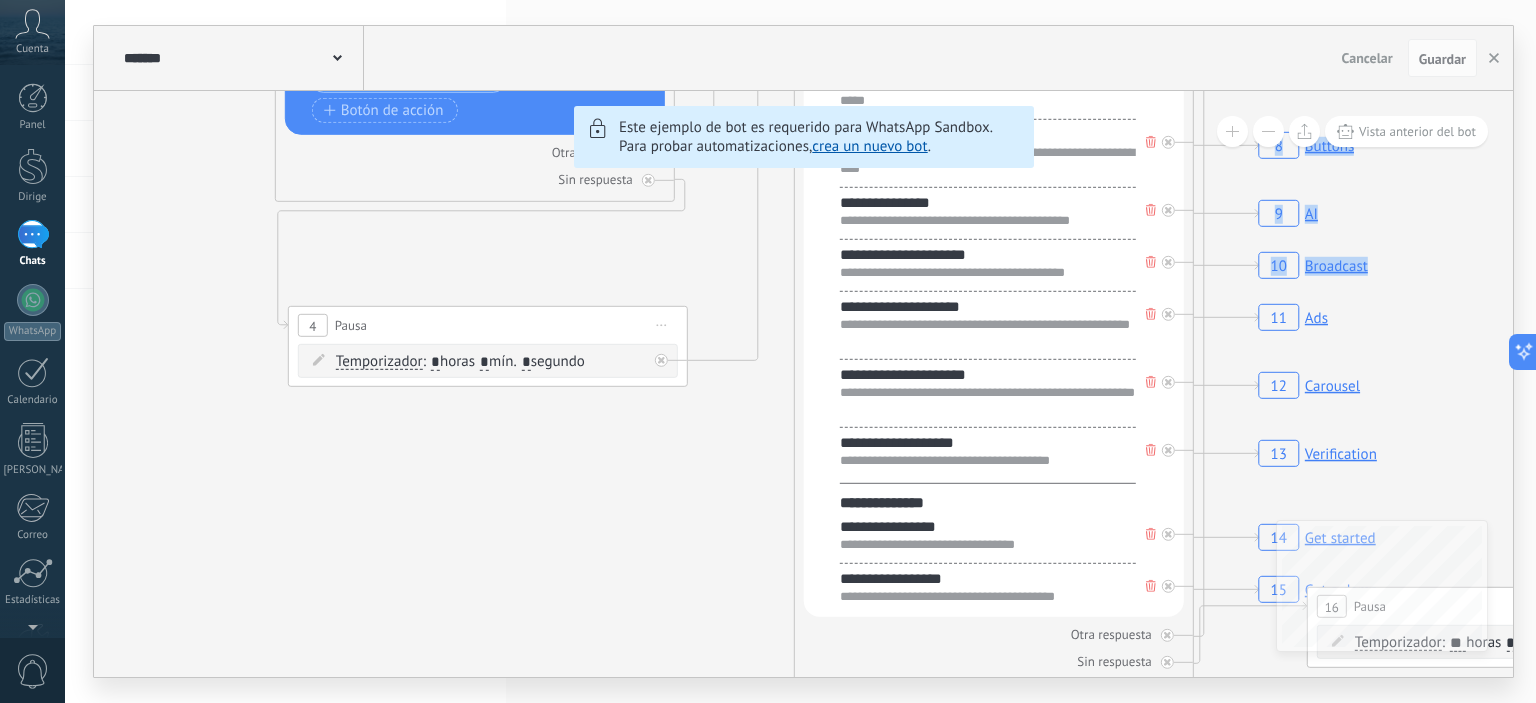 drag, startPoint x: 1326, startPoint y: 314, endPoint x: 1535, endPoint y: 150, distance: 265.66333 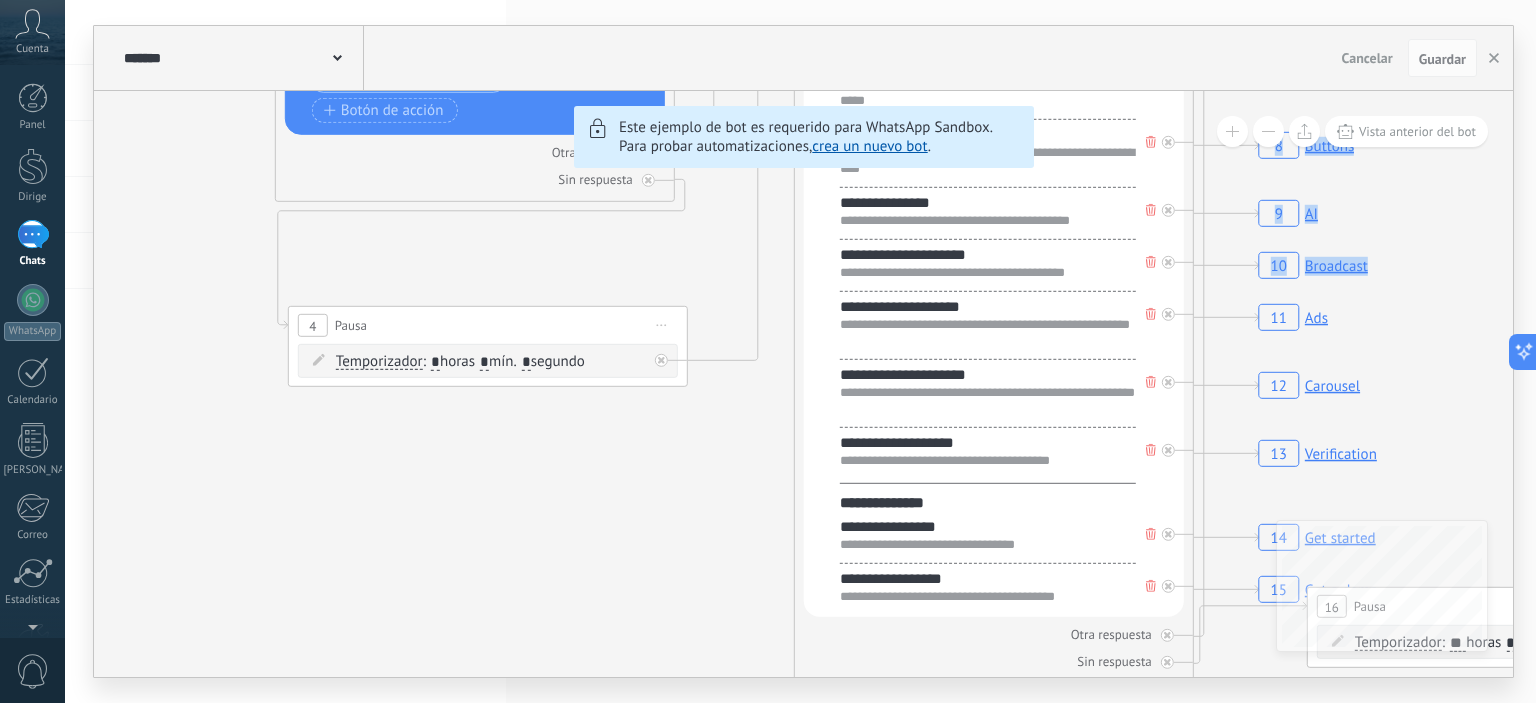click on "******* TestBot Cancelar Actualización Cancelar Guardar 6 Flows 7 List 8 Buttons 9 AI 10 Broadcast 11 Ads 12 Carousel 13 Verification 14 Get started 15 Get a demo 19 Close the bot
Lanzamientos:
1
100%
Enviado:
1
Leídos:
0
Cliqueados:
0
3
Mensaje
*******
(a):
Todos los contactos - canales seleccionados
Todos los contactos - canales seleccionados
Todos los contactos - canal primario" at bounding box center (800, 351) 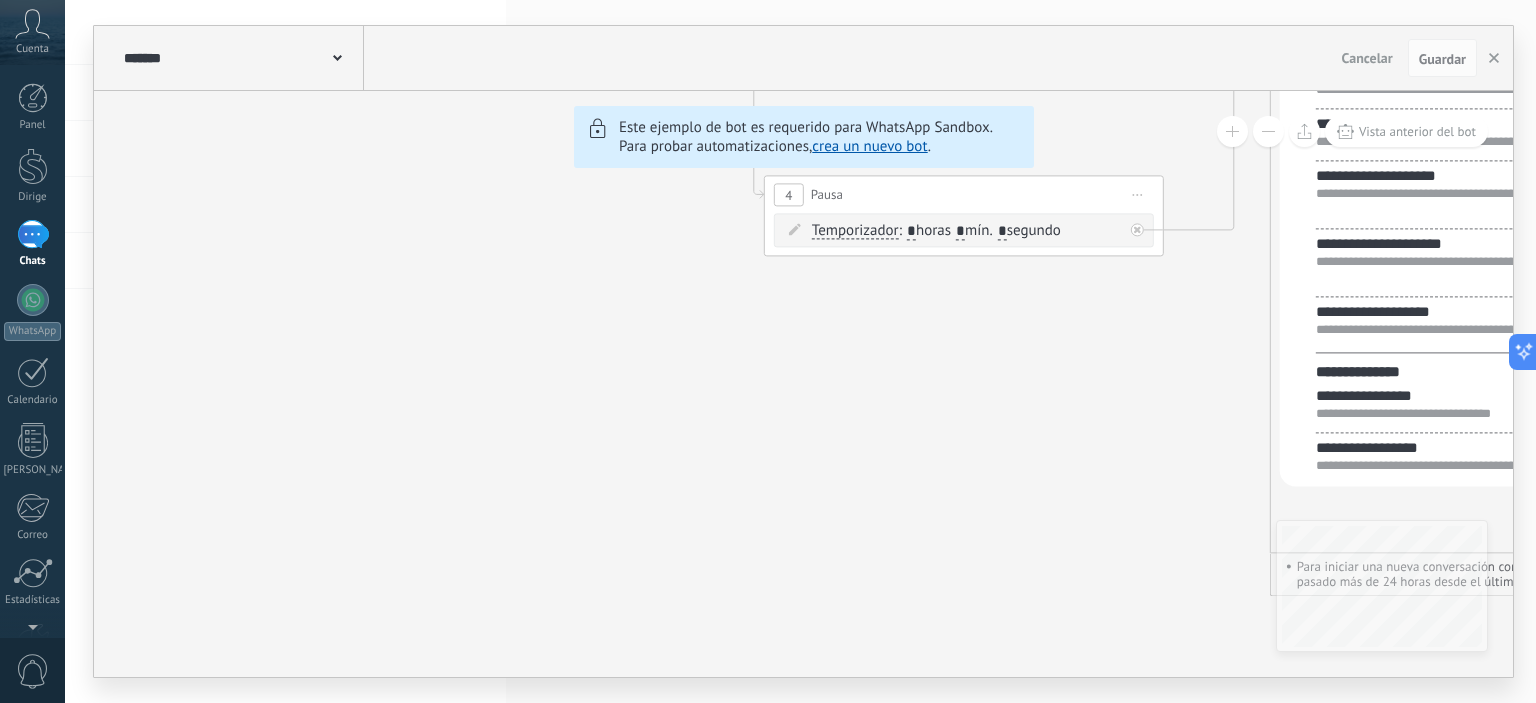 drag, startPoint x: 662, startPoint y: 532, endPoint x: 1034, endPoint y: 505, distance: 372.97855 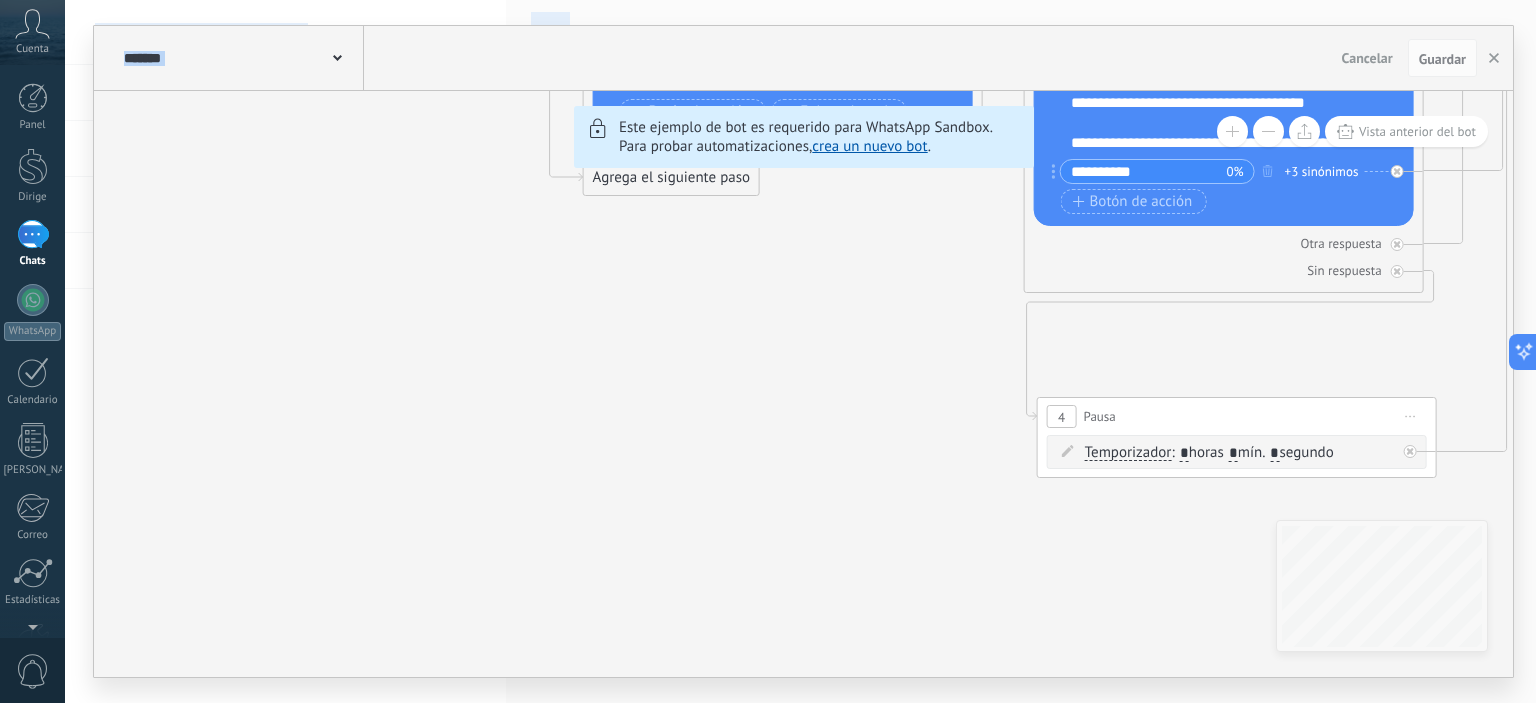 drag, startPoint x: 505, startPoint y: 515, endPoint x: 728, endPoint y: 675, distance: 274.4613 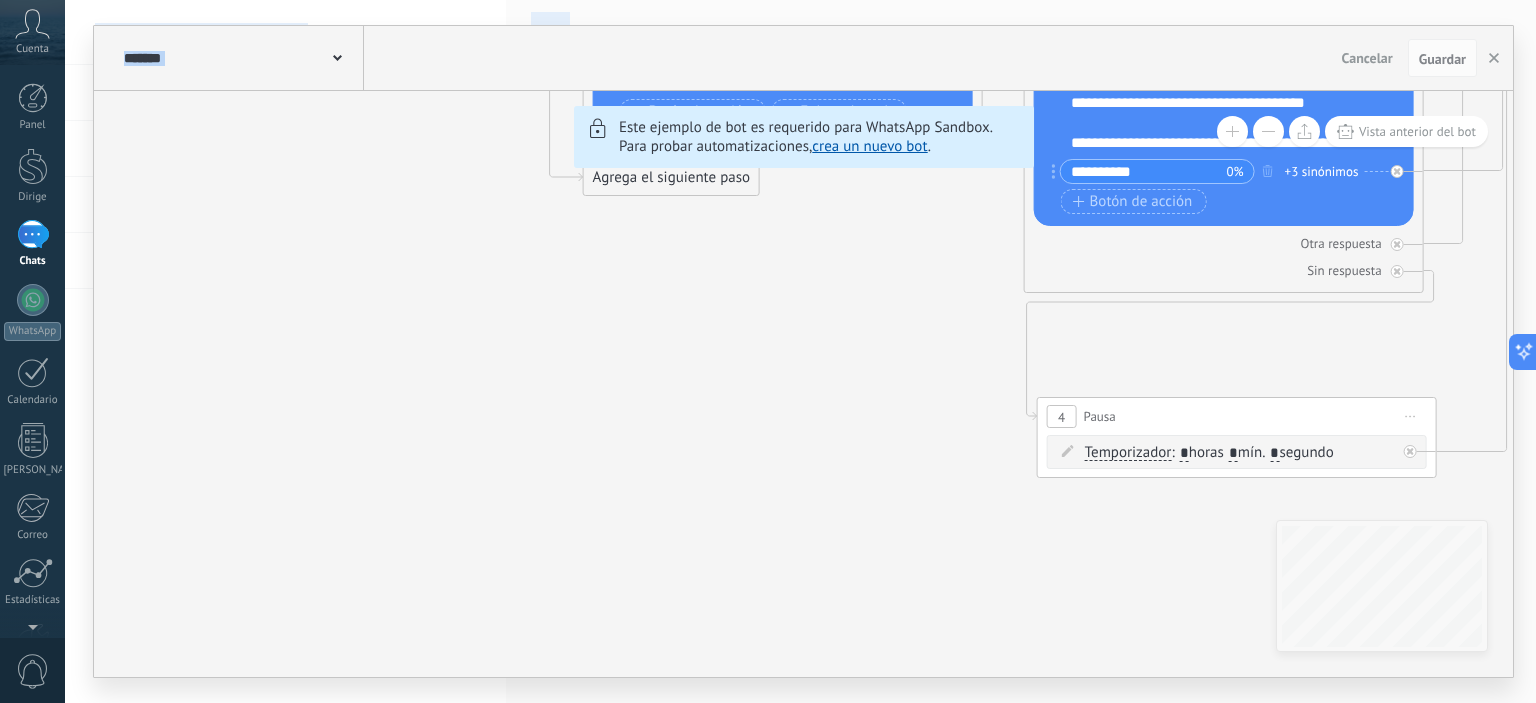 click on ".abccls-1,.abccls-2{fill-rule:evenodd}.abccls-2{fill:#fff} .abfcls-1{fill:none}.abfcls-2{fill:#fff} .abncls-1{isolation:isolate}.abncls-2{opacity:.06}.abncls-2,.abncls-3,.abncls-6{mix-blend-mode:multiply}.abncls-3{opacity:.15}.abncls-4,.abncls-8{fill:#fff}.abncls-5{fill:url(#abnlinear-gradient)}.abncls-6{opacity:.04}.abncls-7{fill:url(#abnlinear-gradient-2)}.abncls-8{fill-rule:evenodd} .abqst0{fill:#ffa200} .abwcls-1{fill:#252525} .cls-1{isolation:isolate} .acicls-1{fill:none} .aclcls-1{fill:#232323} .acnst0{display:none} .addcls-1,.addcls-2{fill:none;stroke-miterlimit:10}.addcls-1{stroke:#dfe0e5}.addcls-2{stroke:#a1a7ab} .adecls-1,.adecls-2{fill:none;stroke-miterlimit:10}.adecls-1{stroke:#dfe0e5}.adecls-2{stroke:#a1a7ab} .adqcls-1{fill:#8591a5;fill-rule:evenodd} .aeccls-1{fill:#5c9f37} .aeecls-1{fill:#f86161} .aejcls-1{fill:#8591a5;fill-rule:evenodd} .aekcls-1{fill-rule:evenodd} .aelcls-1{fill-rule:evenodd;fill:currentColor} .aemcls-1{fill-rule:evenodd;fill:currentColor} .aercls-2{fill:#24bc8c}" at bounding box center [768, 351] 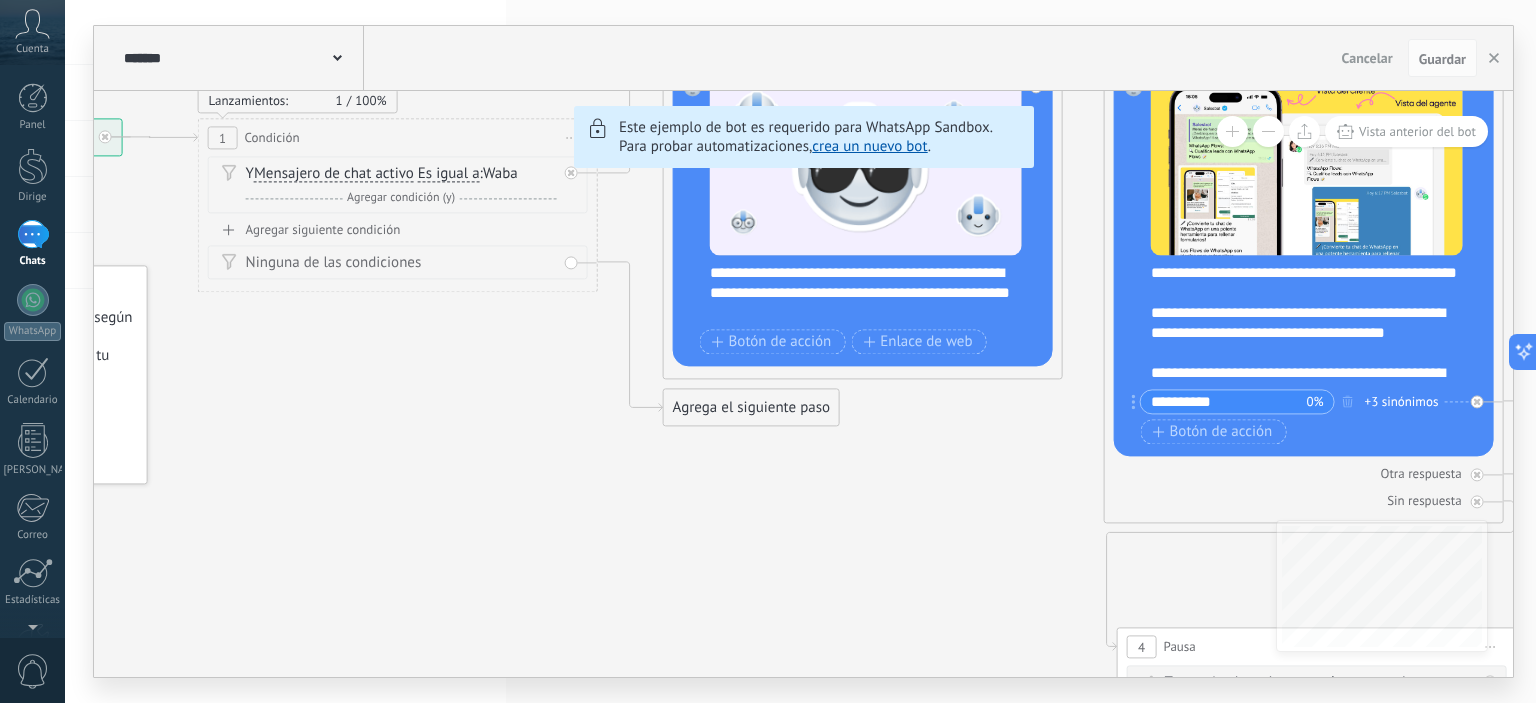 drag, startPoint x: 617, startPoint y: 467, endPoint x: 678, endPoint y: 607, distance: 152.71214 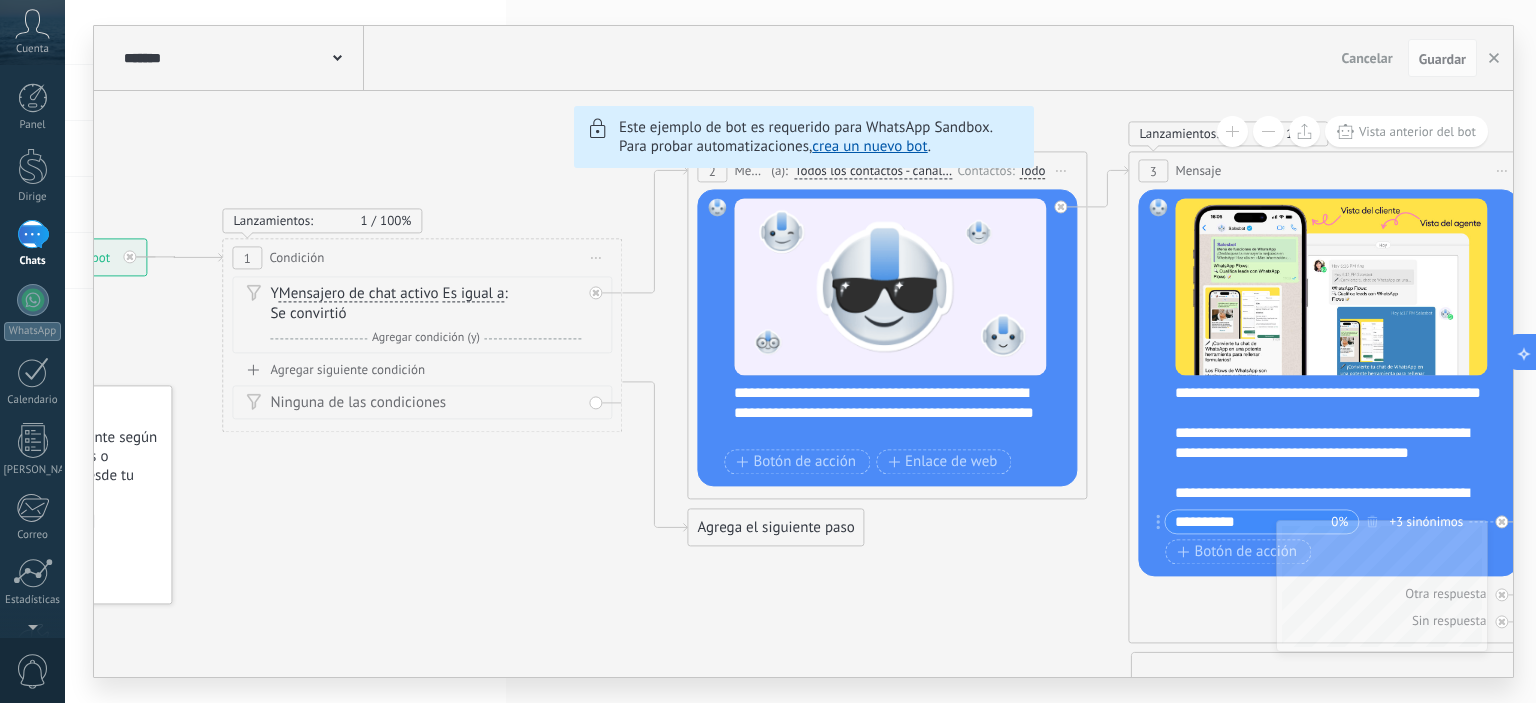 drag, startPoint x: 715, startPoint y: 628, endPoint x: 780, endPoint y: 679, distance: 82.61961 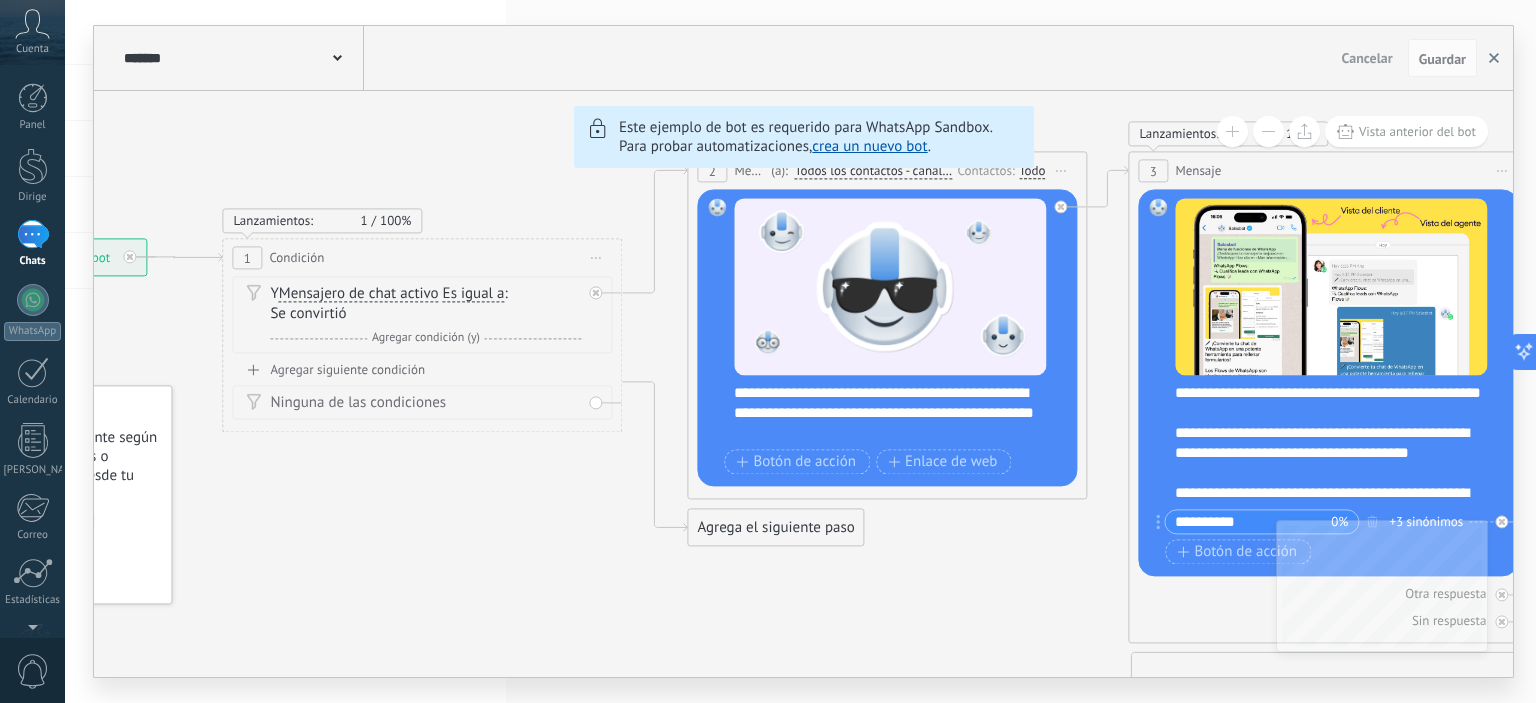 click 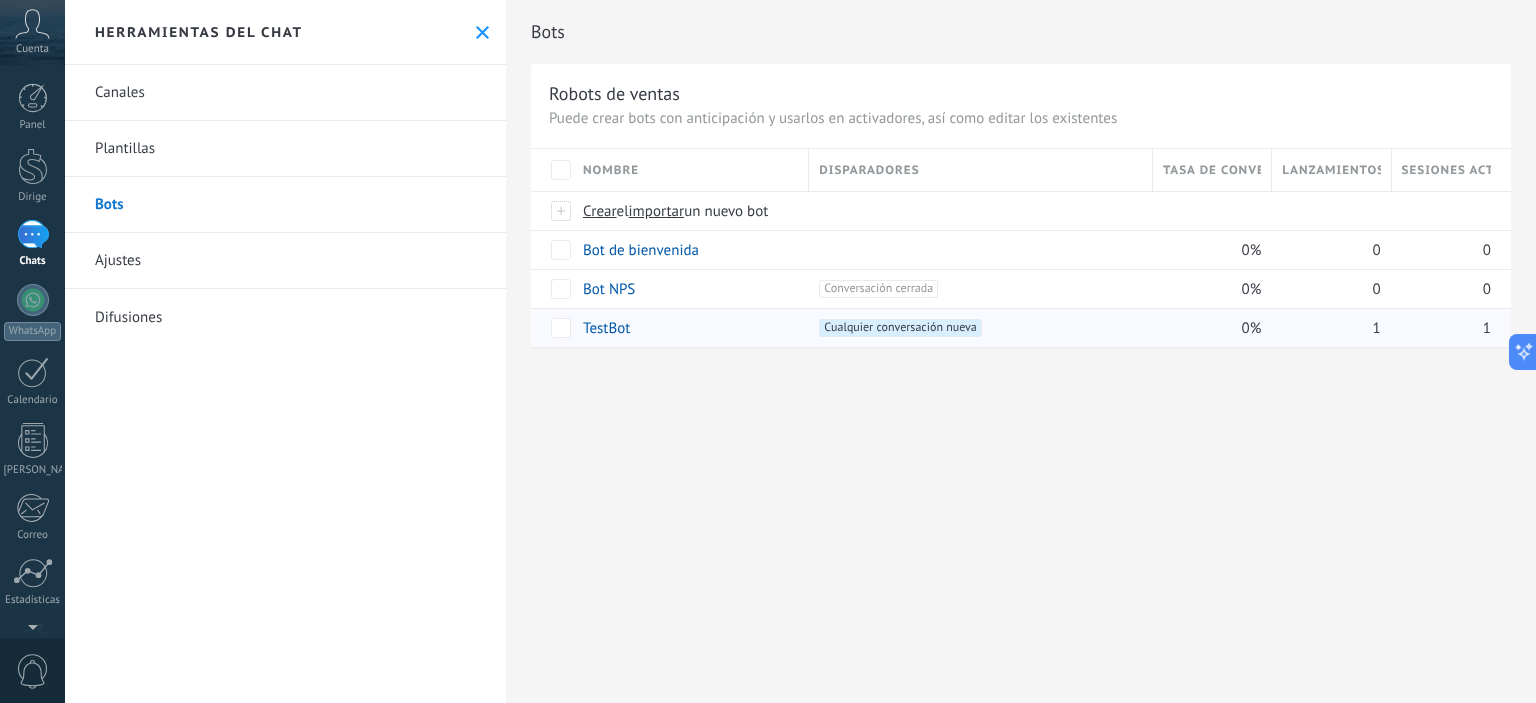 click on "Cualquier conversación nueva +0" at bounding box center [900, 328] 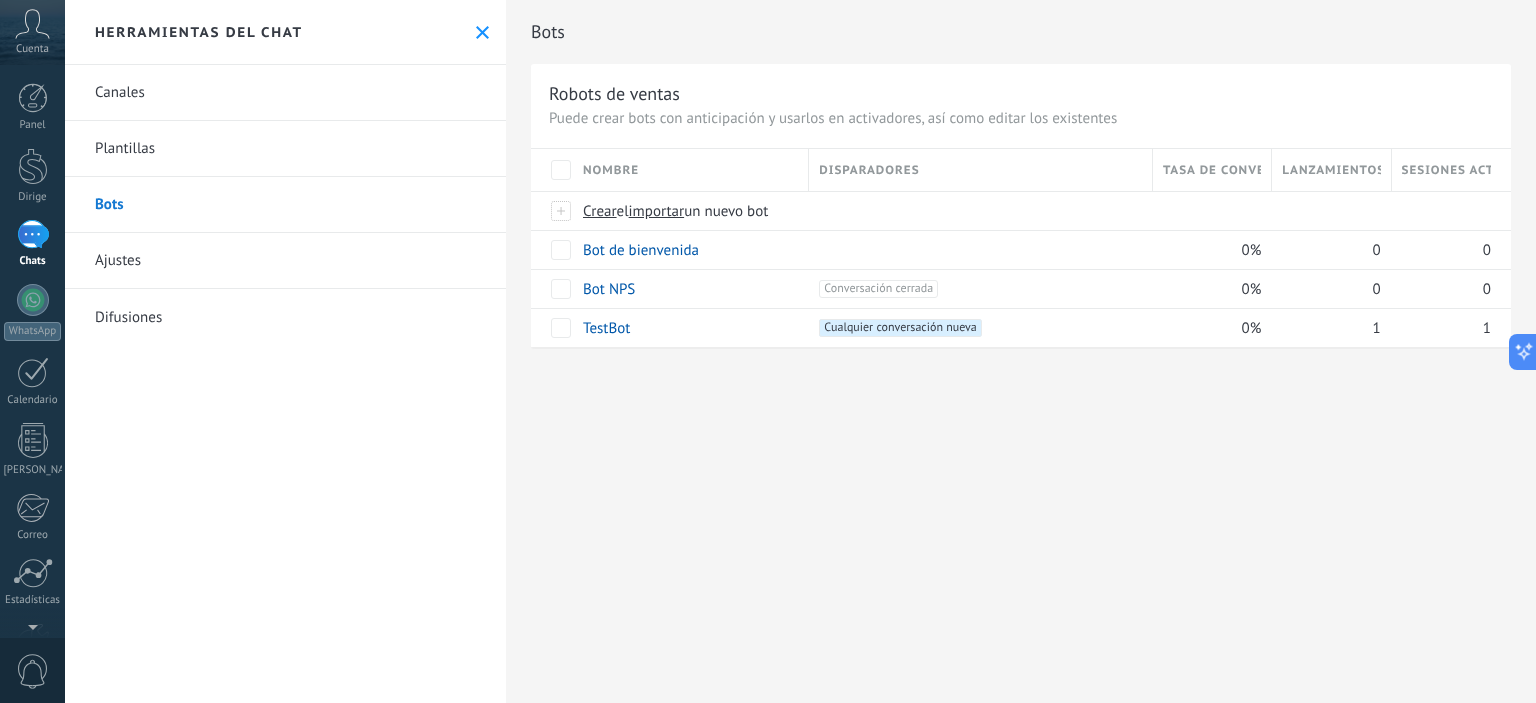 drag, startPoint x: 1129, startPoint y: 439, endPoint x: 843, endPoint y: 438, distance: 286.00174 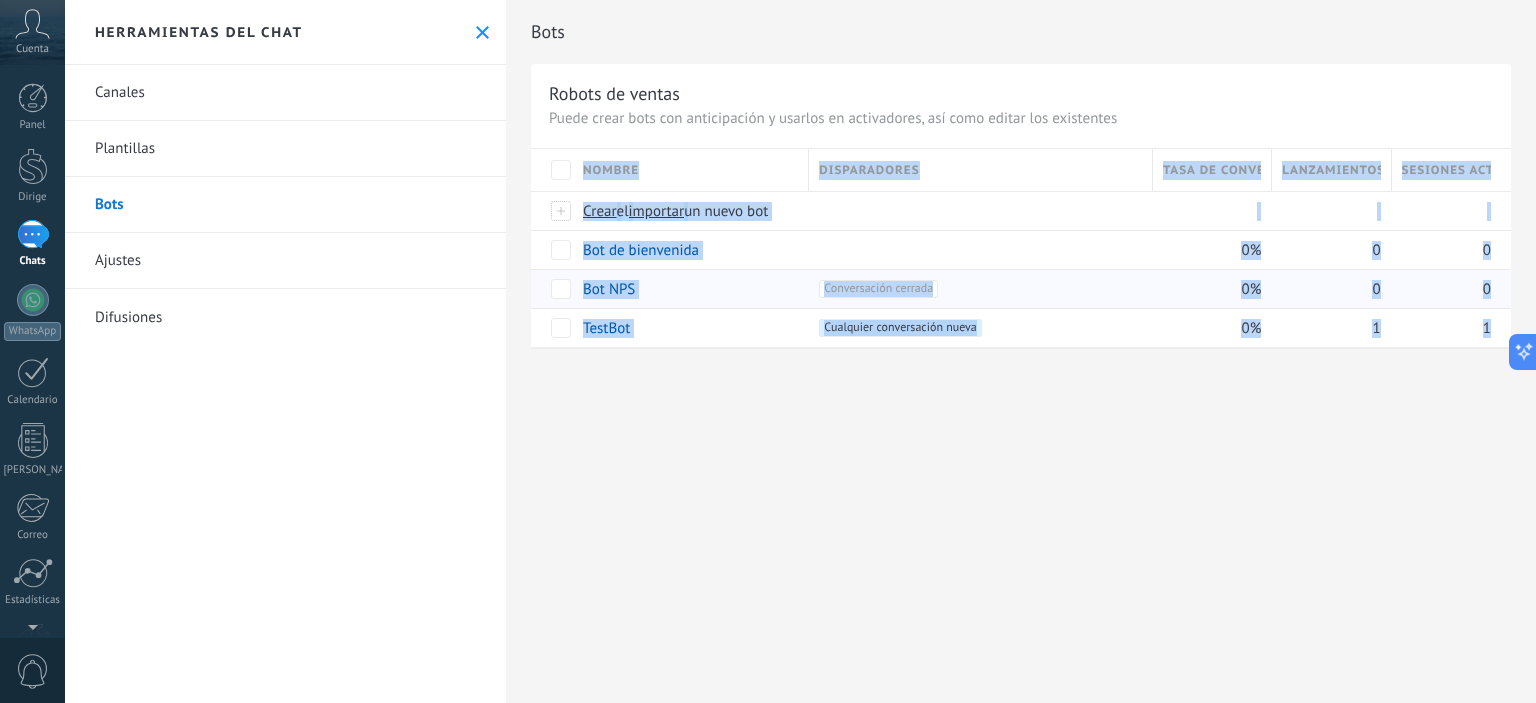 click on "Conversación cerrada +0" at bounding box center (878, 289) 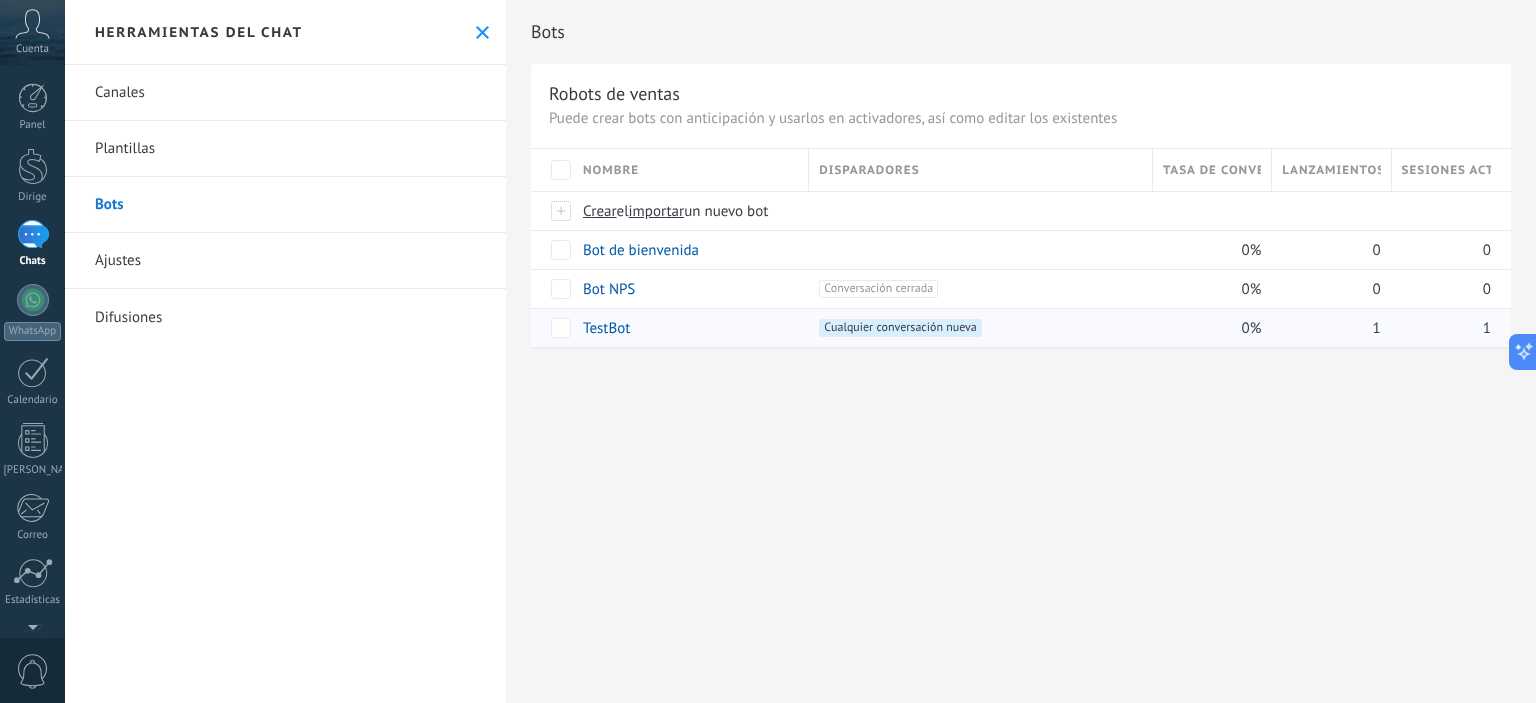 click on "Nombre Disparadores Tasa de conversión Lanzamientos totales Sesiones activas        Crear  el  importar  un nuevo bot              Bot de bienvenida 0% 0 0        Bot NPS +1 Conversación cerrada +0 0% 0 0        TestBot +1 Cualquier conversación nueva +0 0% 1 1" at bounding box center [1021, 248] 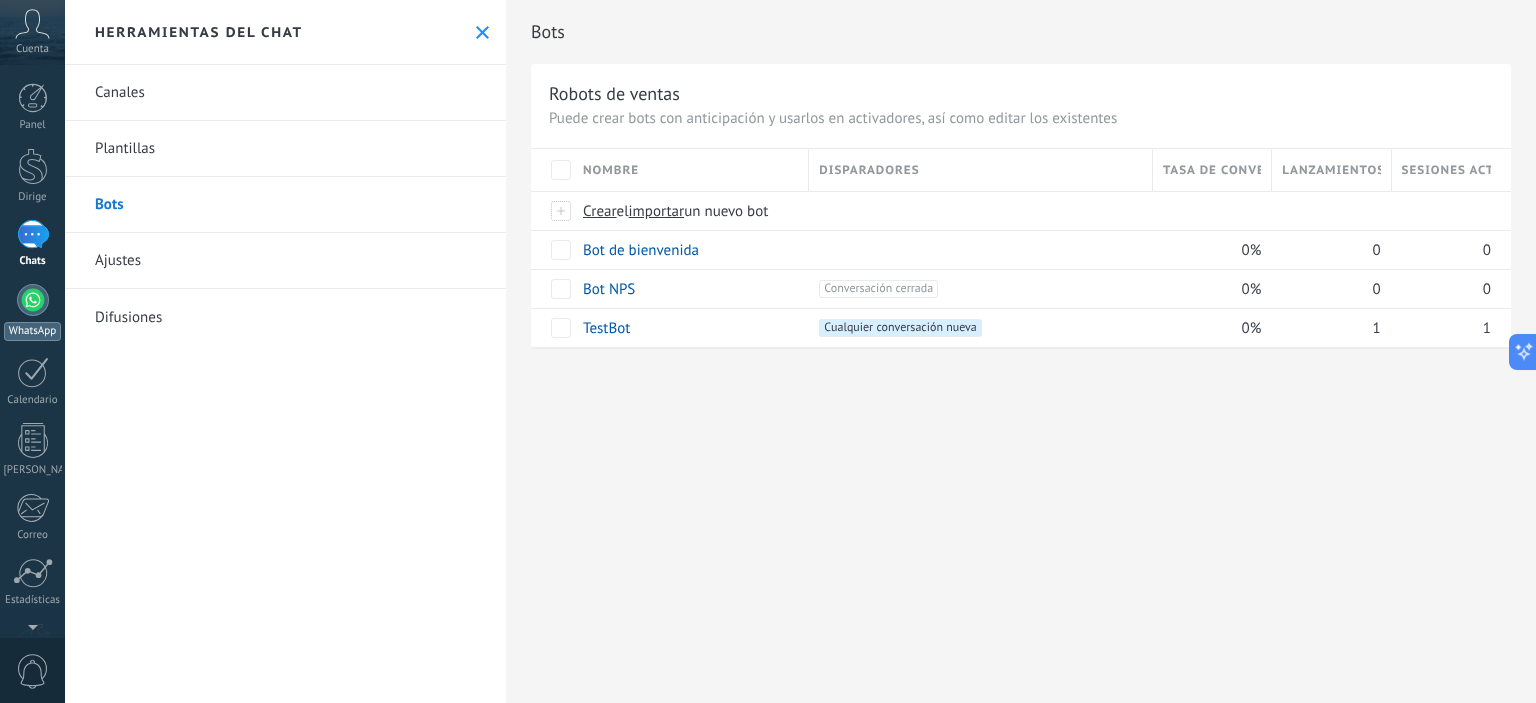 click at bounding box center (33, 300) 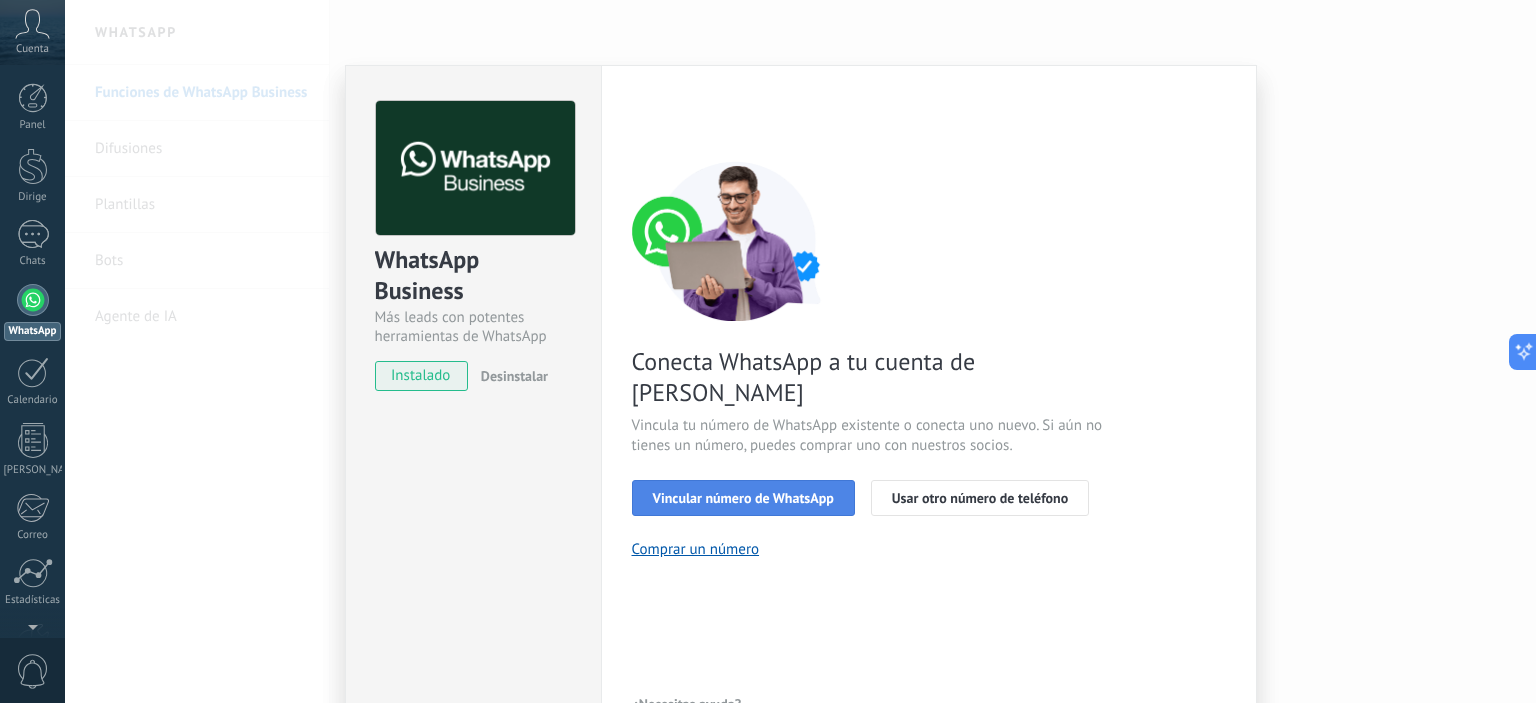 click on "Vincular número de WhatsApp" at bounding box center [743, 498] 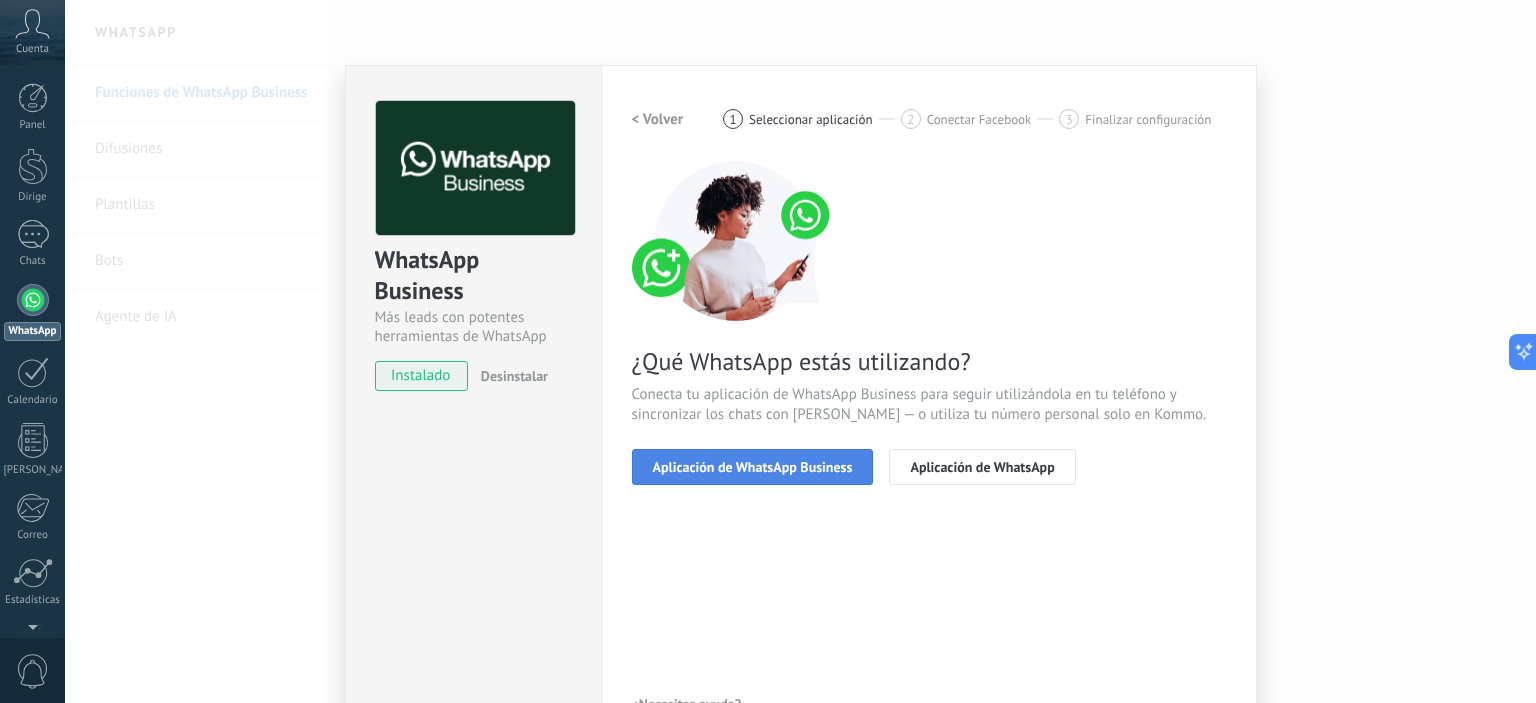 click on "Aplicación de WhatsApp Business" at bounding box center (753, 467) 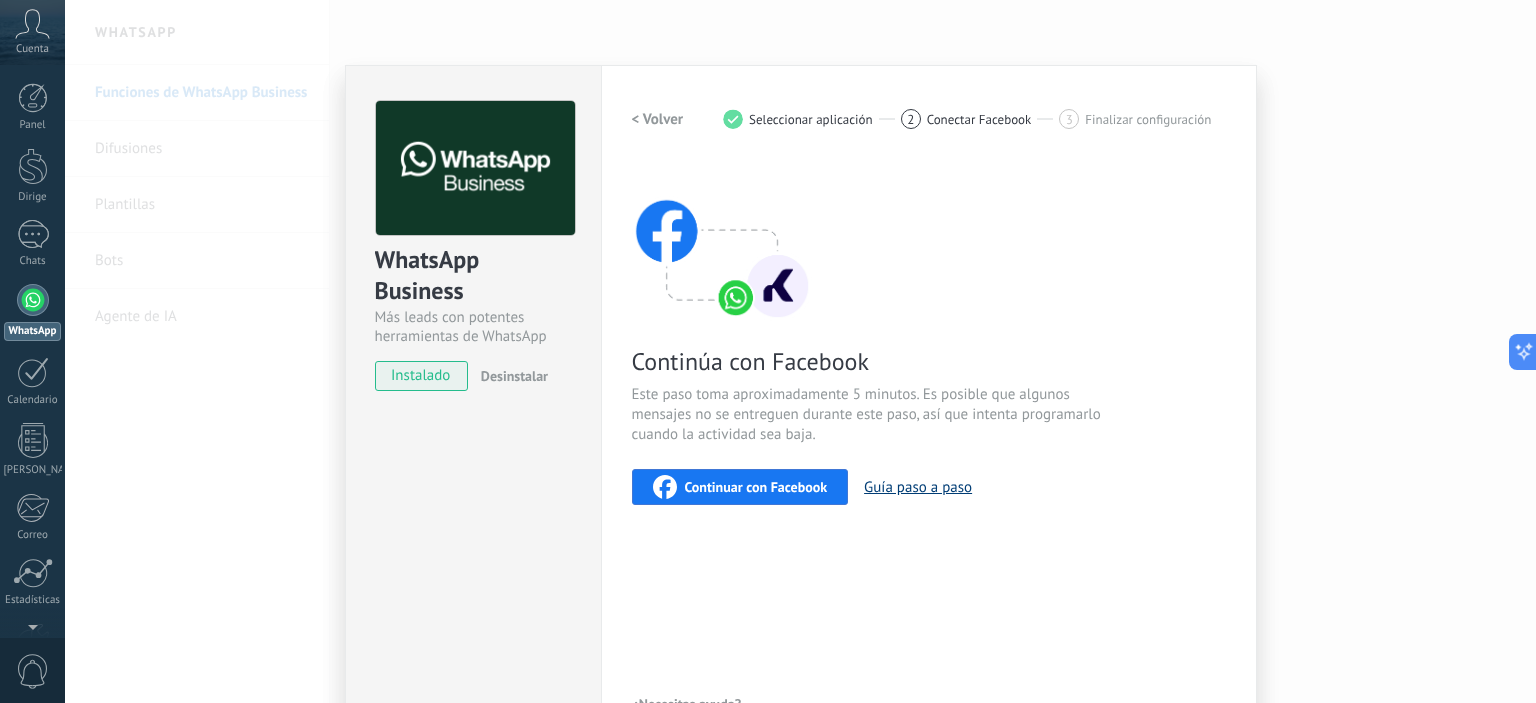 click on "Guía paso a paso" at bounding box center (918, 487) 